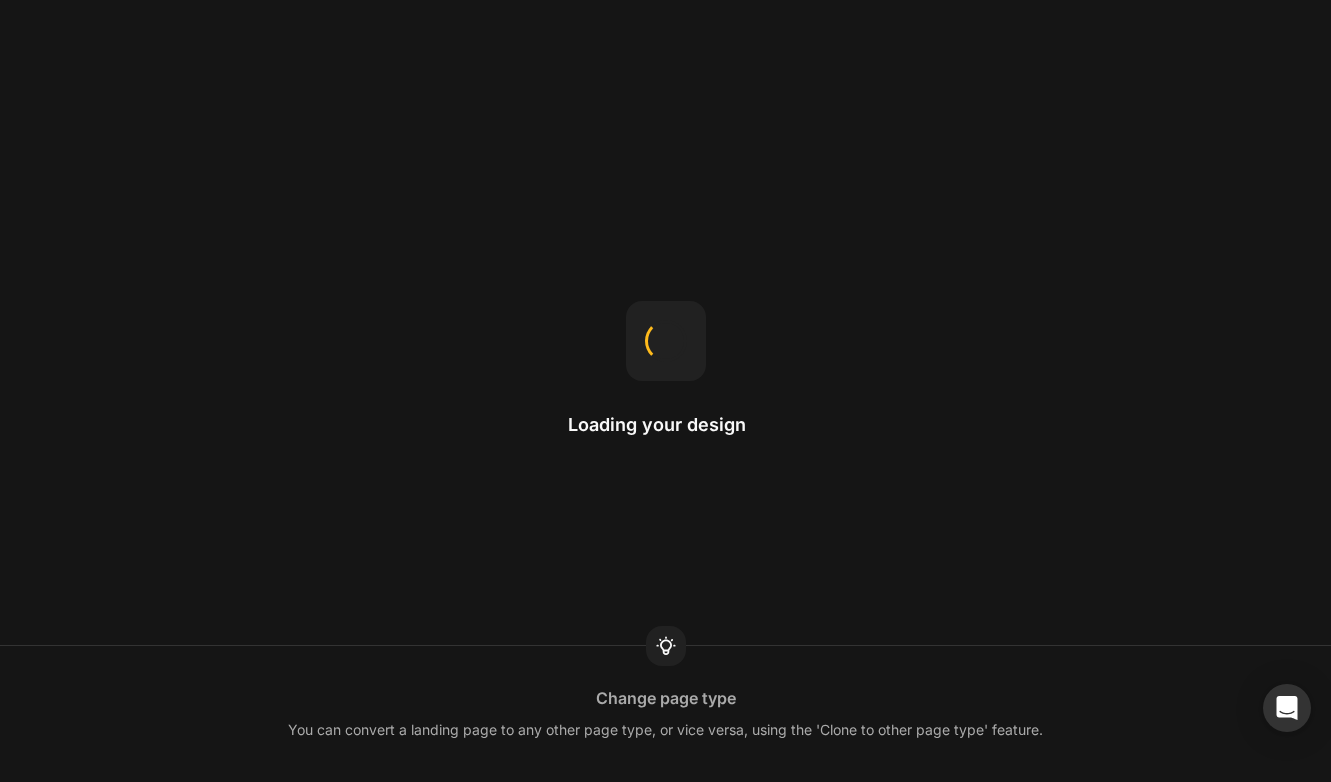 scroll, scrollTop: 0, scrollLeft: 0, axis: both 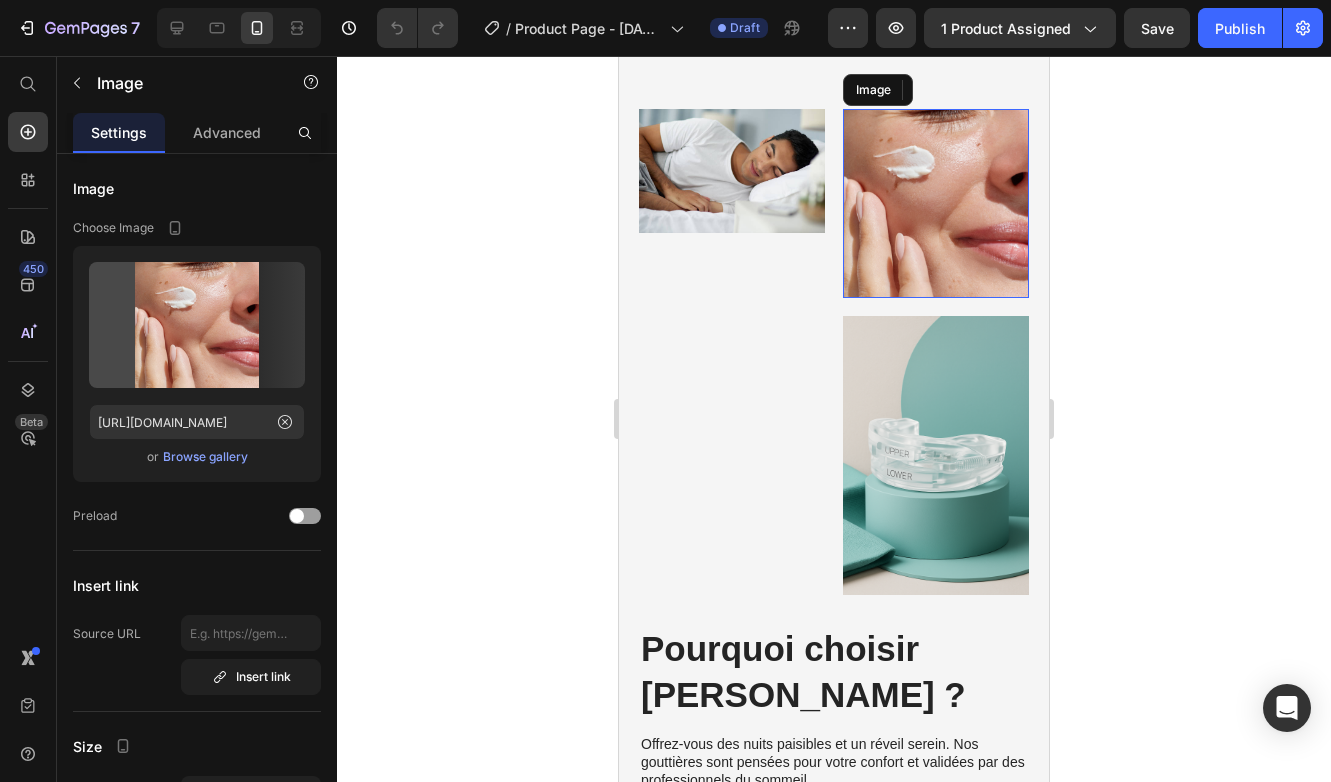click at bounding box center [936, 203] 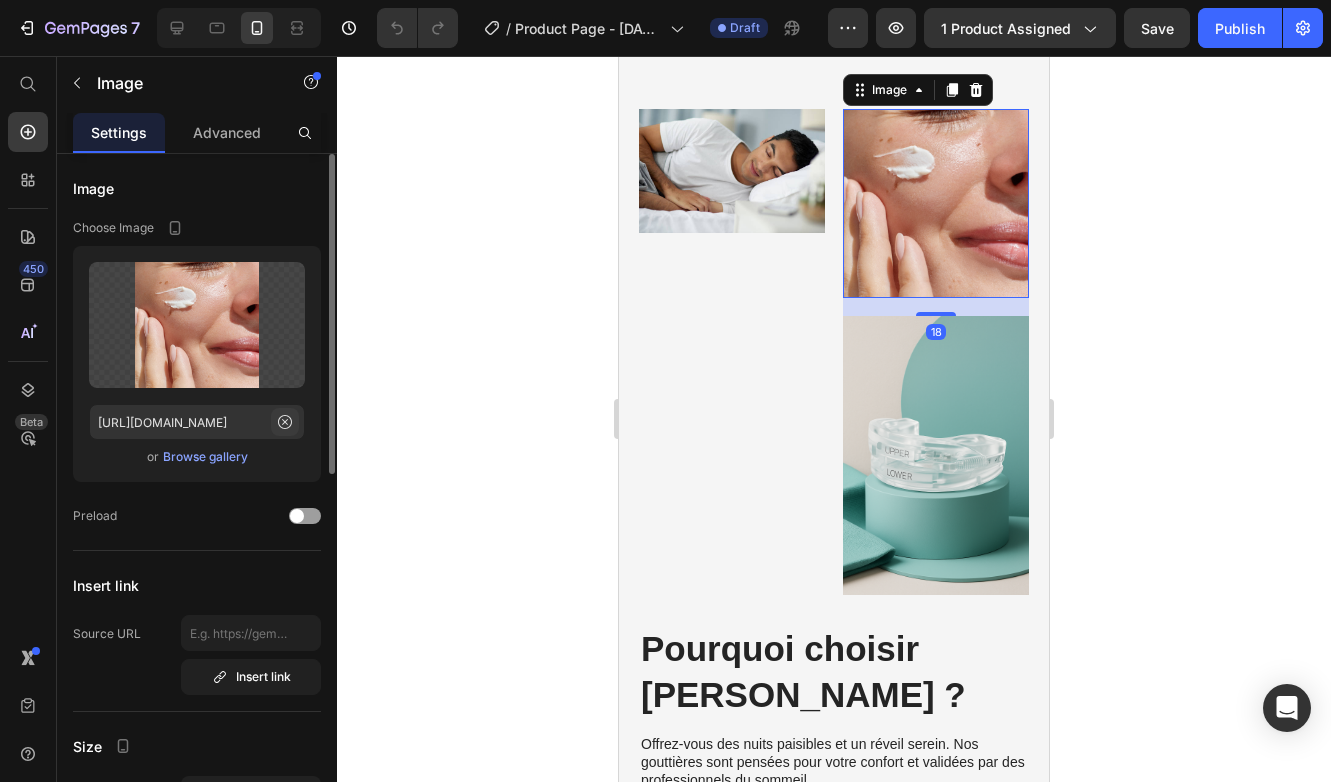 click 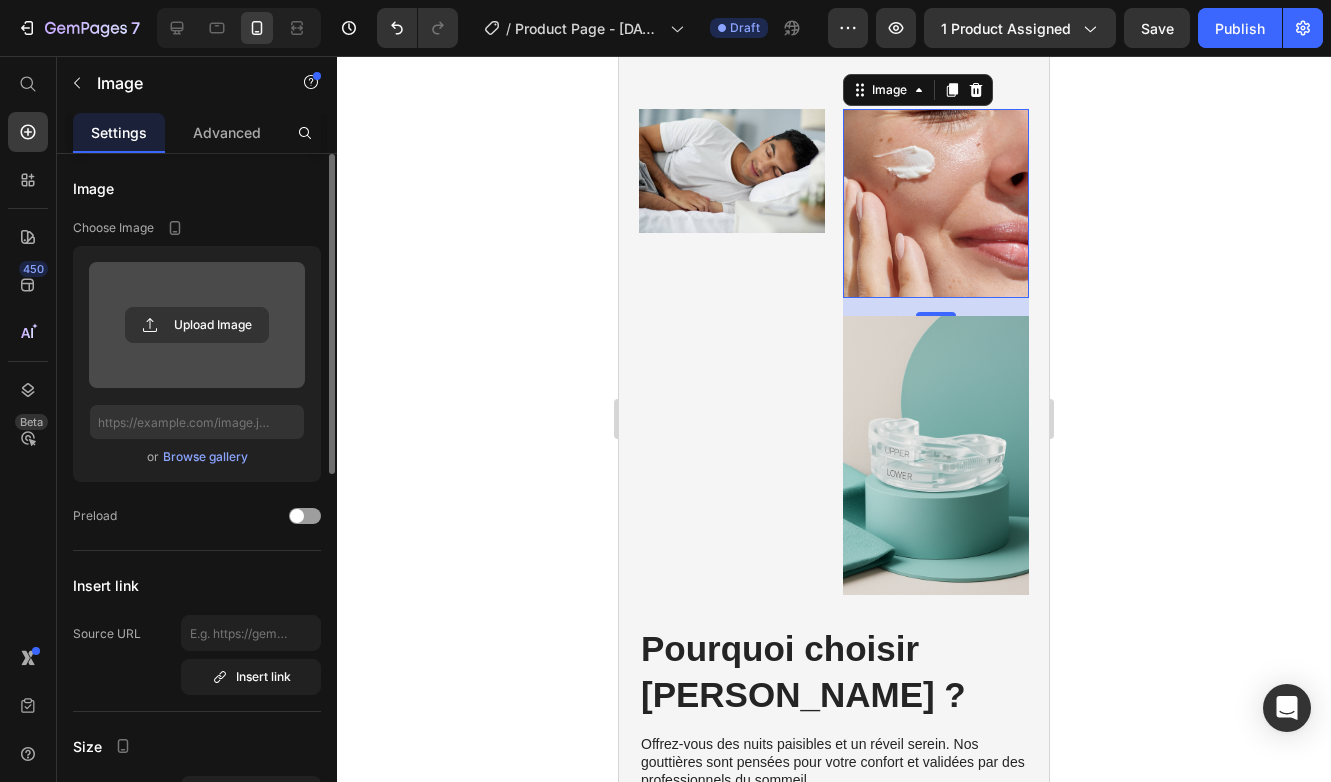 click at bounding box center [197, 325] 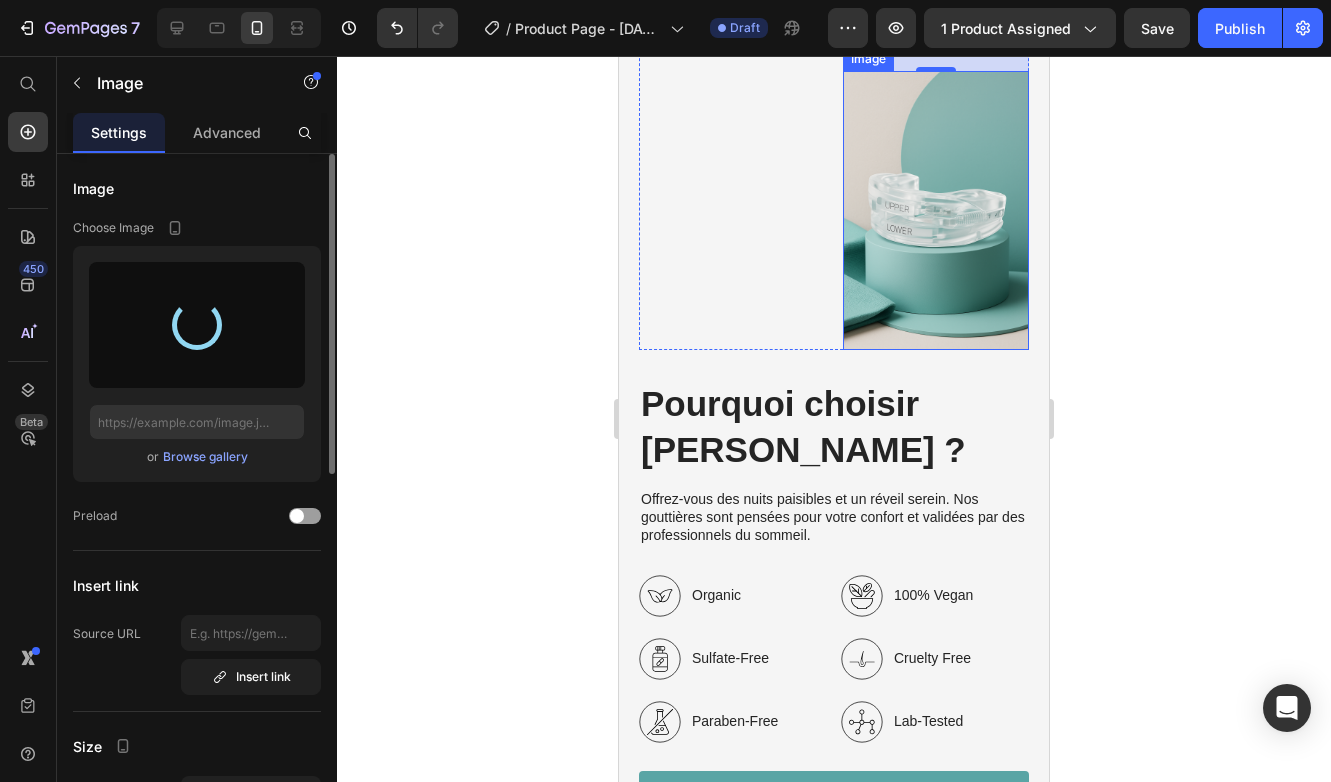 scroll, scrollTop: 2879, scrollLeft: 0, axis: vertical 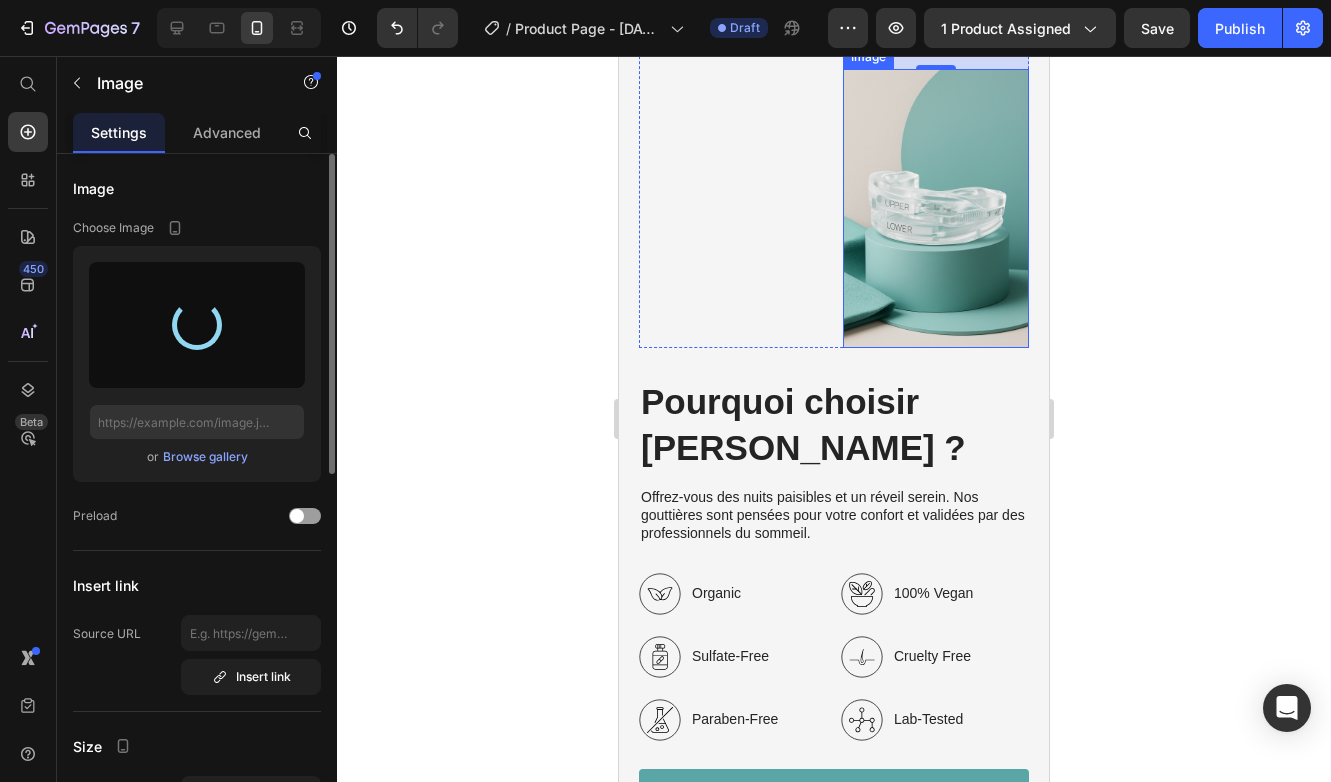 type on "[URL][DOMAIN_NAME]" 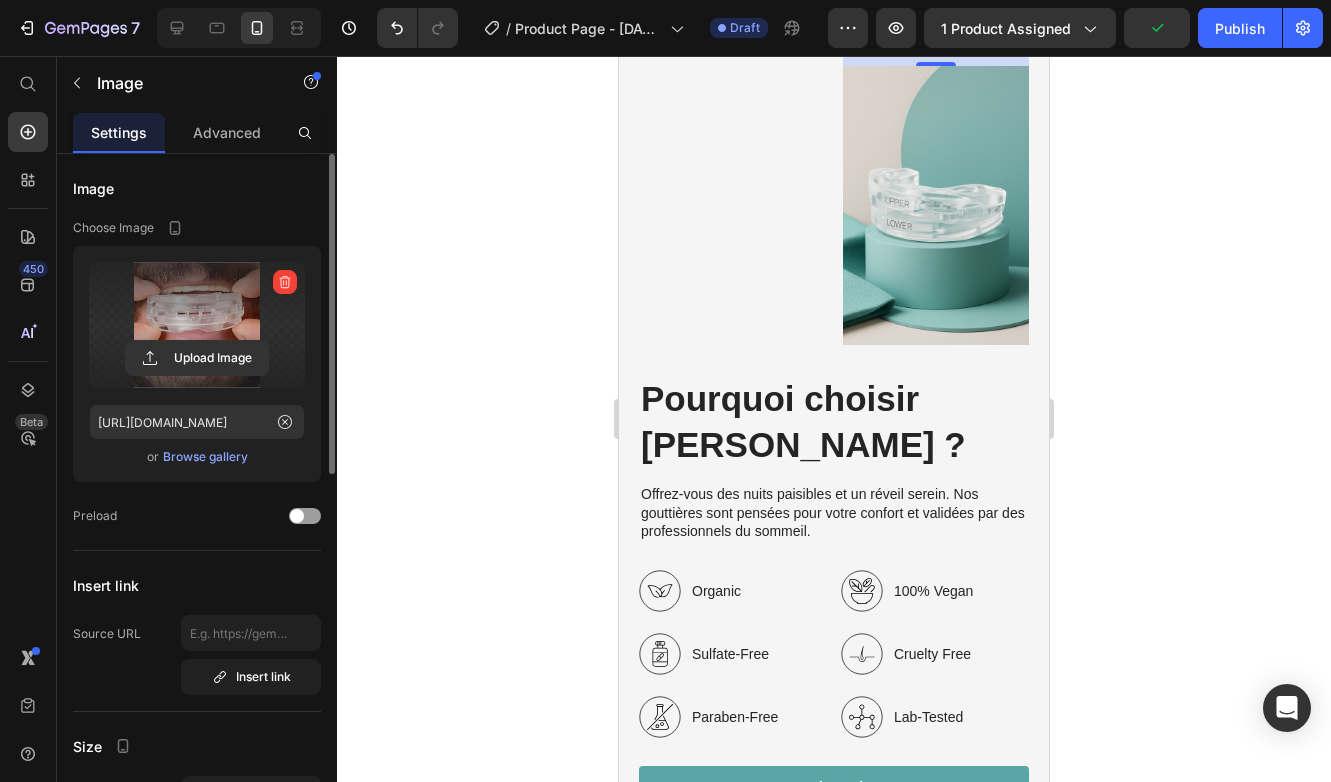 click 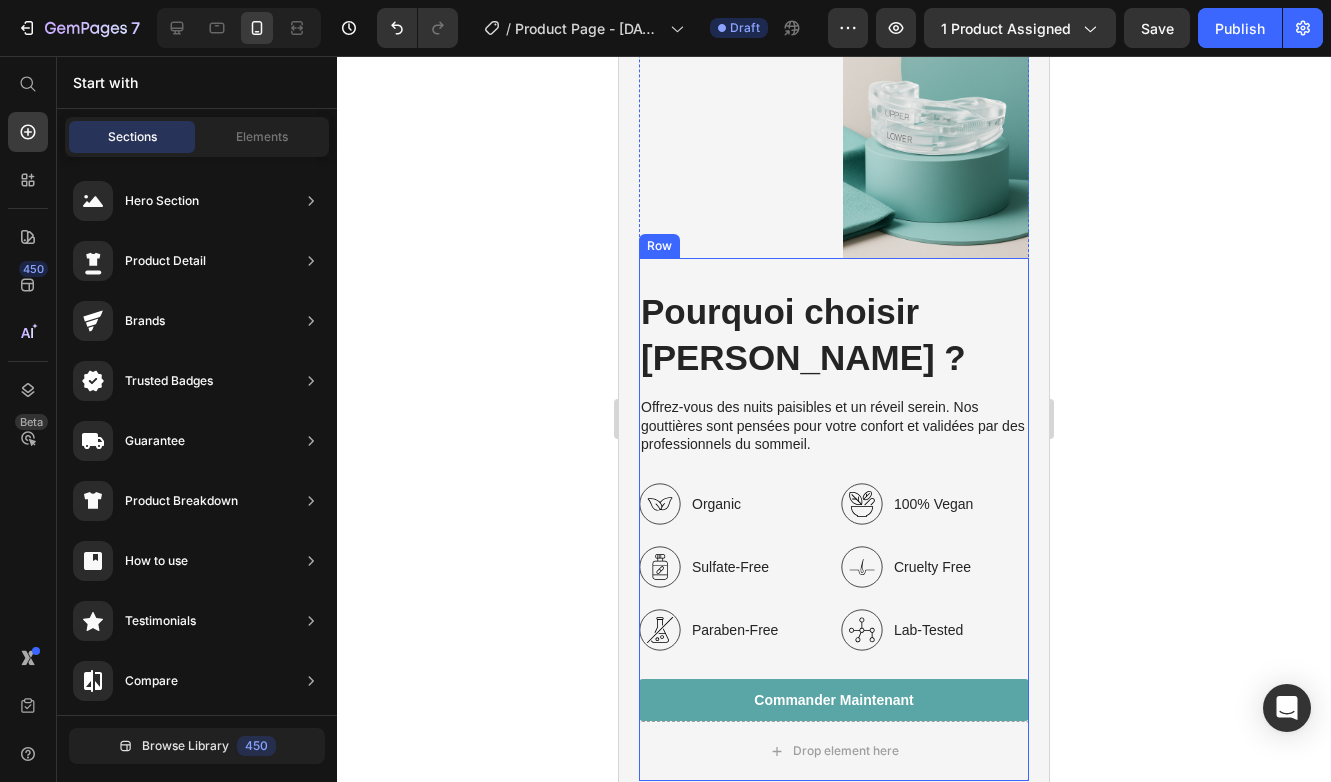 scroll, scrollTop: 2961, scrollLeft: 0, axis: vertical 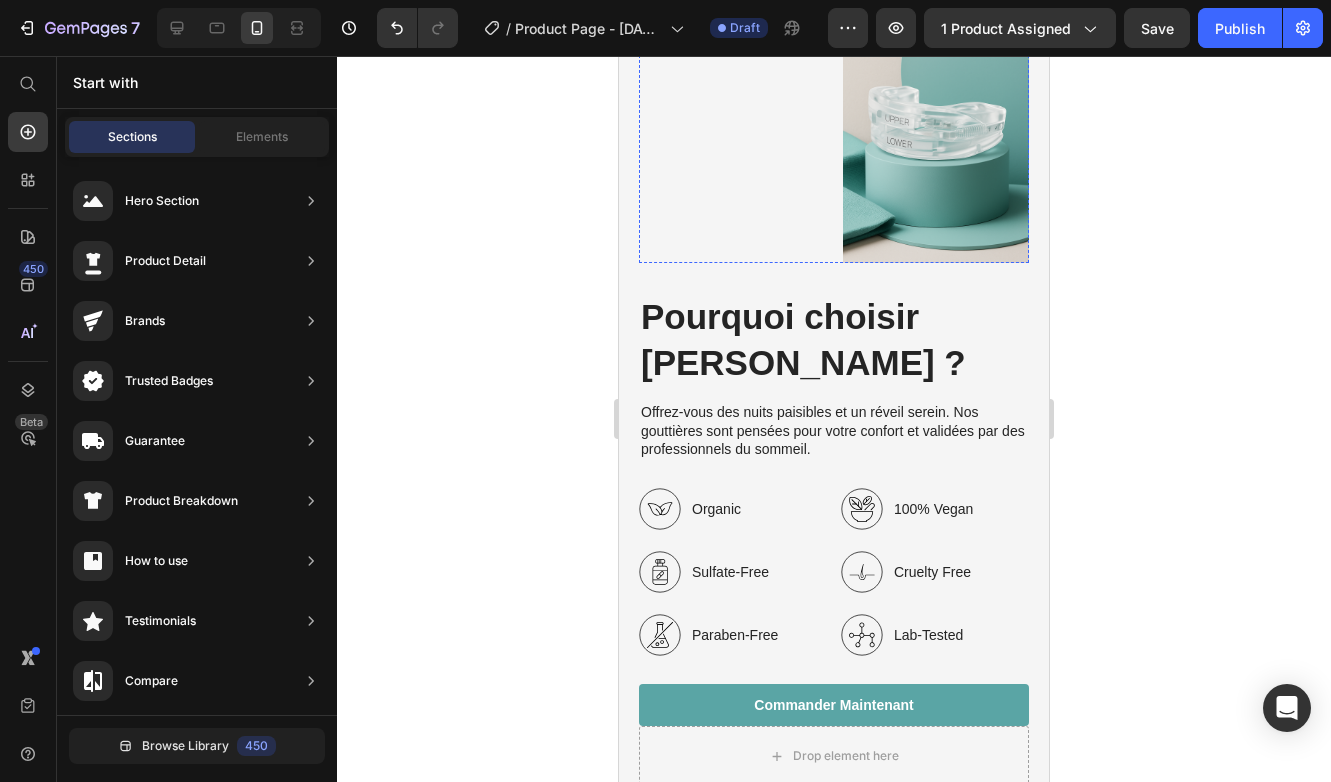 click at bounding box center (732, -158) 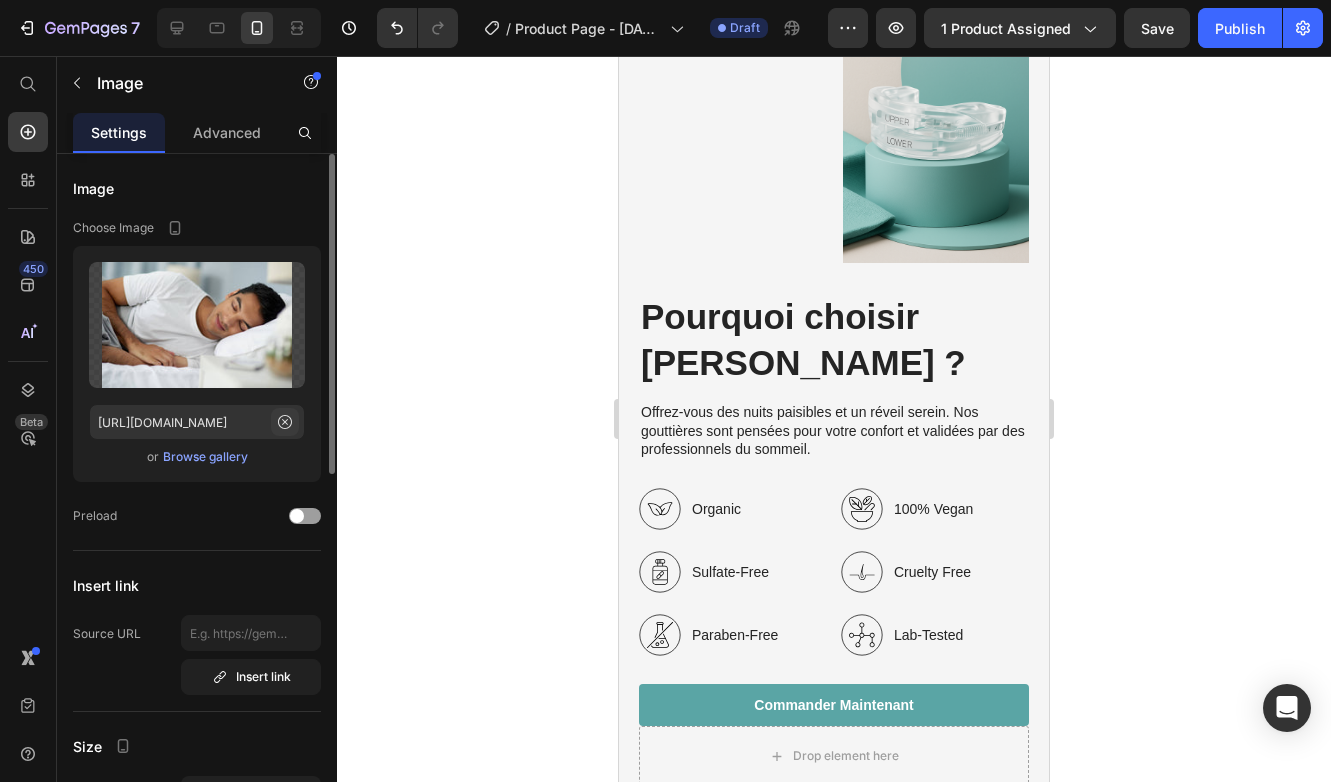 click 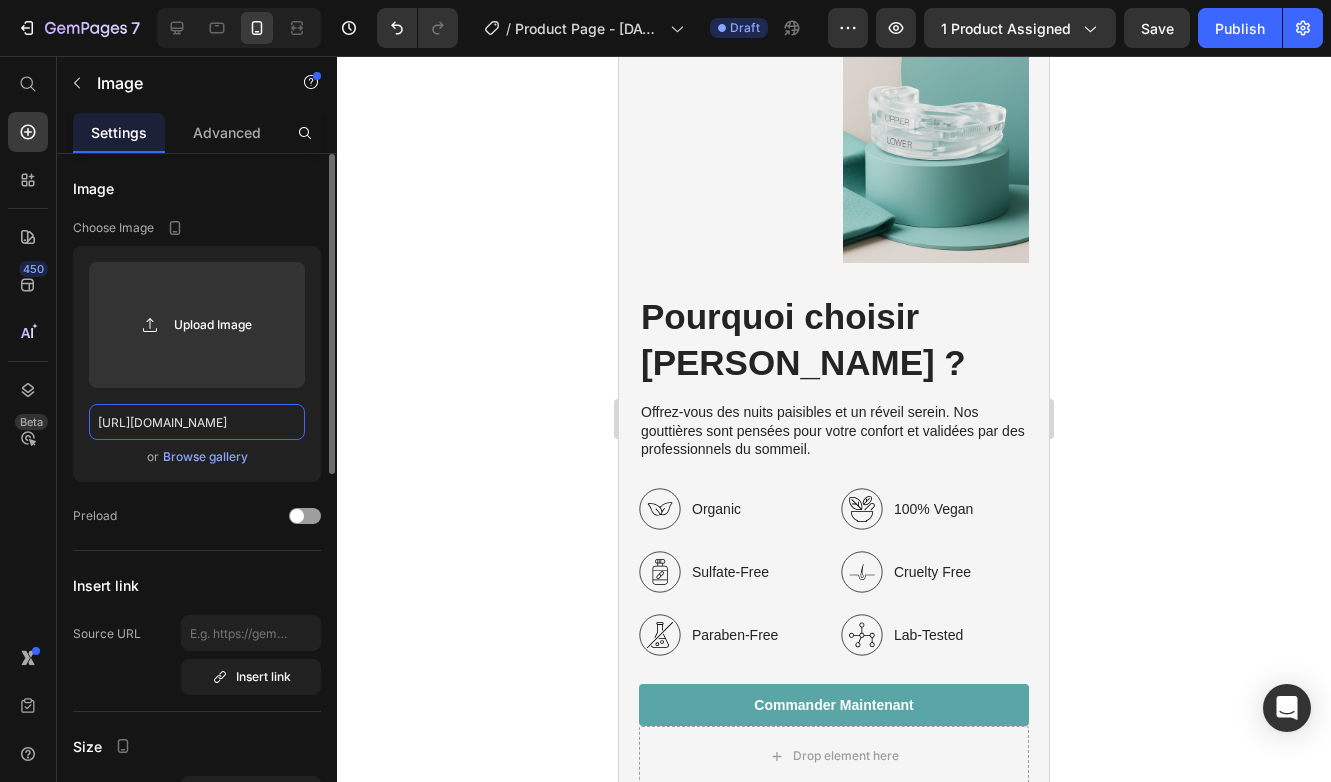 type 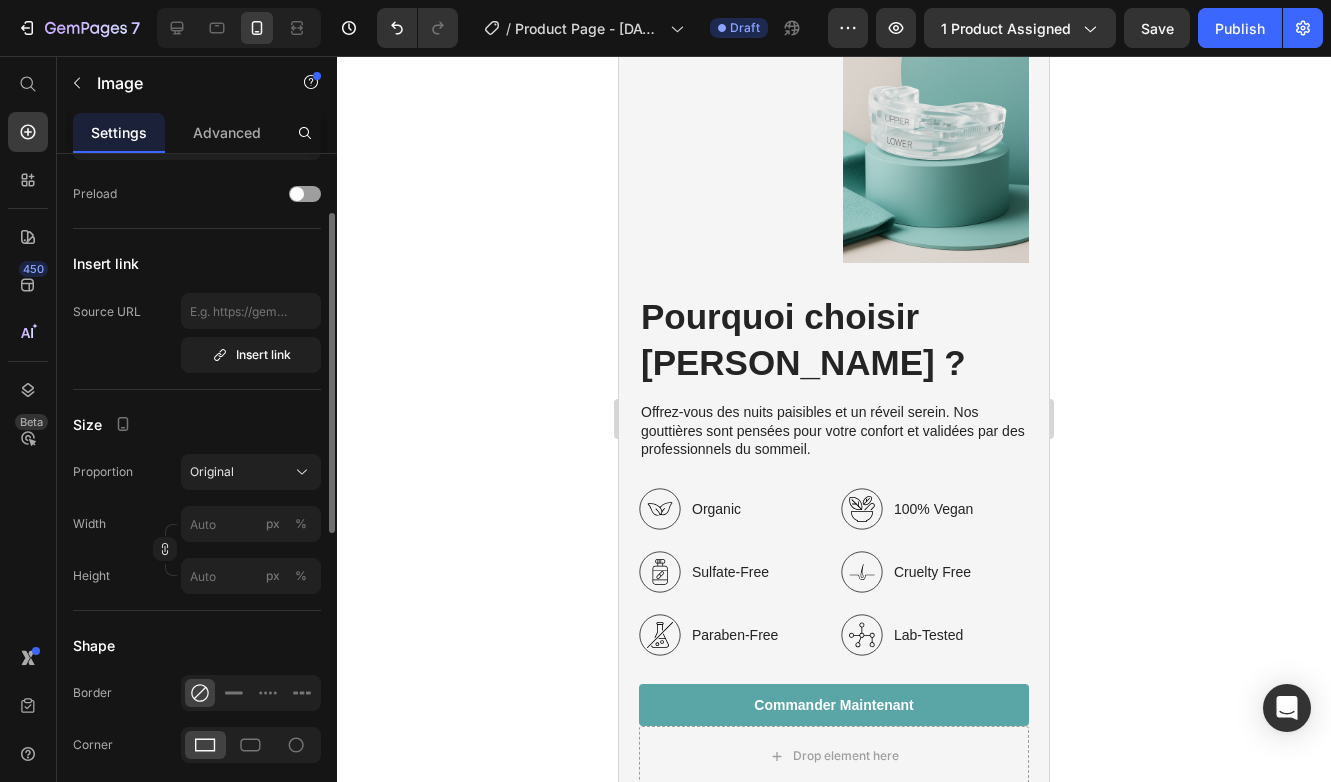 scroll, scrollTop: 322, scrollLeft: 0, axis: vertical 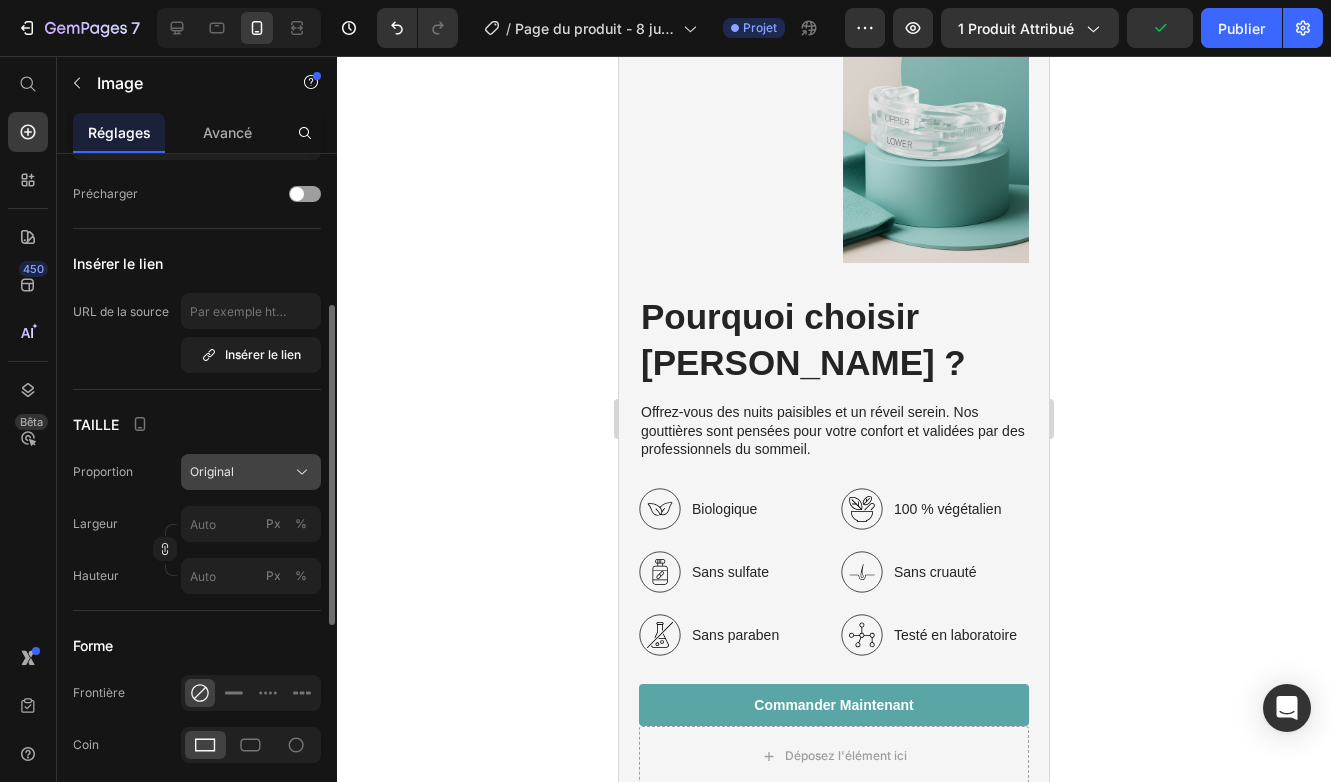 click on "Original" at bounding box center [251, 472] 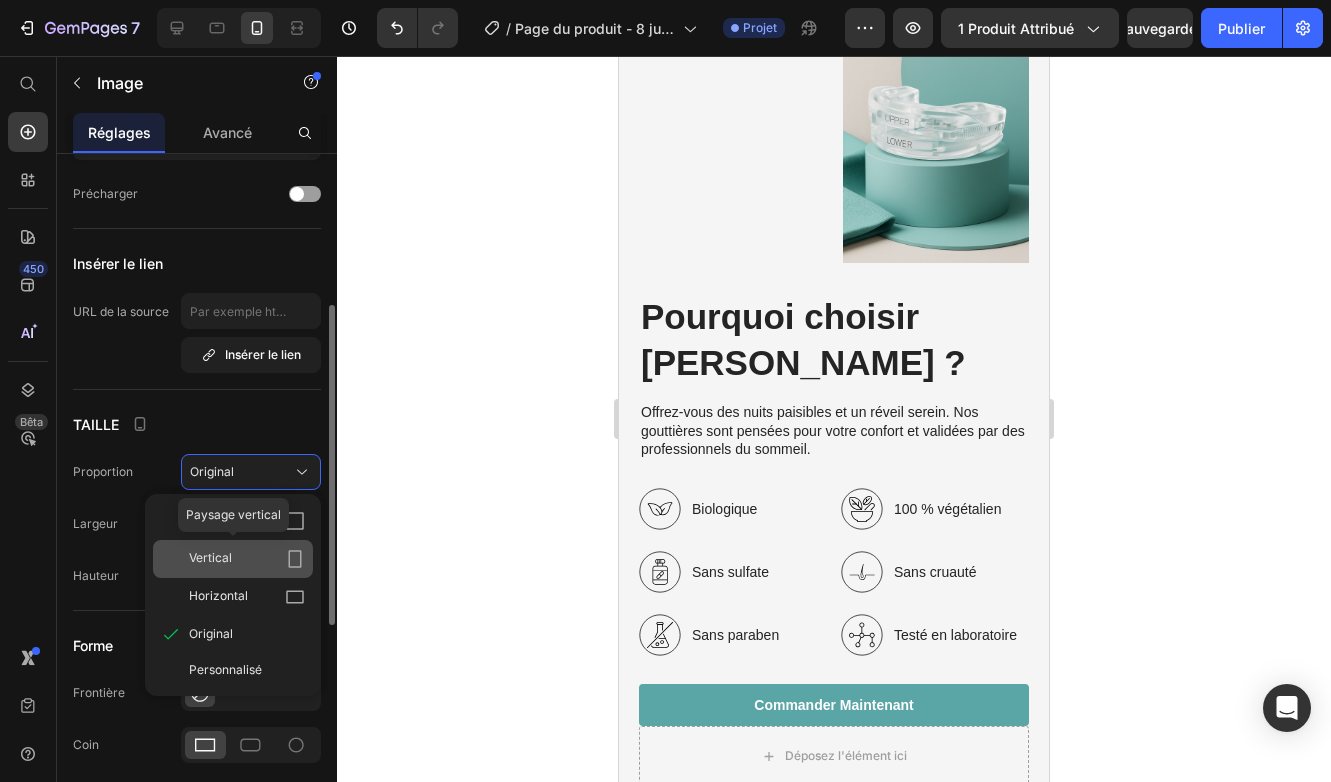 click on "Vertical" at bounding box center [210, 559] 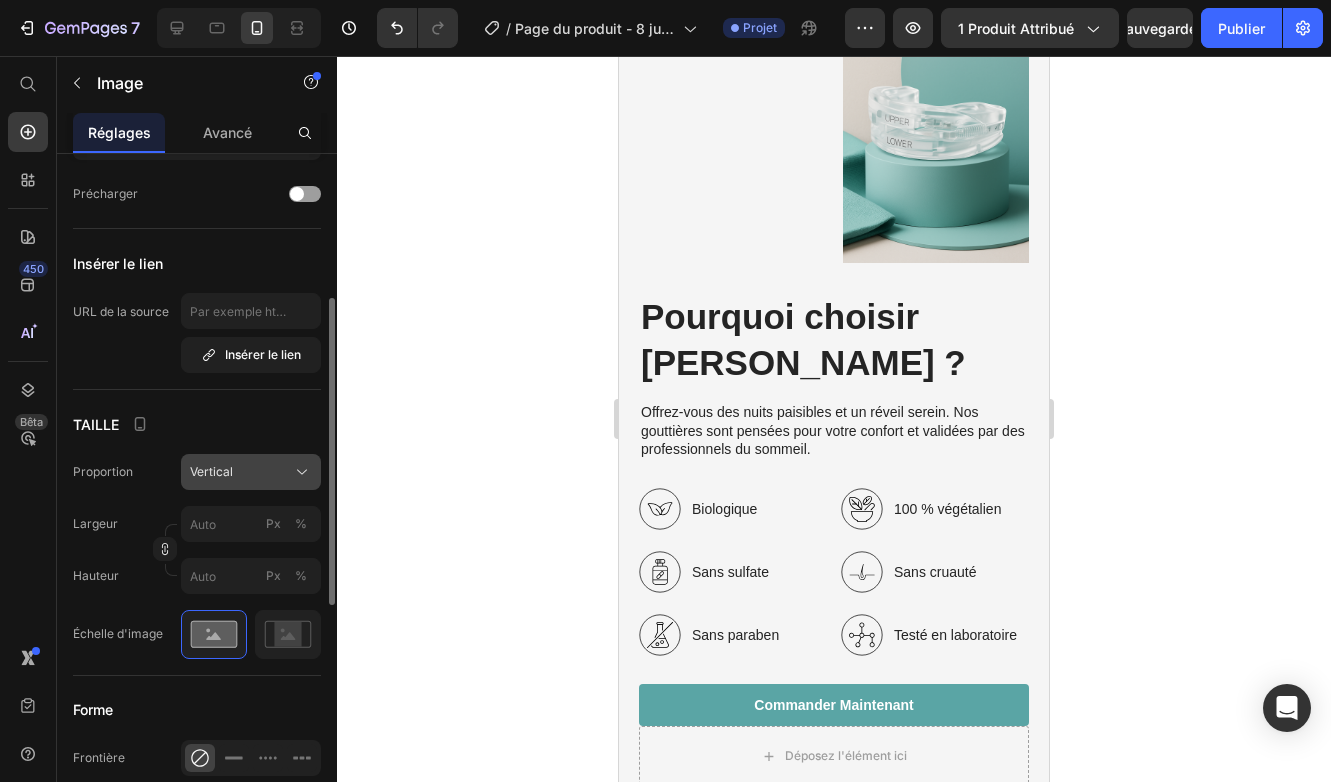 click on "Vertical" at bounding box center (251, 472) 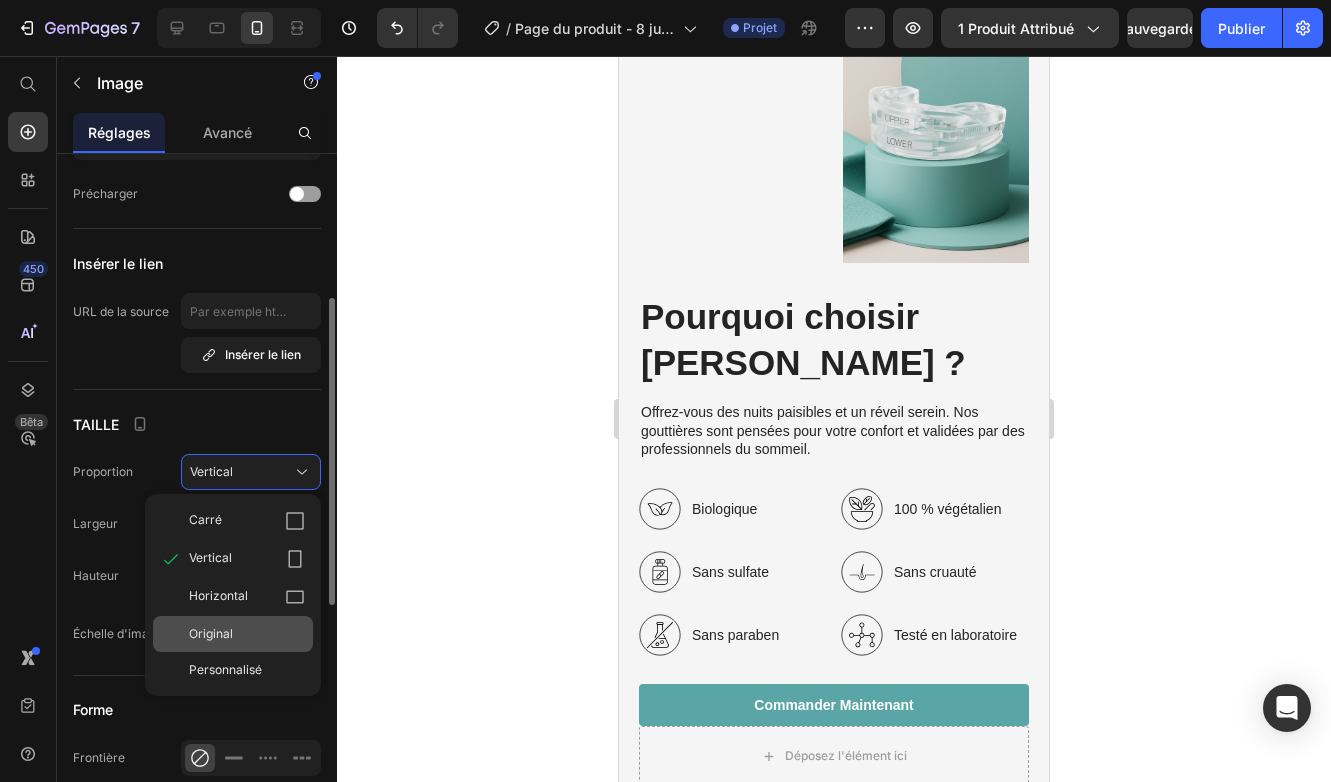 click on "Original" at bounding box center [211, 634] 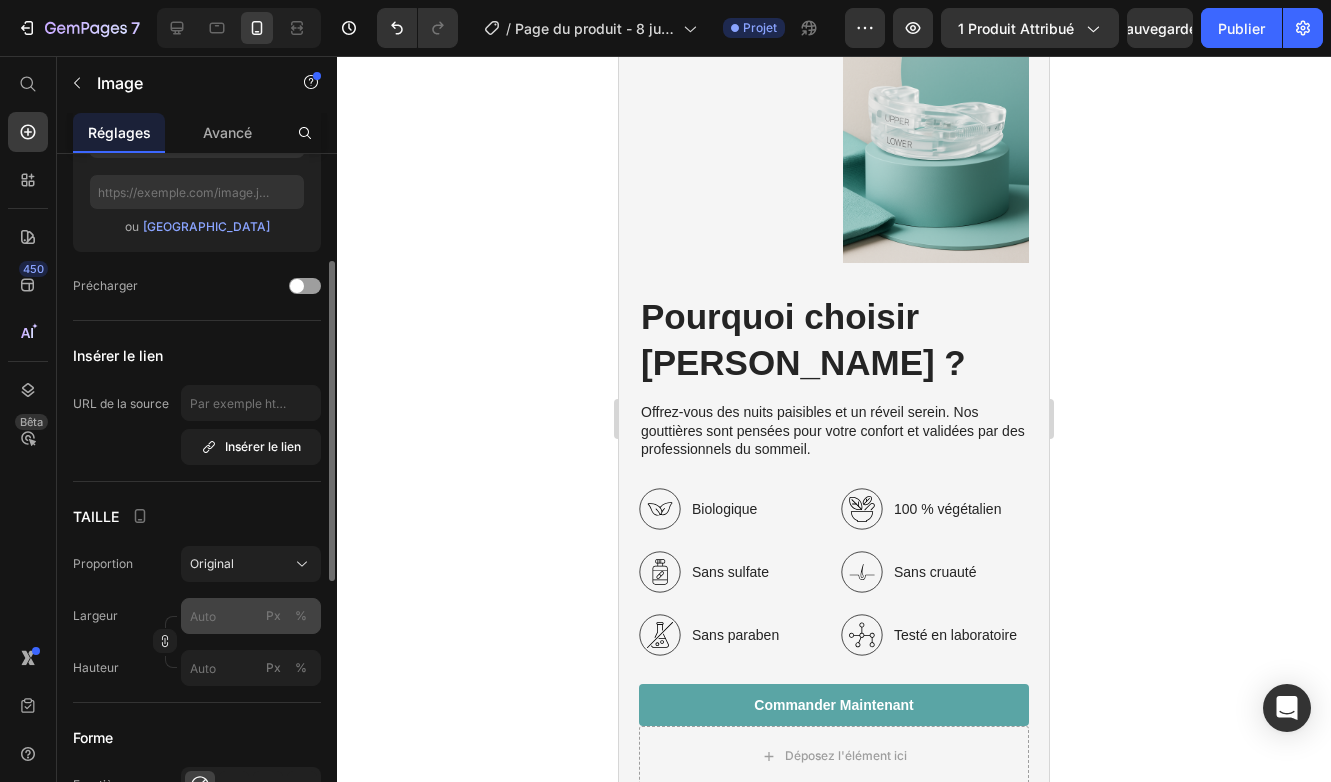 scroll, scrollTop: 0, scrollLeft: 0, axis: both 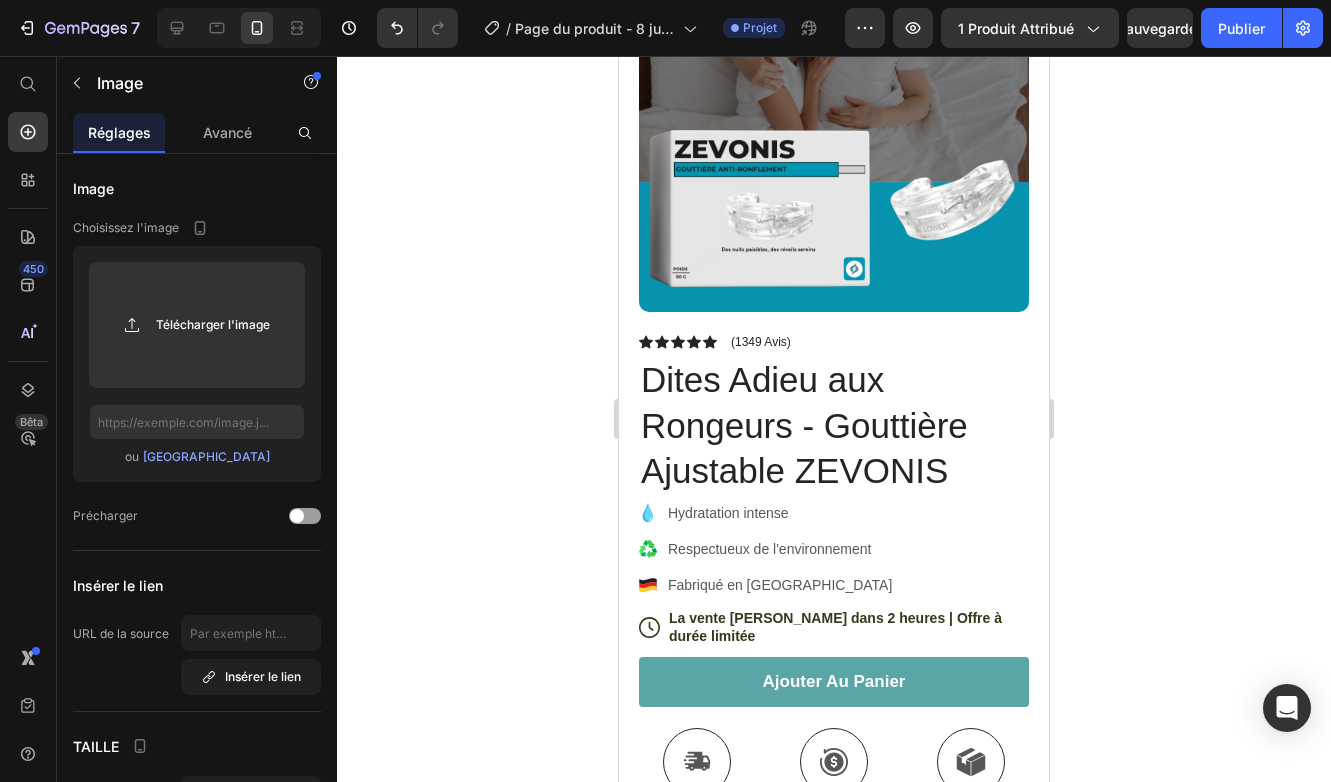 click 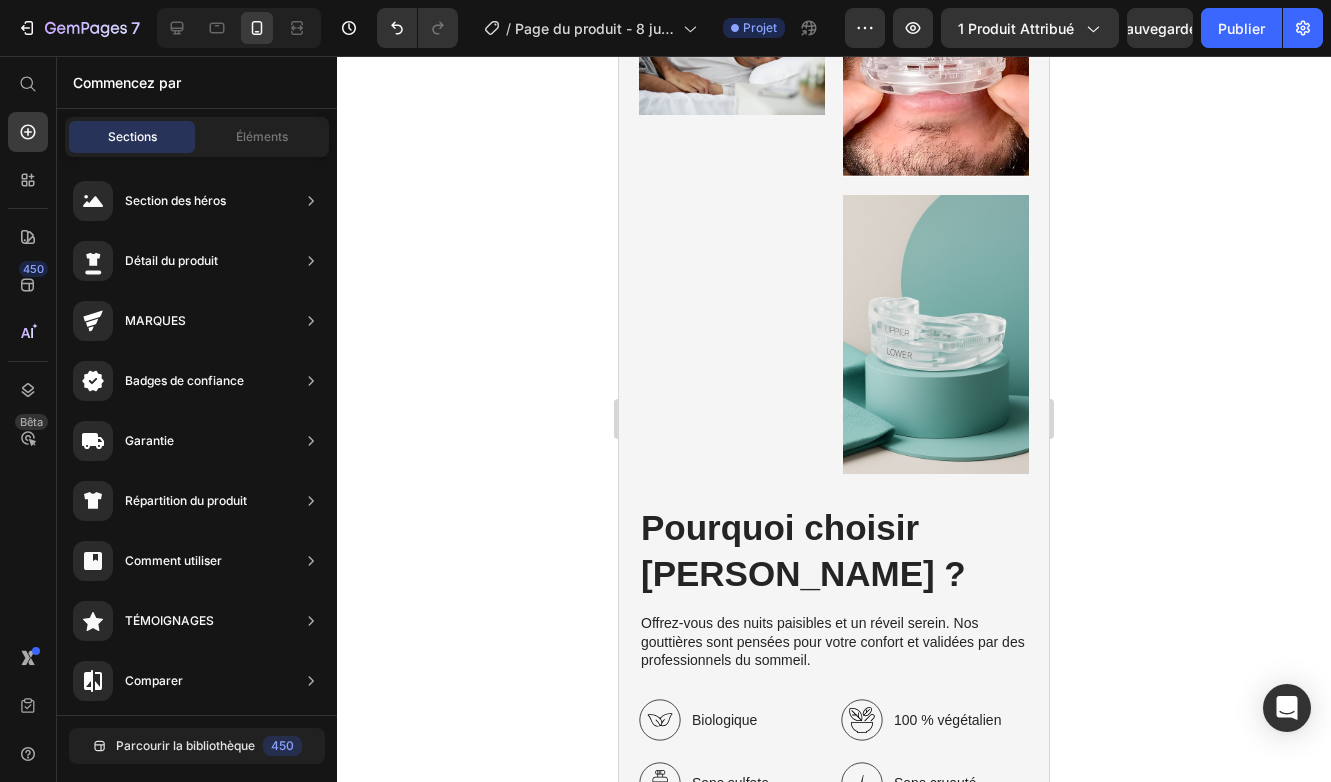 scroll, scrollTop: 2783, scrollLeft: 0, axis: vertical 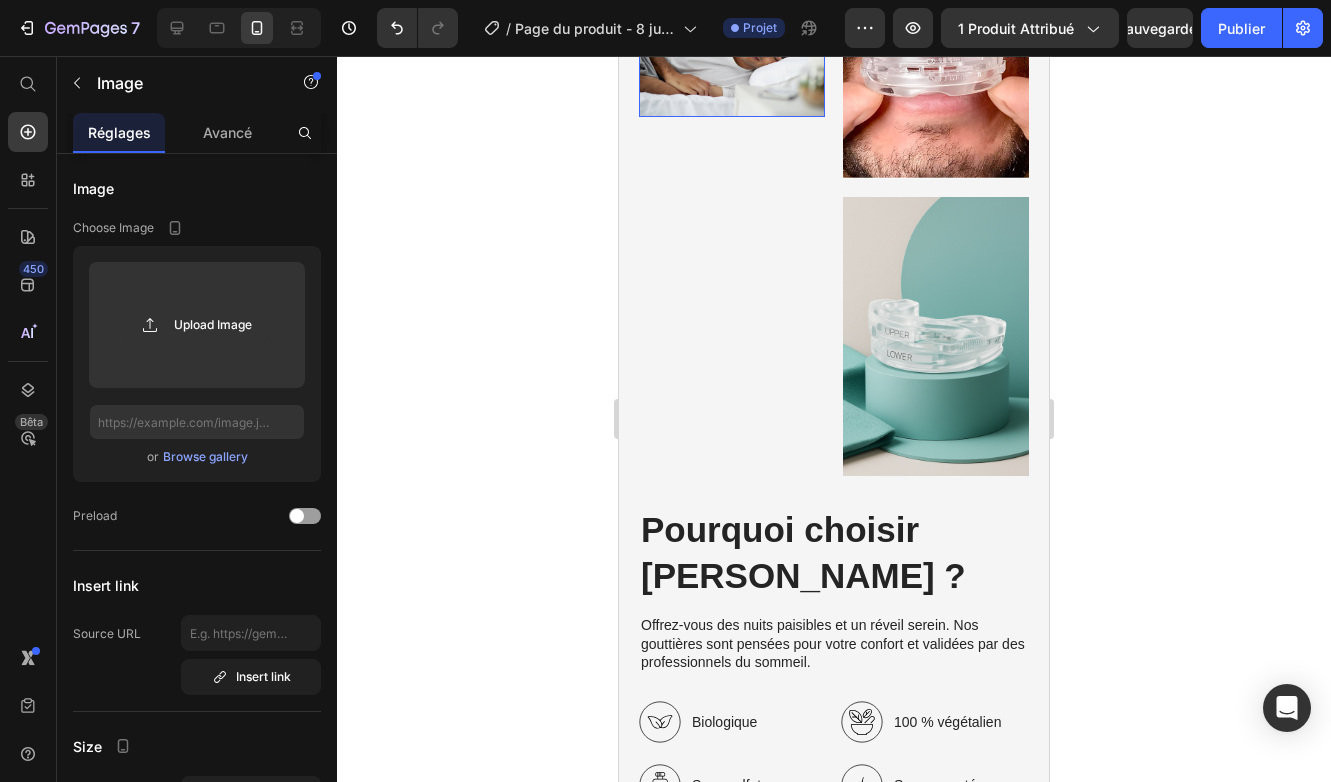 click at bounding box center (732, 55) 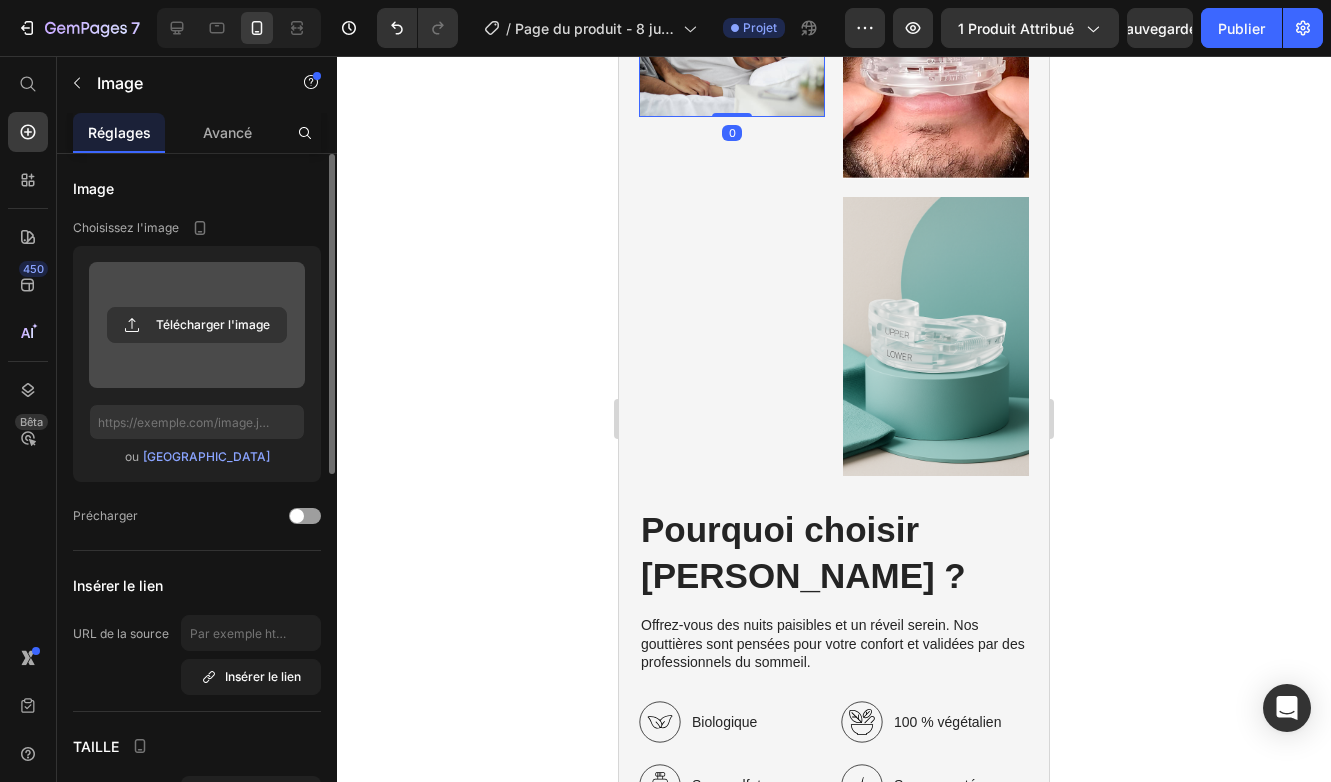 click at bounding box center (197, 325) 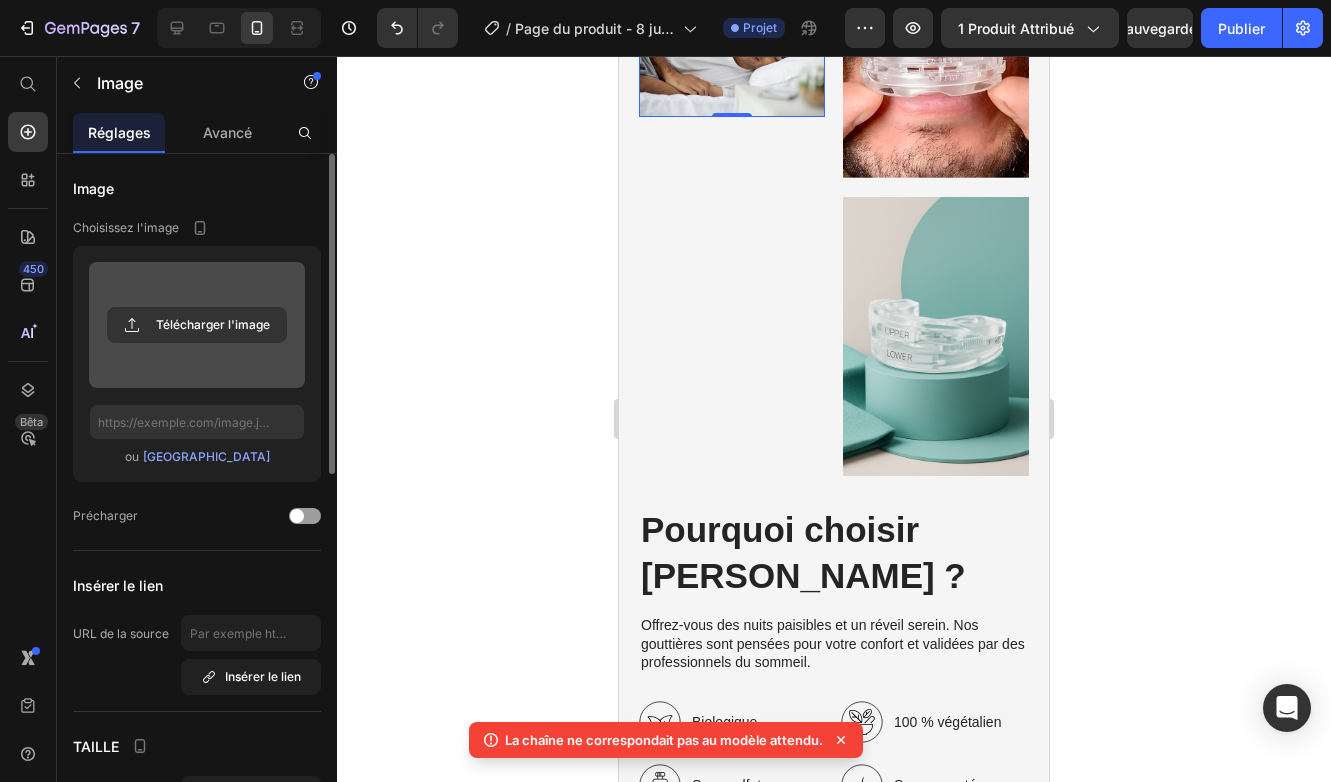 click at bounding box center [732, 55] 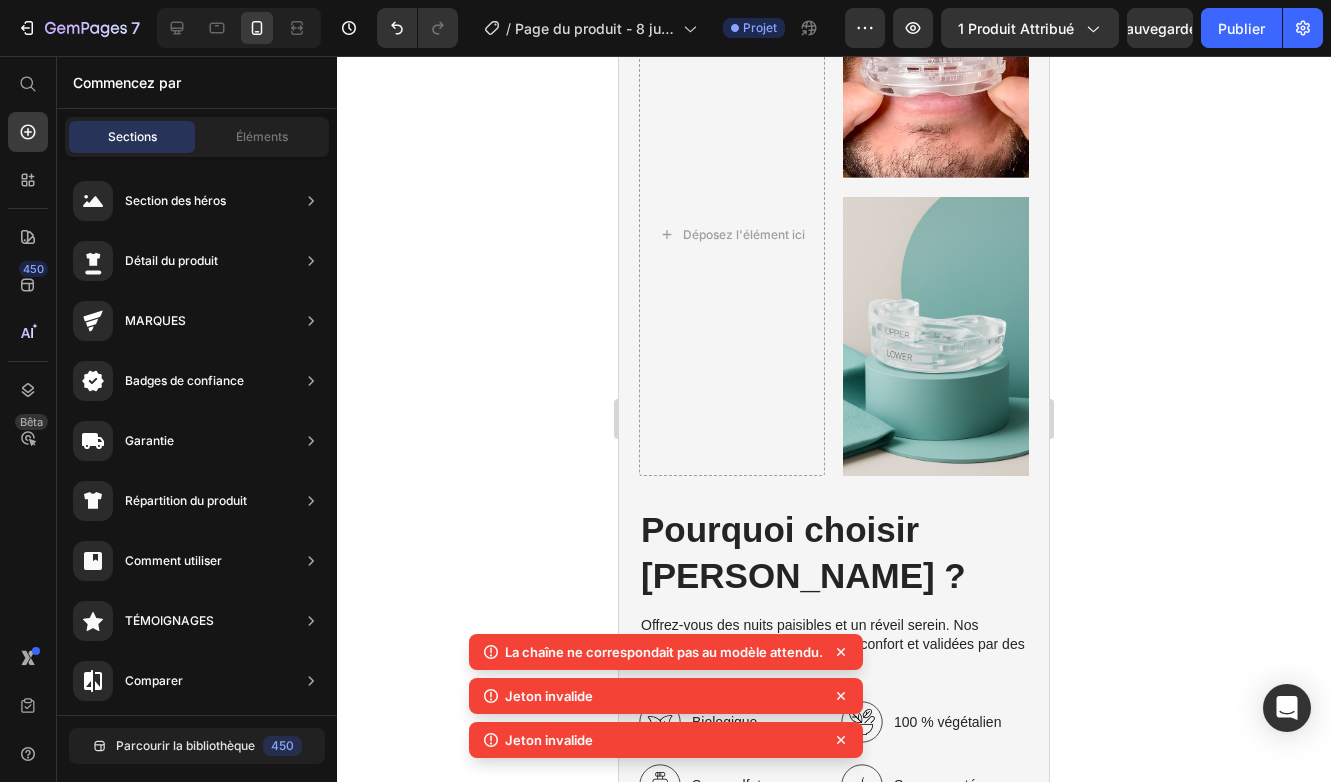 click 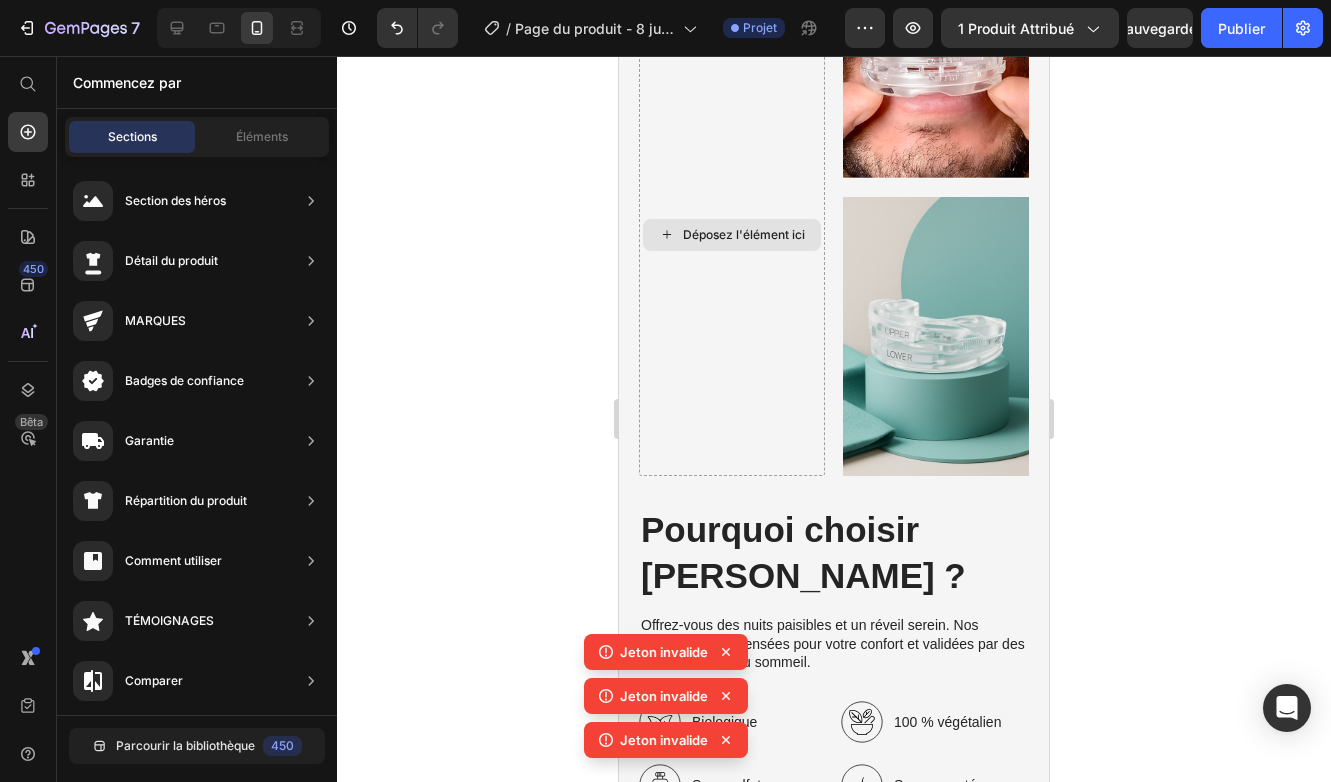 click 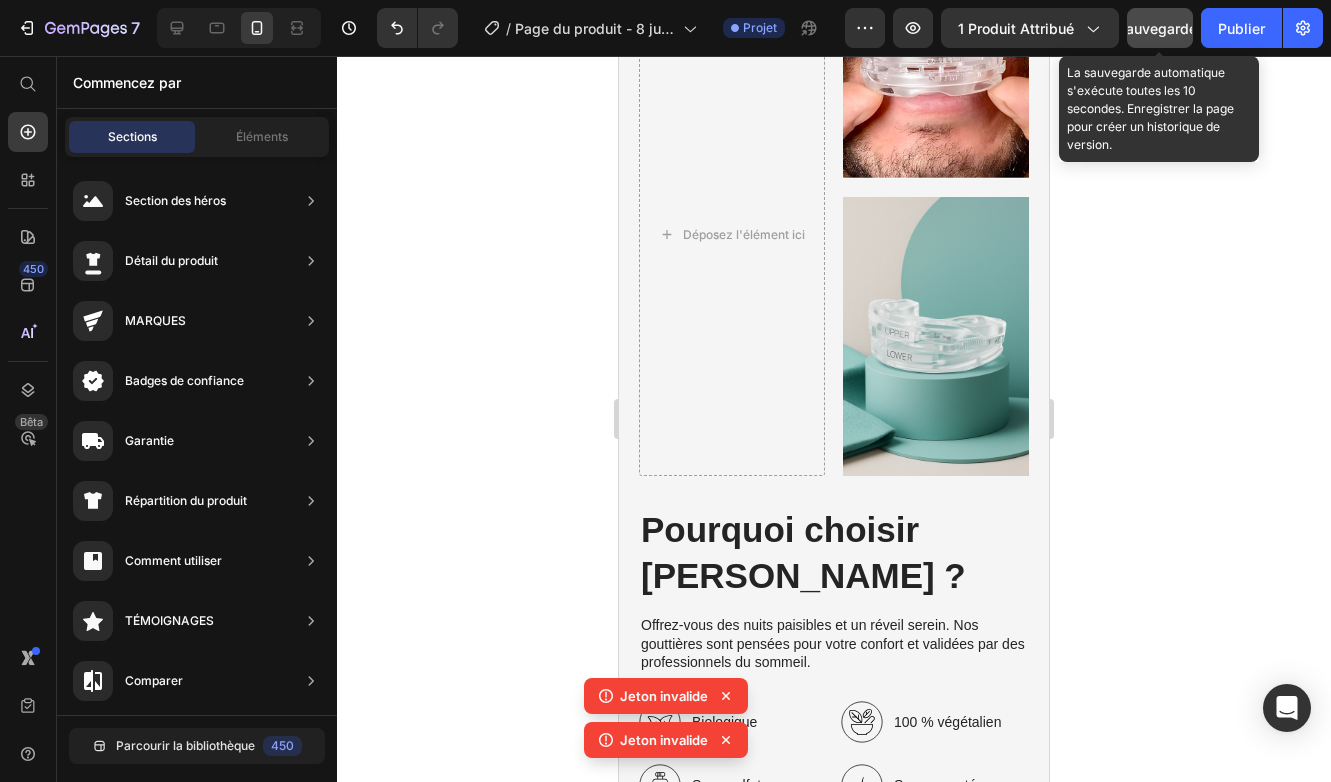 click on "sauvegarder" 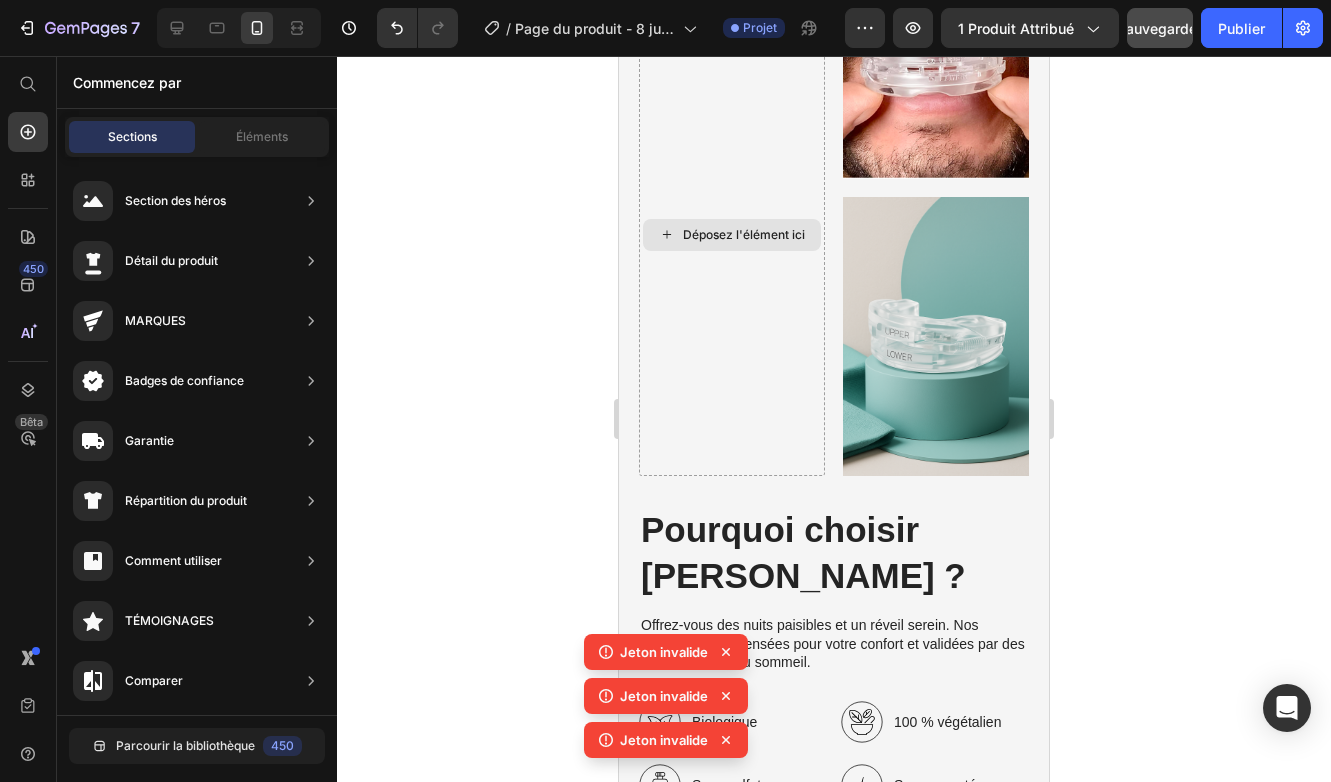 click 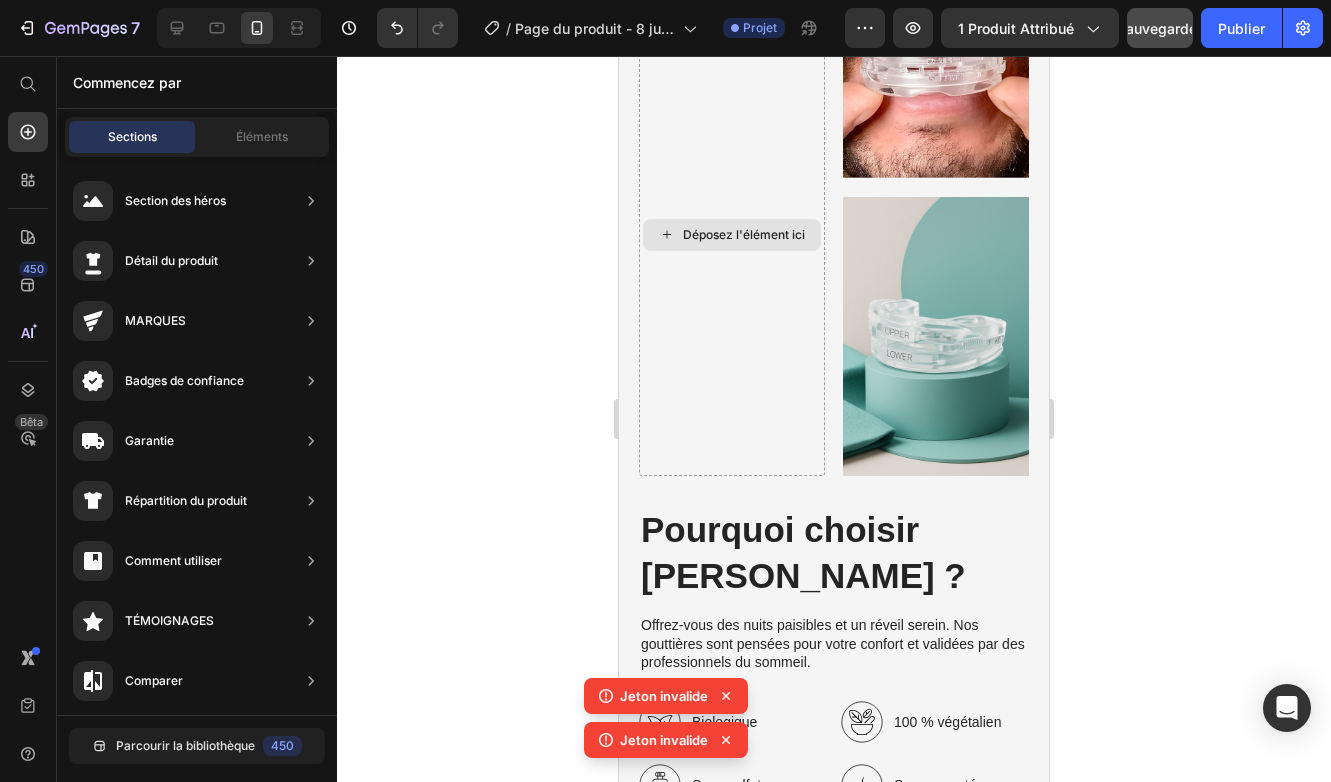 click 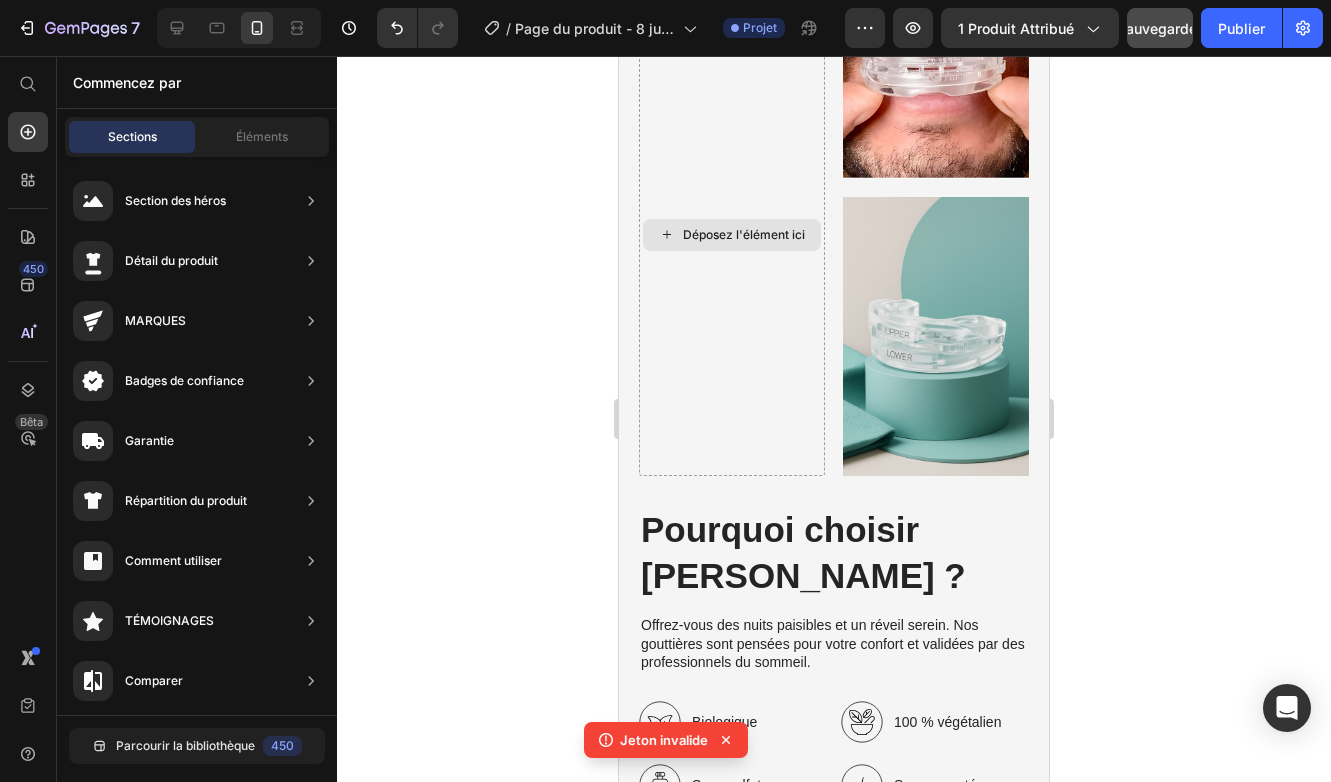 click 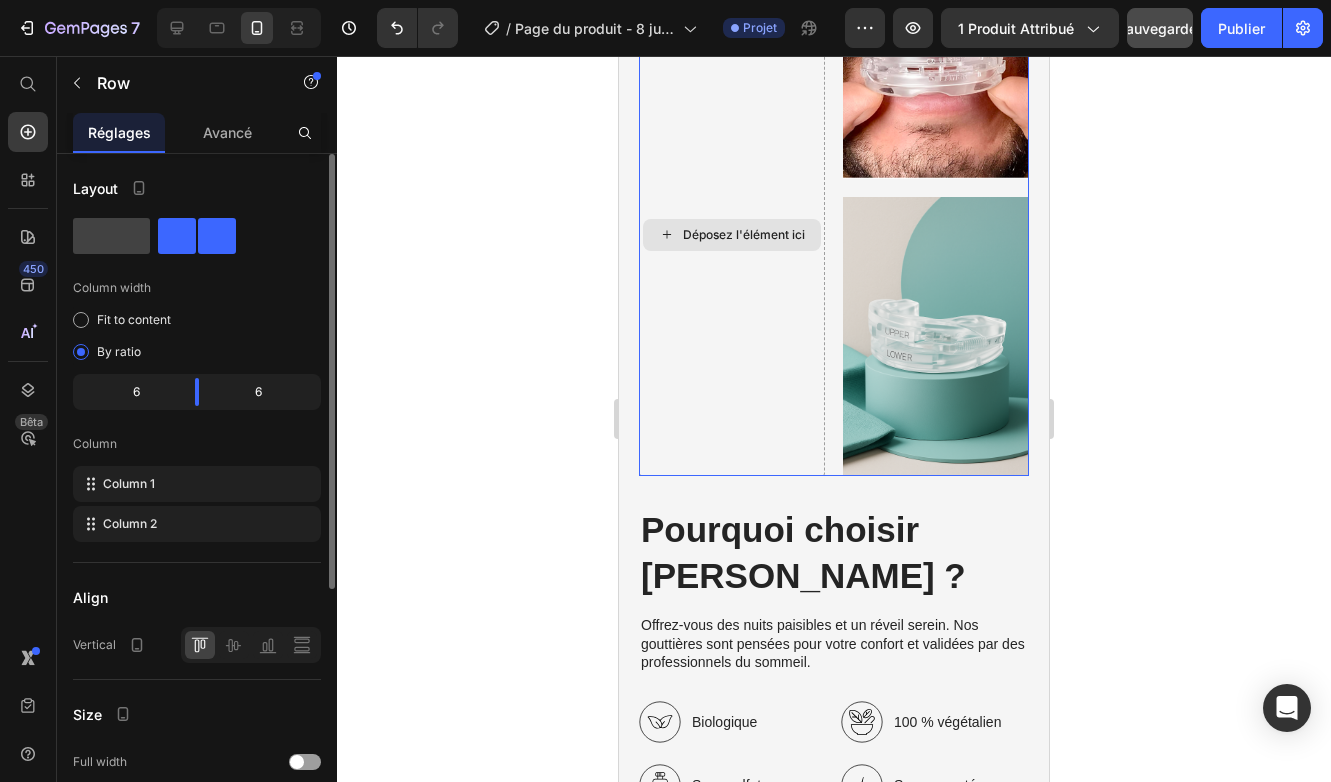click on "Déposez l'élément ici" at bounding box center (732, 234) 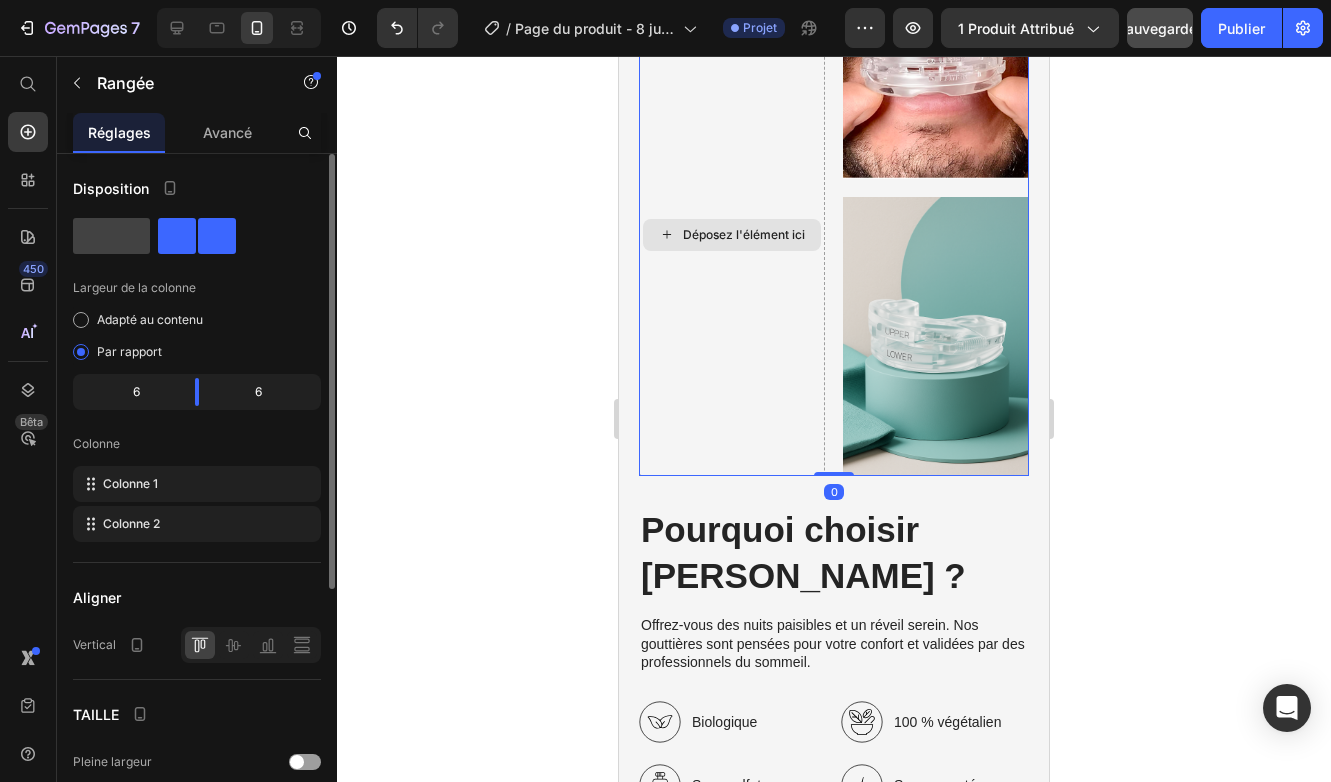 click on "Déposez l'élément ici" at bounding box center [732, 234] 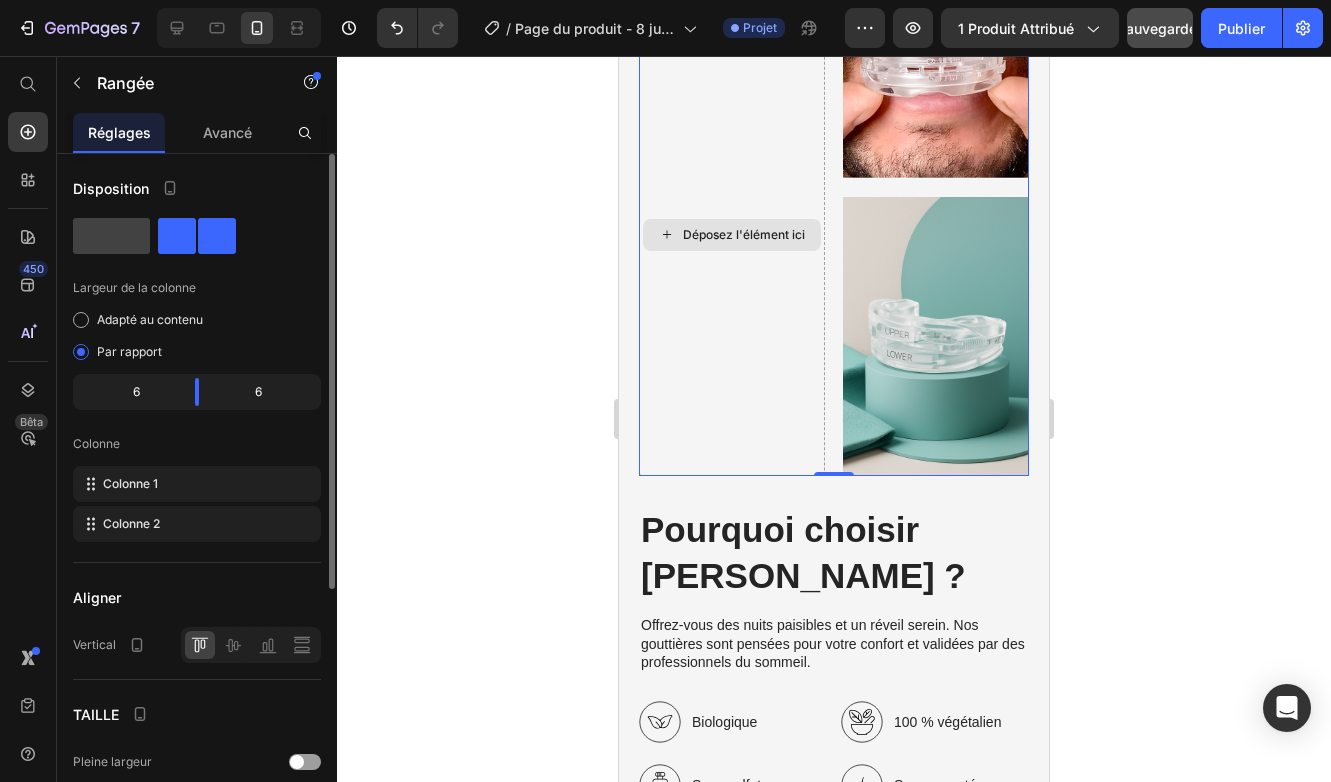 click on "Déposez l'élément ici" at bounding box center (732, 234) 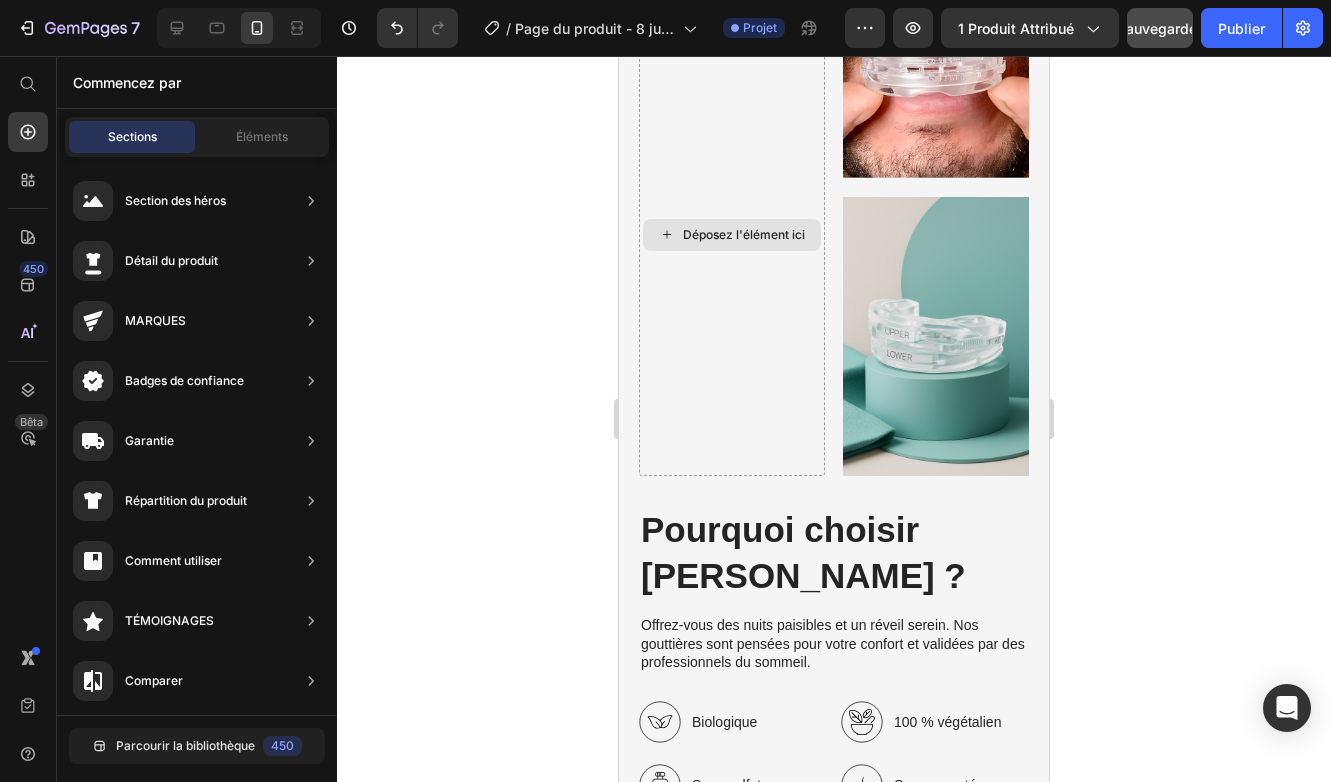 click on "Déposez l'élément ici" at bounding box center [732, 235] 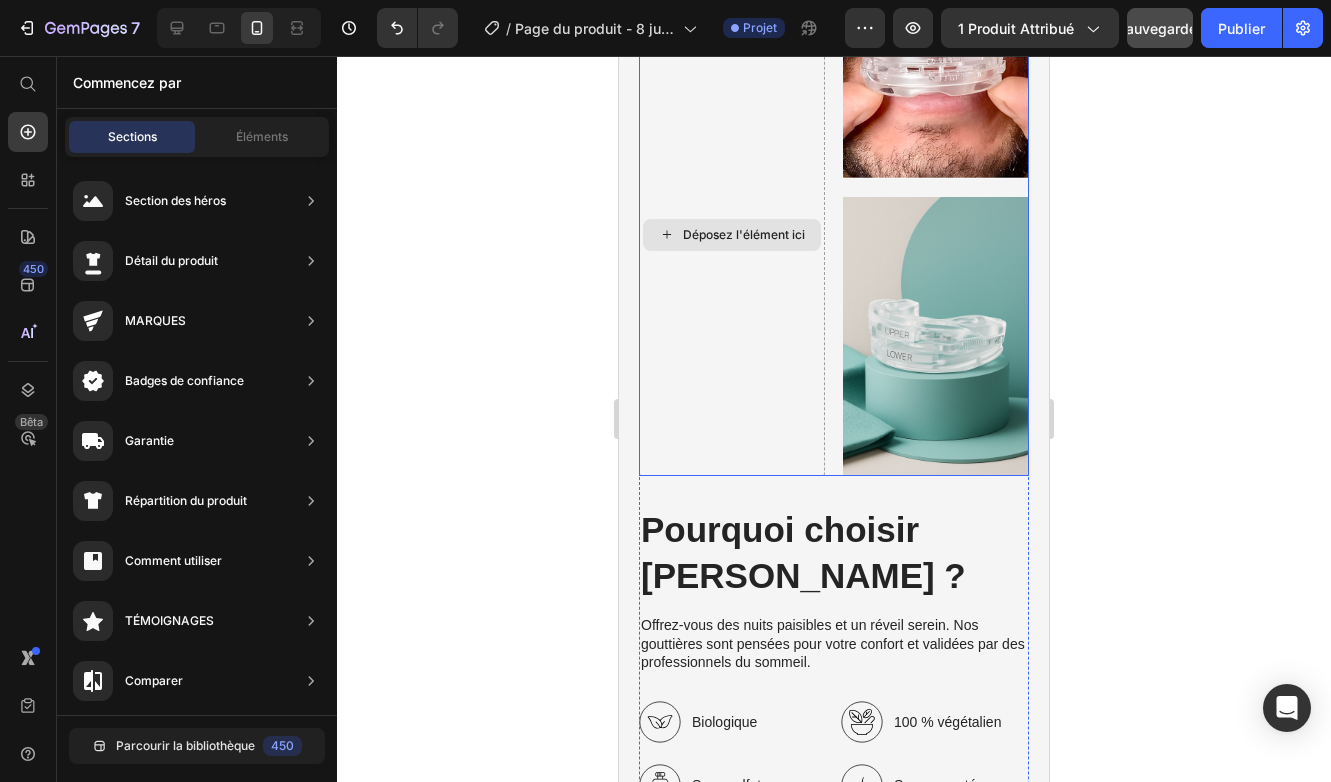 click on "Déposez l'élément ici" at bounding box center (744, 235) 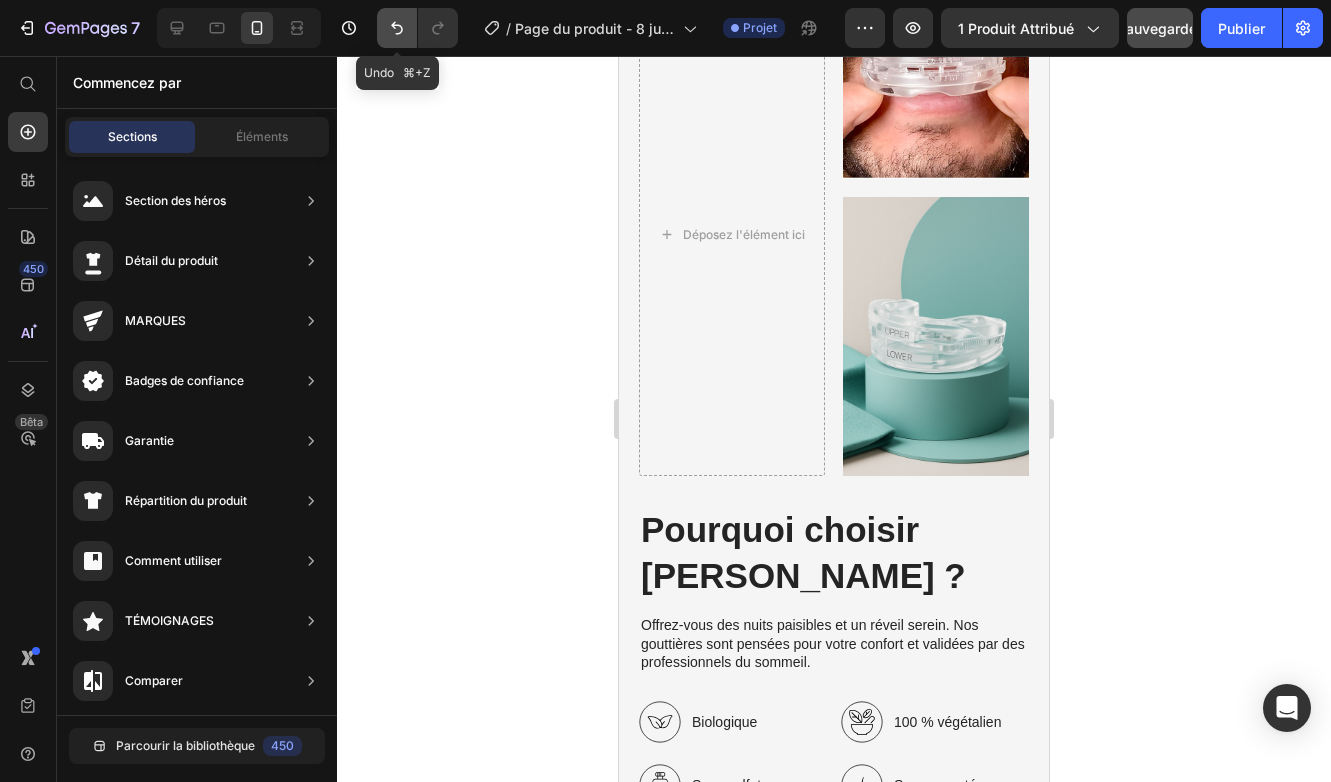 click 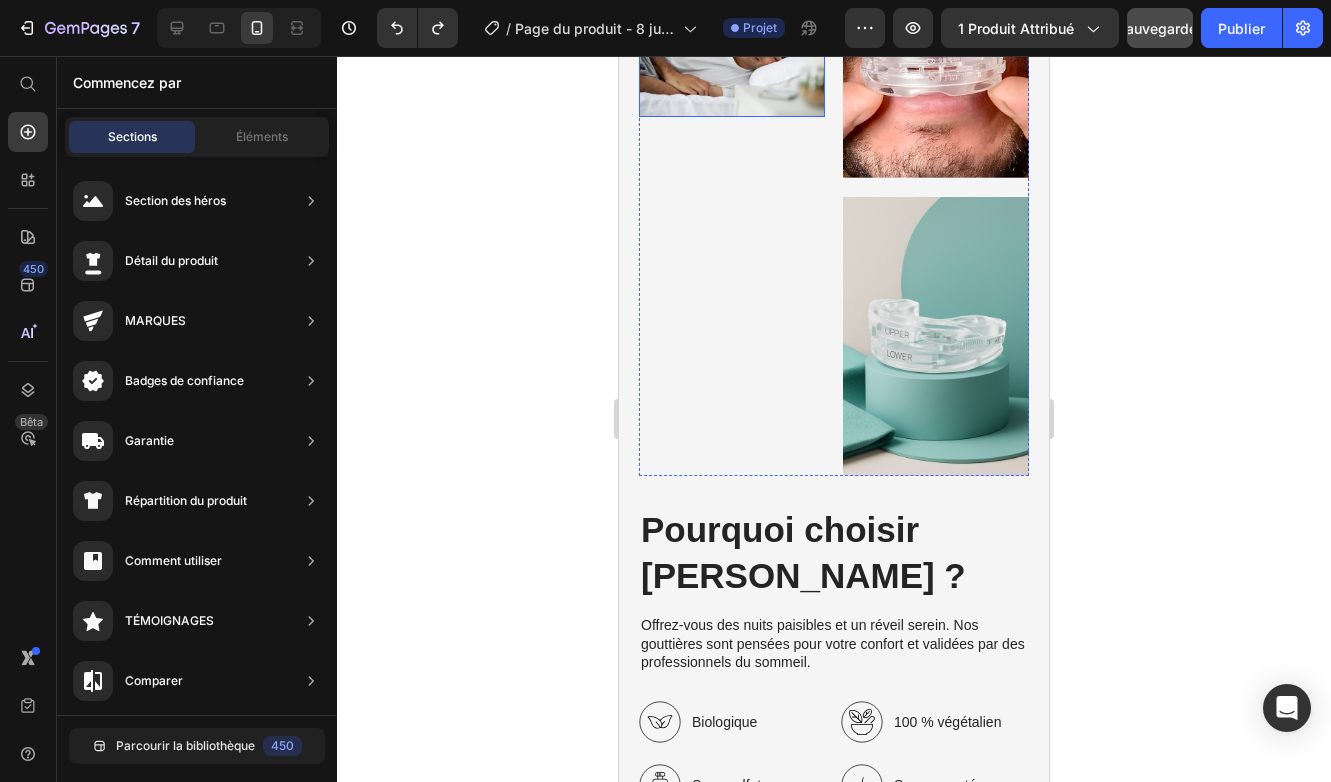 click at bounding box center (732, 55) 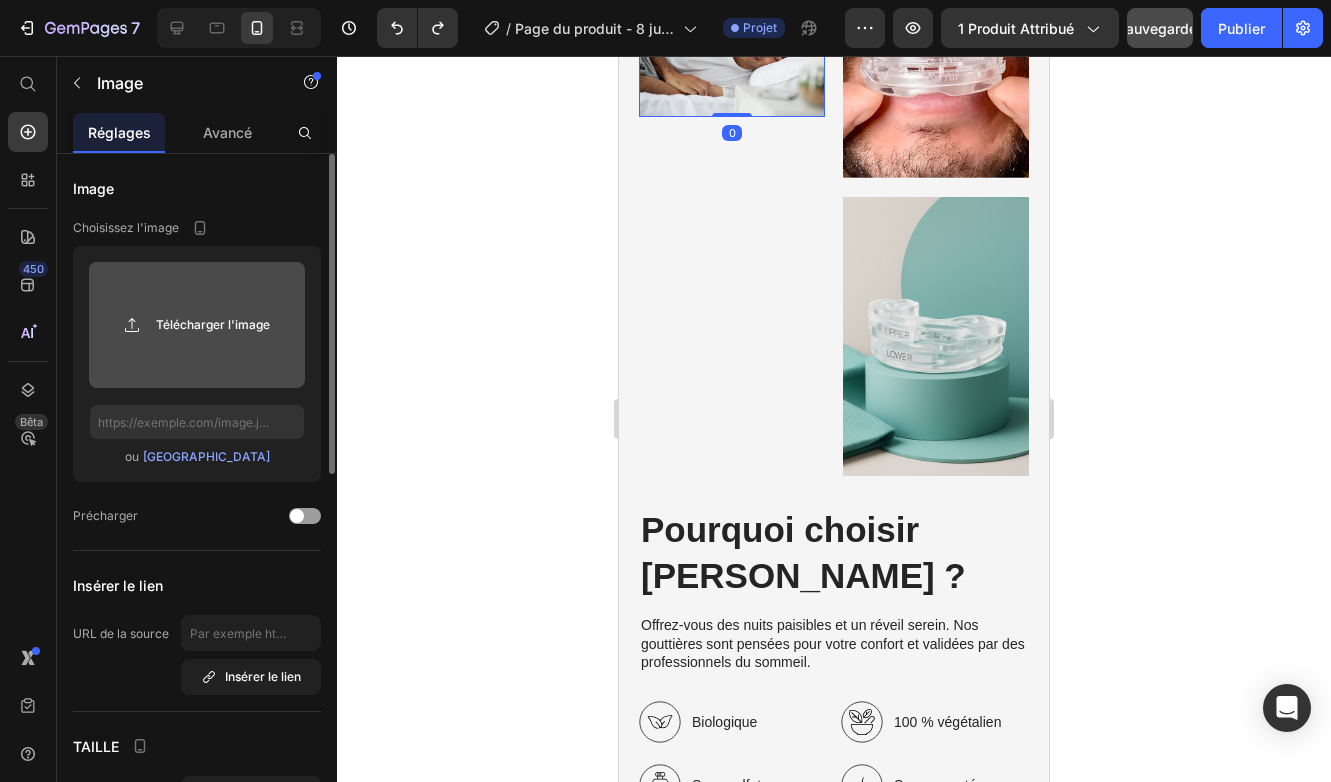 click 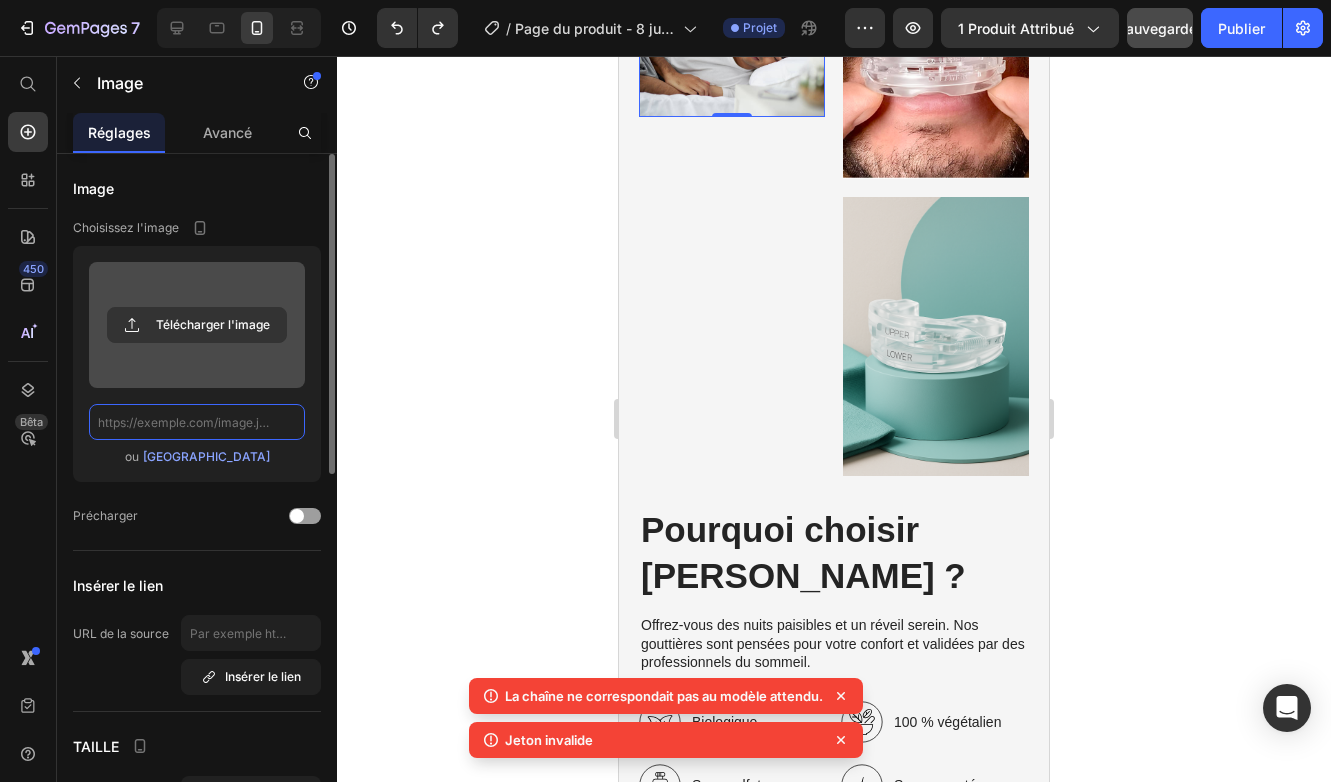 click 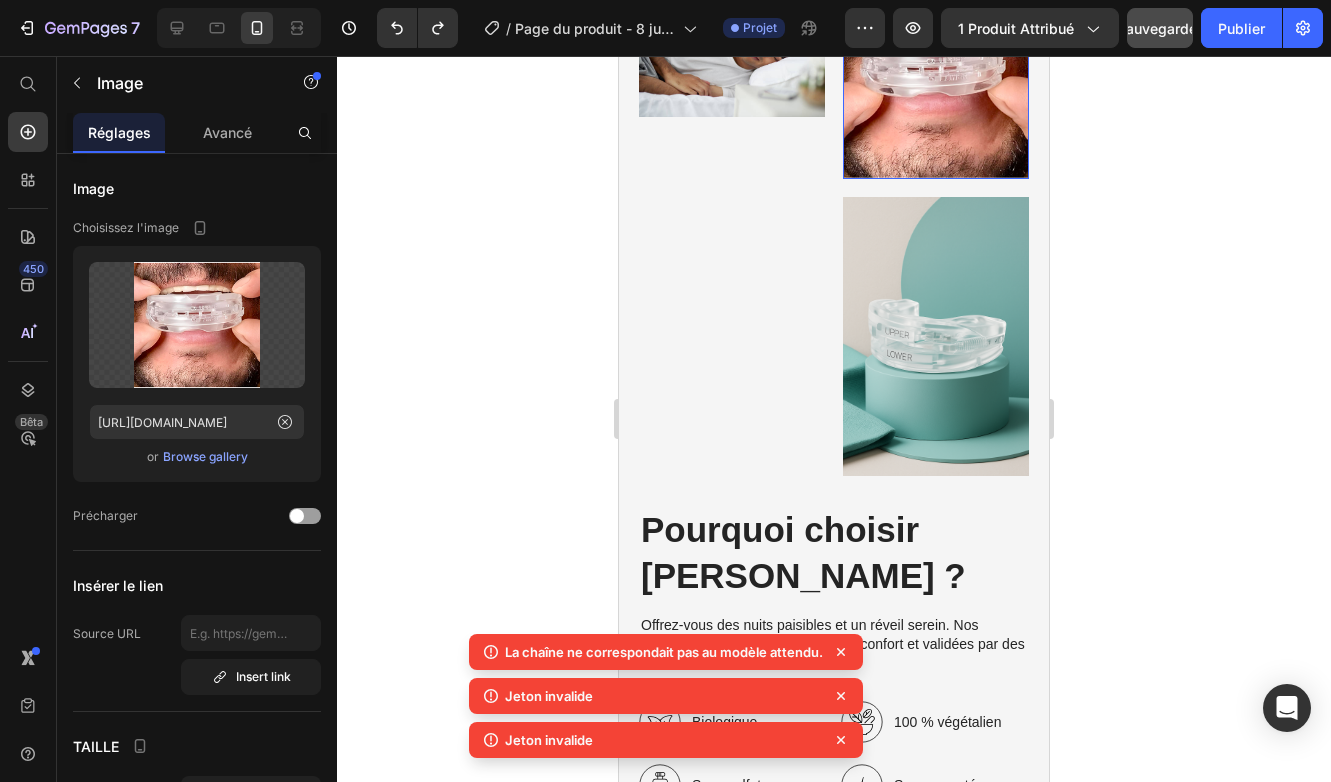 click at bounding box center (936, 86) 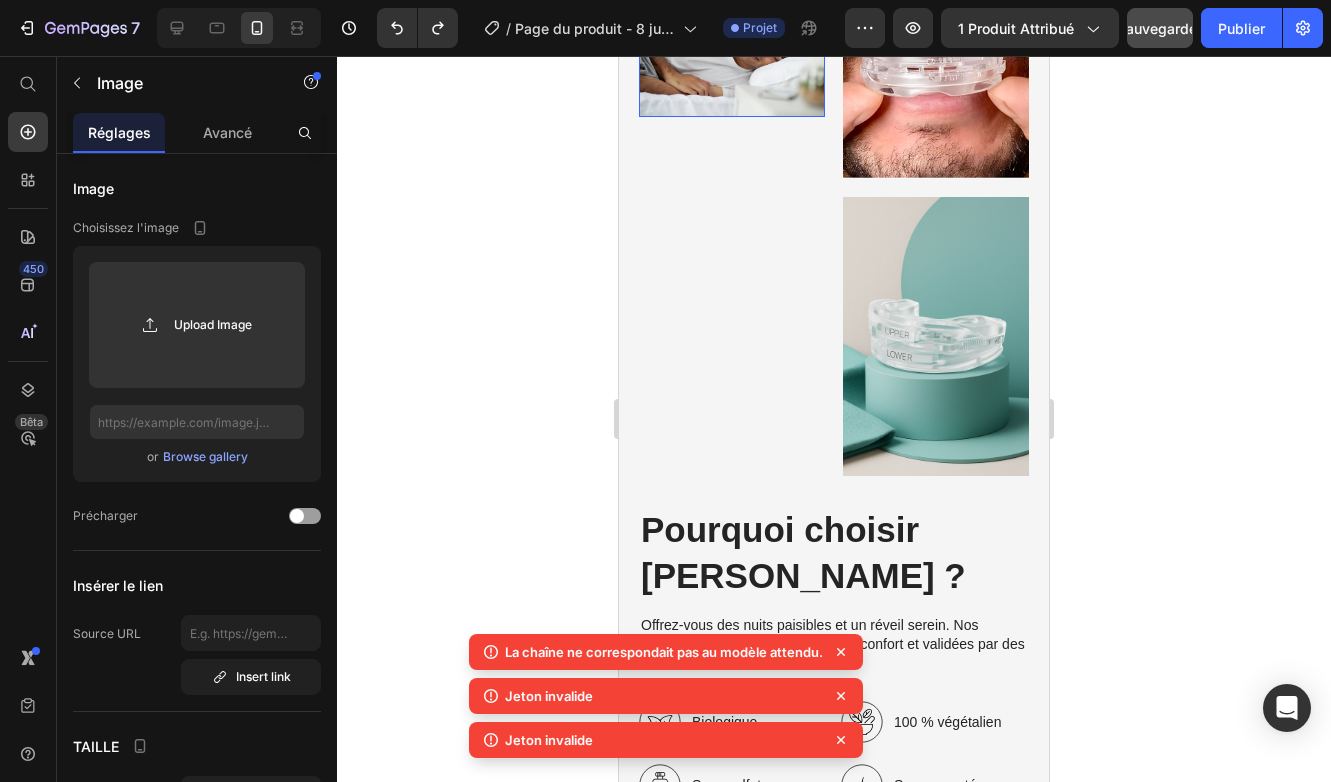 click at bounding box center (732, 55) 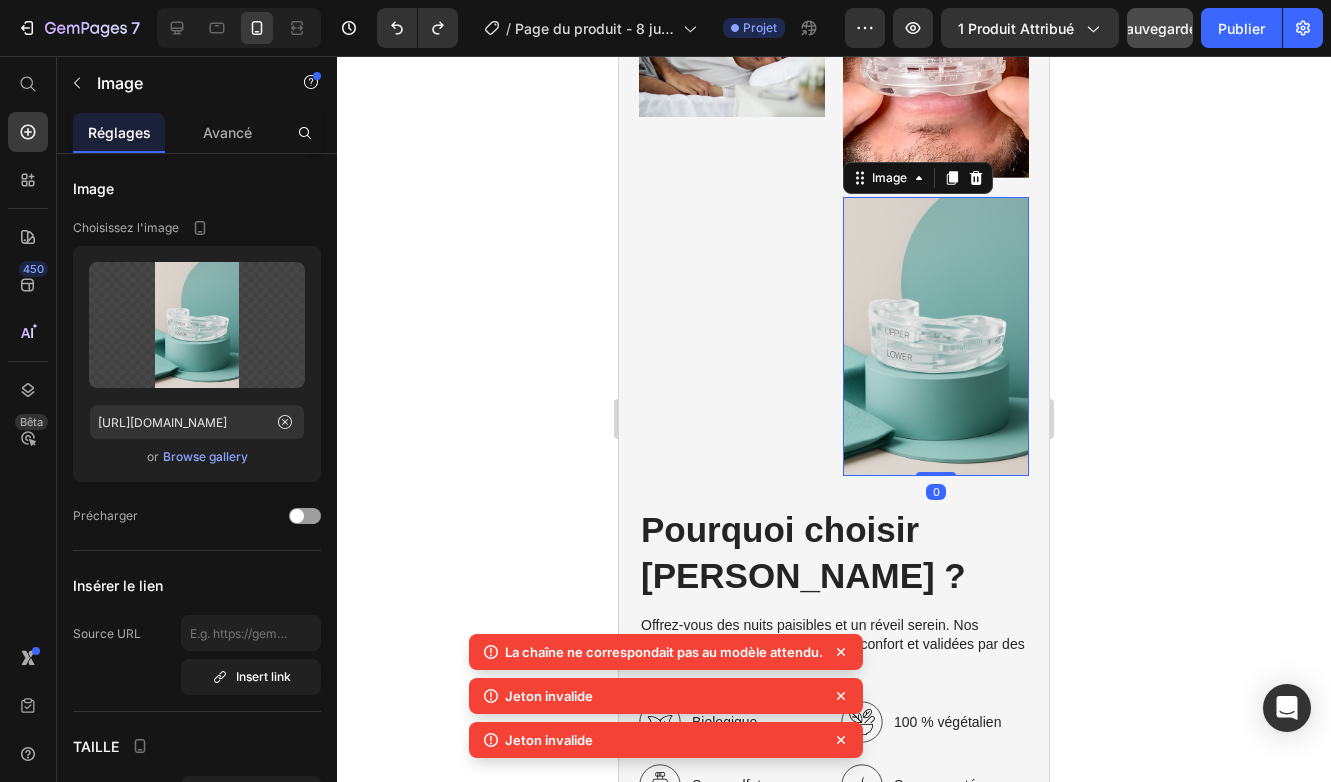 click at bounding box center [936, 336] 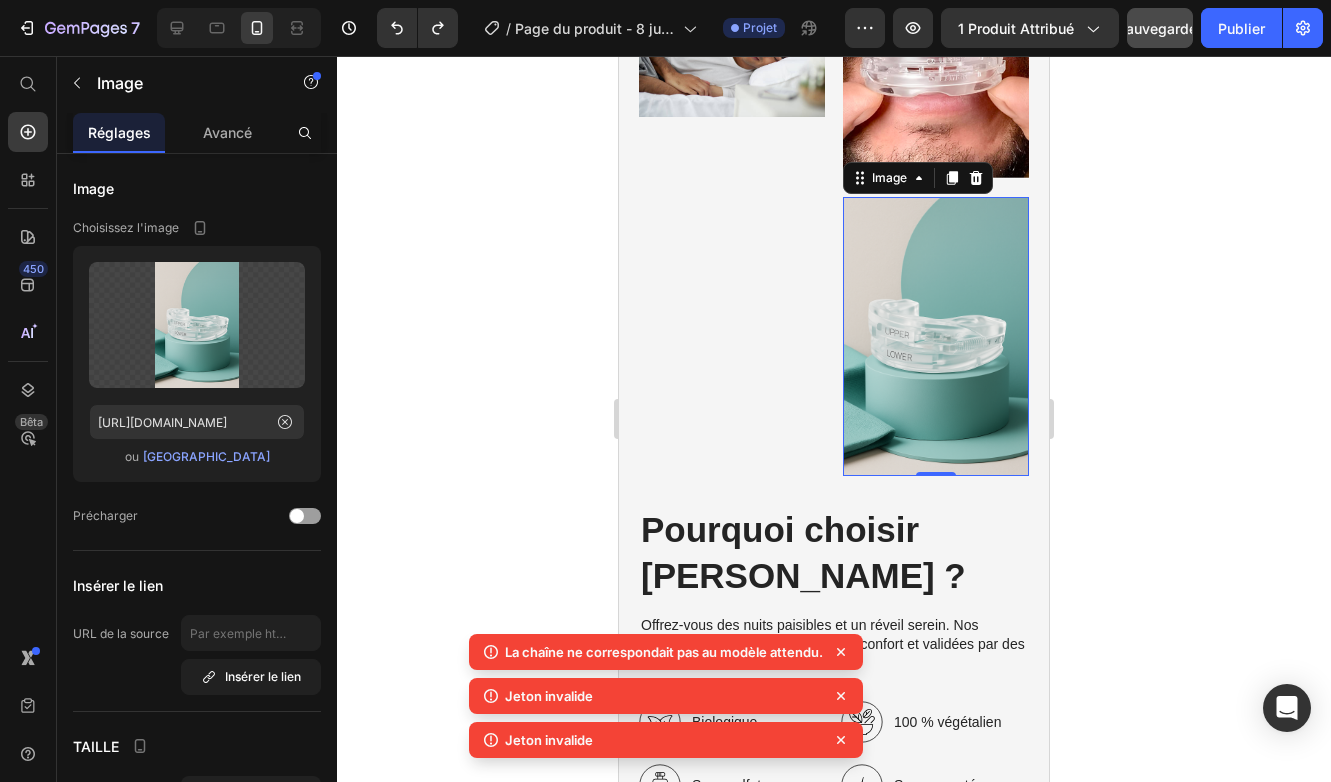 click 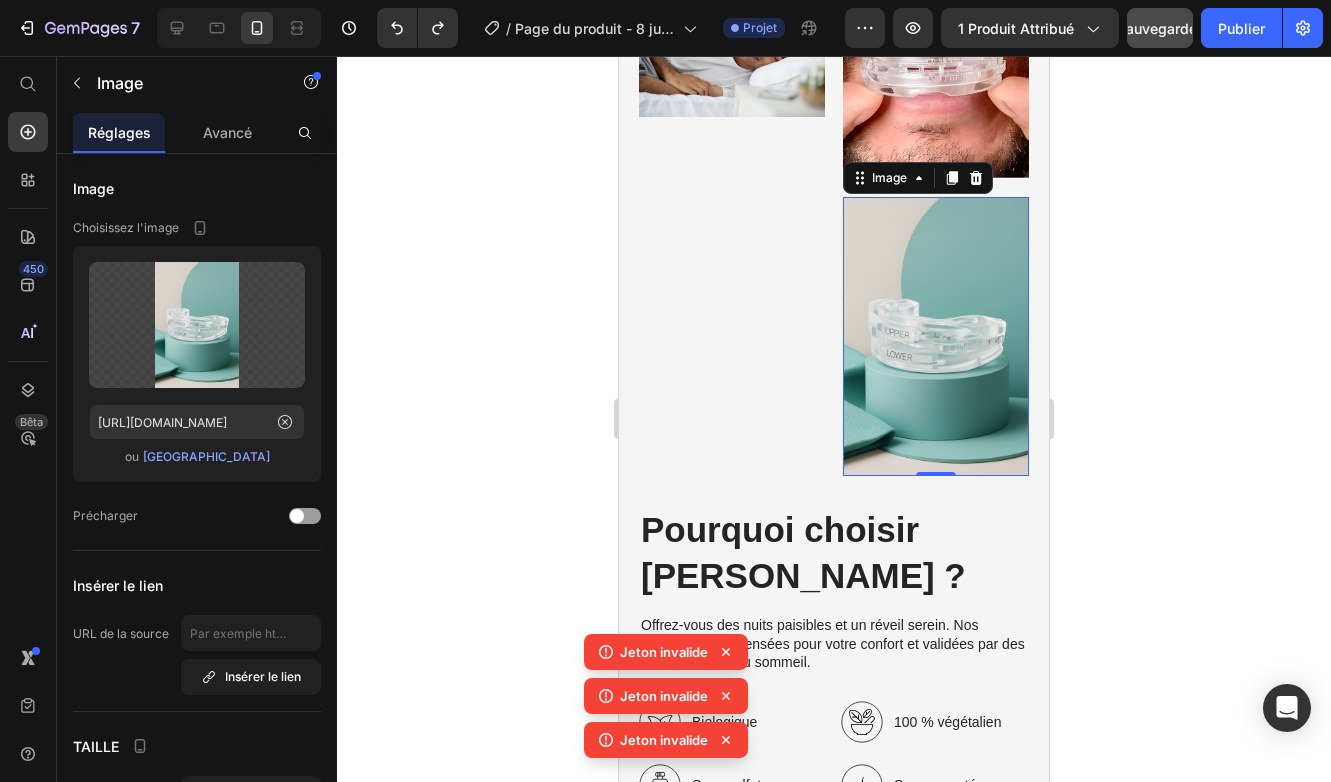 click at bounding box center (936, 336) 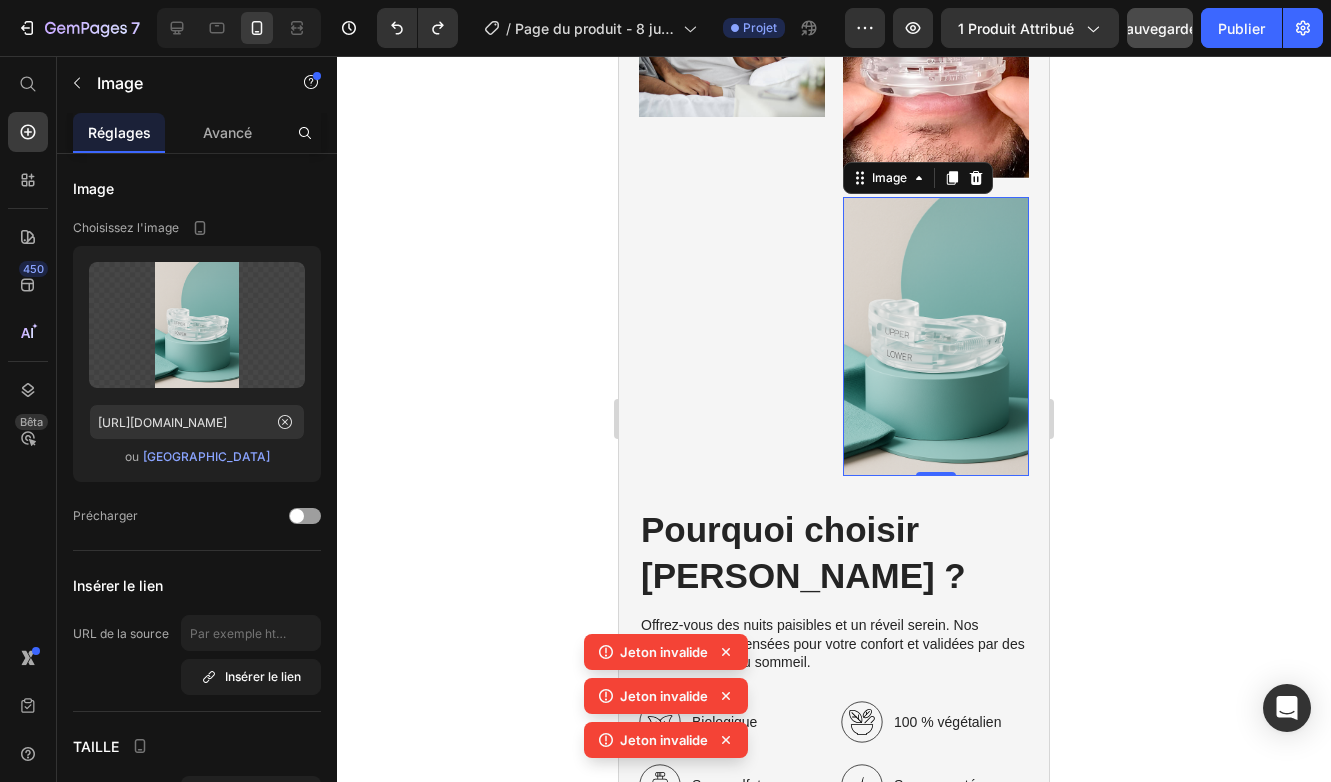 click 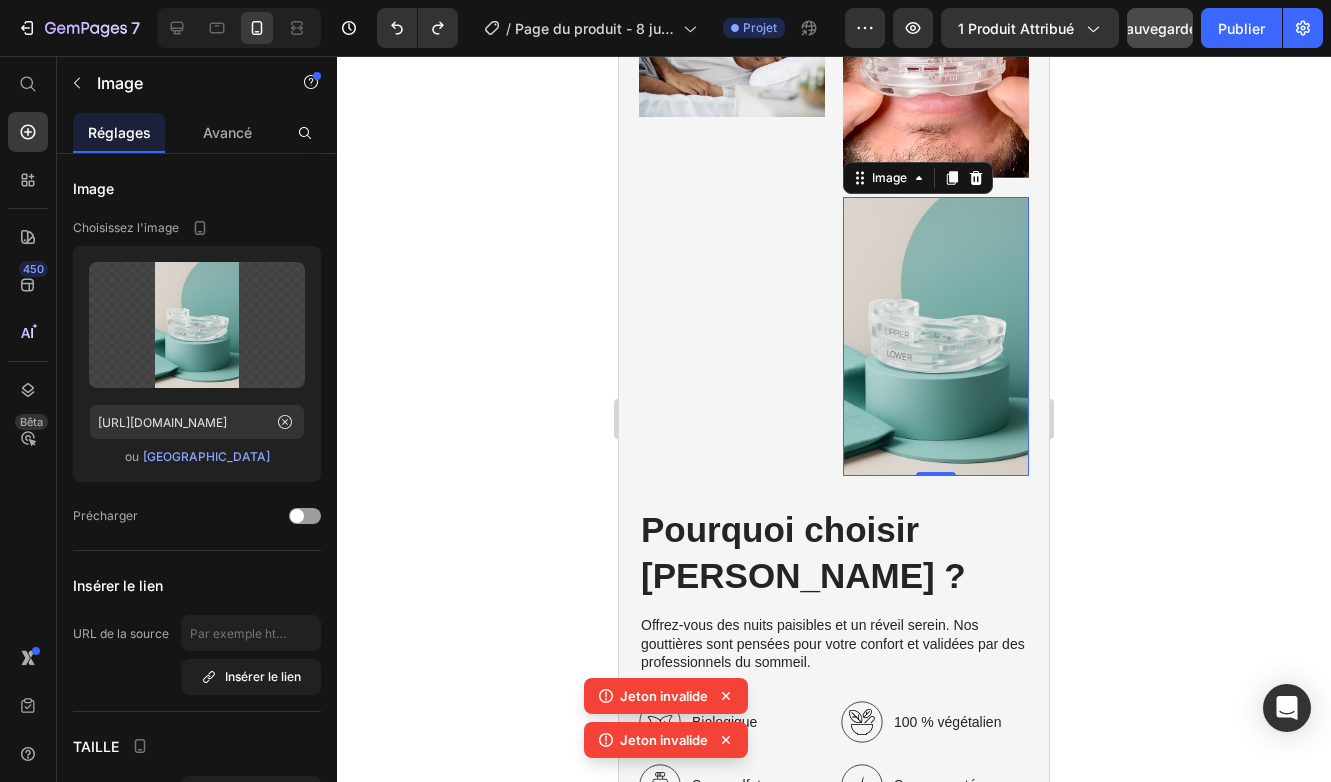 click 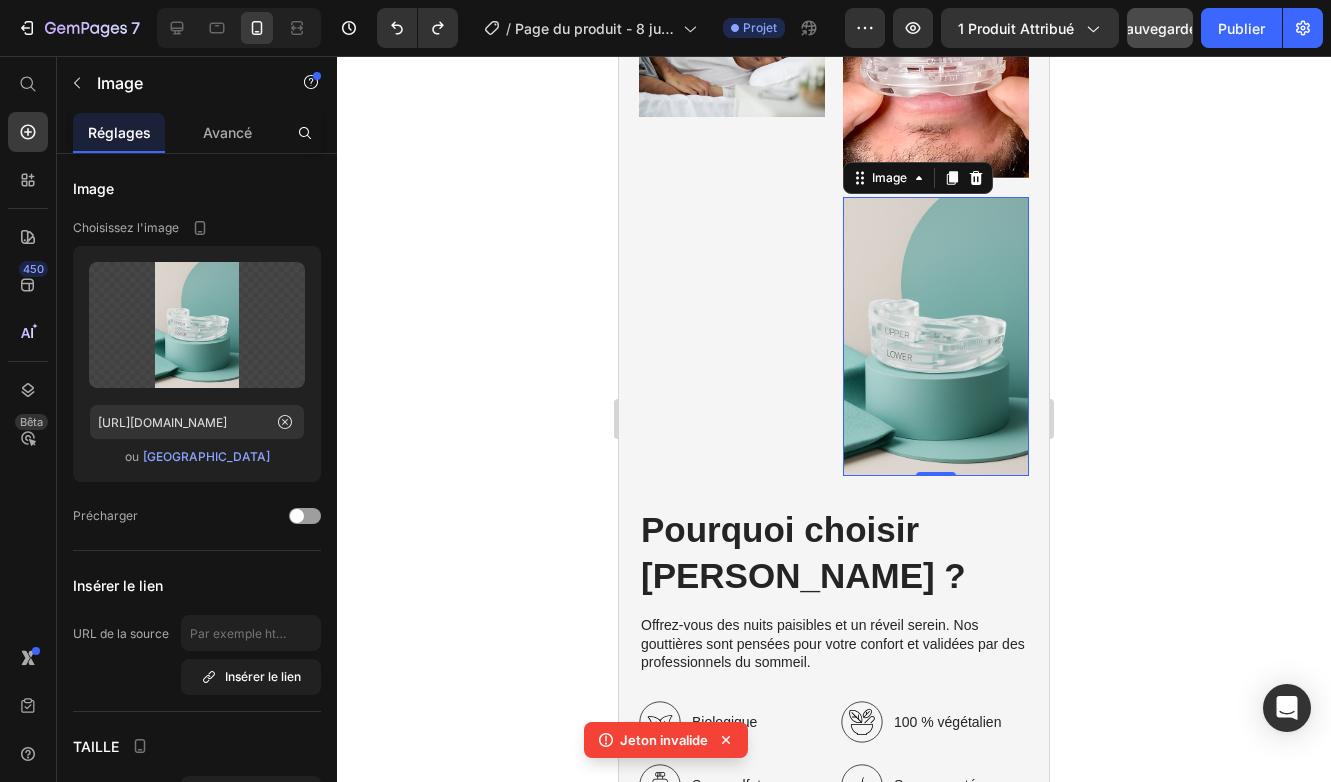 click 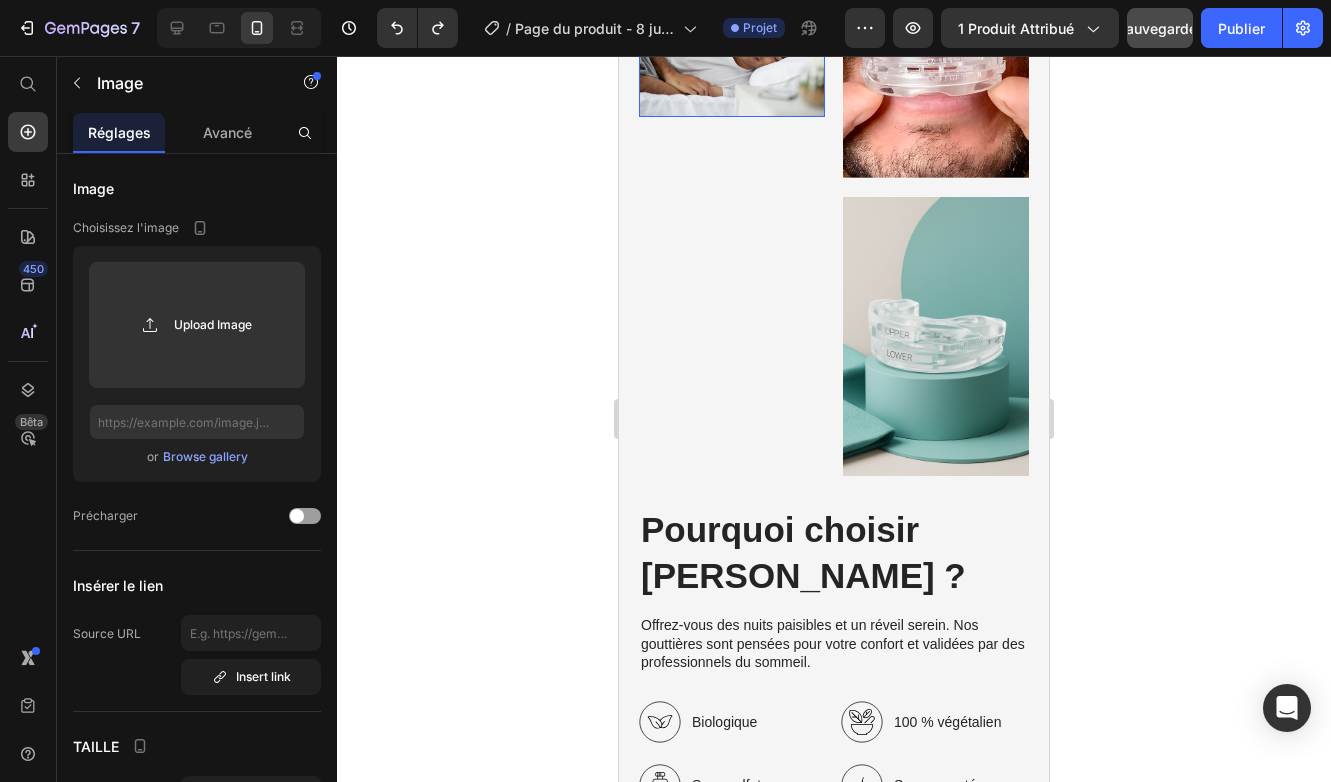 click at bounding box center (732, 55) 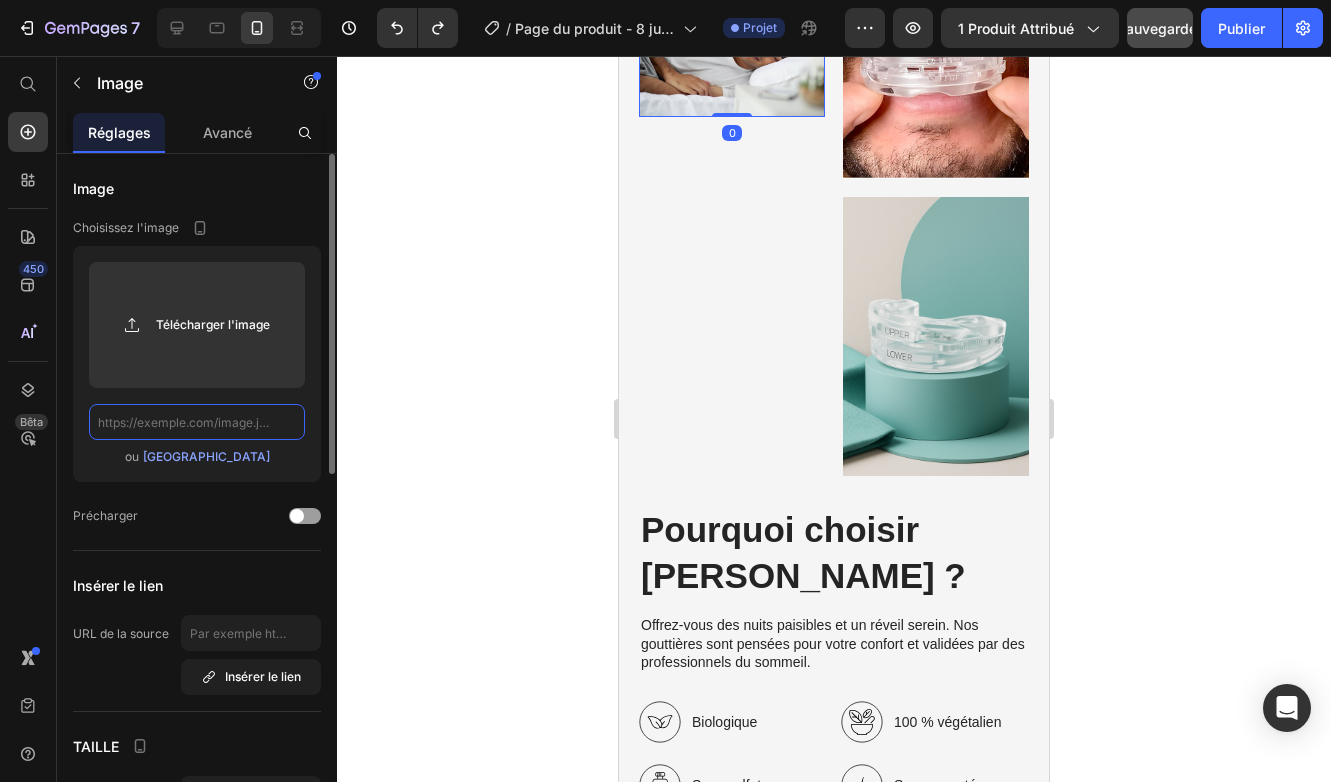 click 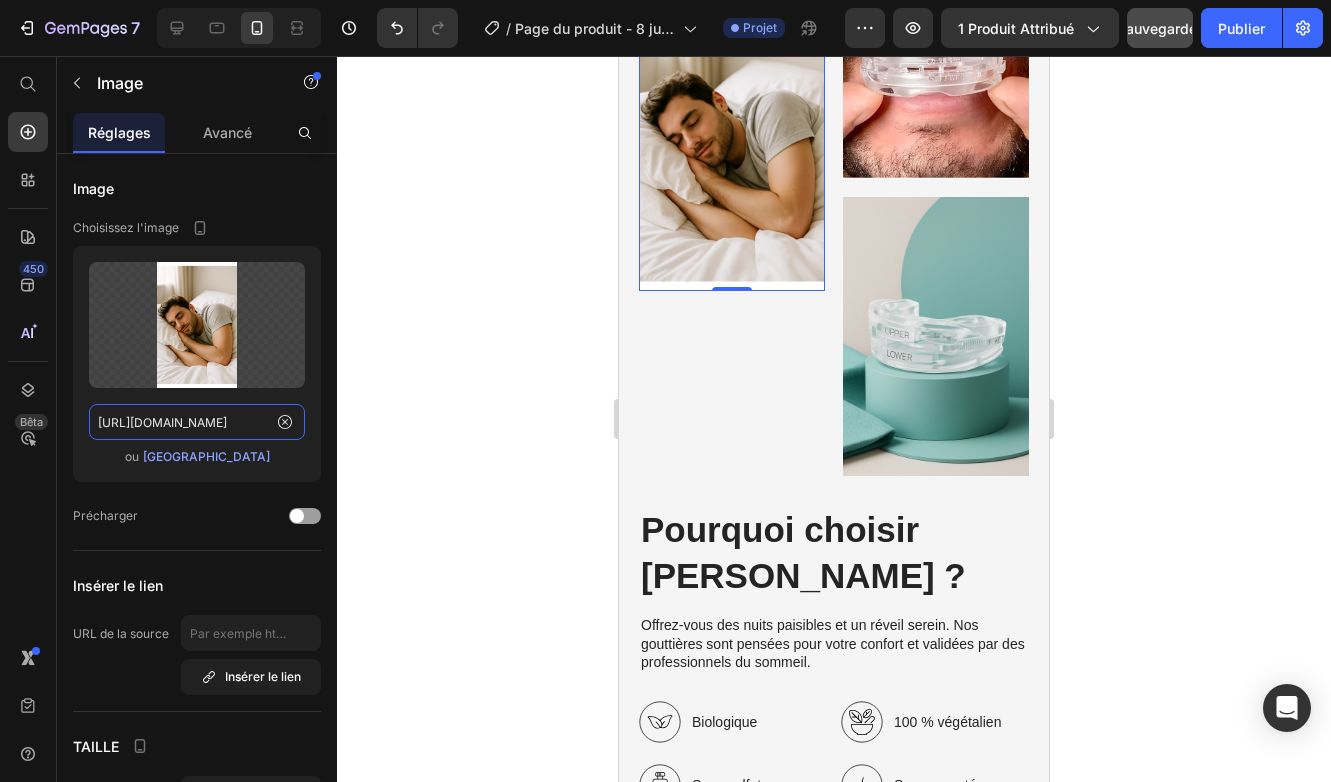 type on "[URL][DOMAIN_NAME]" 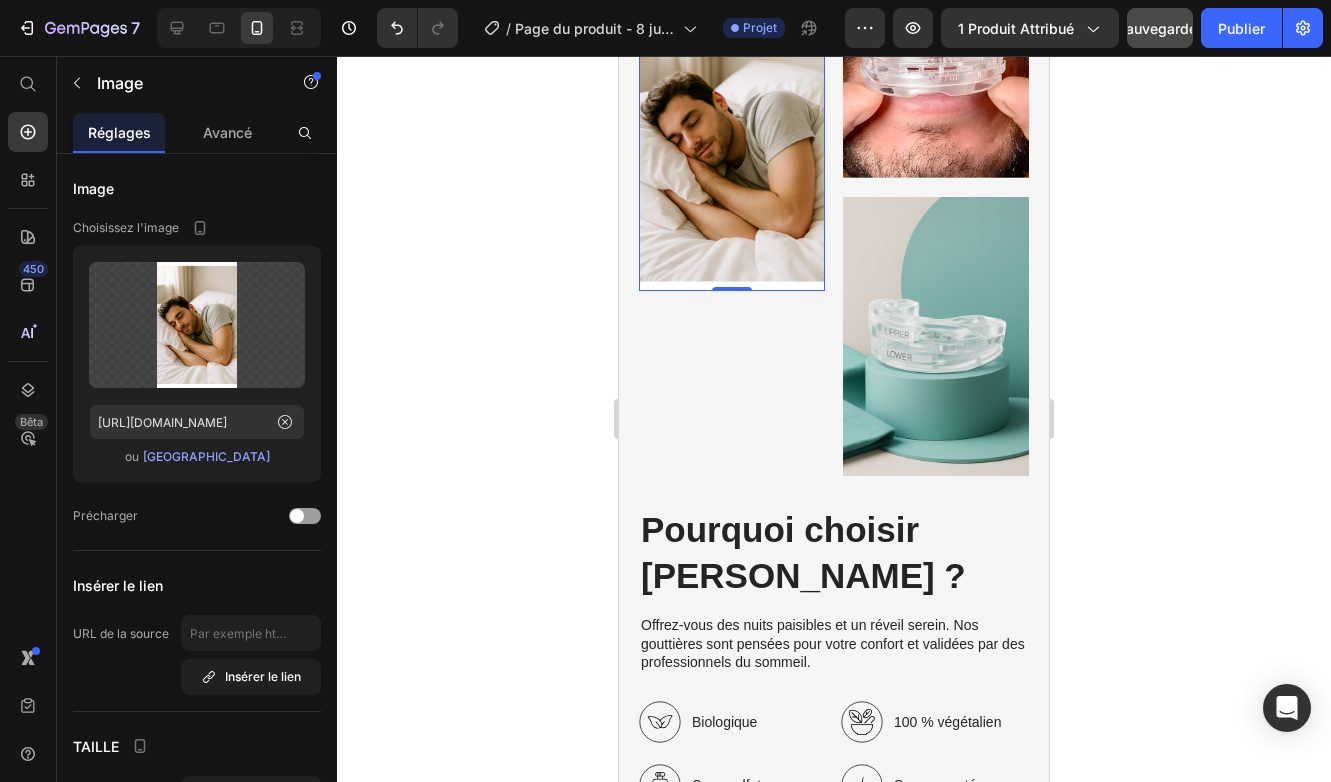 click 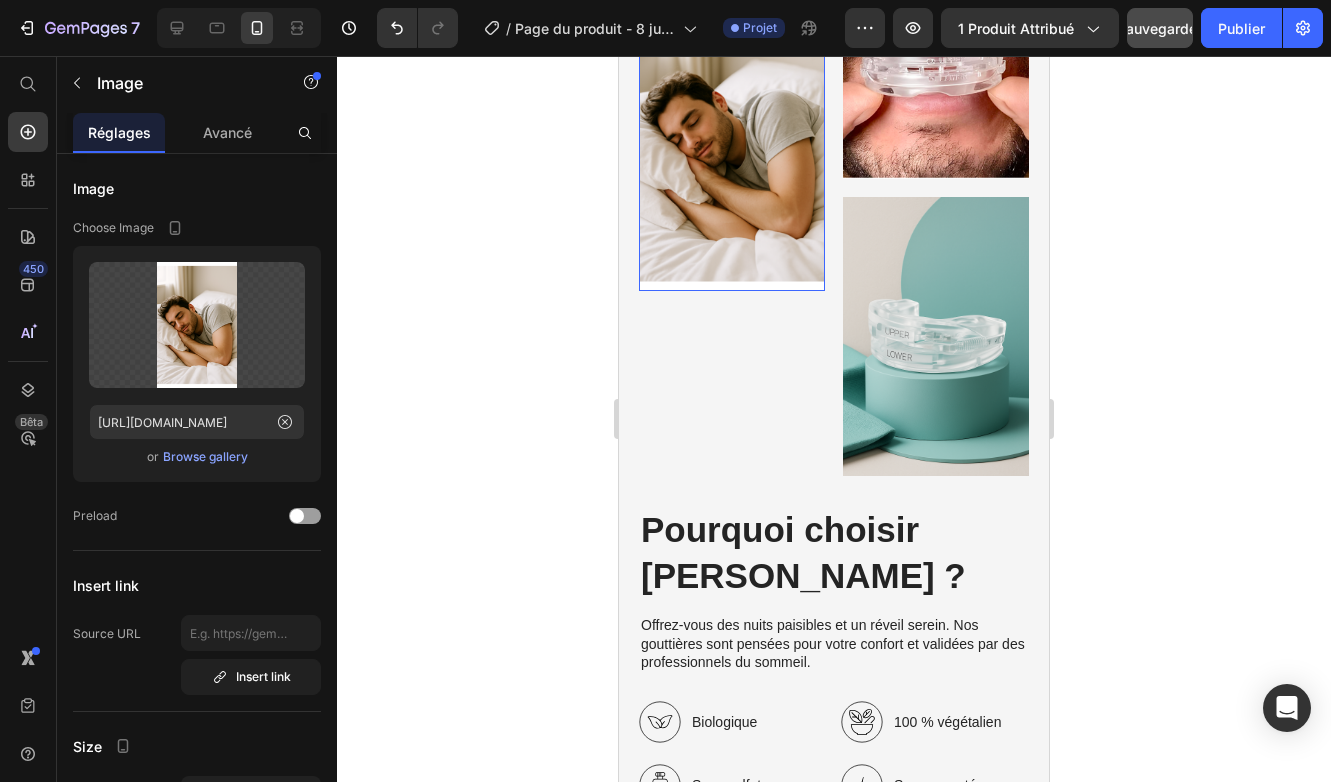 click at bounding box center [732, 142] 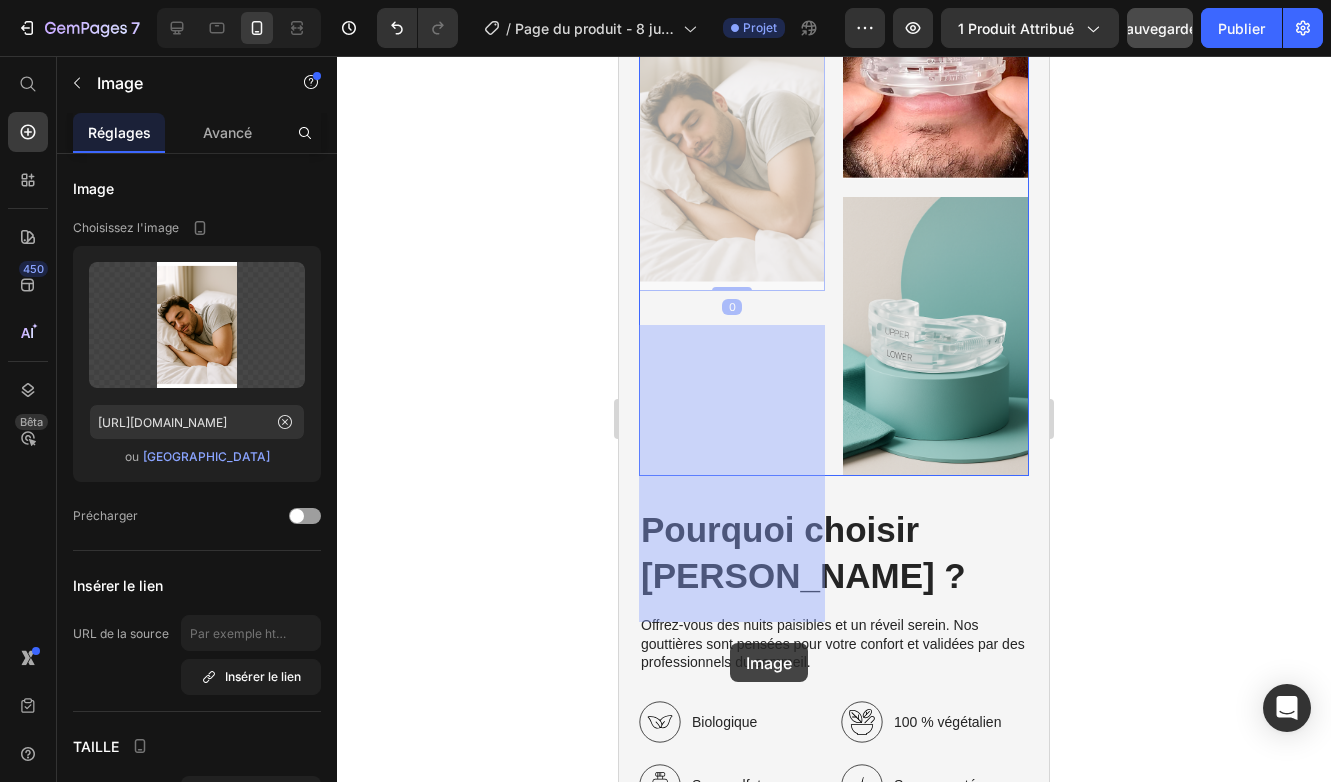 click on "iPhone 15 Pro Max  ( 430px ) iPhone 13 Mini iPhone 13 Pro iPhone 11 Pro Max iPhone 15 Pro Max Pixel 7 Galaxy S8+ Galaxy S20 Ultra iPad Mini iPad Air iPad Pro En-tête L'impact immédiat Direction Un sommeil paisible dès la première nuit. Zevonis agit dès les premières minutes pour réduire les renisements et libérer vos voies respiratoires, sans gêne ni douleur.   Profitez d'un ennommissement plus rapide, d'un sommeil plus profond... et d'un réveil vraiment reposé. Votre partenaire vous dira merci. Bloc de texte Rangée Image Rangée Pour vous... et pour votre couple Direction Dormez mieux, vivez mieux. [PERSON_NAME] nuits agitées, les tensions au lit et les réveils fatigués. Zevonis vous aide à retrouver des nuits [PERSON_NAME] et des matins complices.   Testée, confortable, discrète : cette goutte s'adapte à votre routine sans effort et transforme durablement la qualité de votre sommeil. Bloc de texte Rangée Image Rangée Section 2 Image   0 Image   0 Image Image Rangée Pourquoi choisir Zevonis ?" at bounding box center (834, 1915) 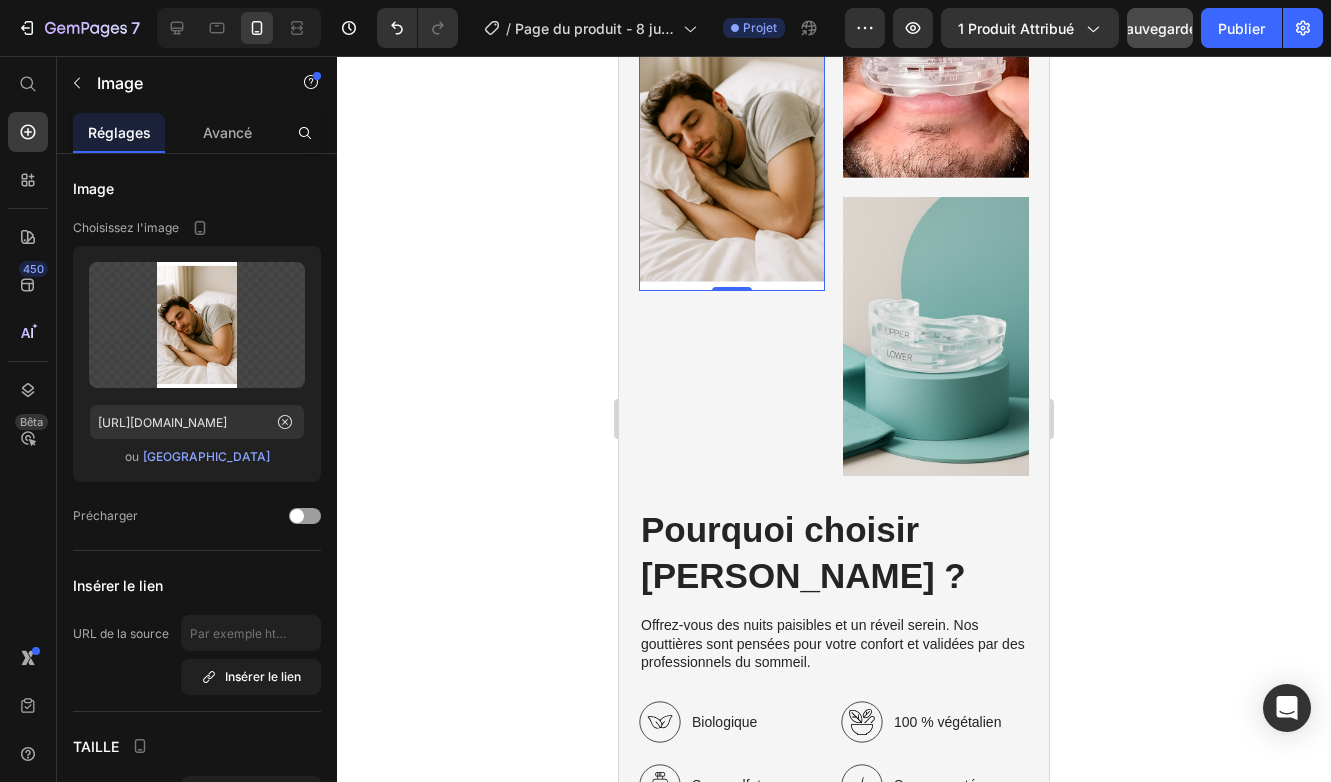 click 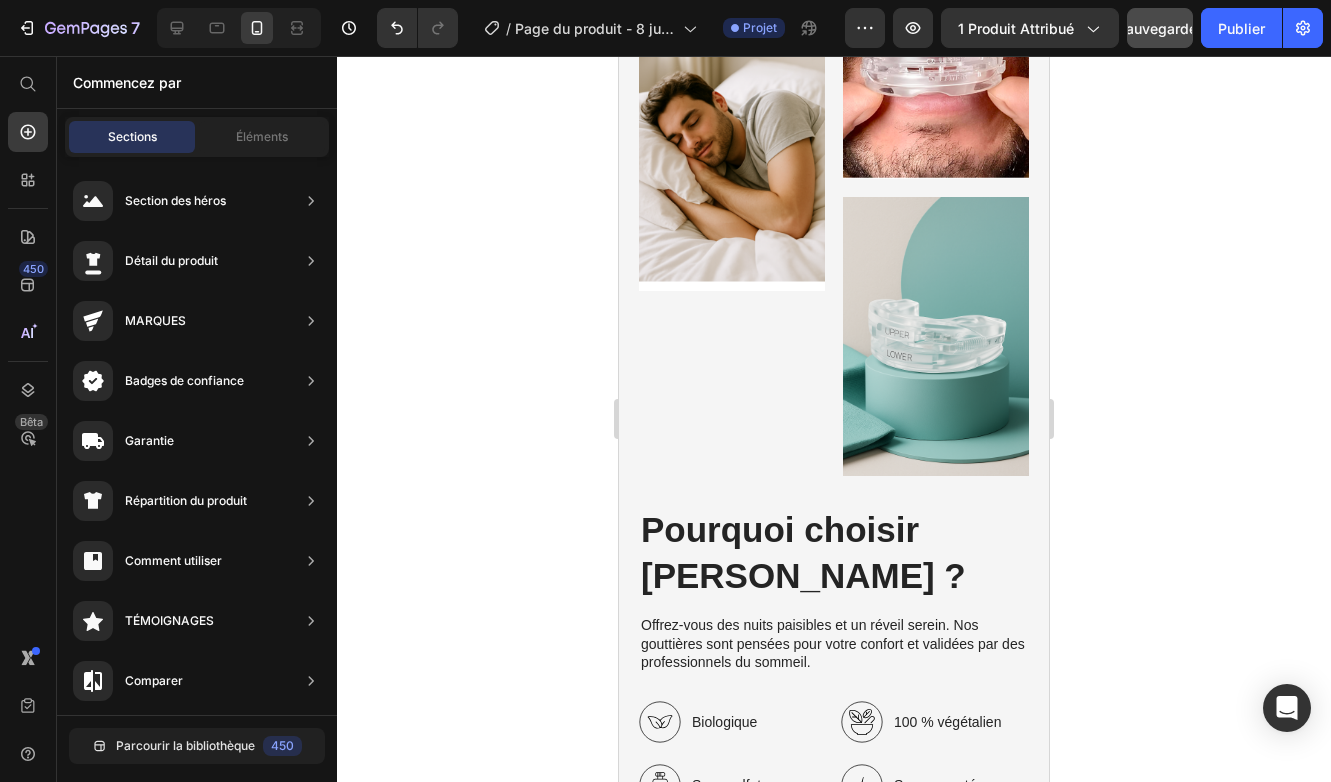 click 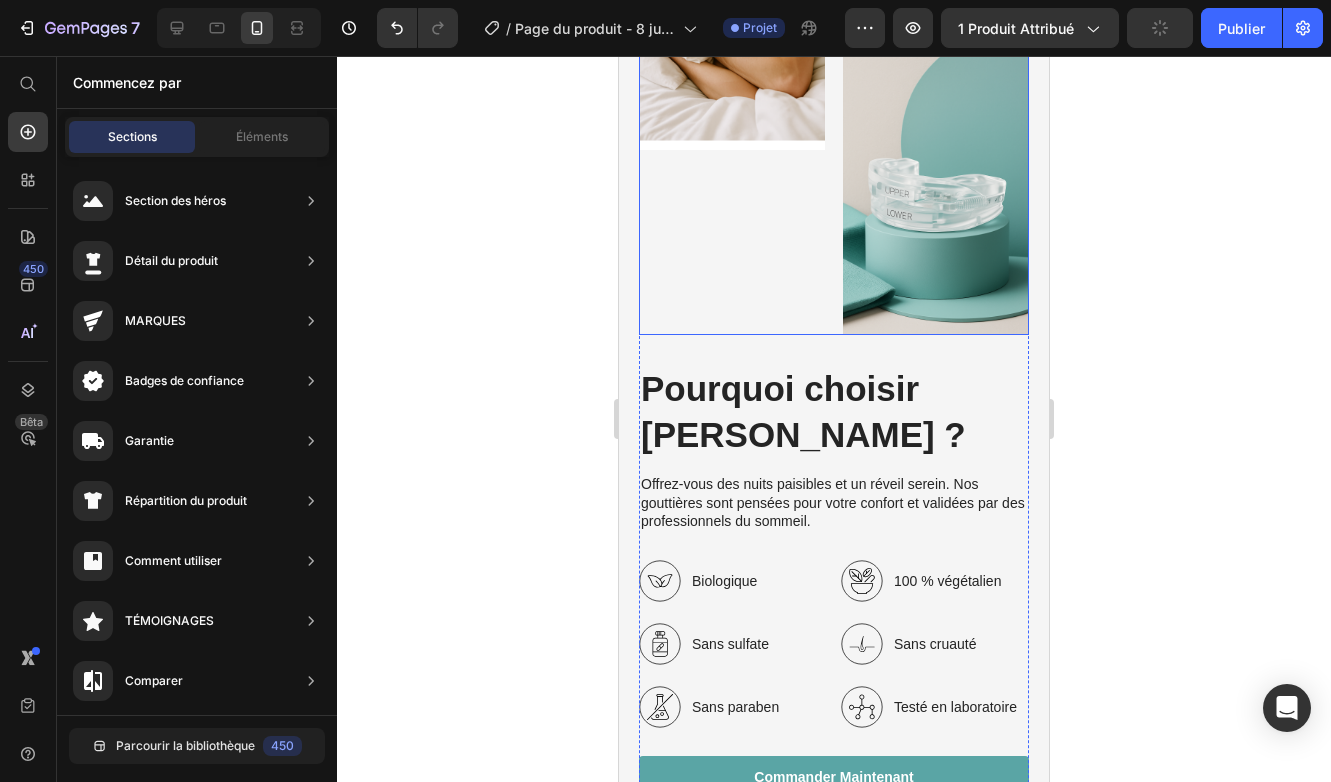 scroll, scrollTop: 2921, scrollLeft: 0, axis: vertical 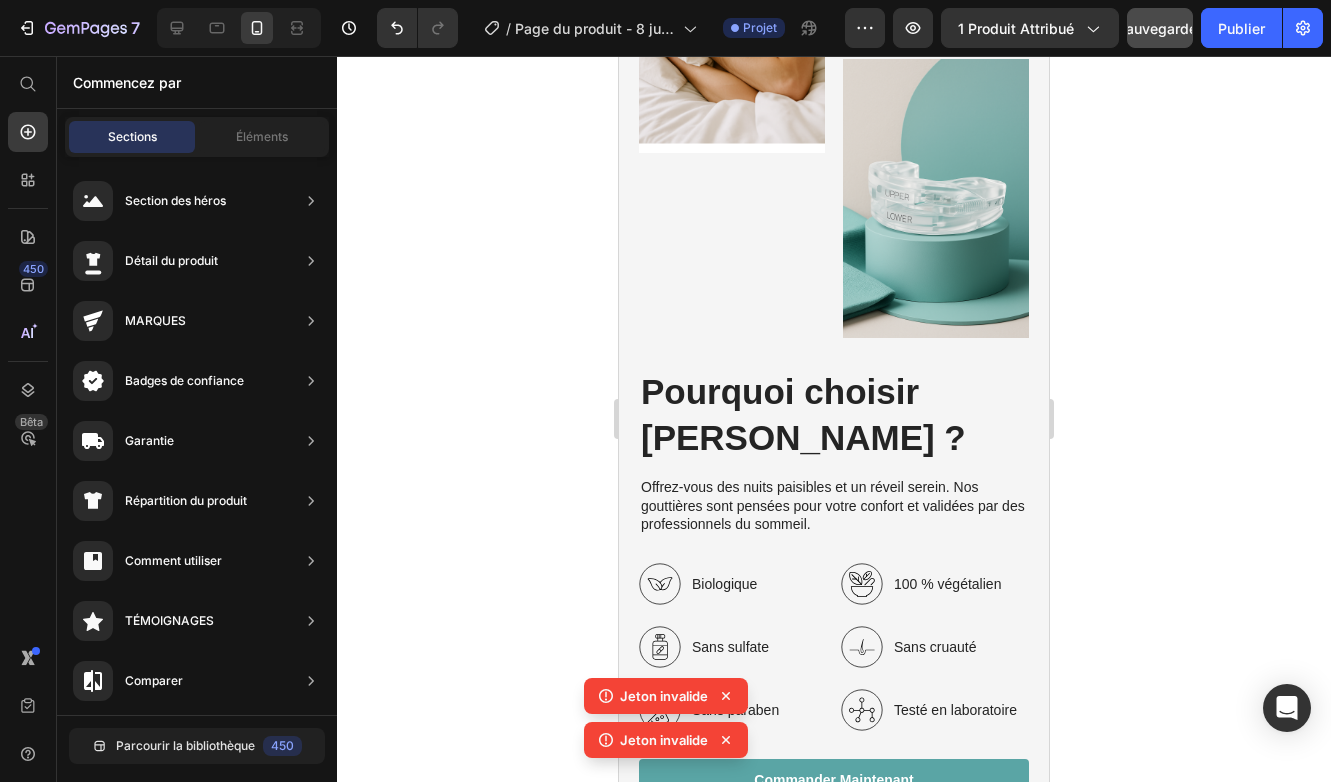 click 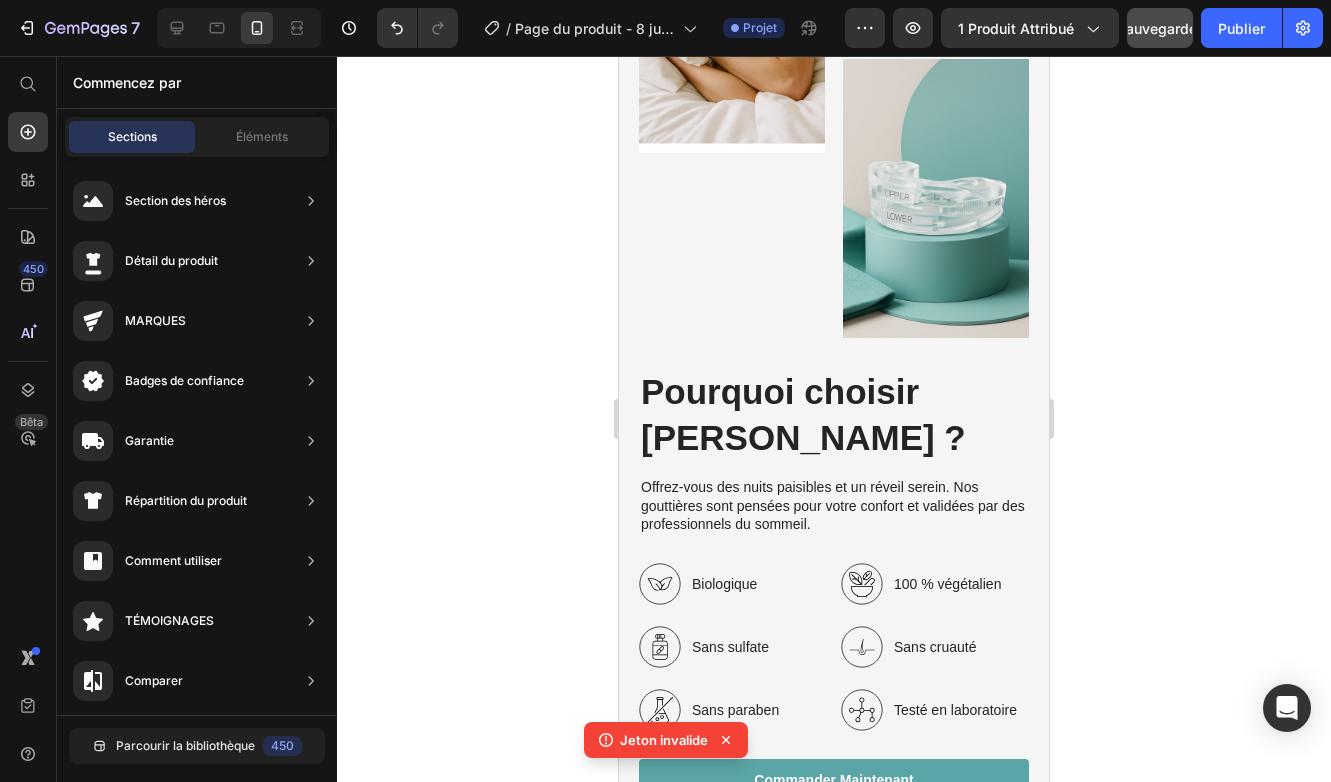 click on "Jeton invalide" 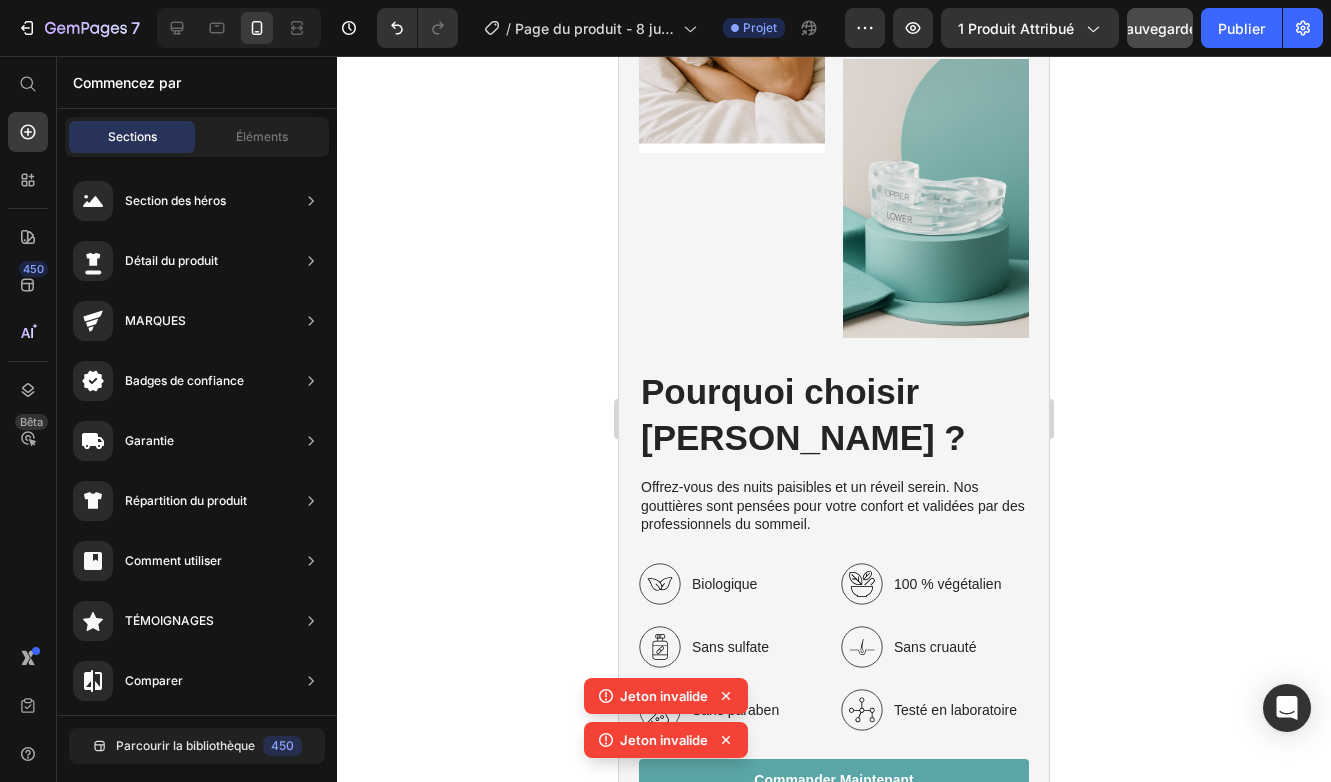click 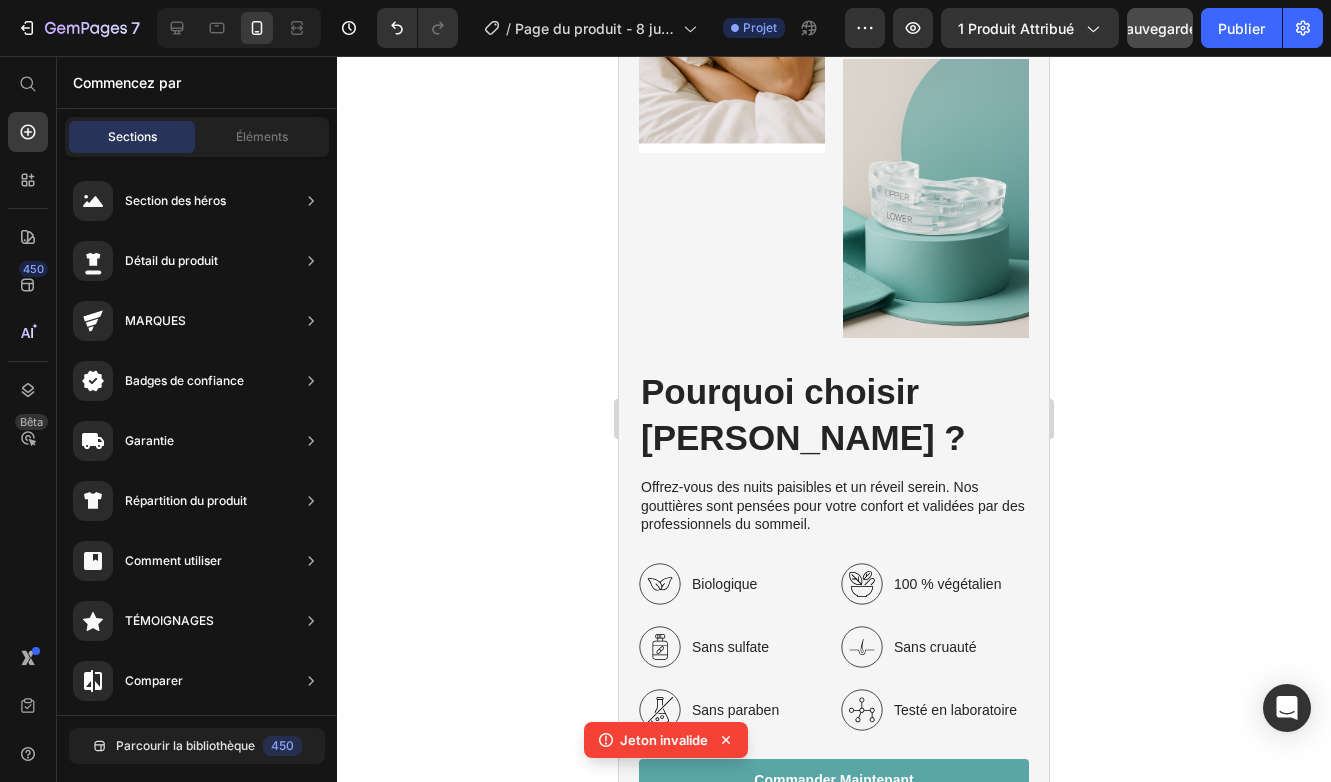 click 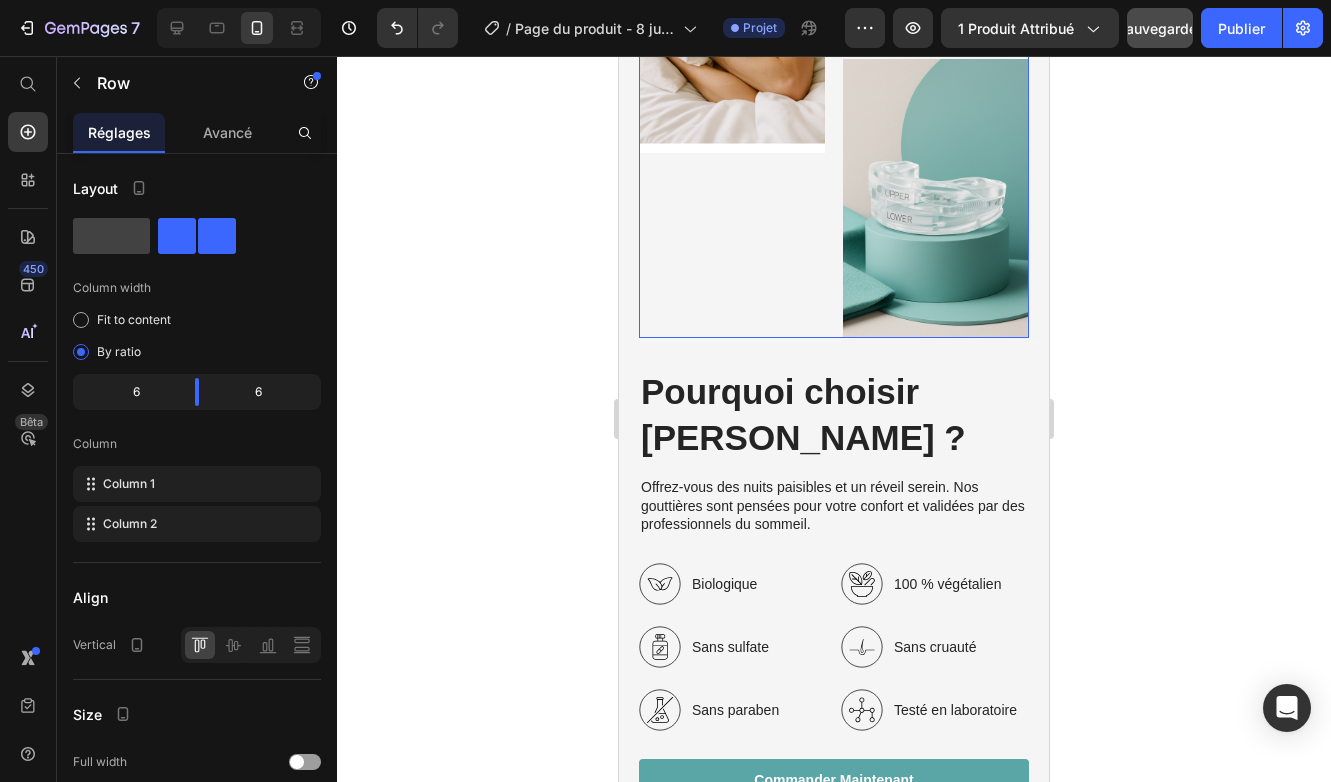 click on "Image" at bounding box center (732, 96) 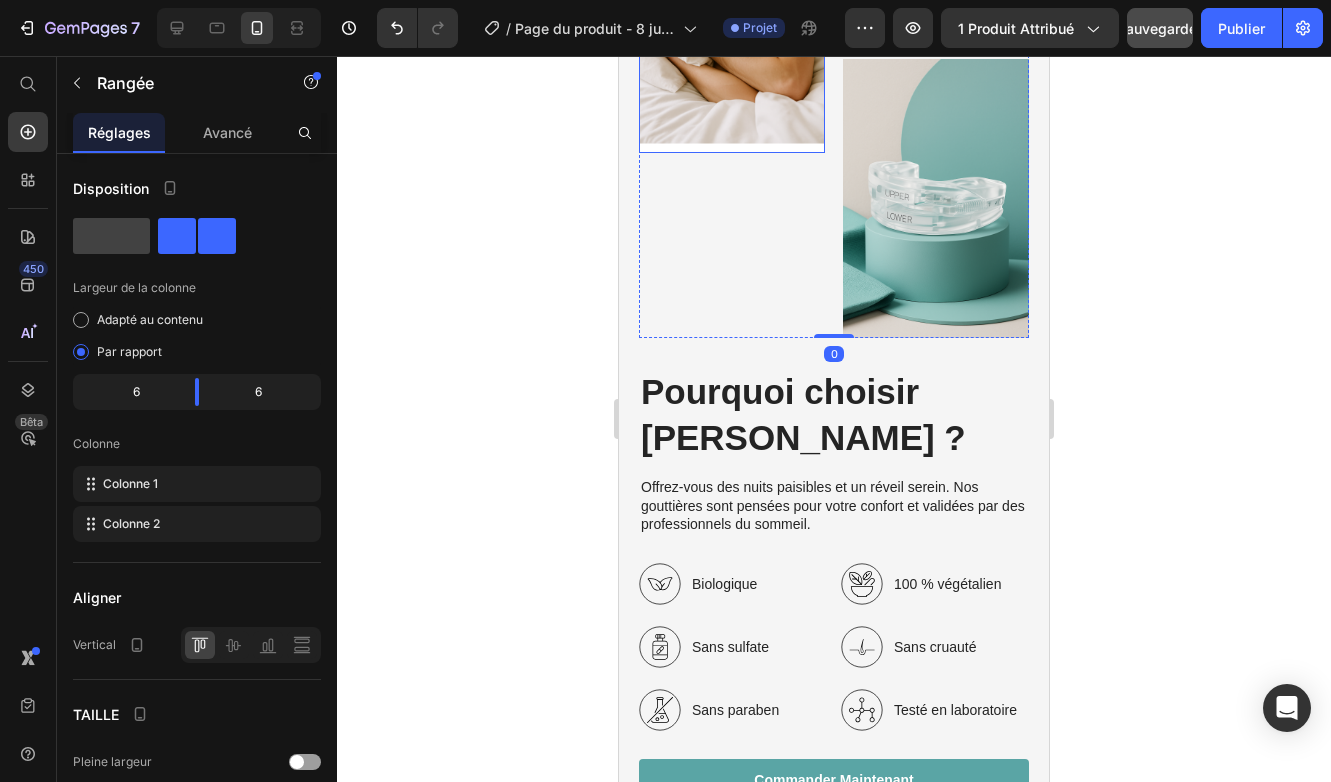 click at bounding box center [732, 4] 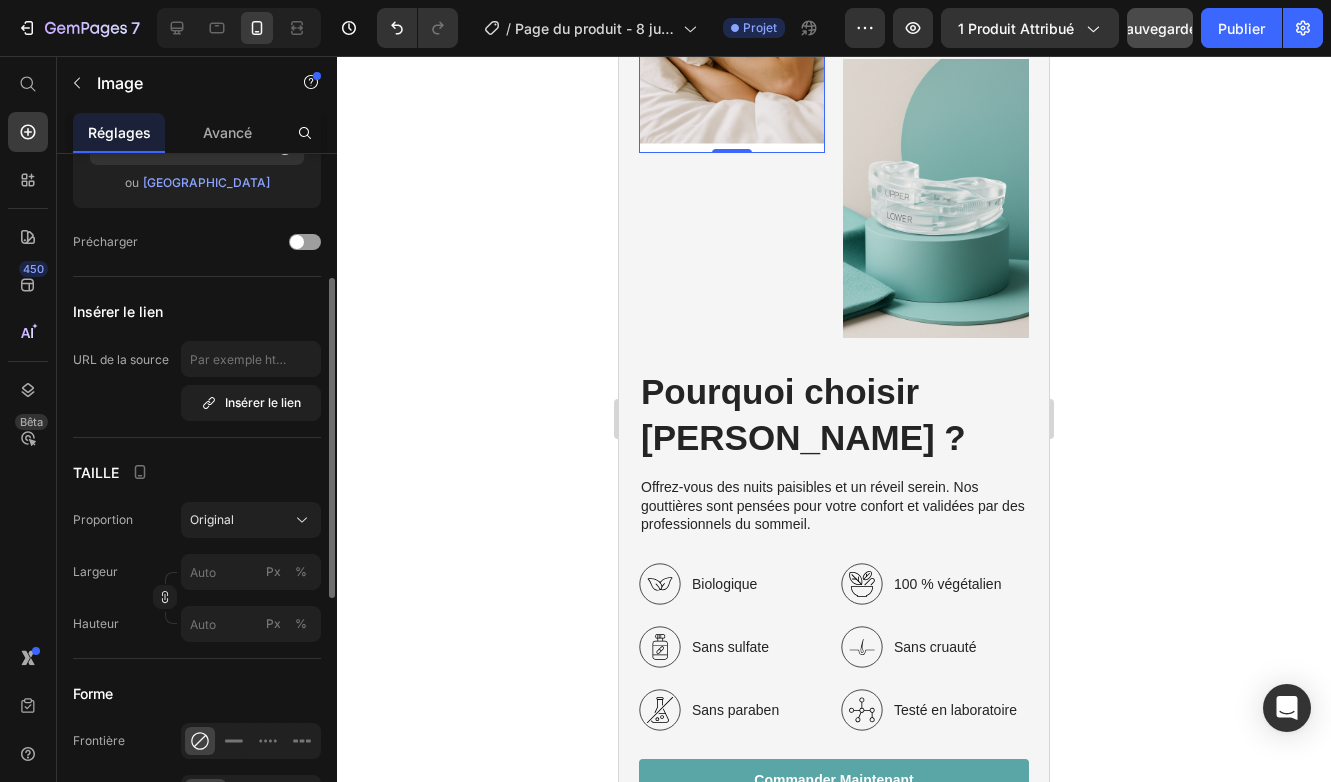 scroll, scrollTop: 278, scrollLeft: 0, axis: vertical 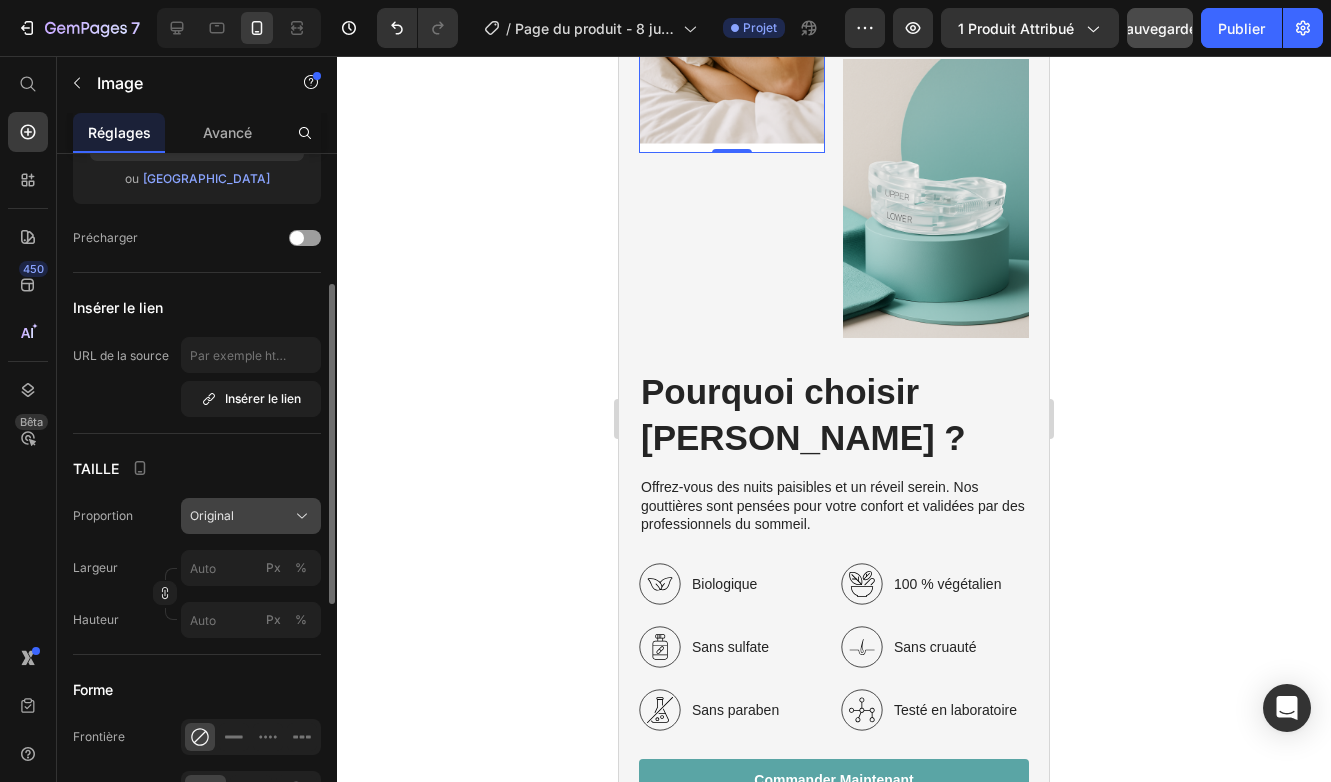 click on "Original" at bounding box center (251, 516) 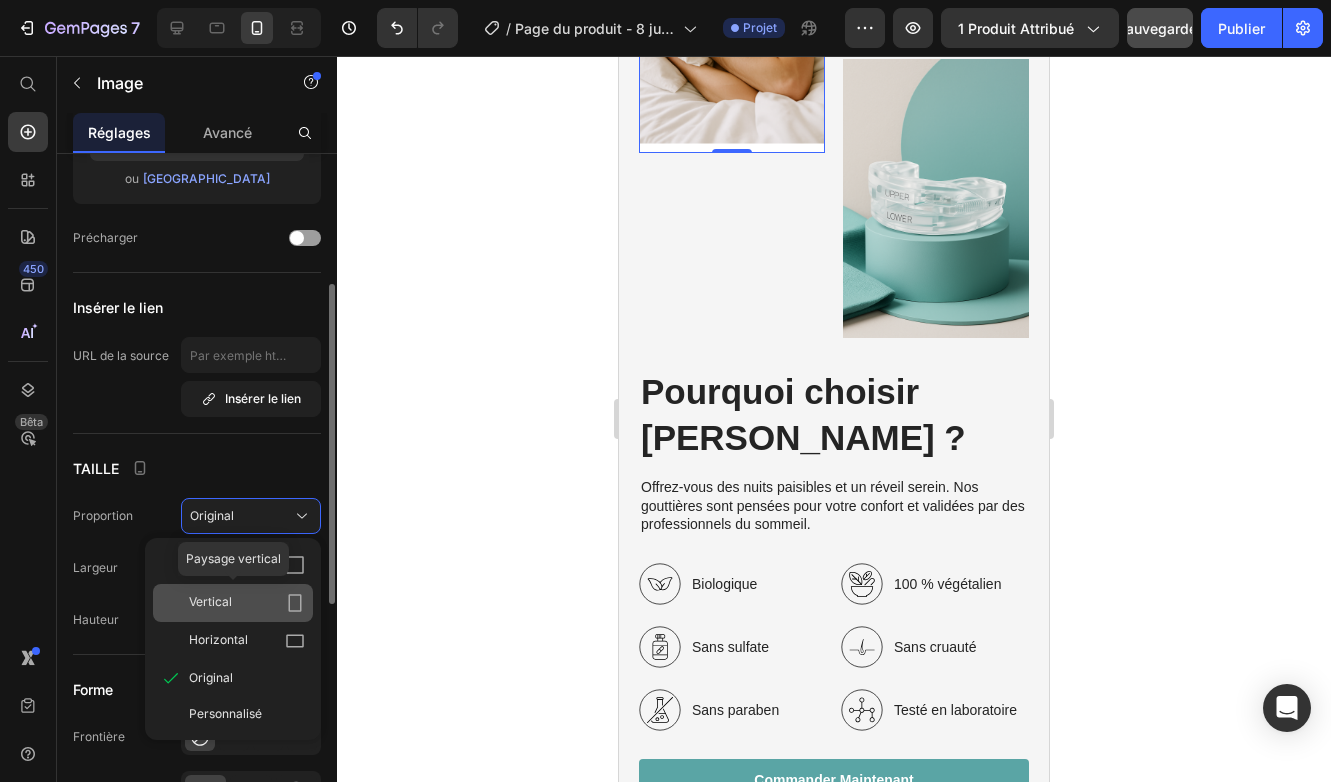 click on "Vertical" at bounding box center (247, 603) 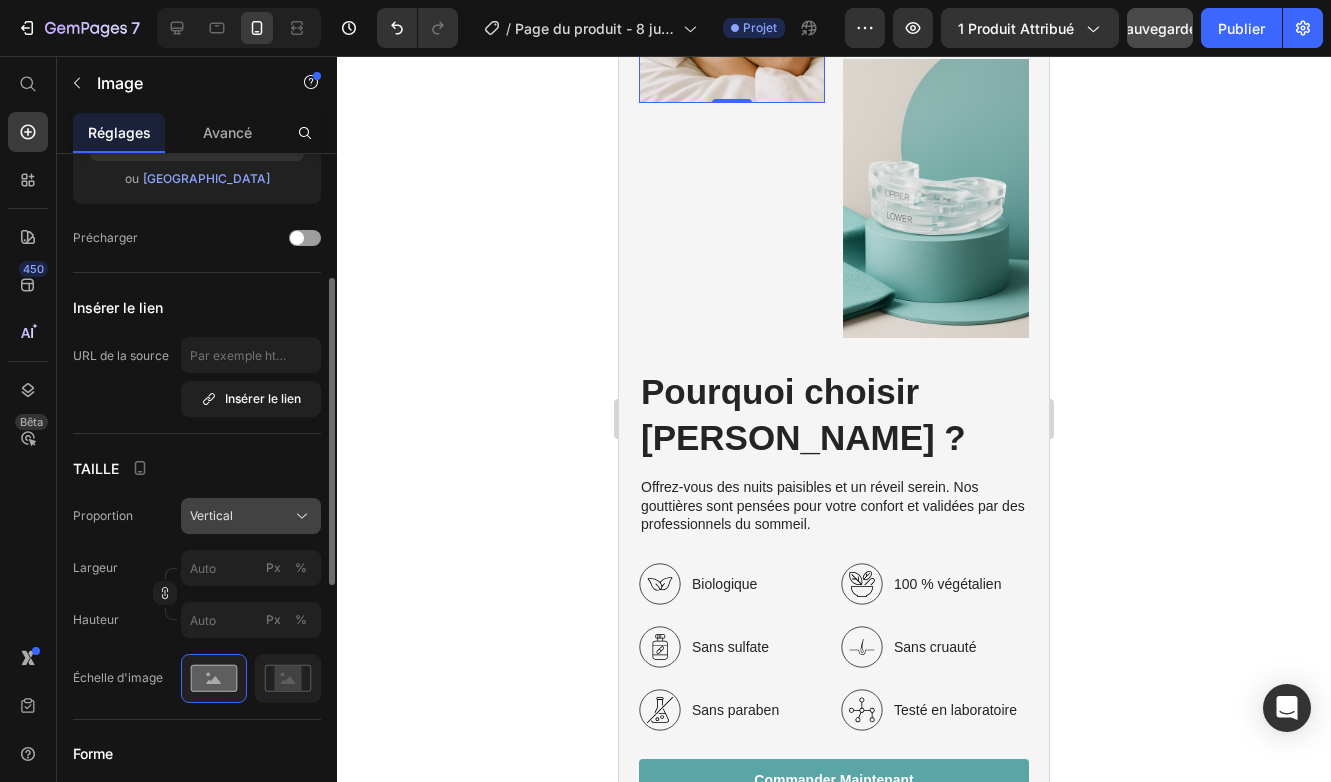 click on "Vertical" at bounding box center (251, 516) 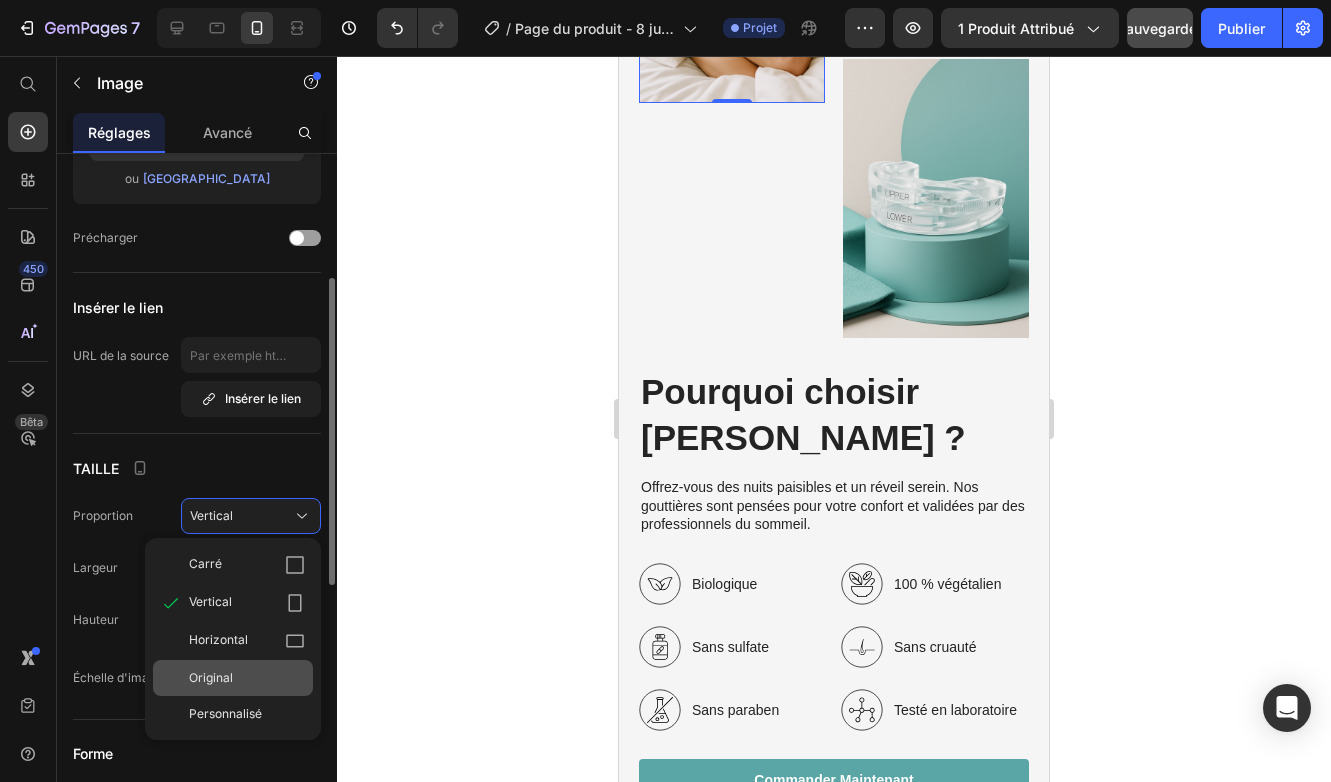 click on "Original" at bounding box center [211, 678] 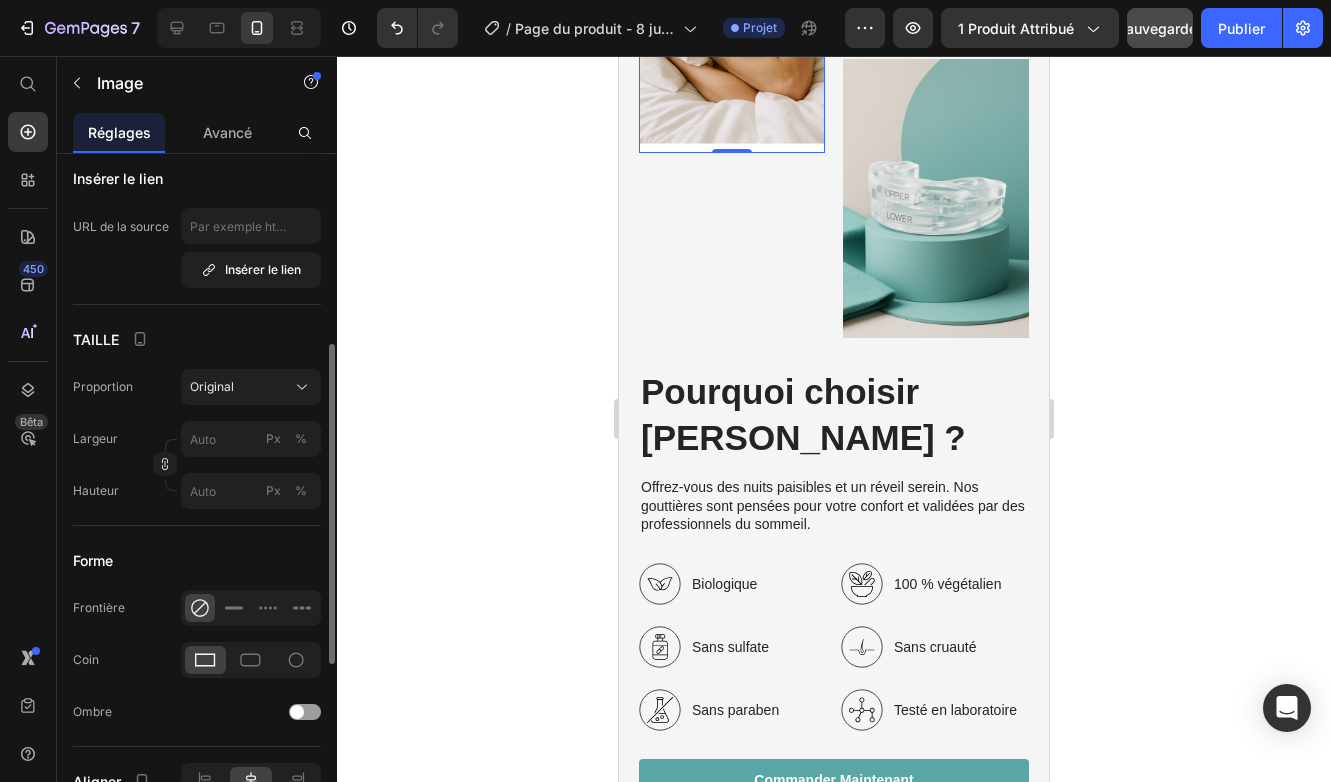 scroll, scrollTop: 468, scrollLeft: 0, axis: vertical 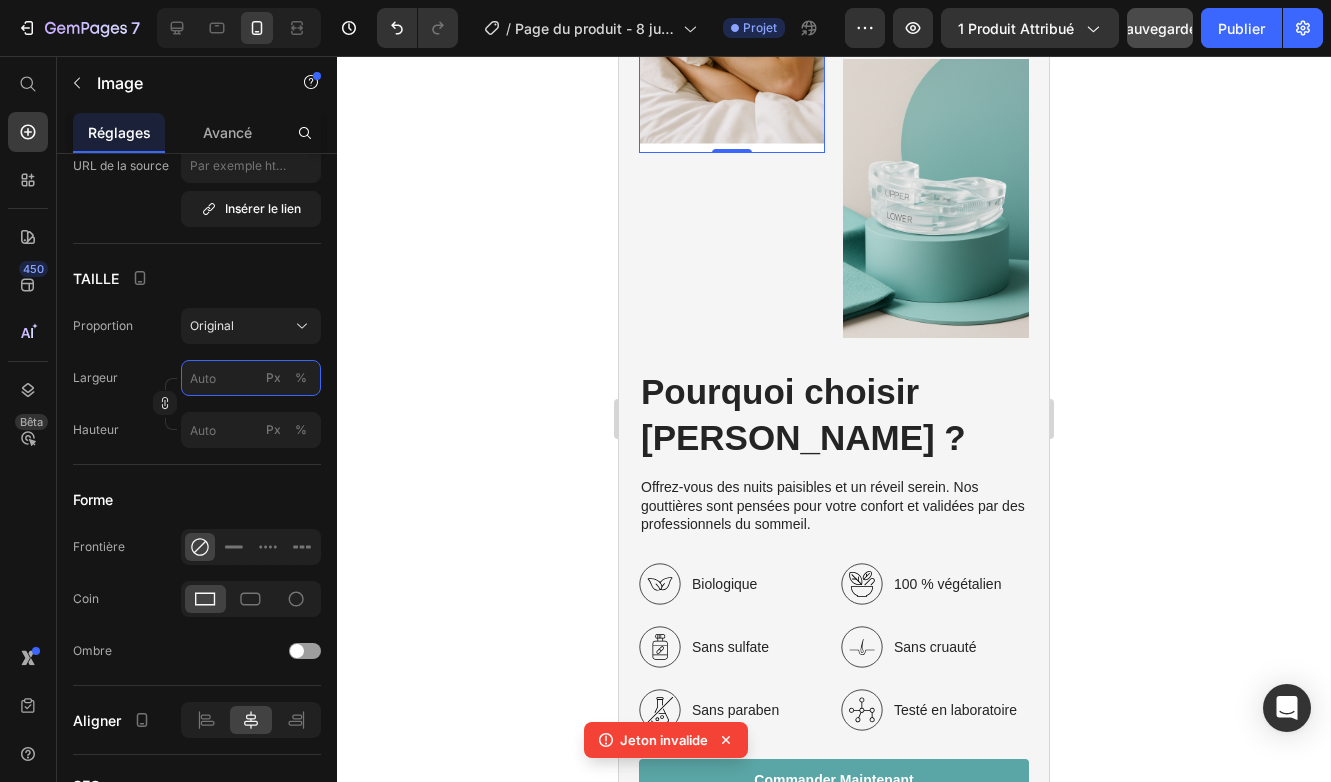 click on "Px %" at bounding box center [251, 378] 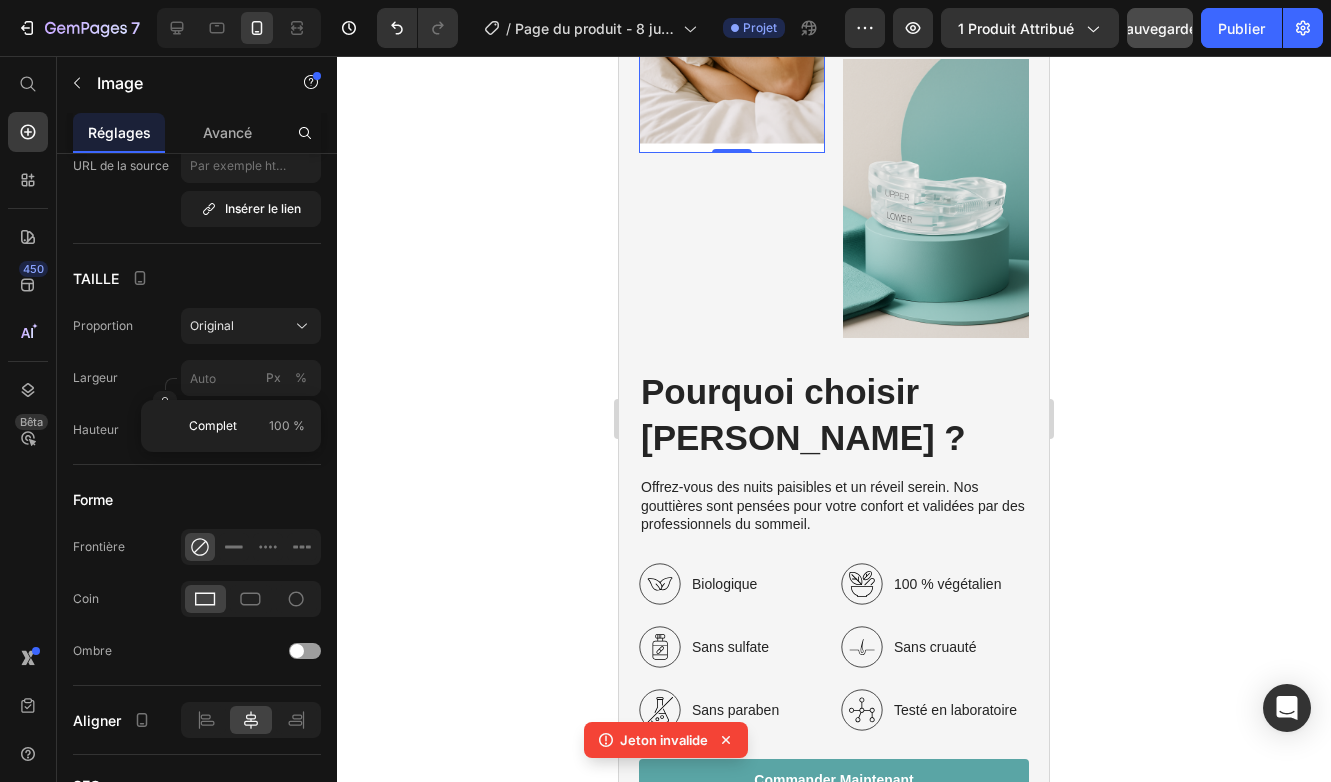 click 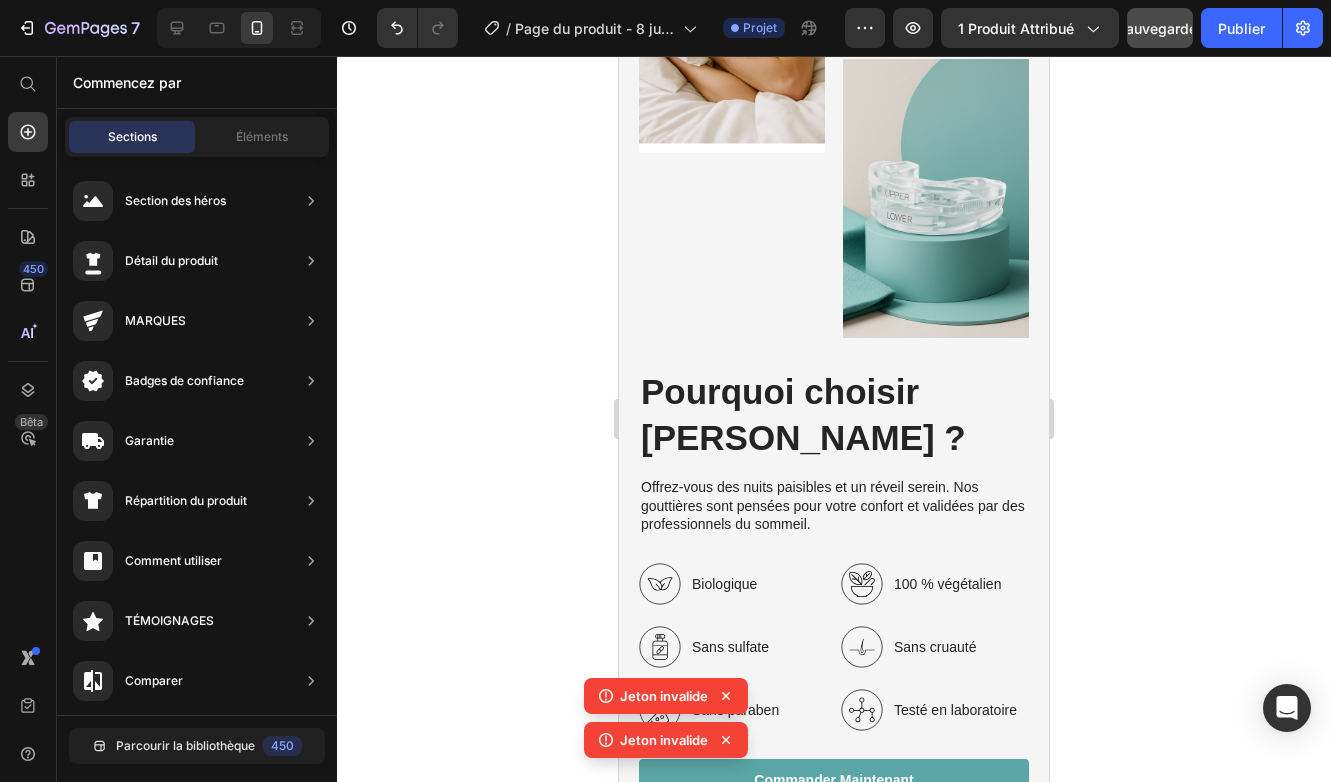 click 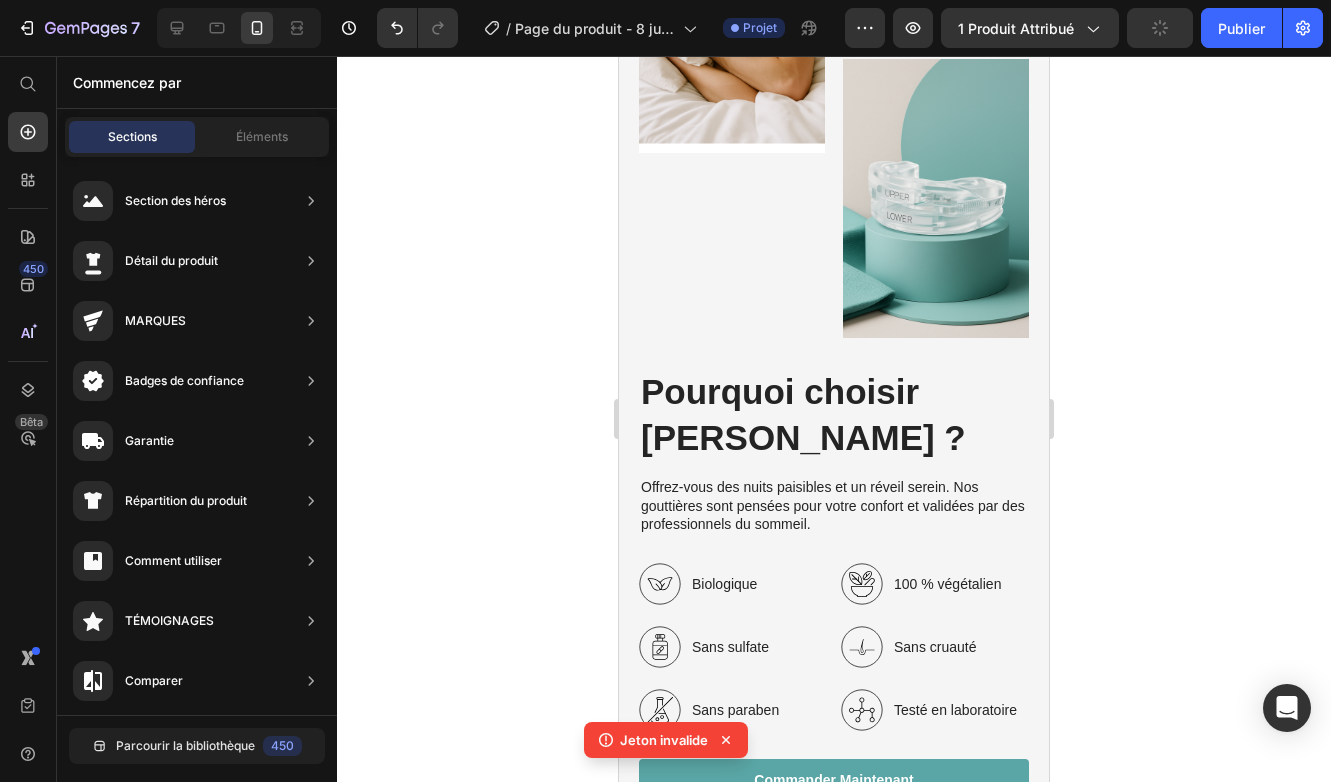 click on "Jeton invalide" at bounding box center (666, 744) 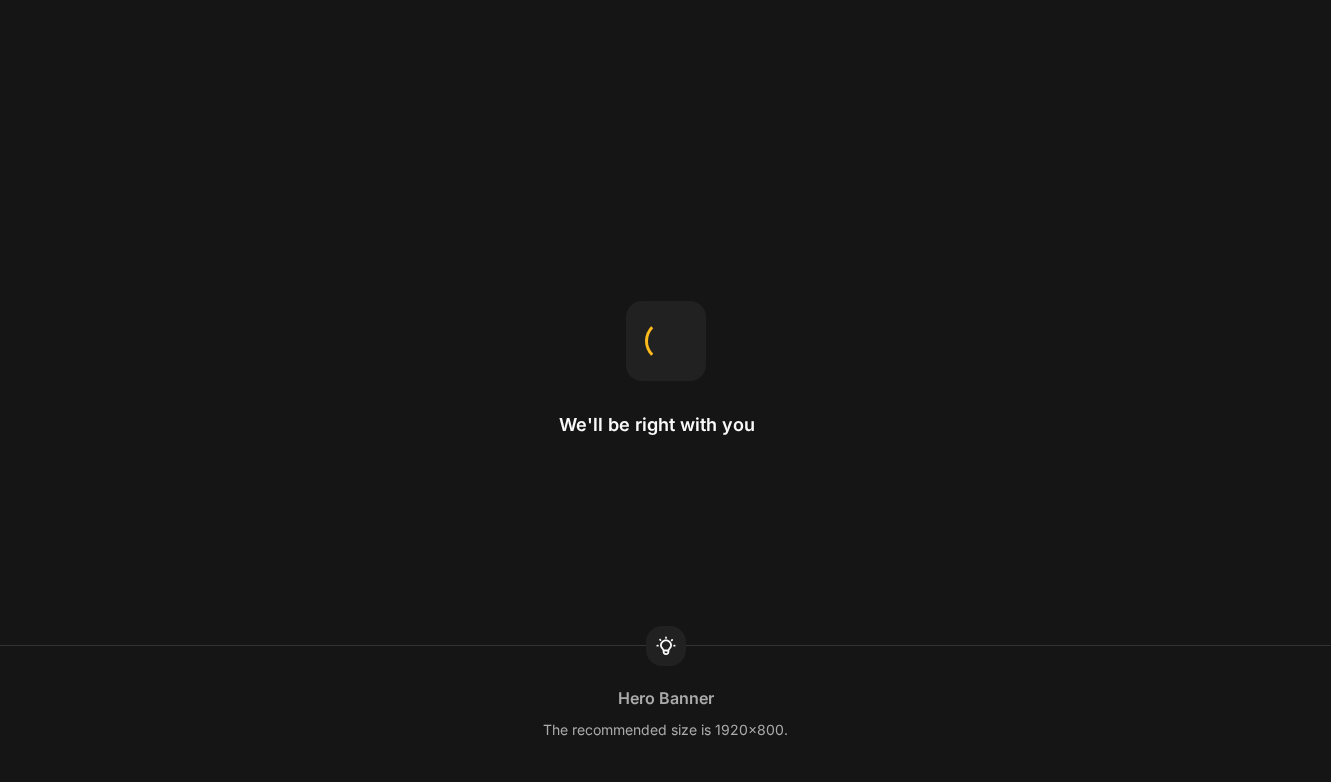 scroll, scrollTop: 0, scrollLeft: 0, axis: both 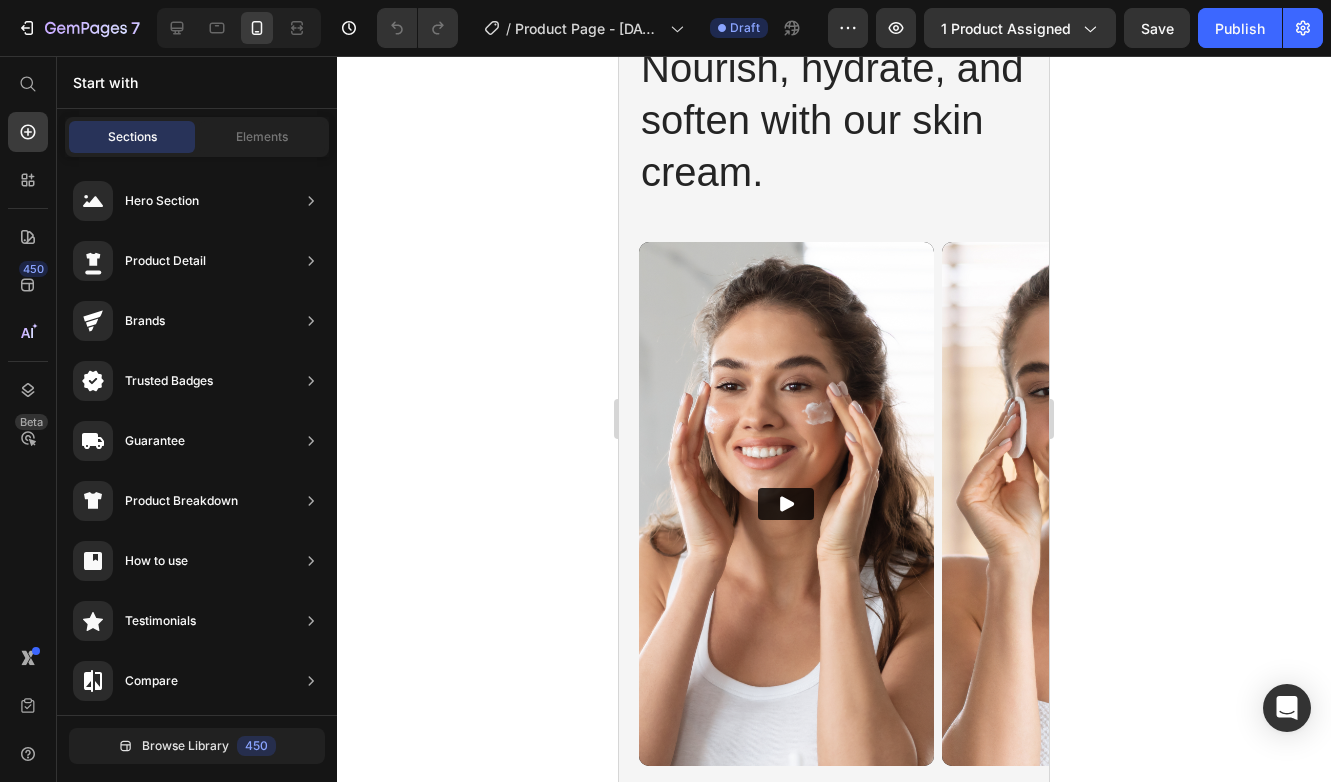 click on "Image" at bounding box center [732, -632] 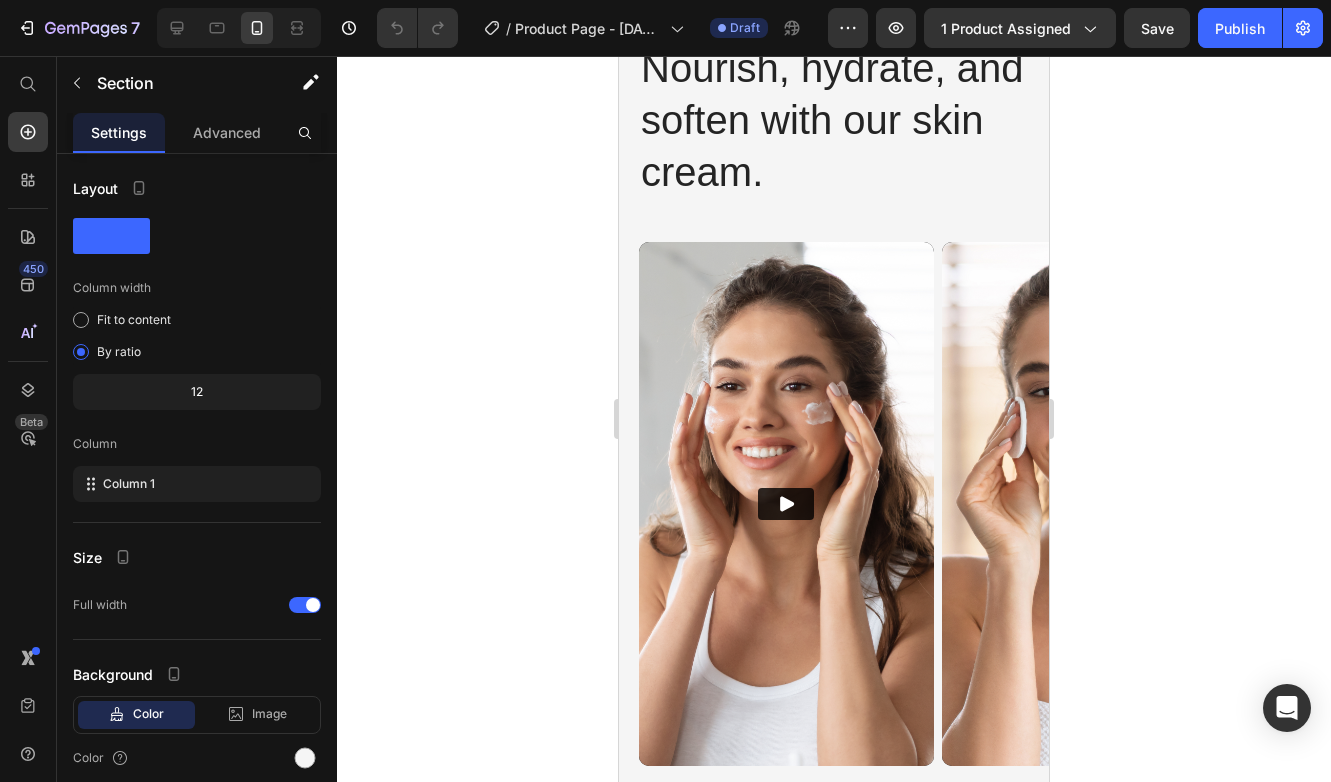 click on "Image Image Image Row   0 Pourquoi choisir Zevonis ? Heading Offrez-vous des nuits paisibles et un réveil serein. Nos gouttières sont pensées pour votre confort et validées par des professionnels du sommeil. Text Block
Organic
Sulfate-Free
Paraben-Free Item List
100% Vegan
Cruelty Free
Lab-Tested Item List Row
Stop Ronflement
Confort Nocturne Item List
conseillé par les médecins
Ajustement Facile Item List
Sommeil Réparateur
Lab-Tested Item List Row commander maintenant Button
Drop element here Row Row Row Section 3" at bounding box center (834, -371) 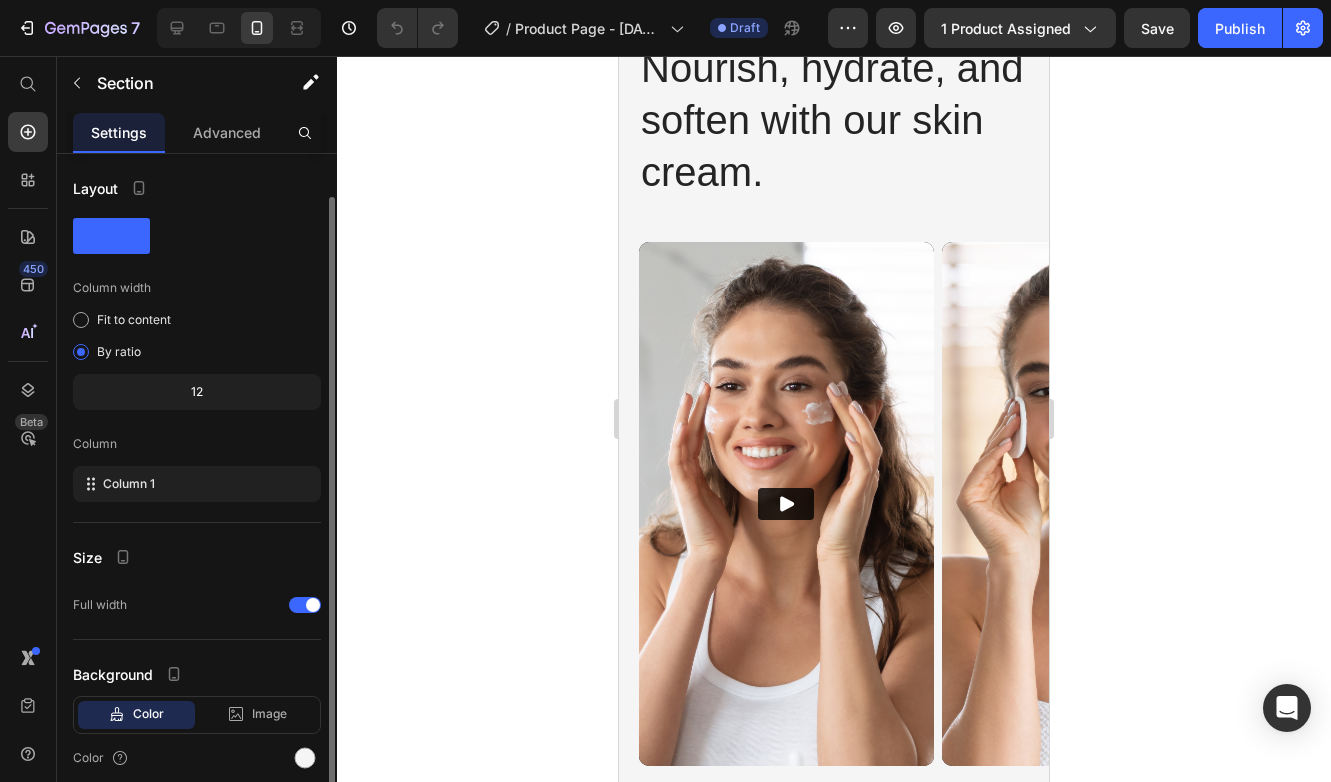 scroll, scrollTop: 79, scrollLeft: 0, axis: vertical 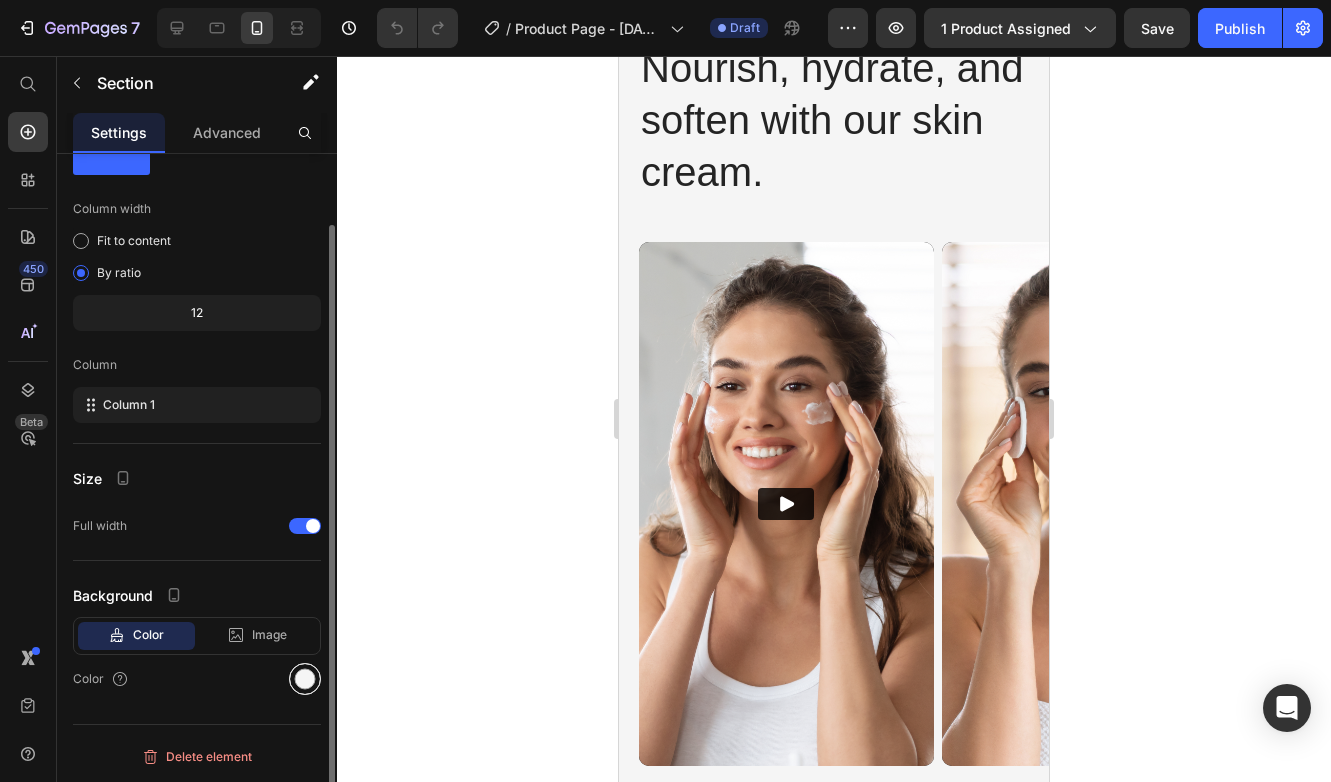 click at bounding box center [305, 679] 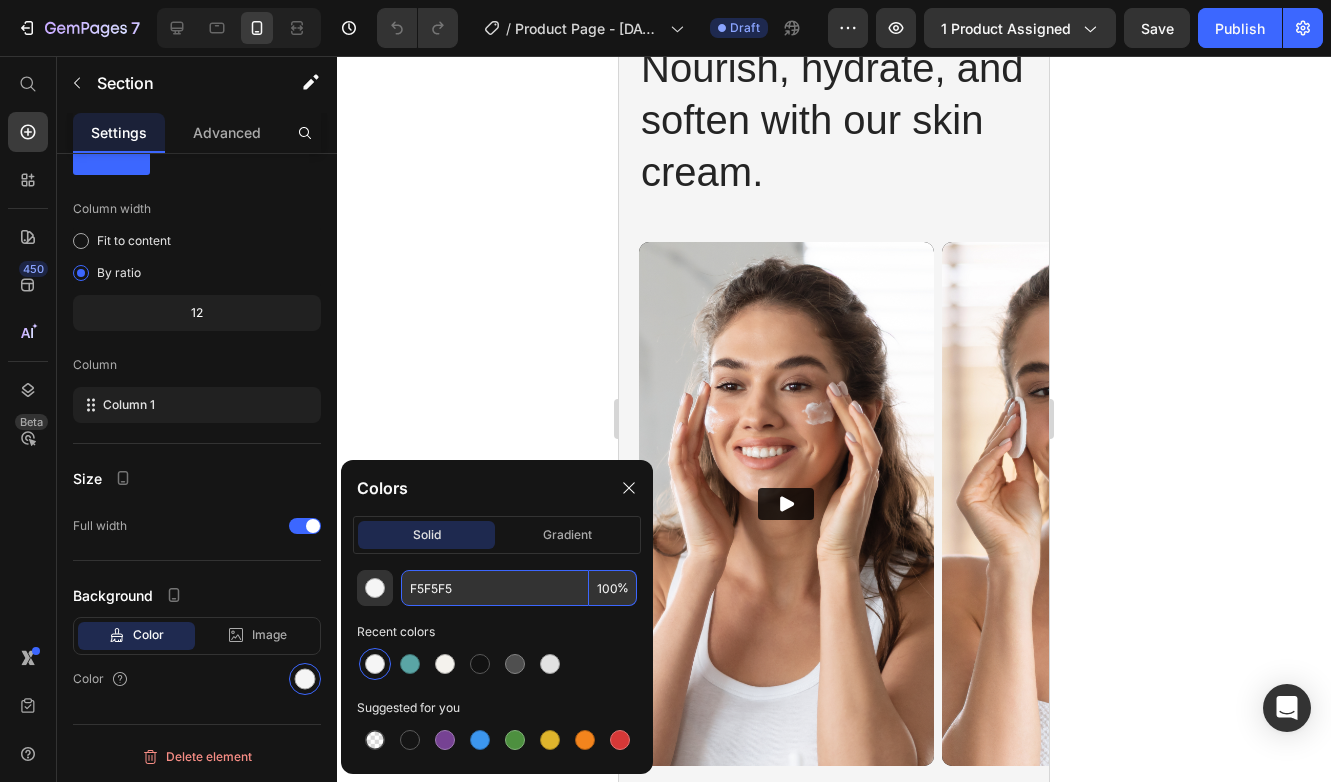 click on "F5F5F5" at bounding box center [495, 588] 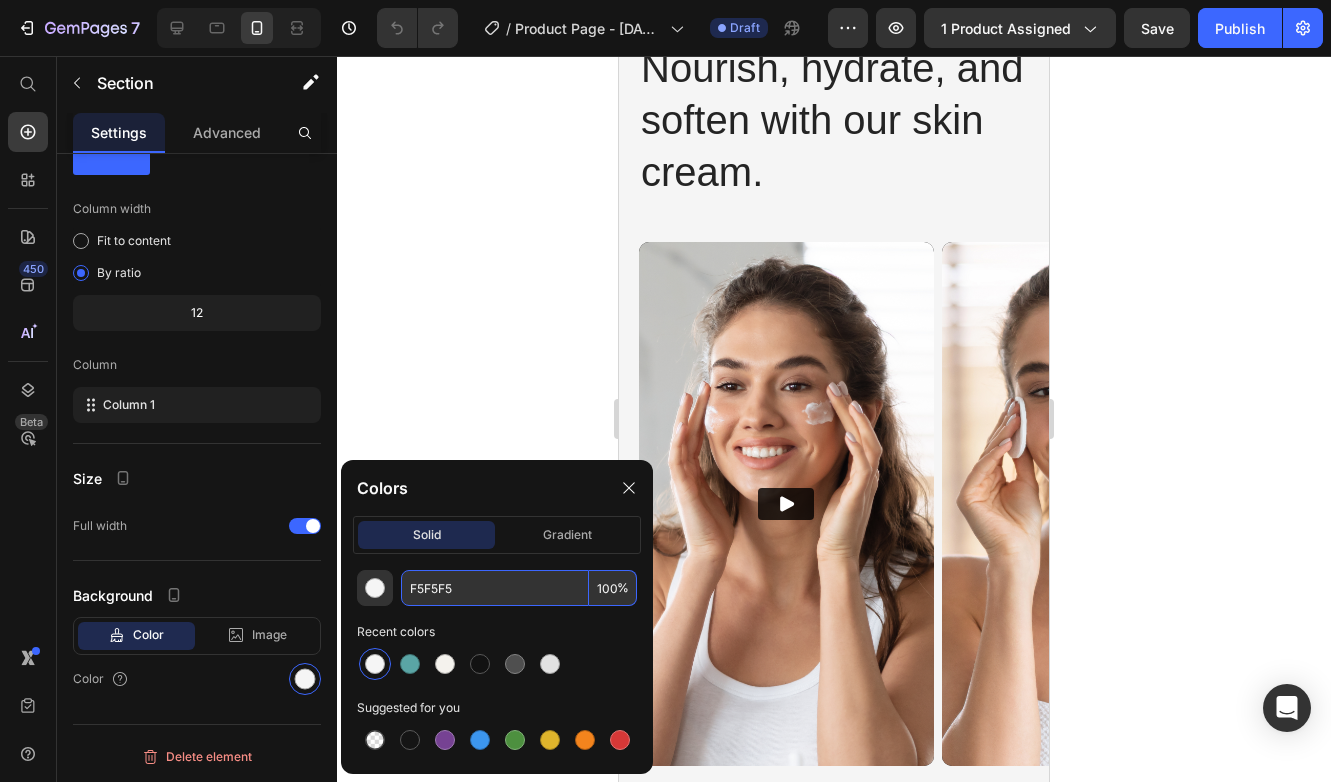 click 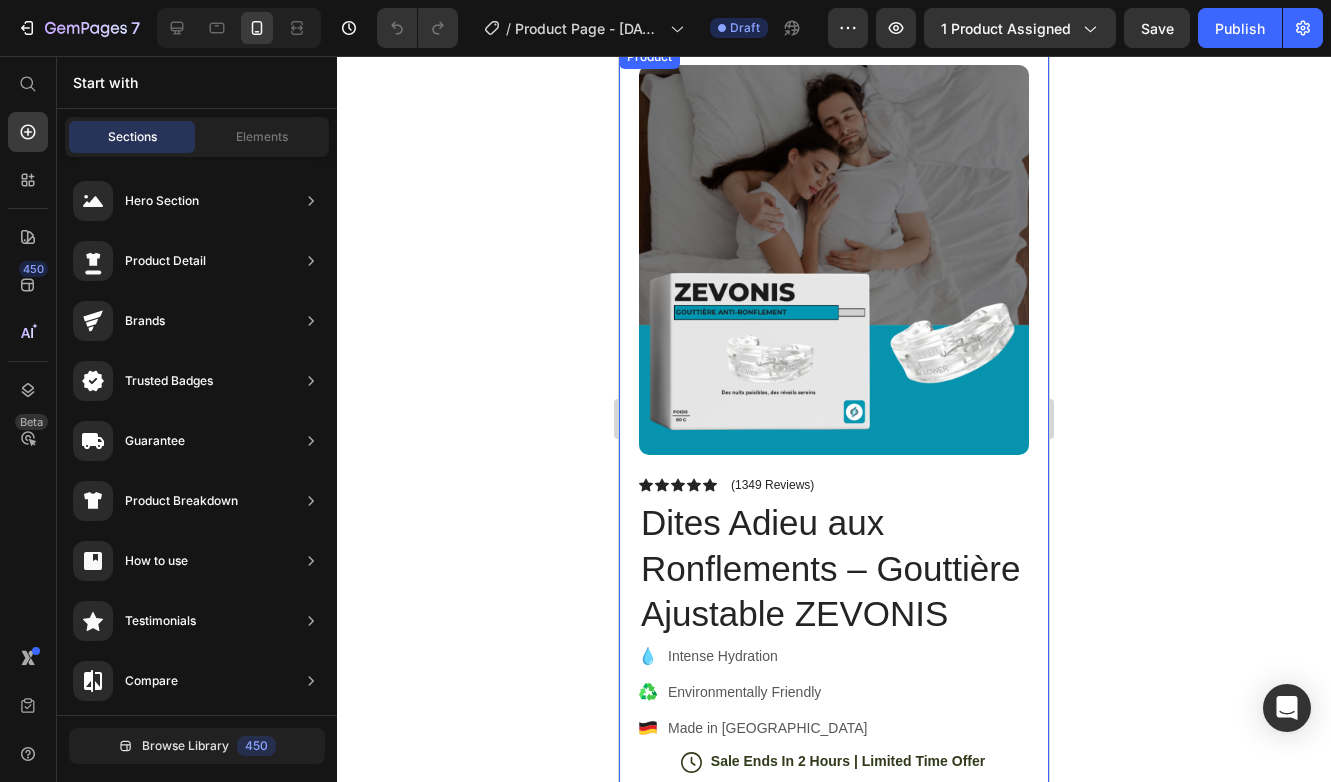 scroll, scrollTop: 63, scrollLeft: 0, axis: vertical 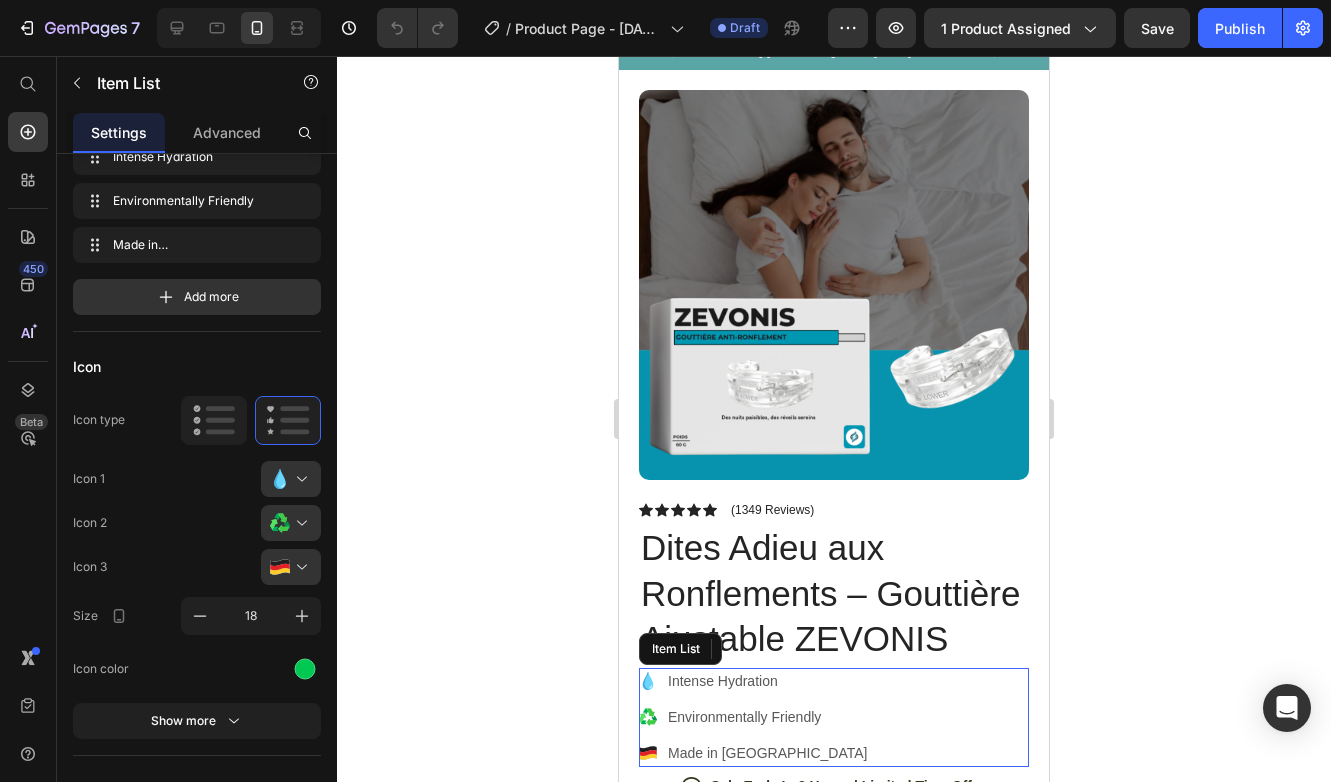 click on "Intense Hydration" at bounding box center (767, 681) 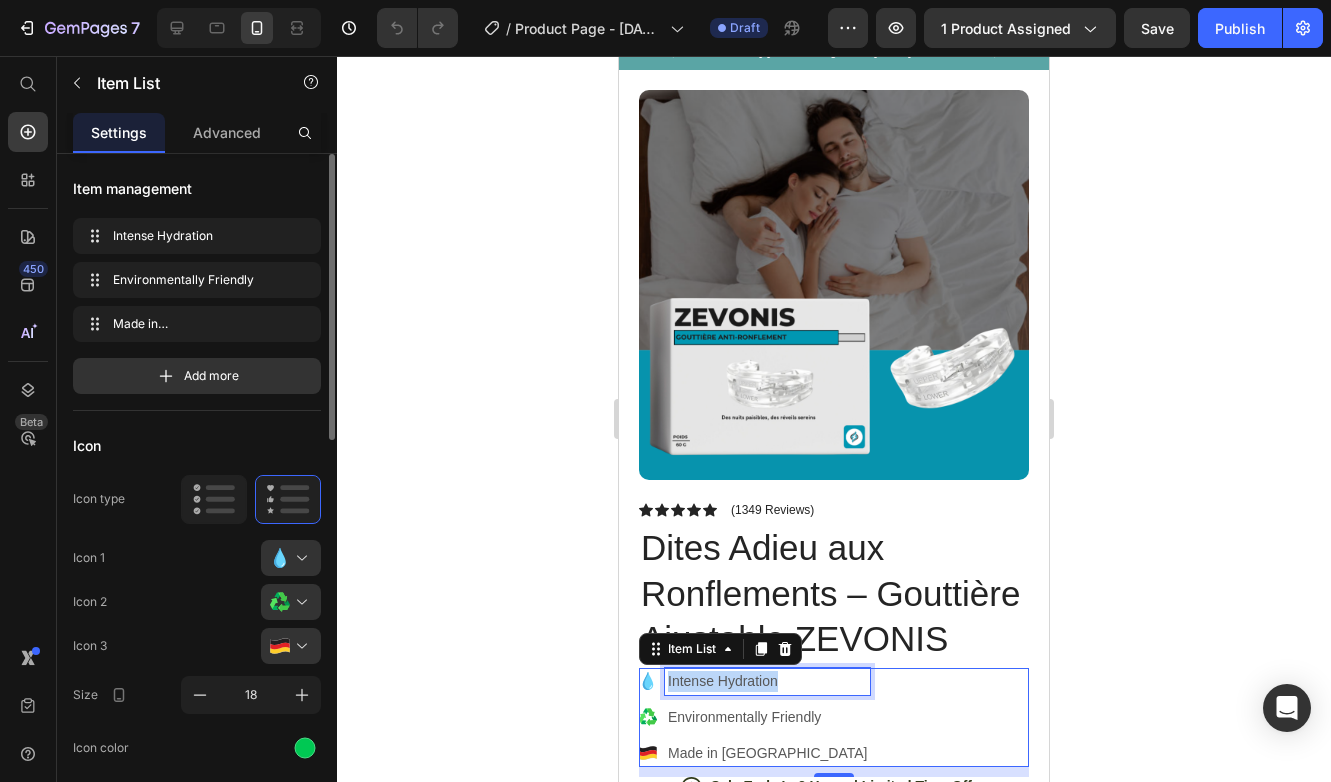 click on "Intense Hydration" at bounding box center [767, 681] 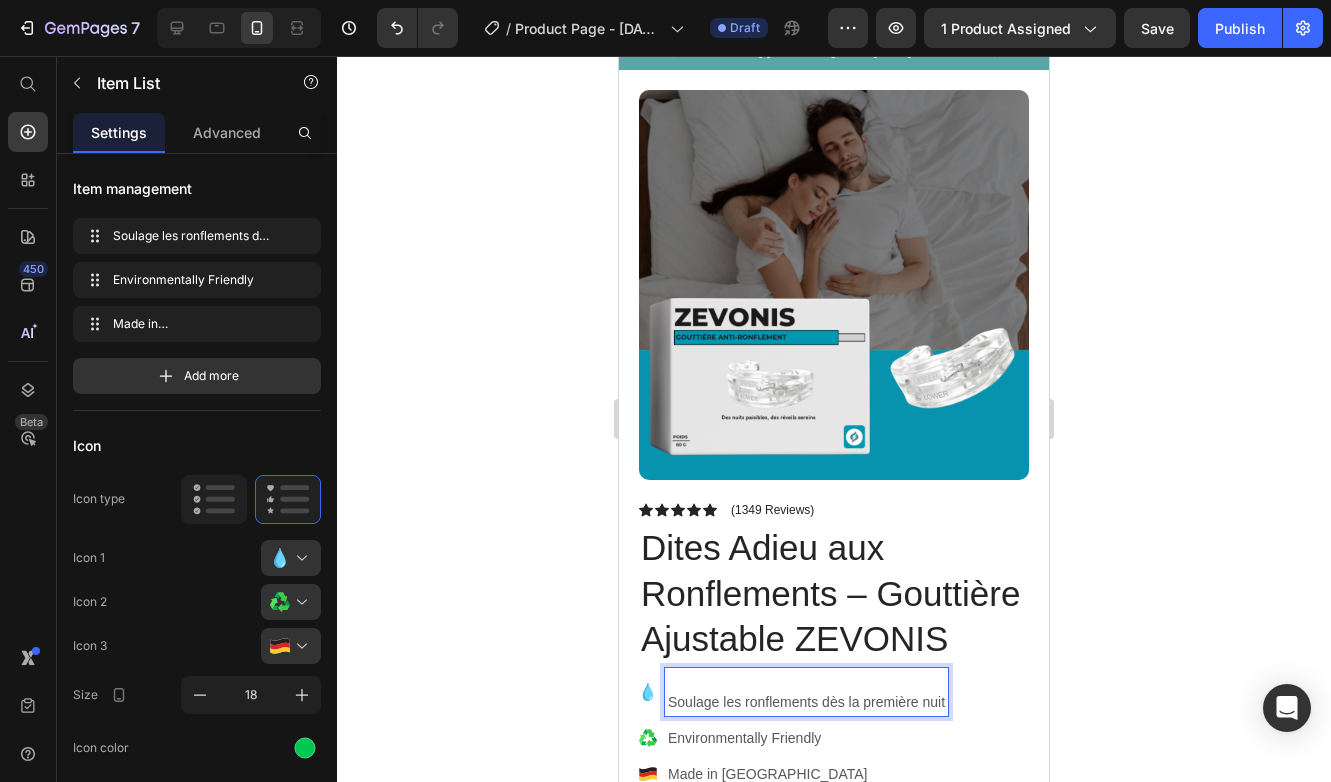 click at bounding box center (806, 681) 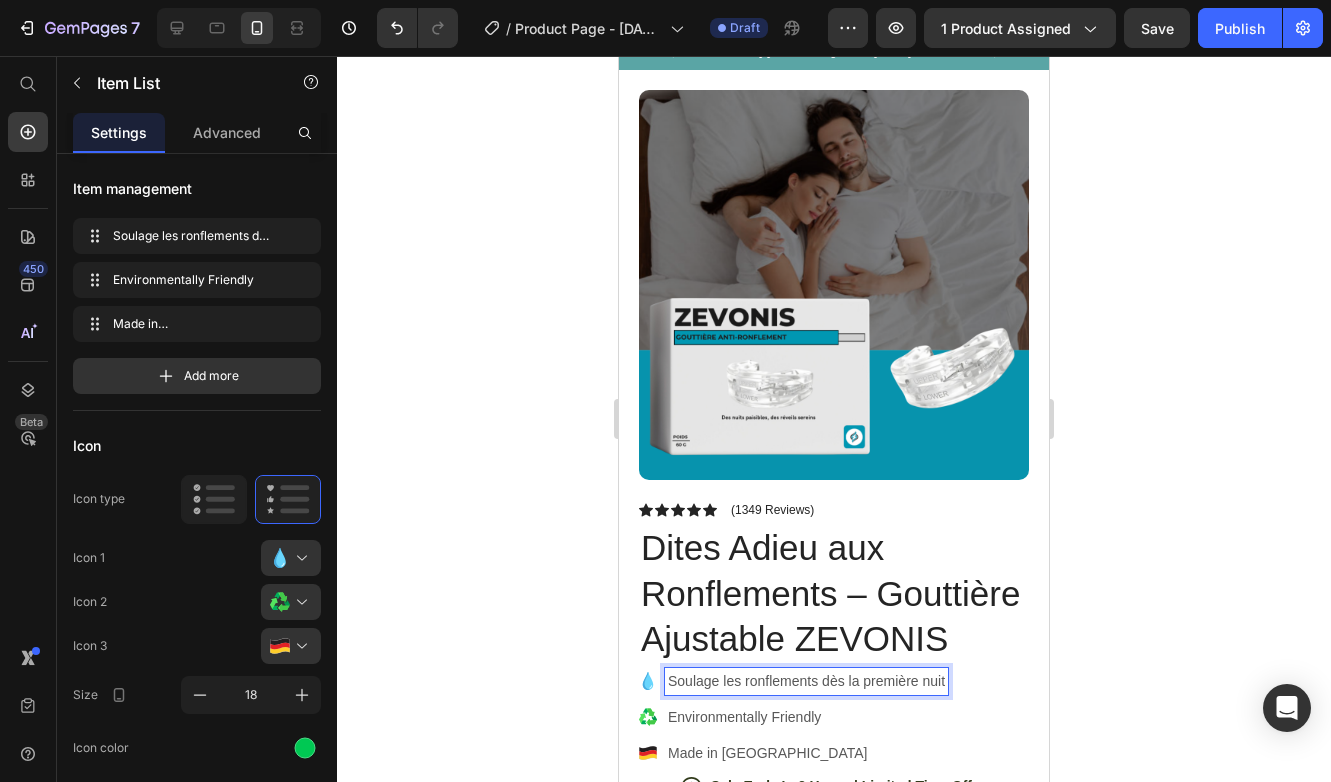 click 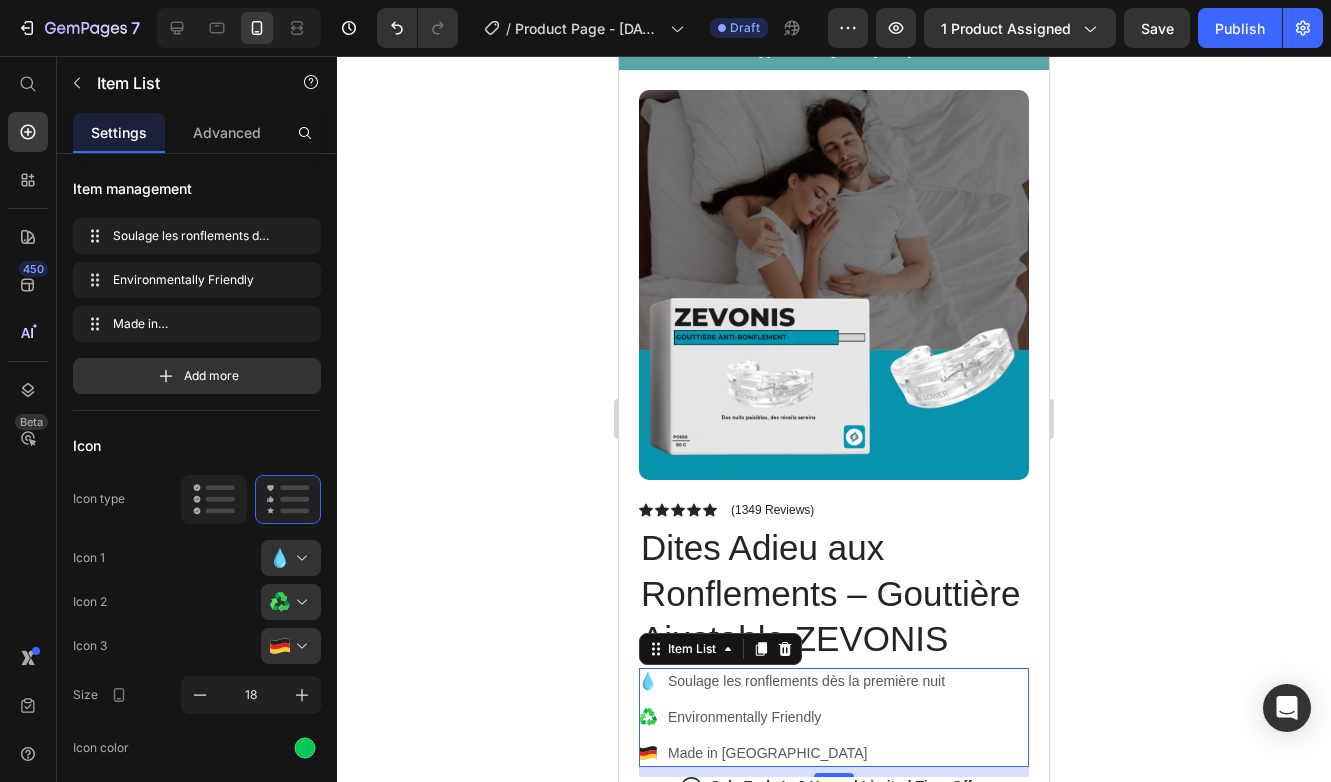 click 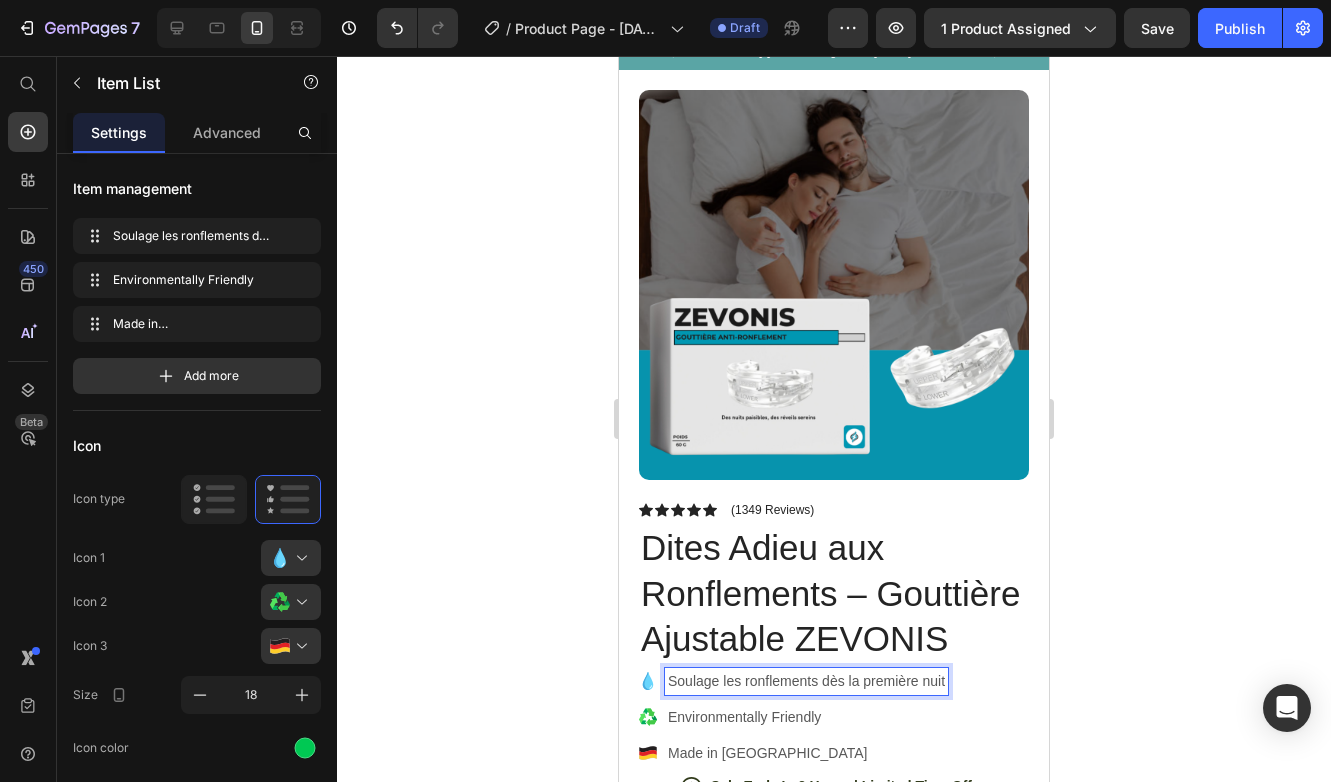click 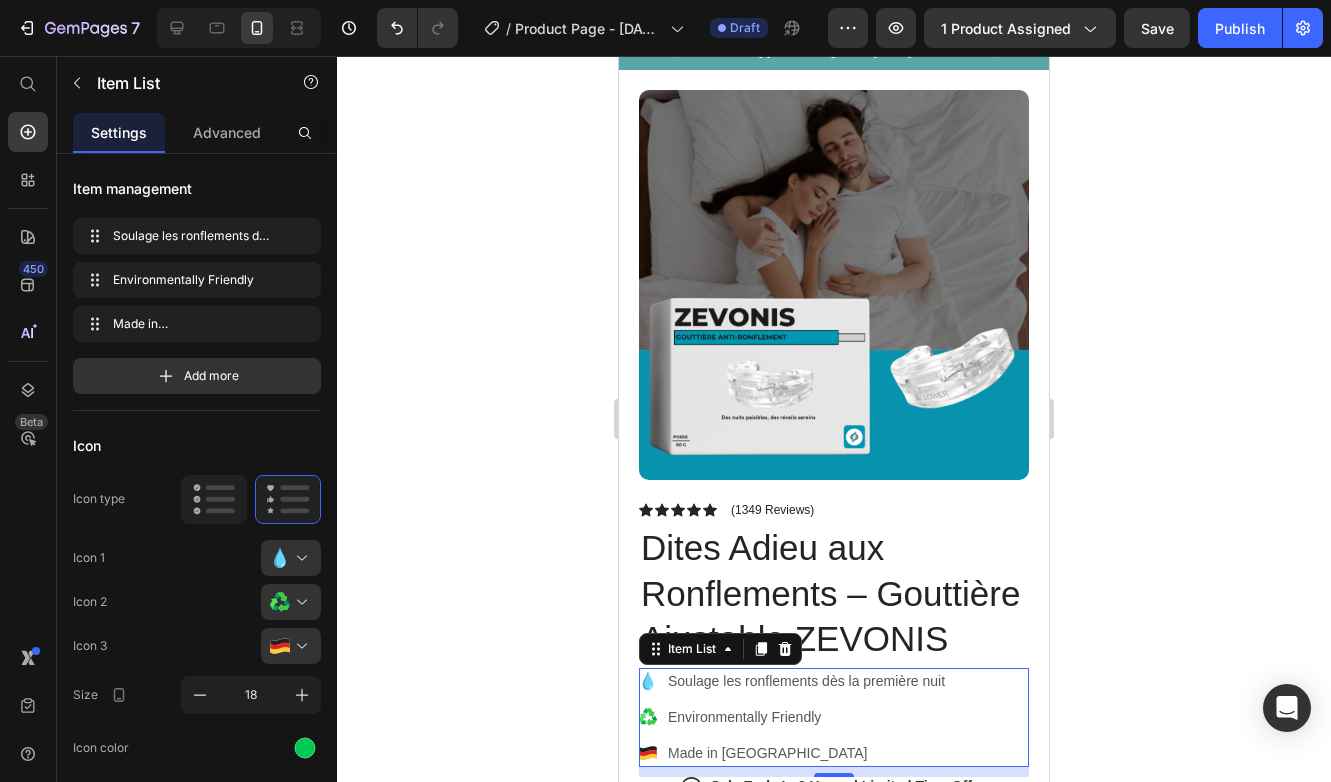 click 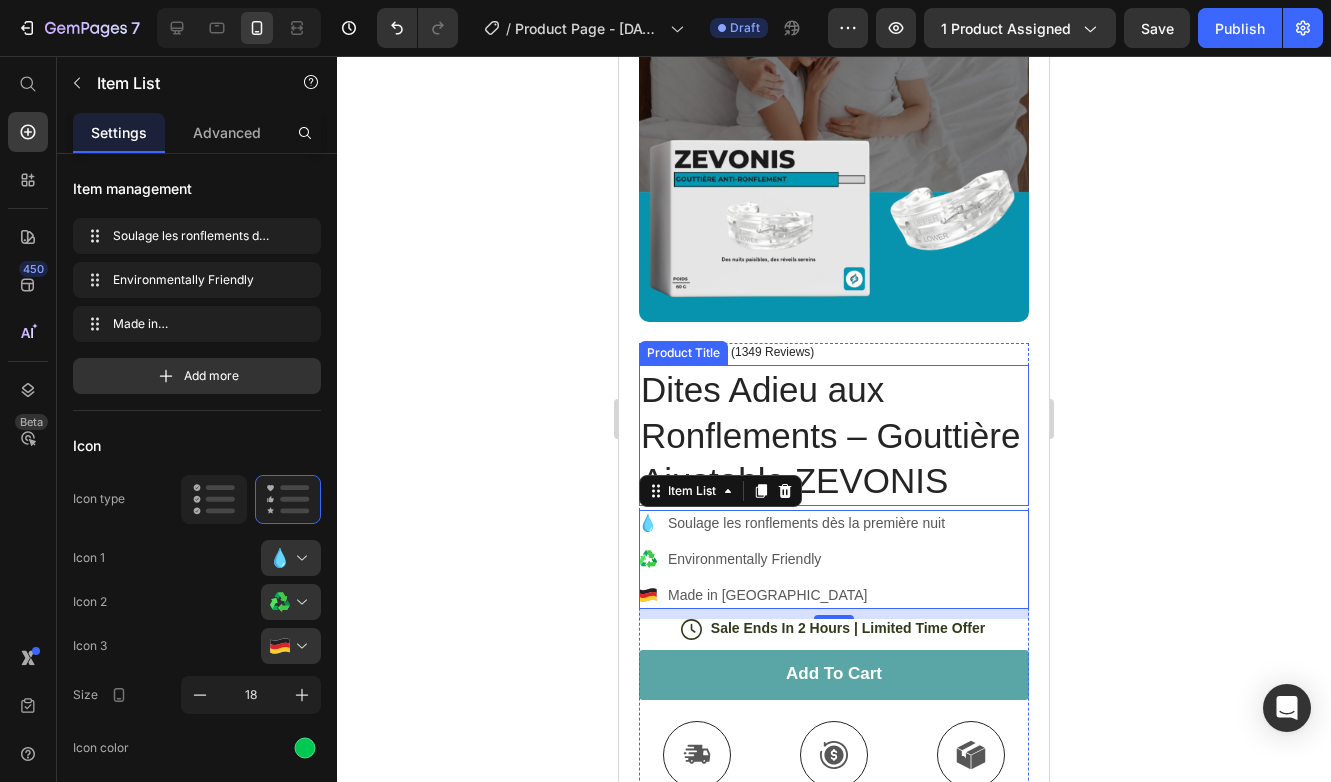 scroll, scrollTop: 223, scrollLeft: 0, axis: vertical 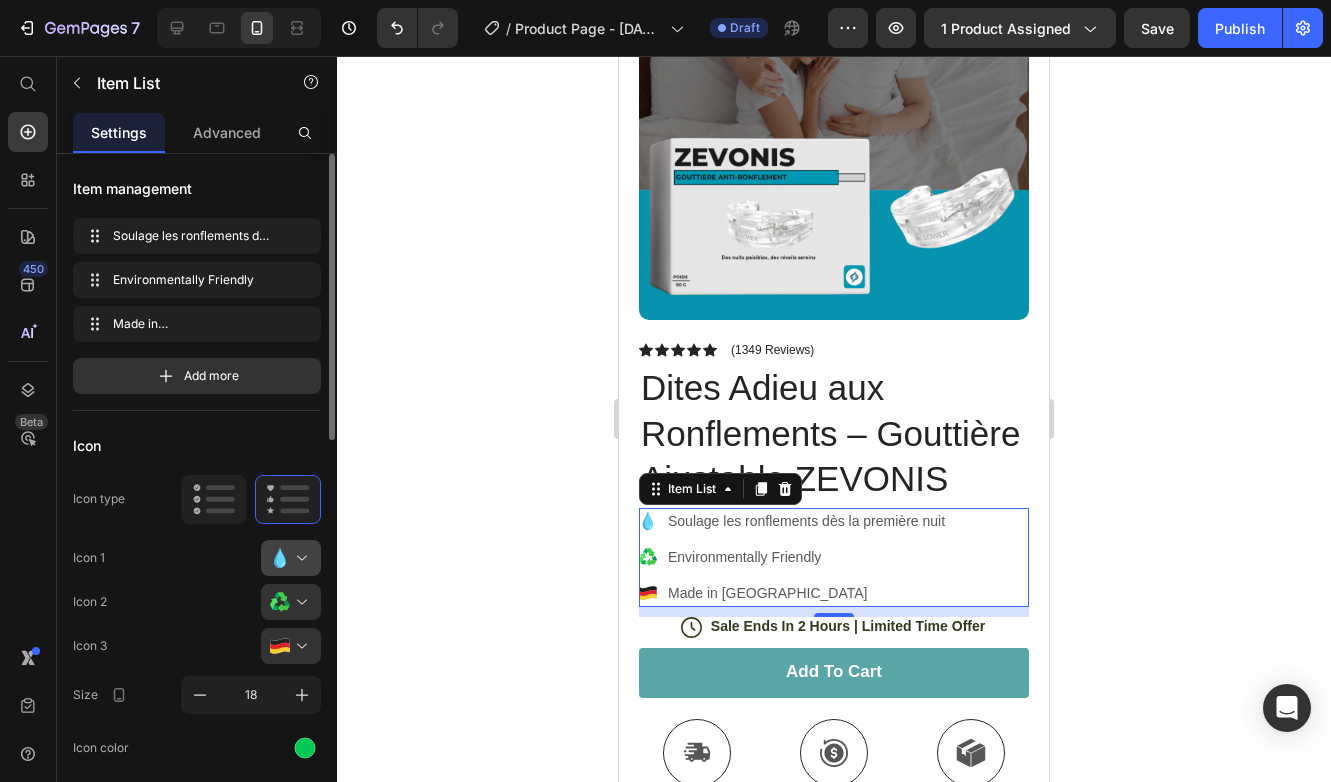 click at bounding box center [299, 558] 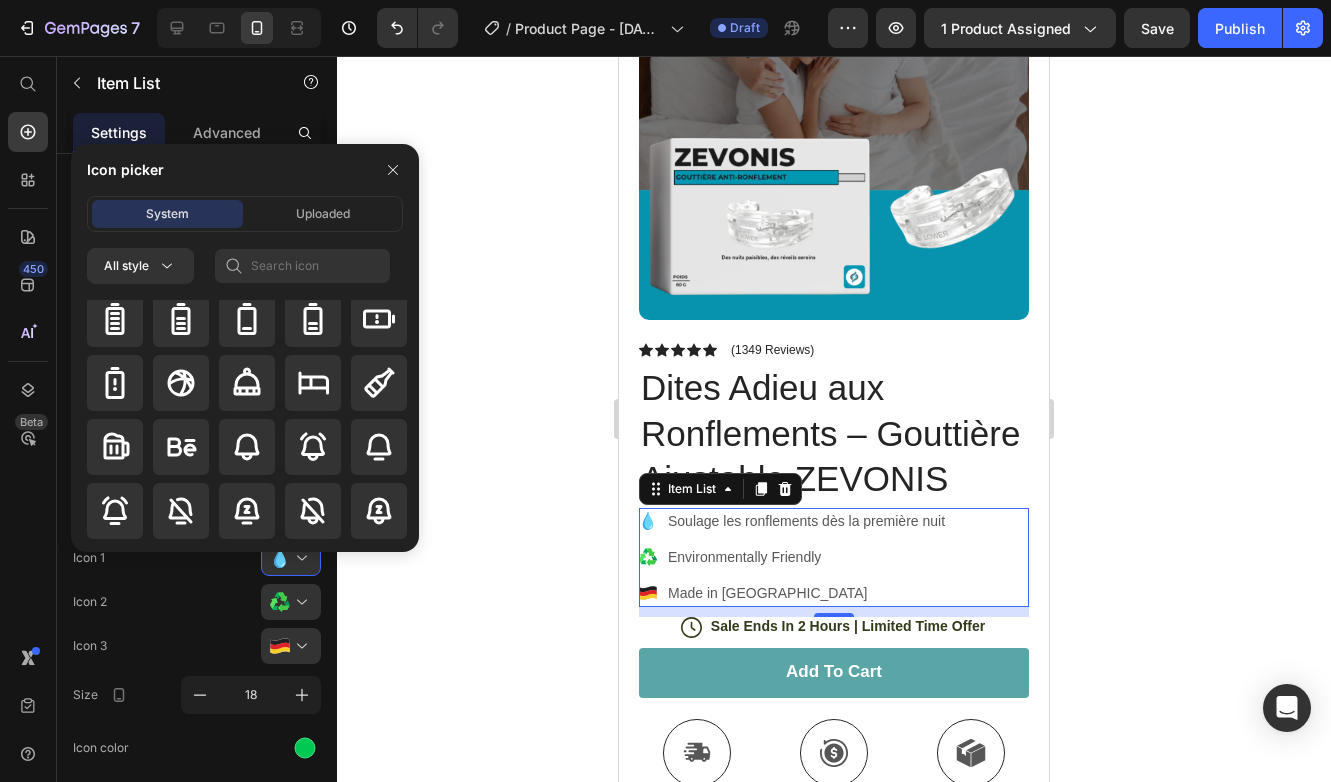 scroll, scrollTop: 1994, scrollLeft: 0, axis: vertical 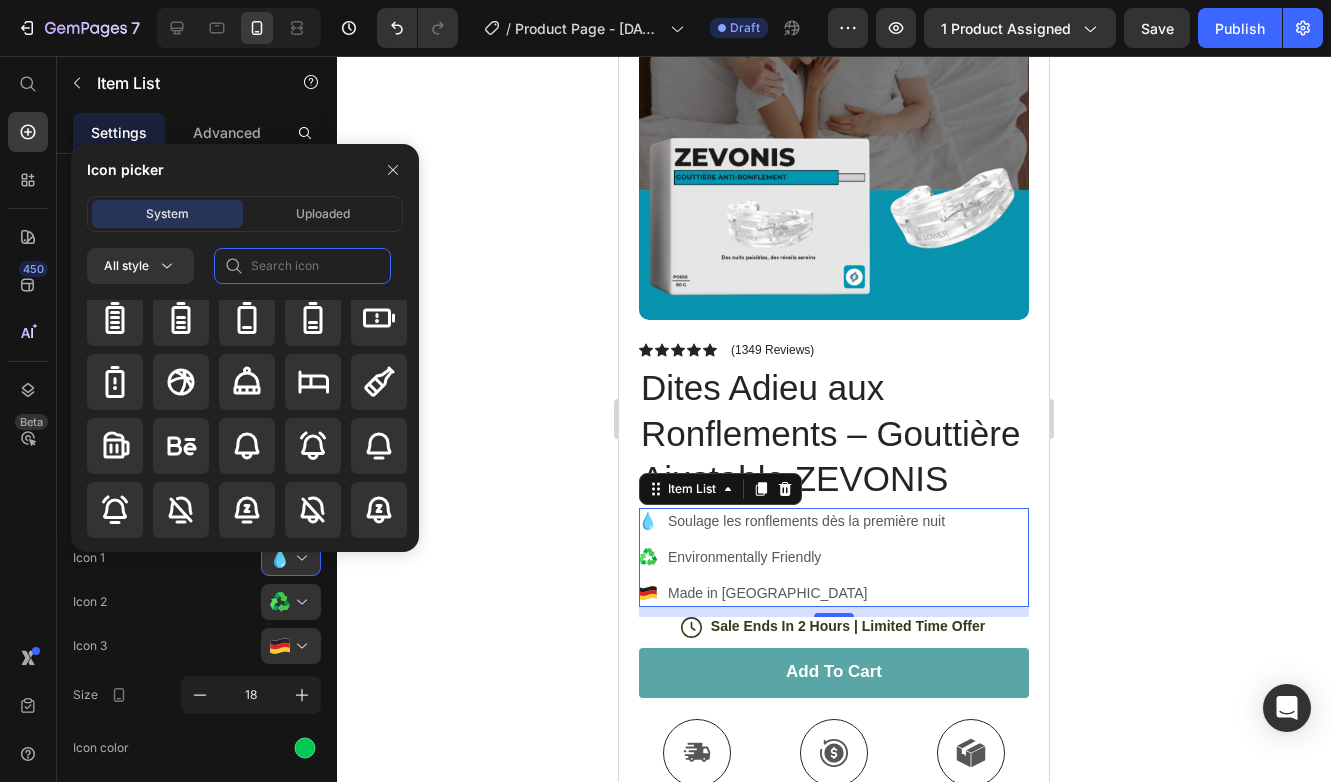 click 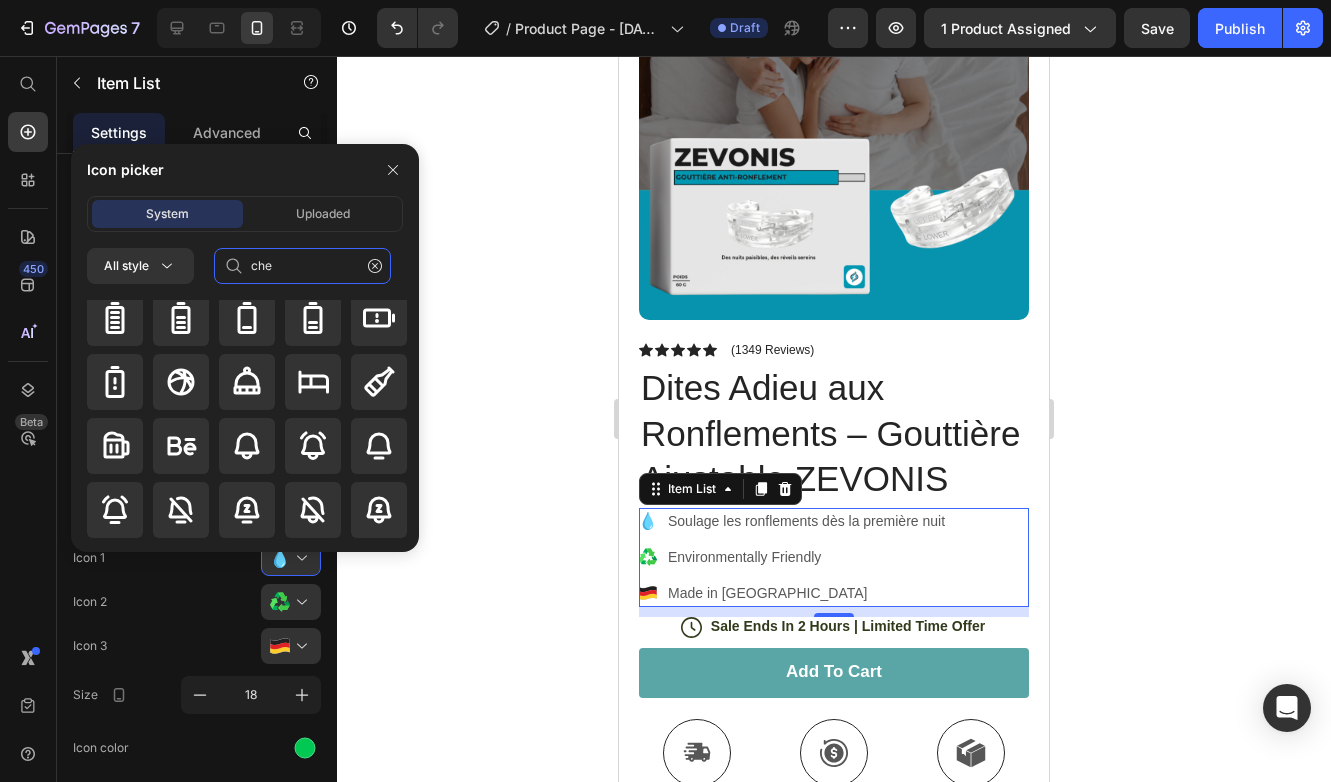 scroll, scrollTop: 0, scrollLeft: 0, axis: both 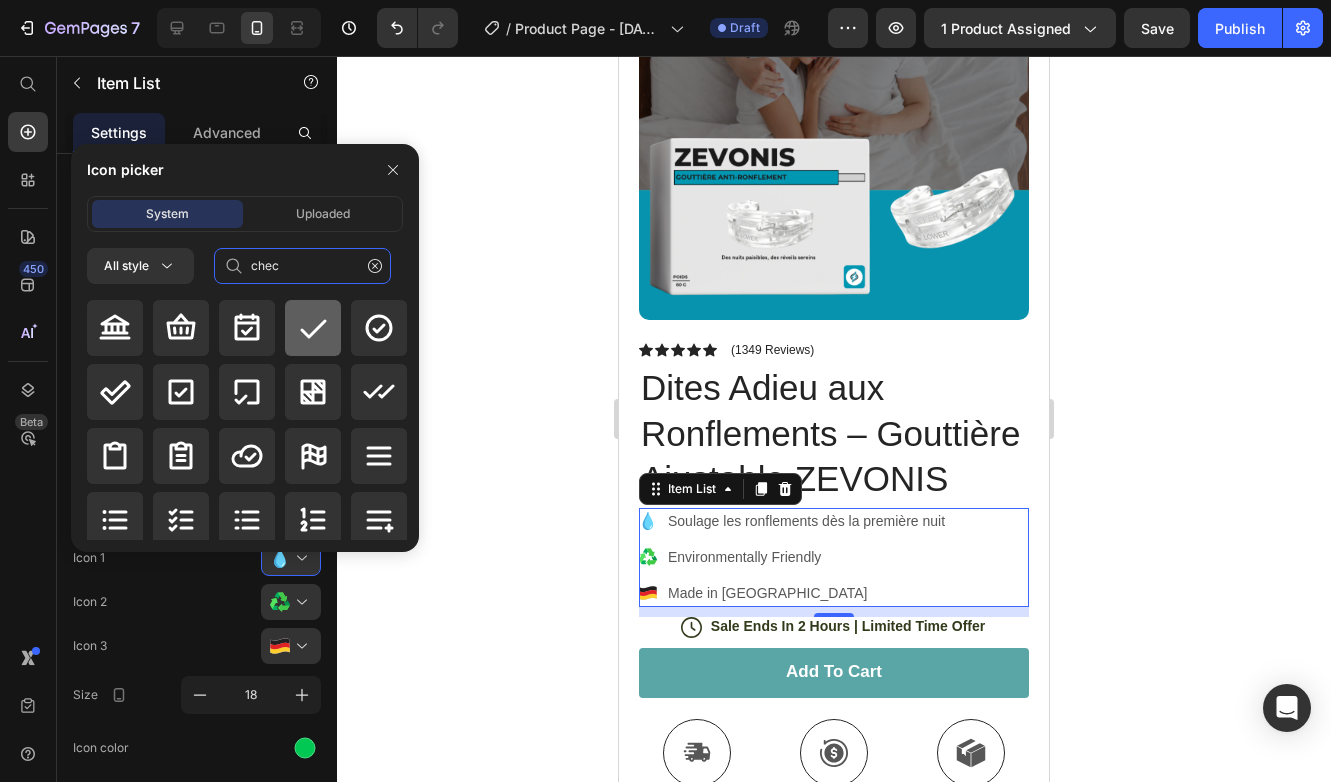 type on "chec" 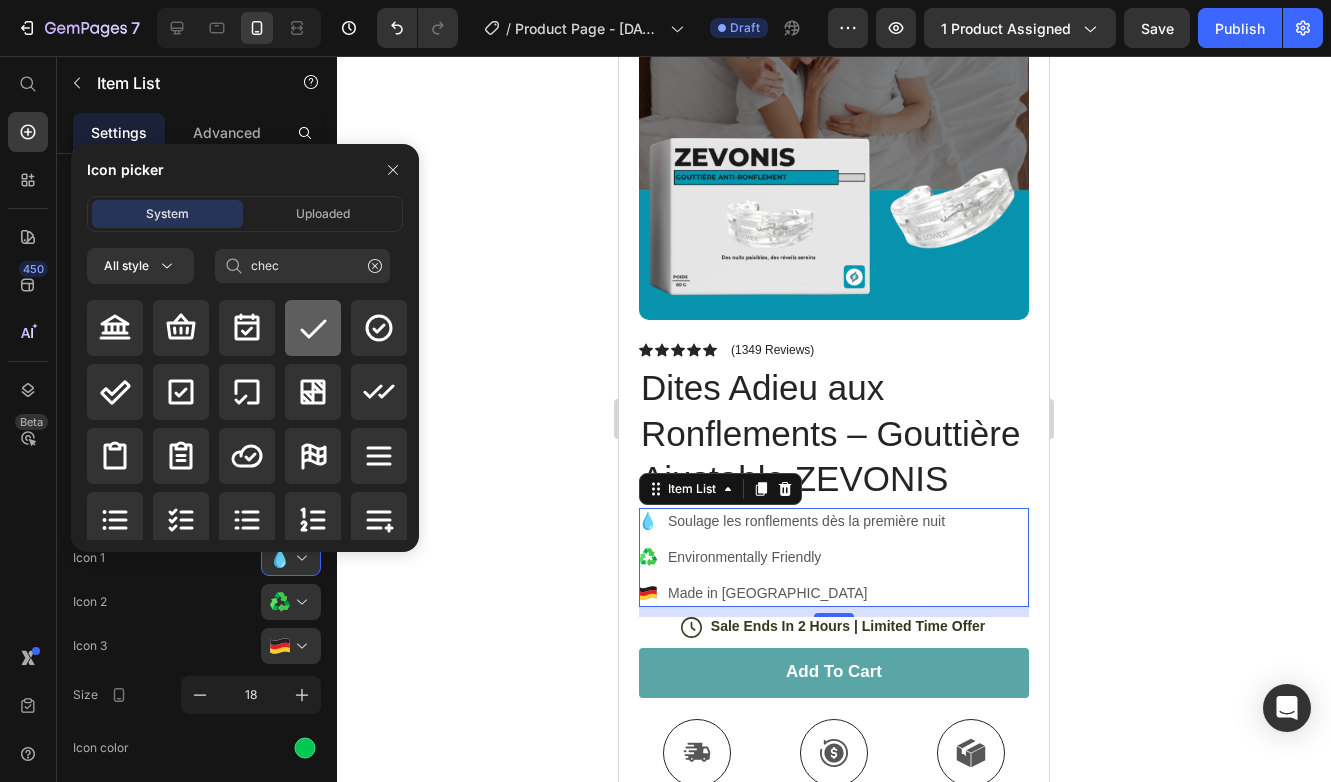 click 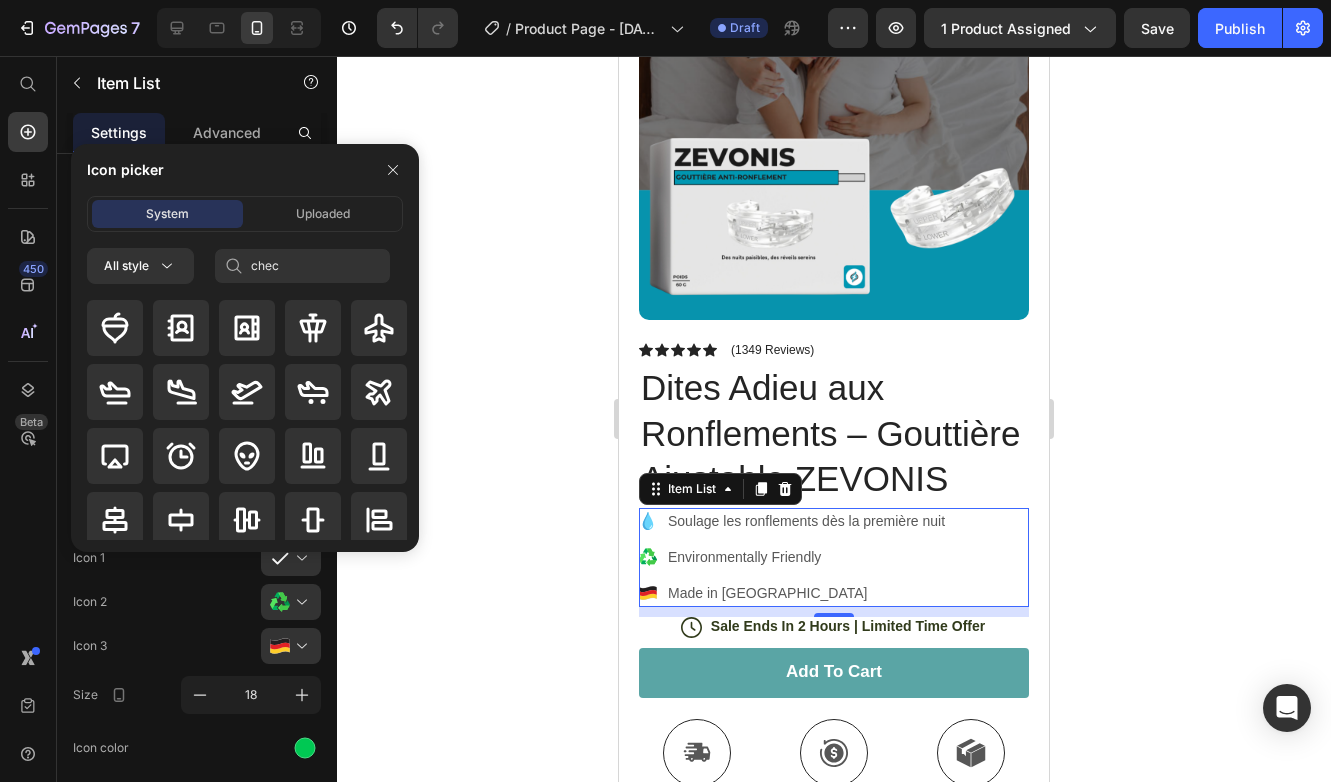 type 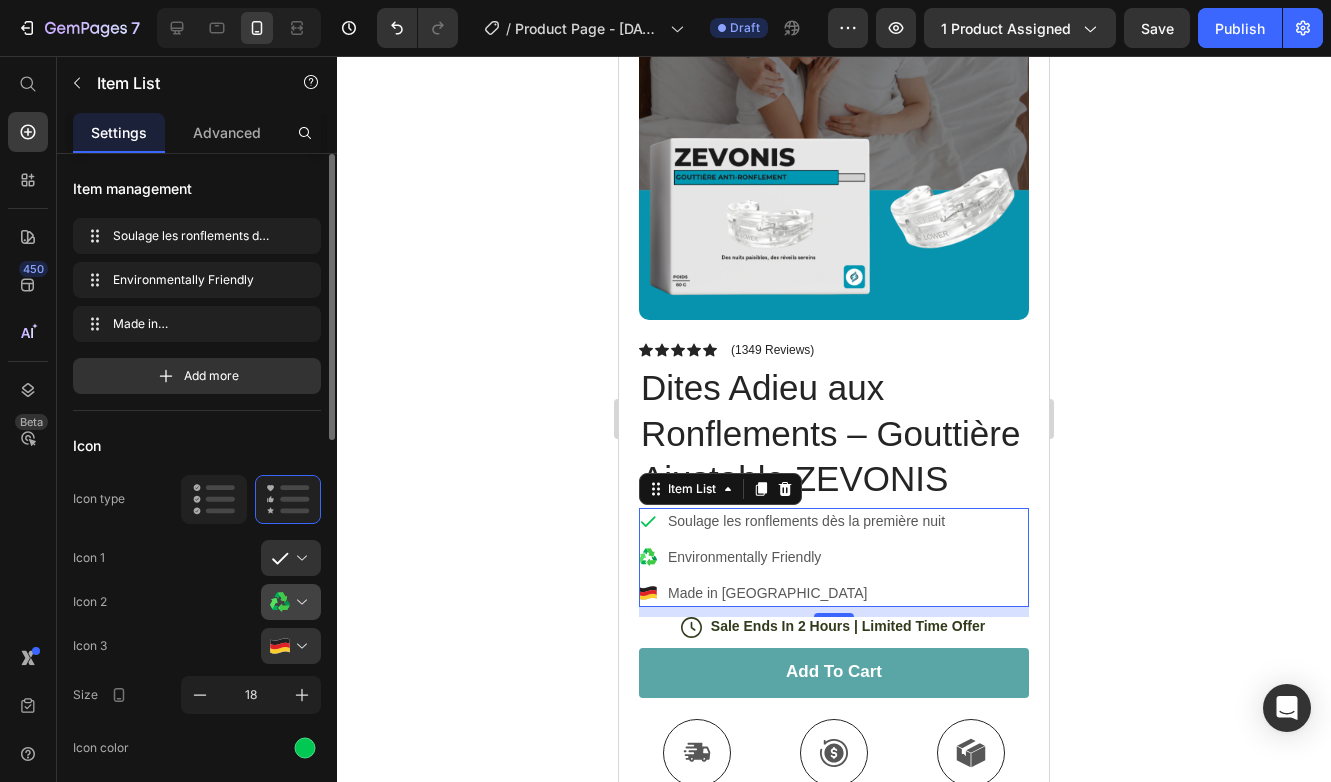 click at bounding box center [299, 602] 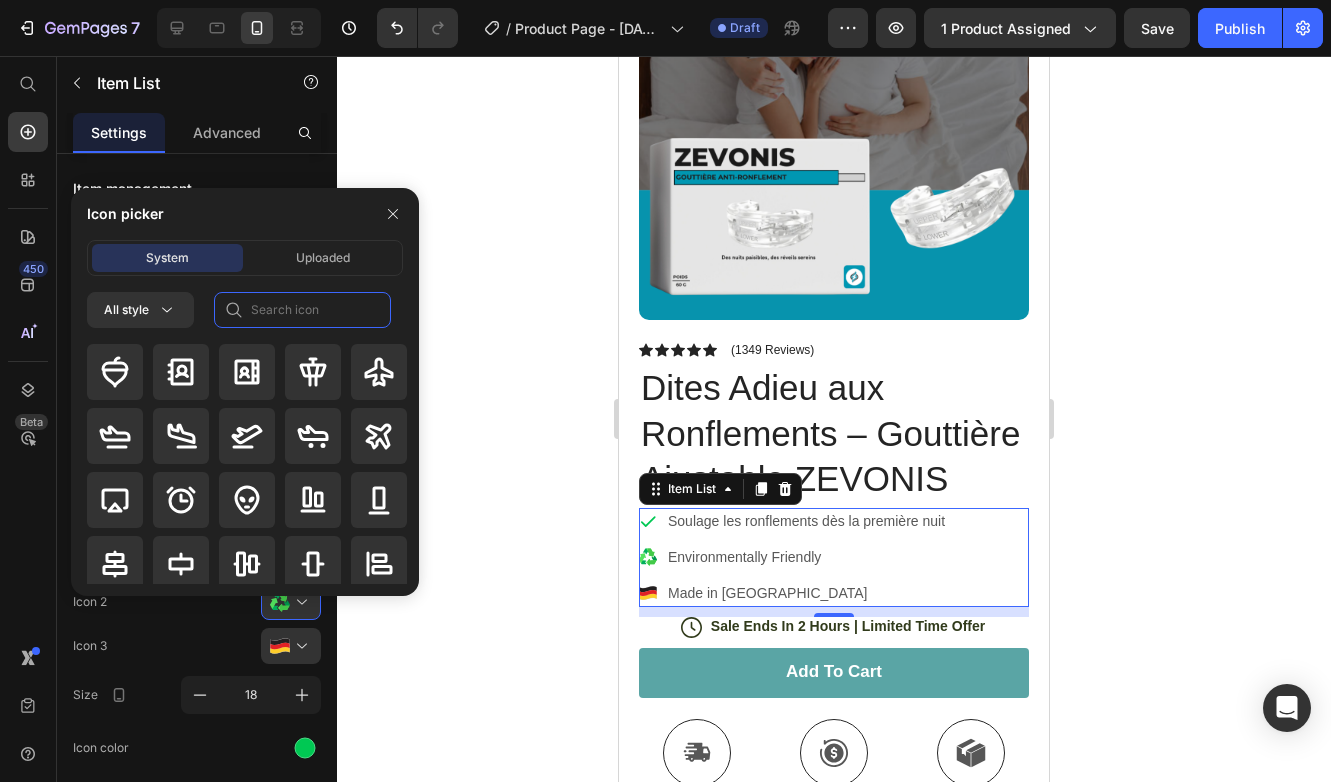 click 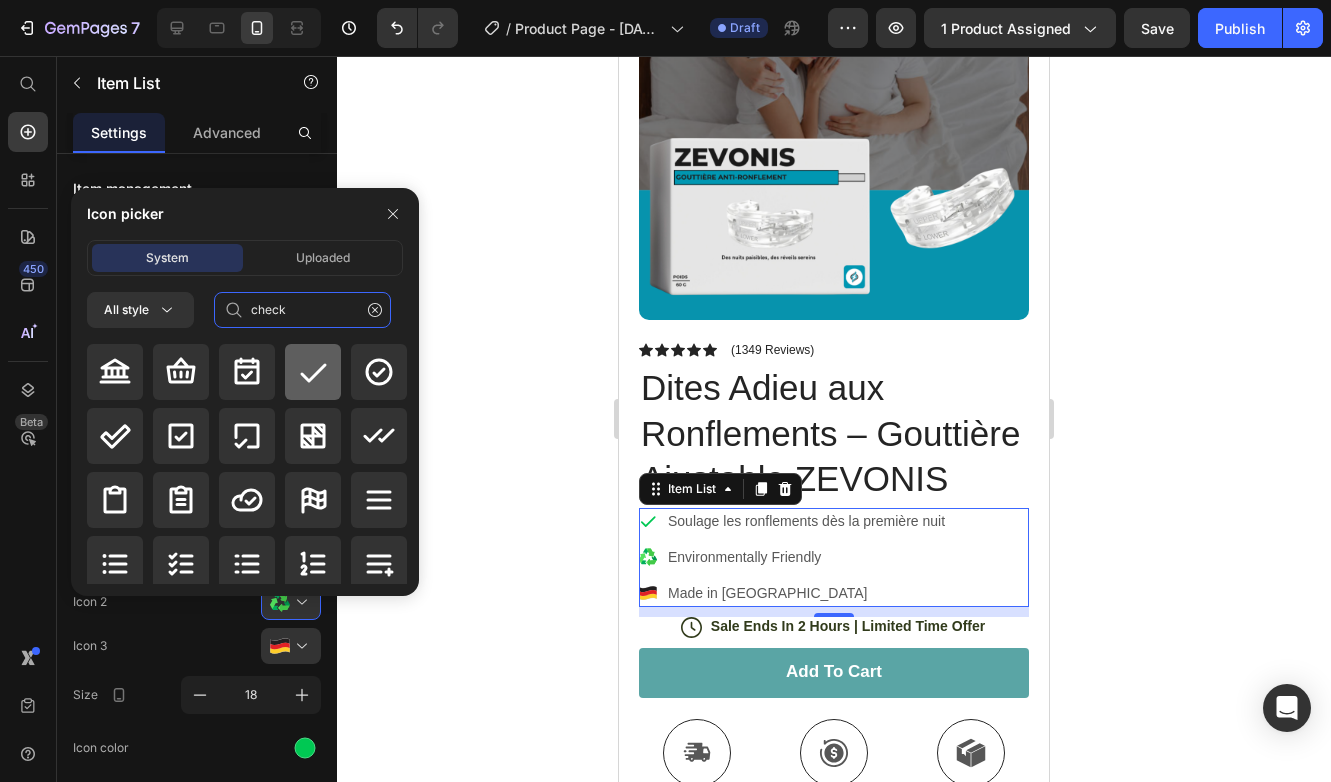 type on "check" 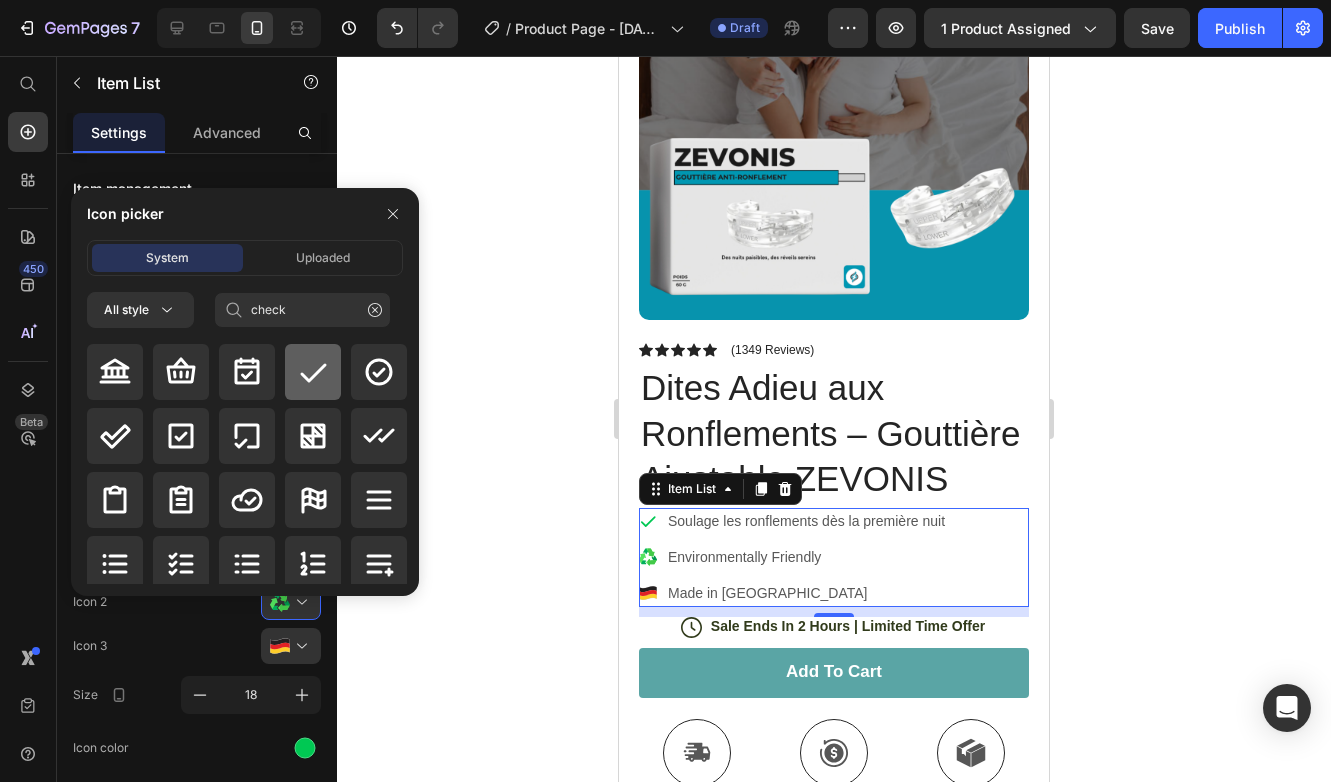 click 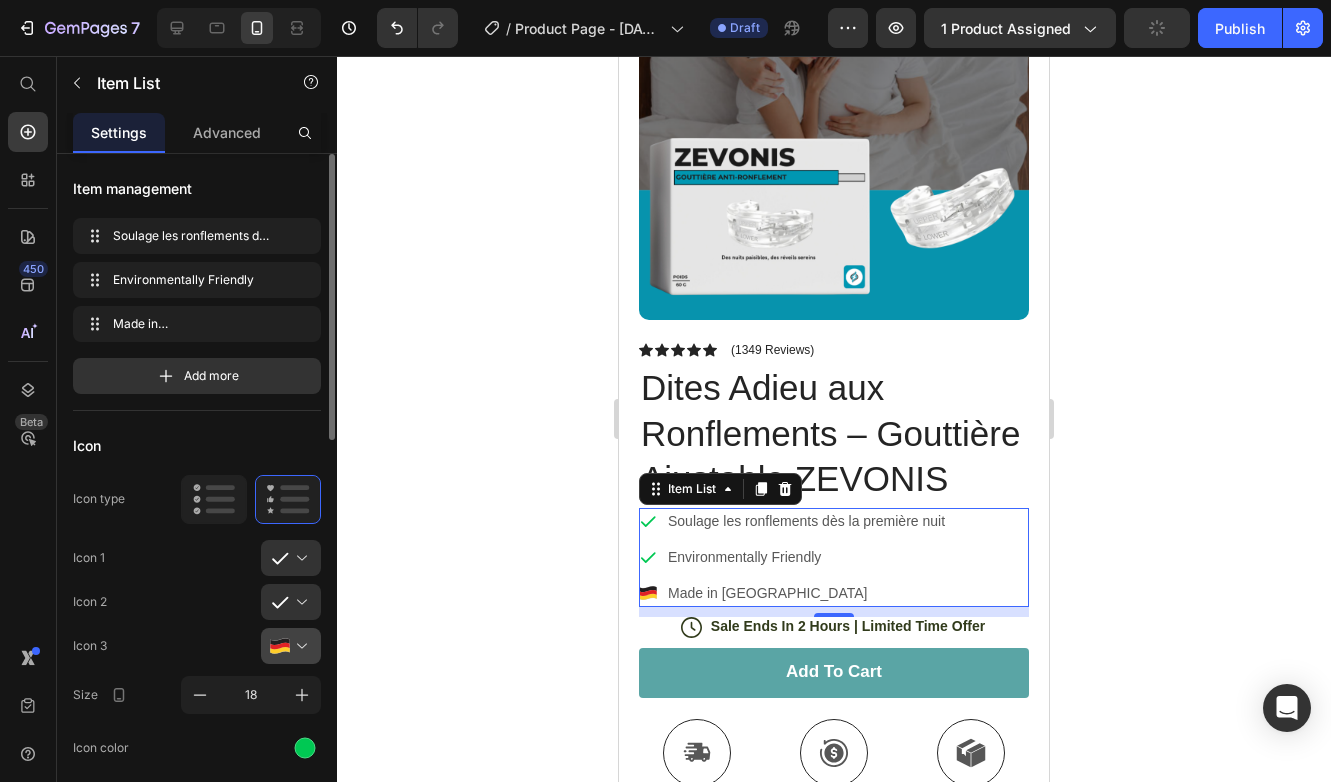 click at bounding box center [299, 646] 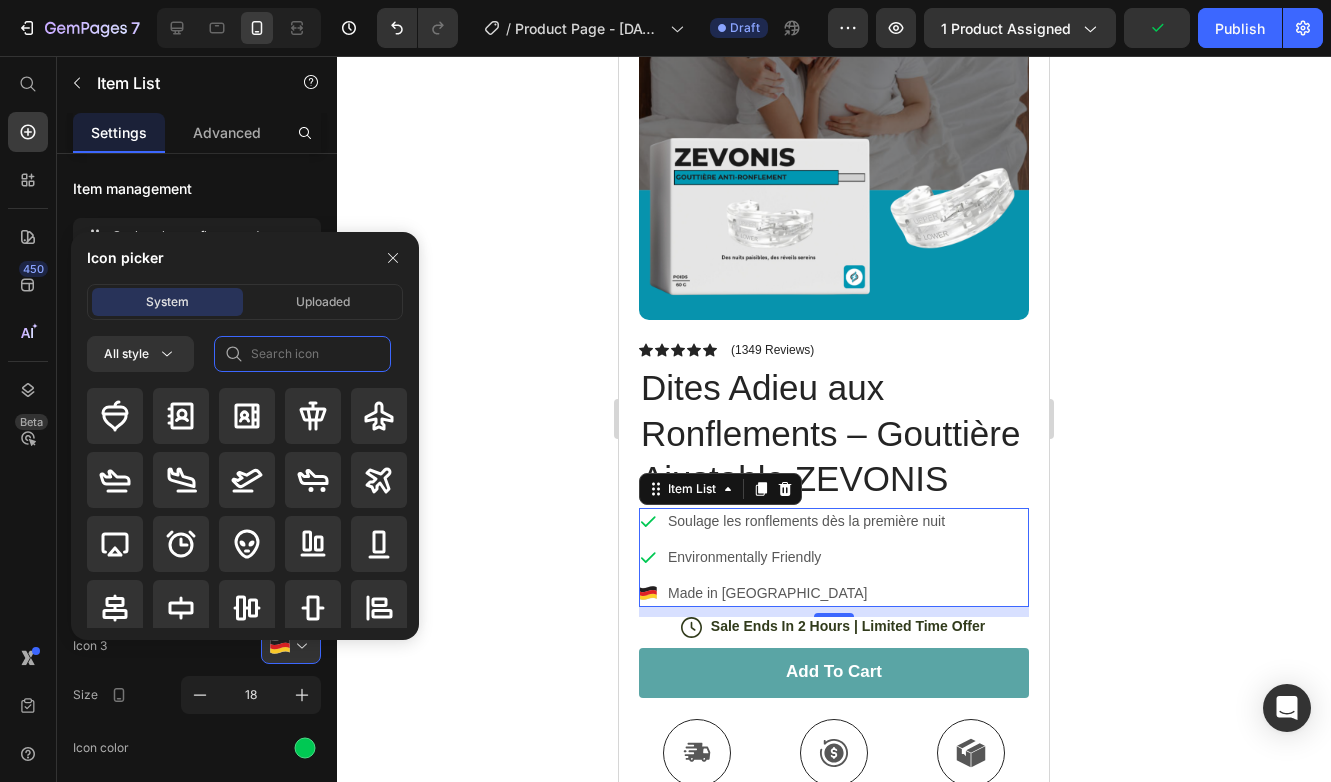 click 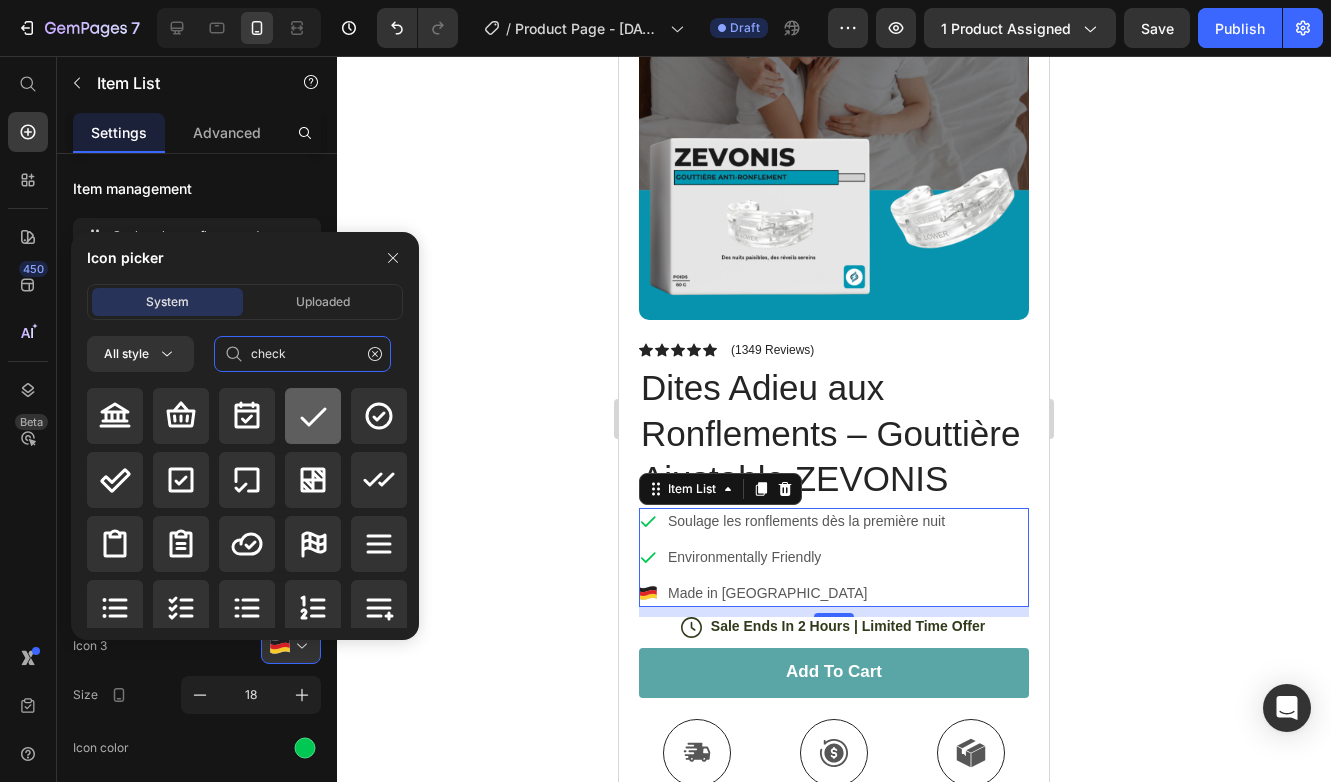 type on "check" 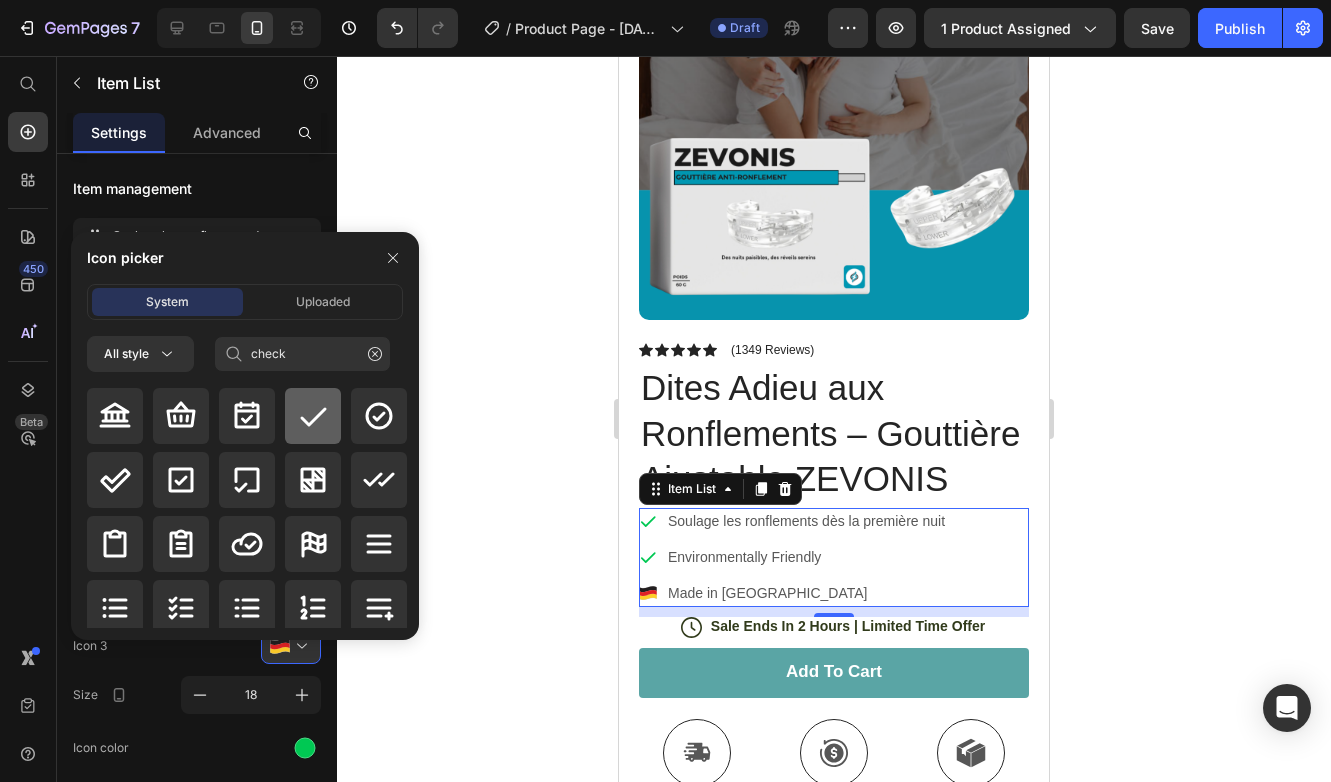 click 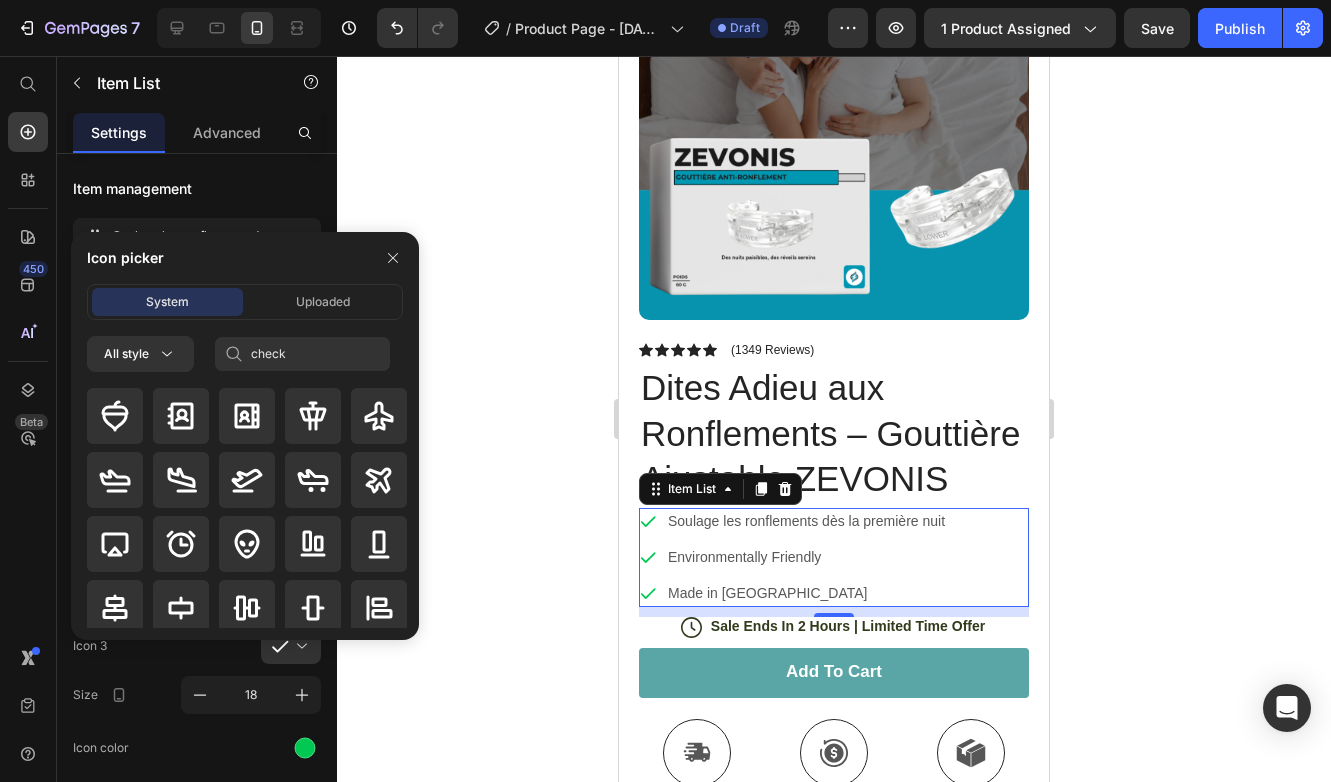 type 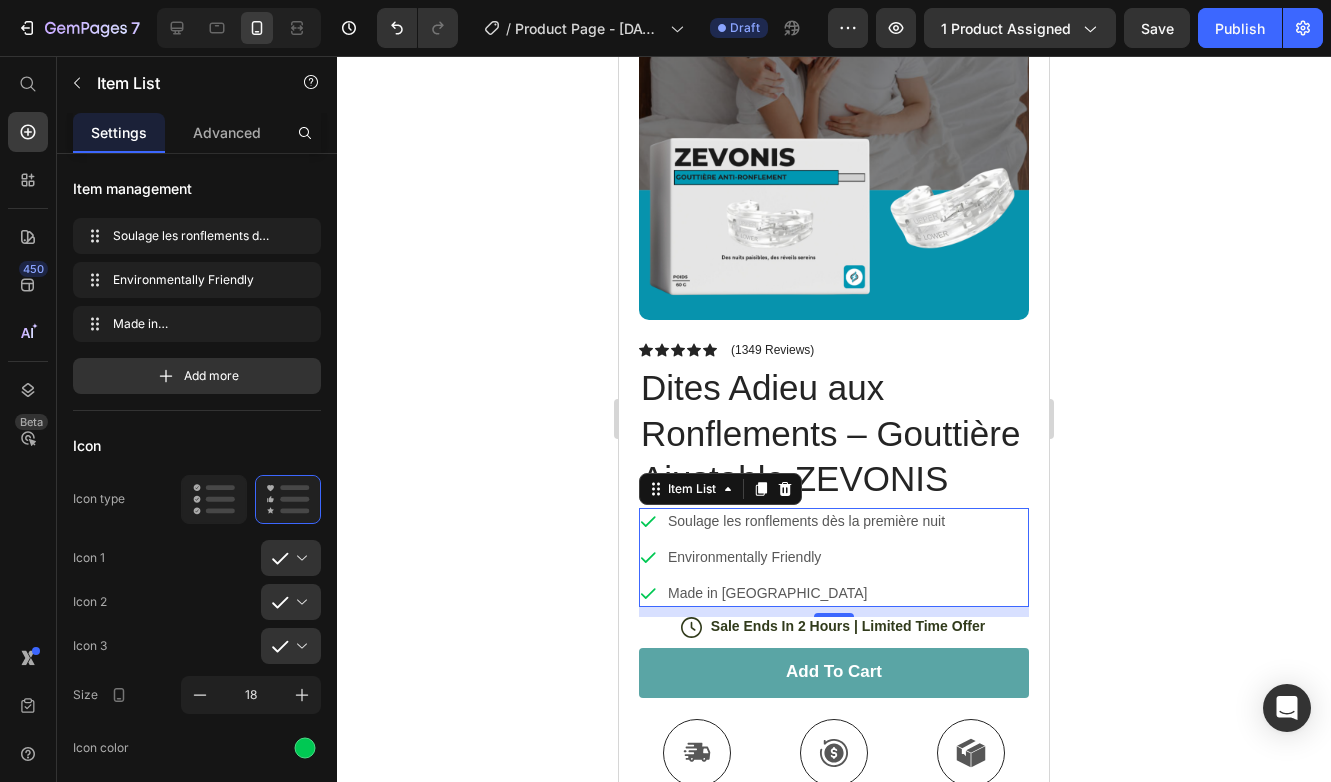 click 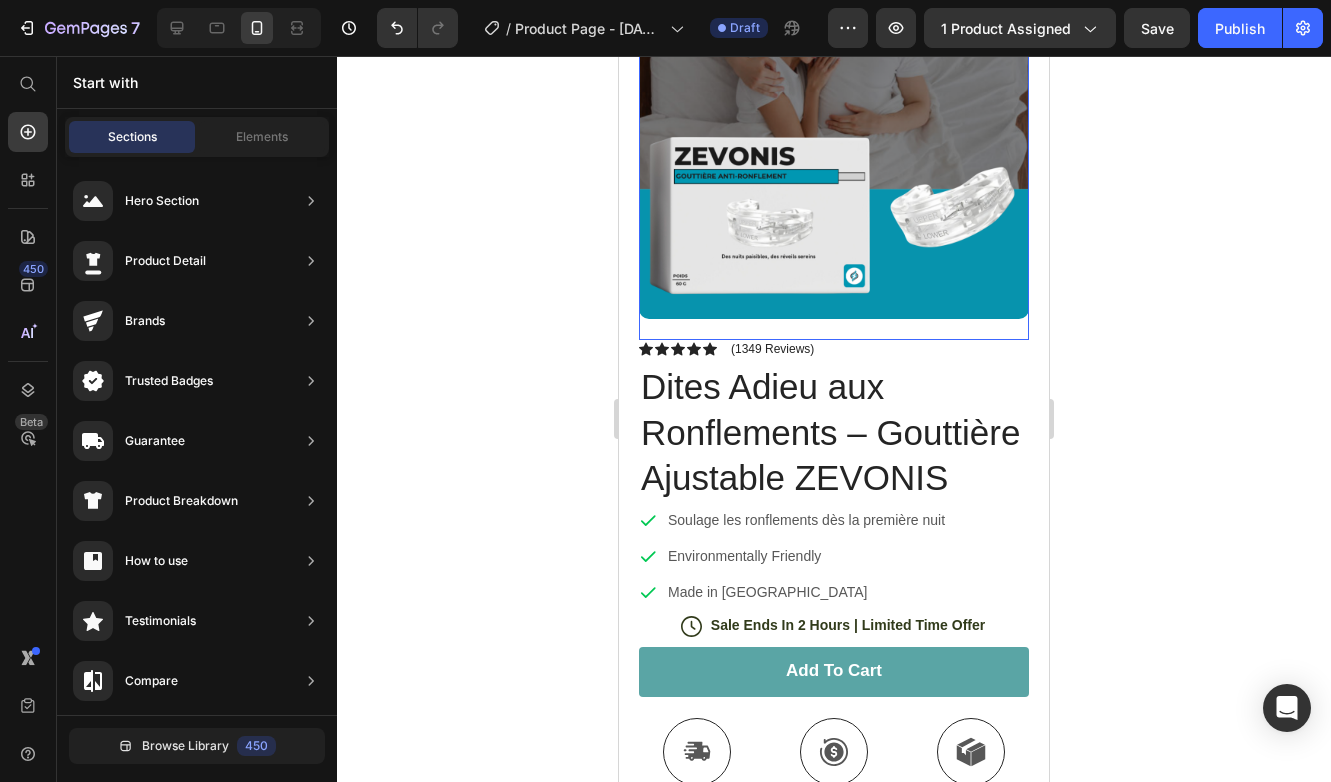 scroll, scrollTop: 230, scrollLeft: 0, axis: vertical 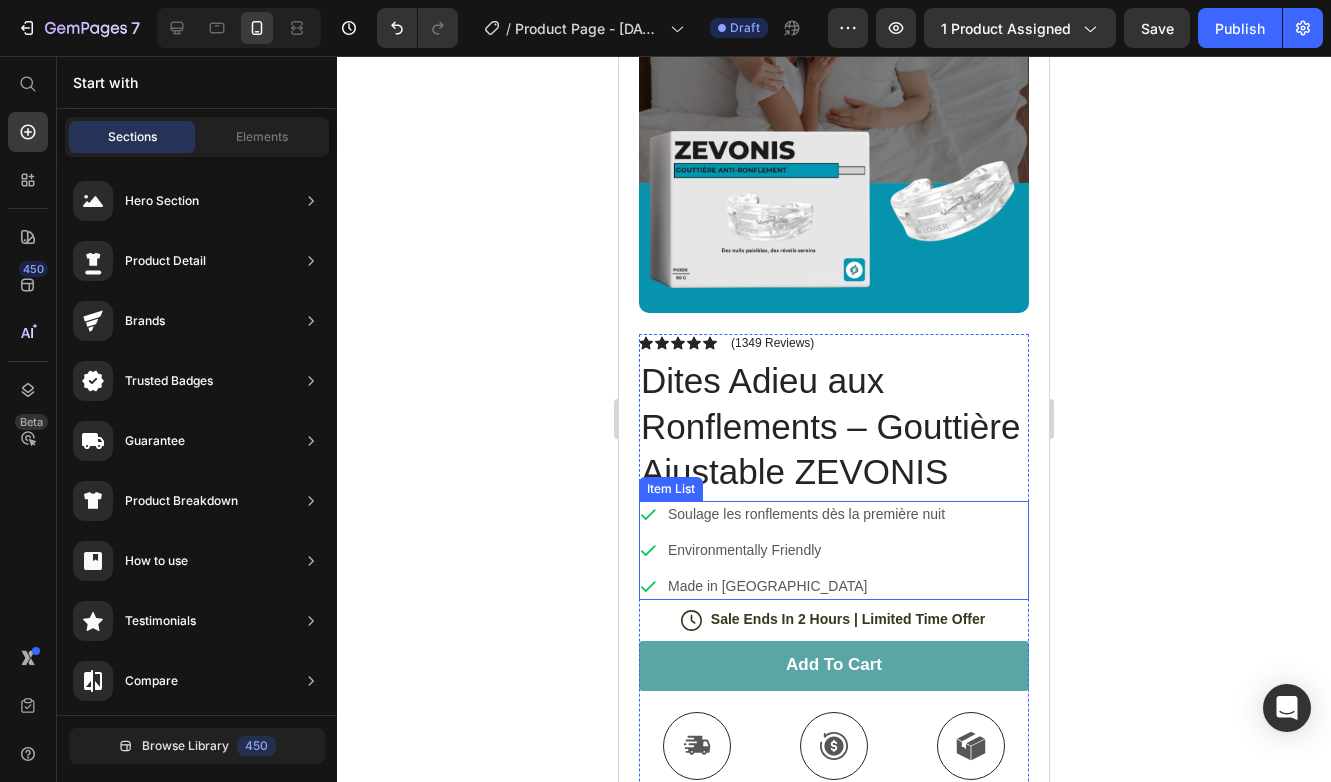 click on "Soulage les ronflements dès la première nuit" at bounding box center (793, 514) 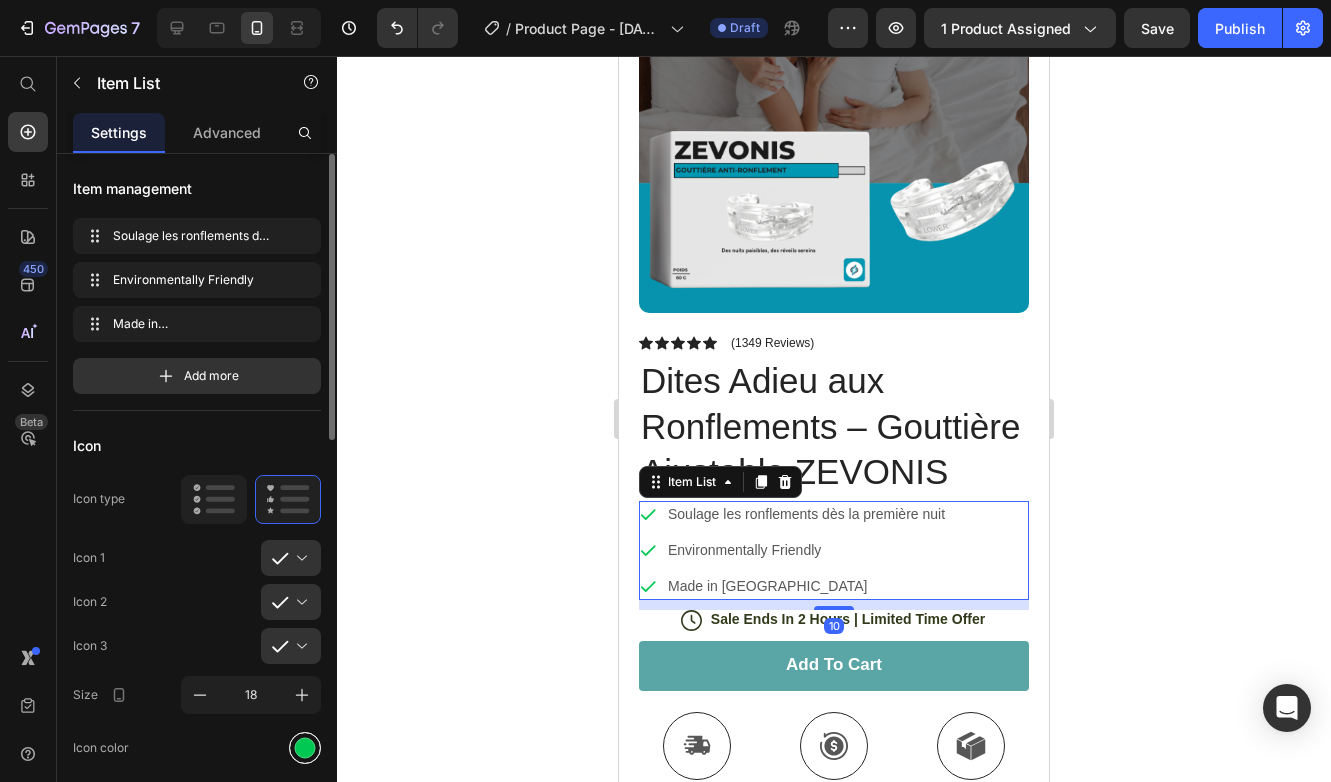 click at bounding box center [305, 747] 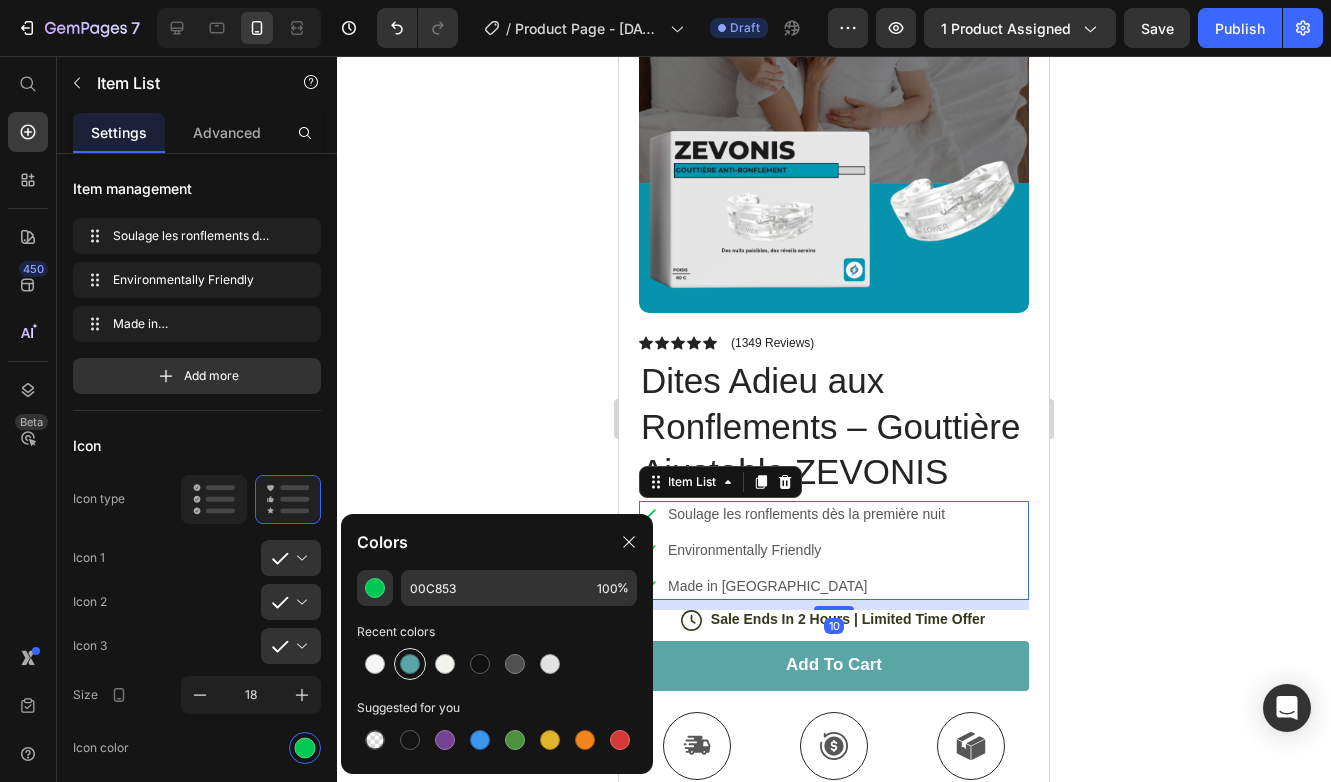 click at bounding box center [410, 664] 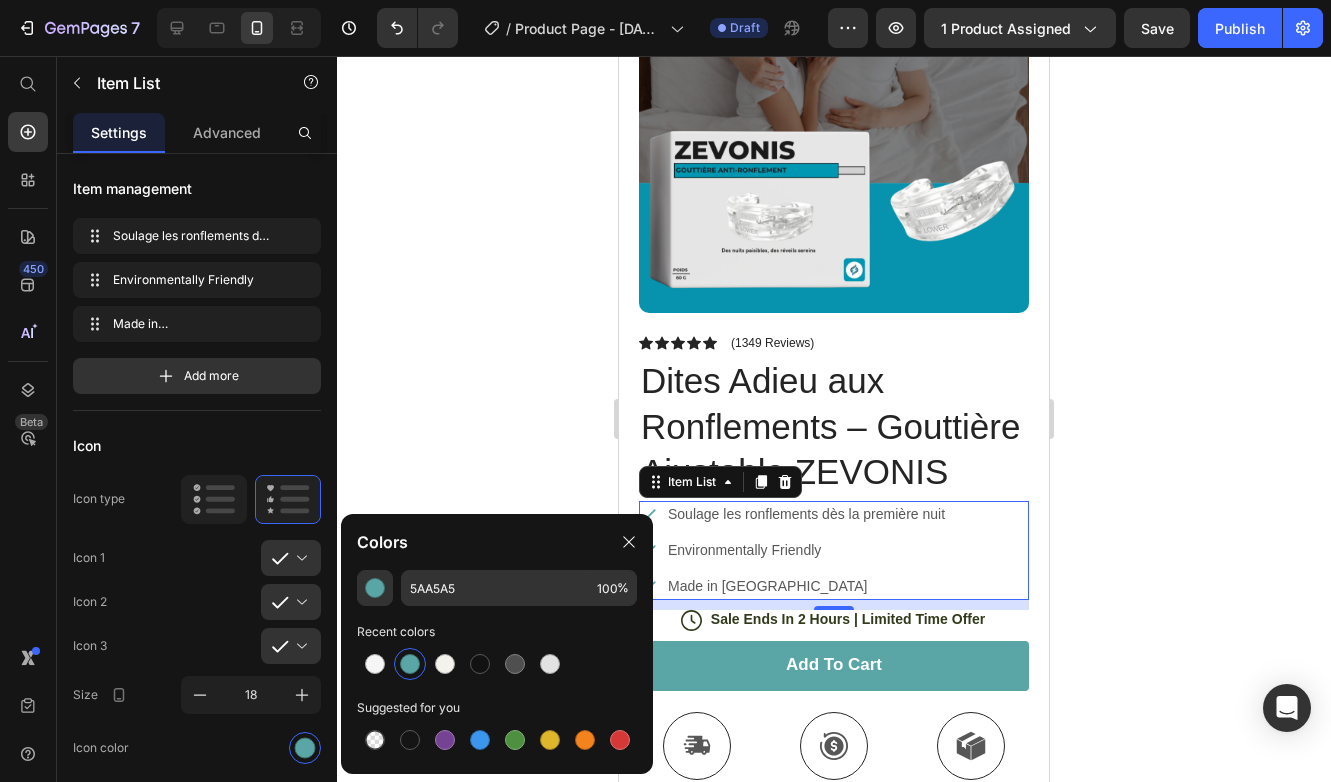 click 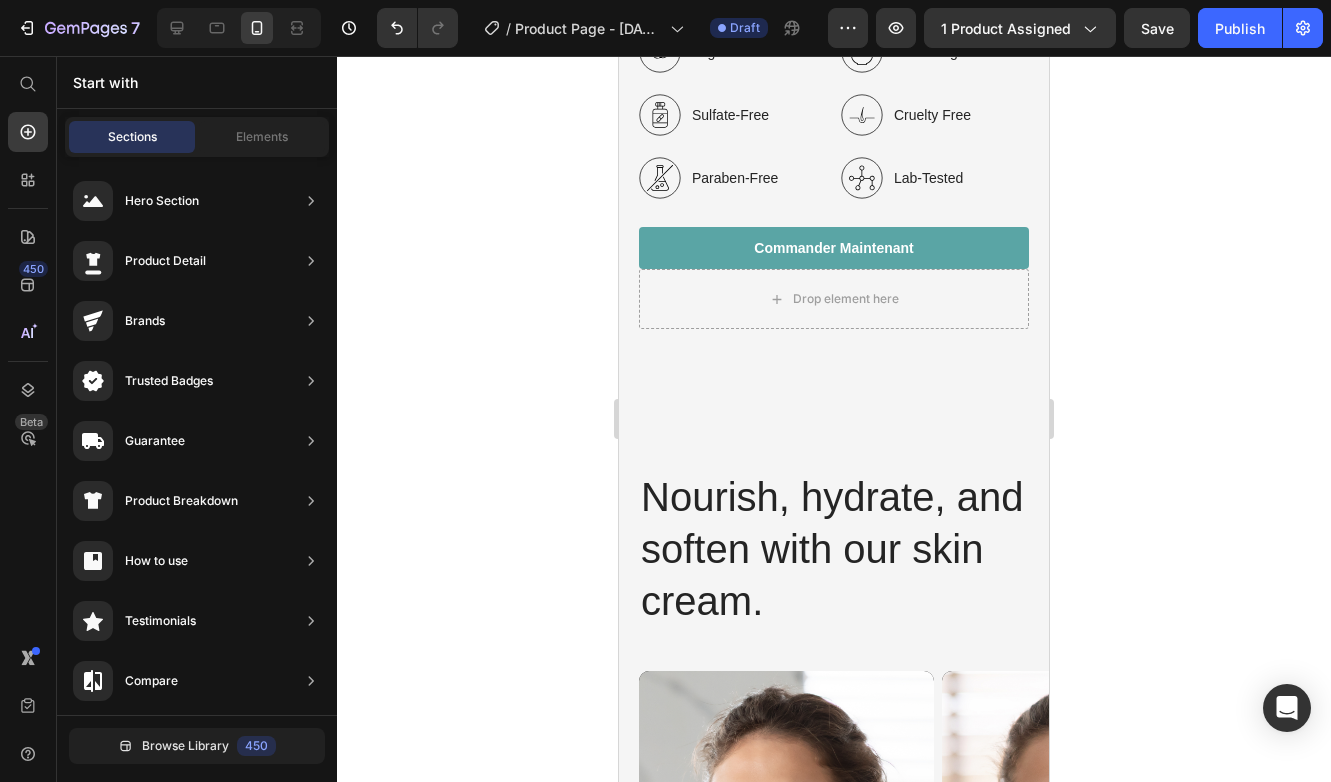 scroll, scrollTop: 3141, scrollLeft: 0, axis: vertical 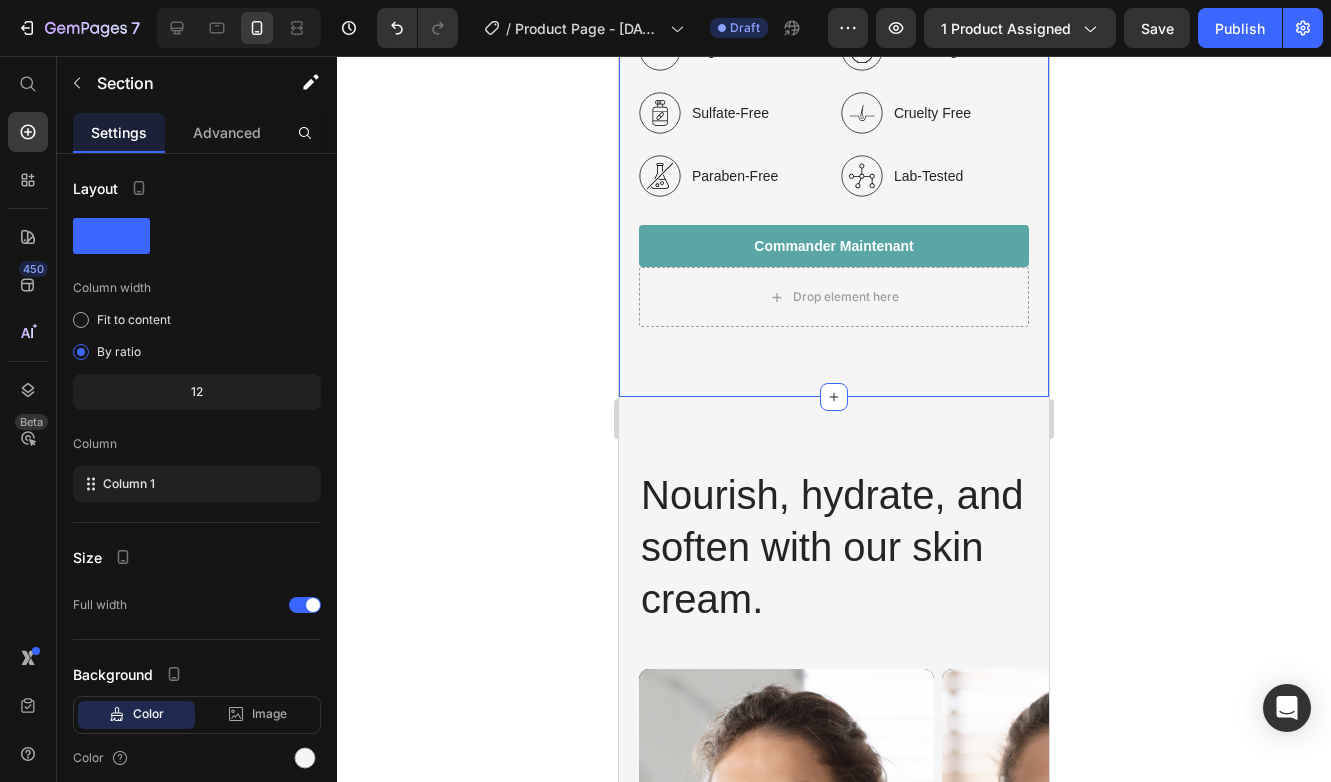 click on "Image Image Image Row Pourquoi choisir Zevonis ? Heading Offrez-vous des nuits paisibles et un réveil serein. Nos gouttières sont pensées pour votre confort et validées par des professionnels du sommeil. Text Block
Organic
Sulfate-Free
Paraben-Free Item List
100% Vegan
Cruelty Free
Lab-Tested Item List Row
Stop Ronflement
Confort Nocturne Item List
conseillé par les médecins
Ajustement Facile Item List
Sommeil Réparateur
Lab-Tested Item List Row commander maintenant Button
Drop element here Row Row Row Section 3" at bounding box center (834, -37) 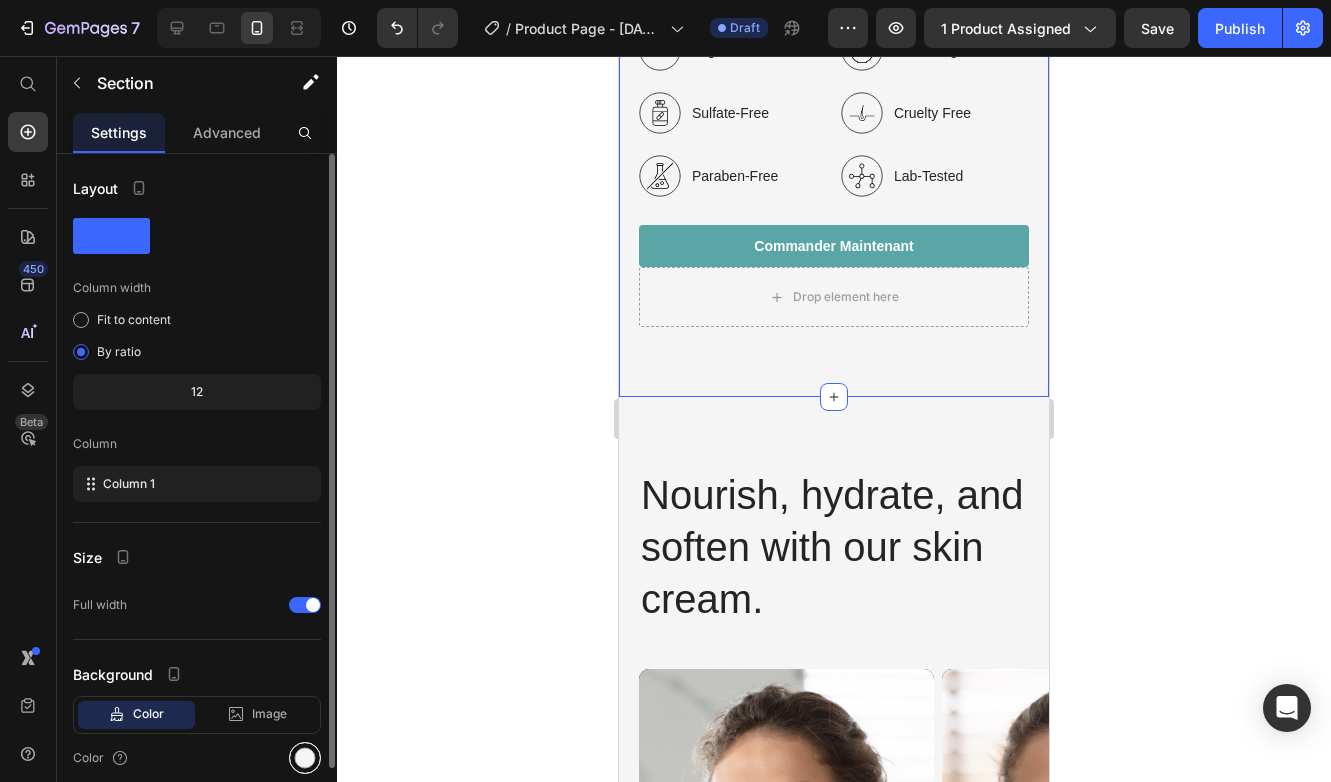 click at bounding box center (305, 758) 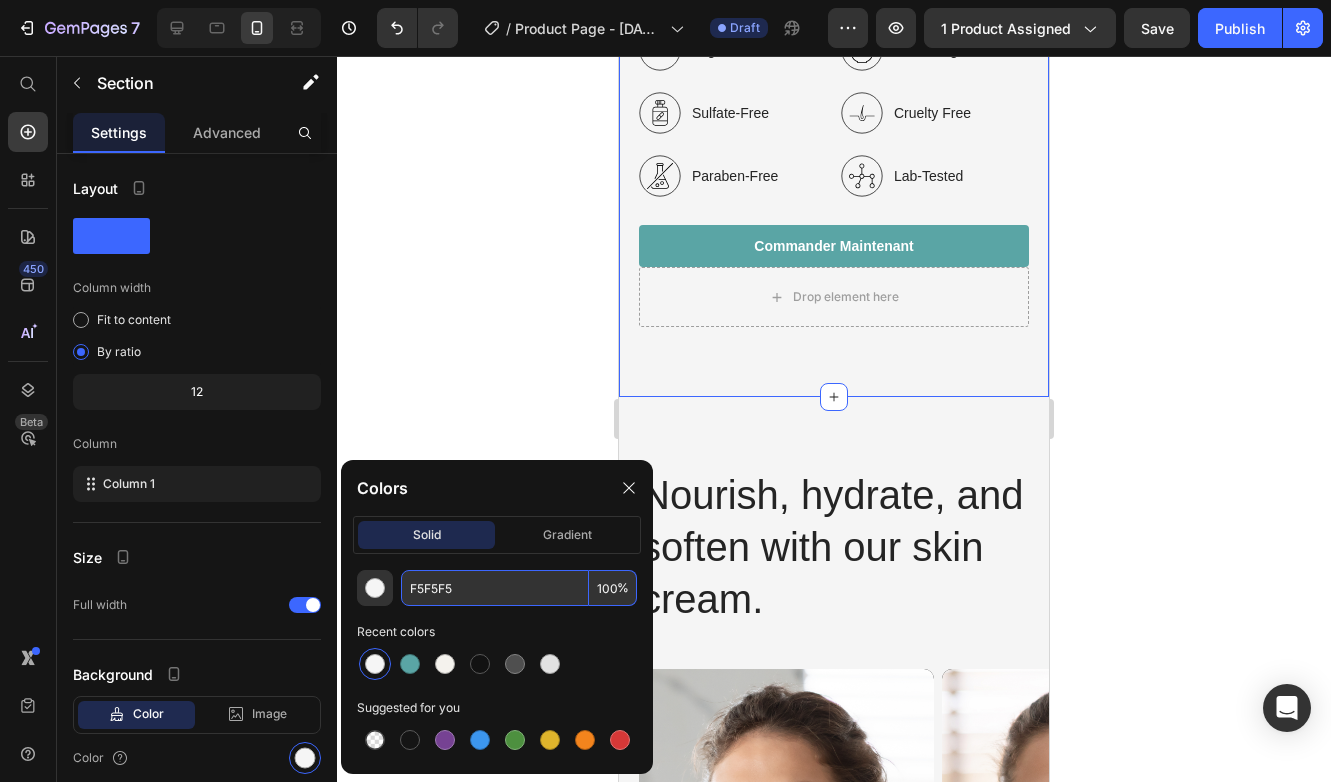 click on "F5F5F5" at bounding box center [495, 588] 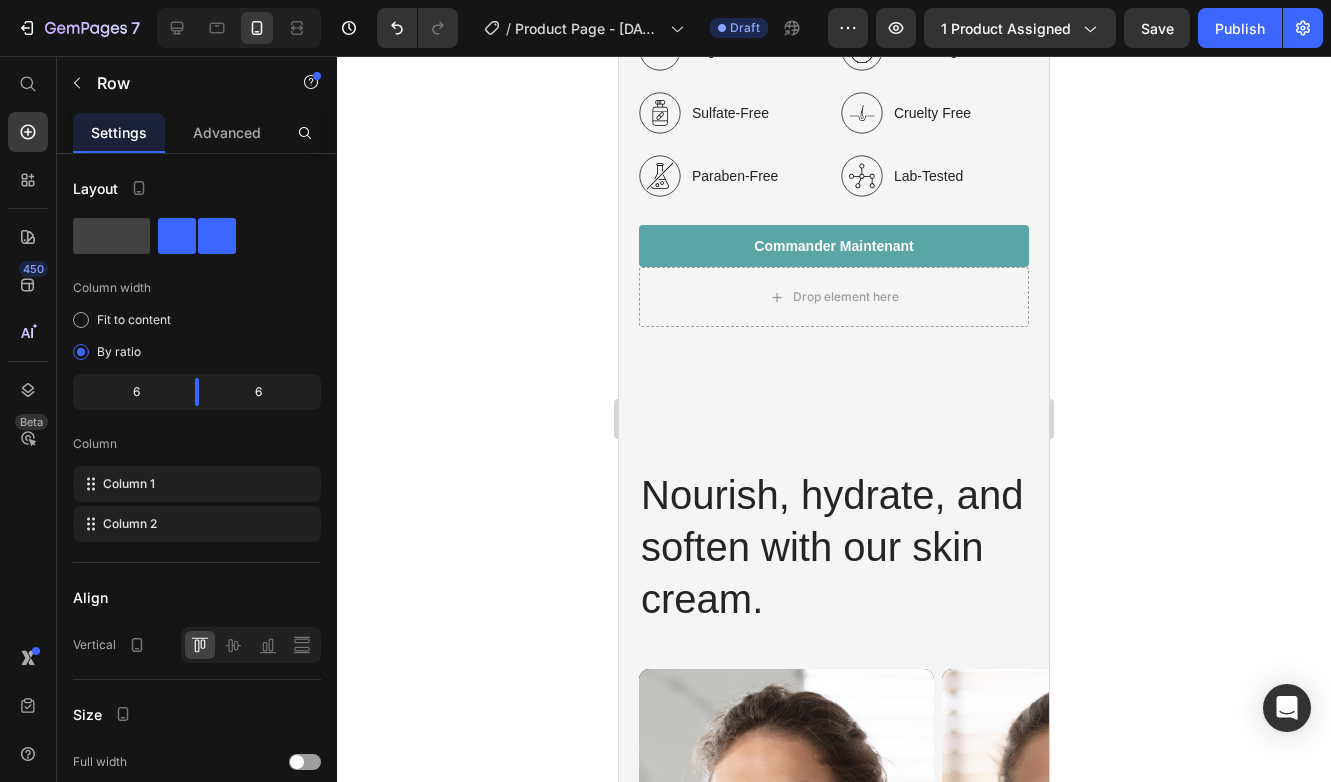 click on "Image" at bounding box center [732, -298] 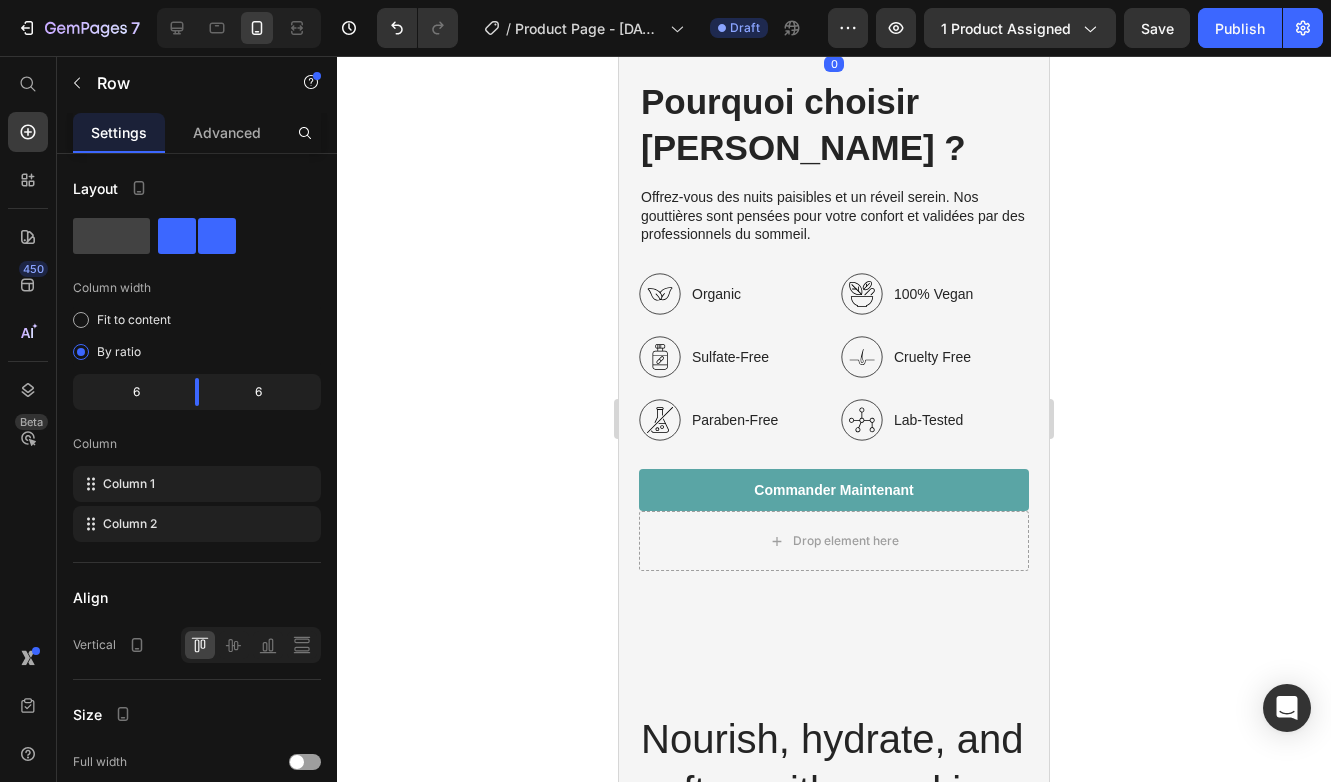 scroll, scrollTop: 2888, scrollLeft: 0, axis: vertical 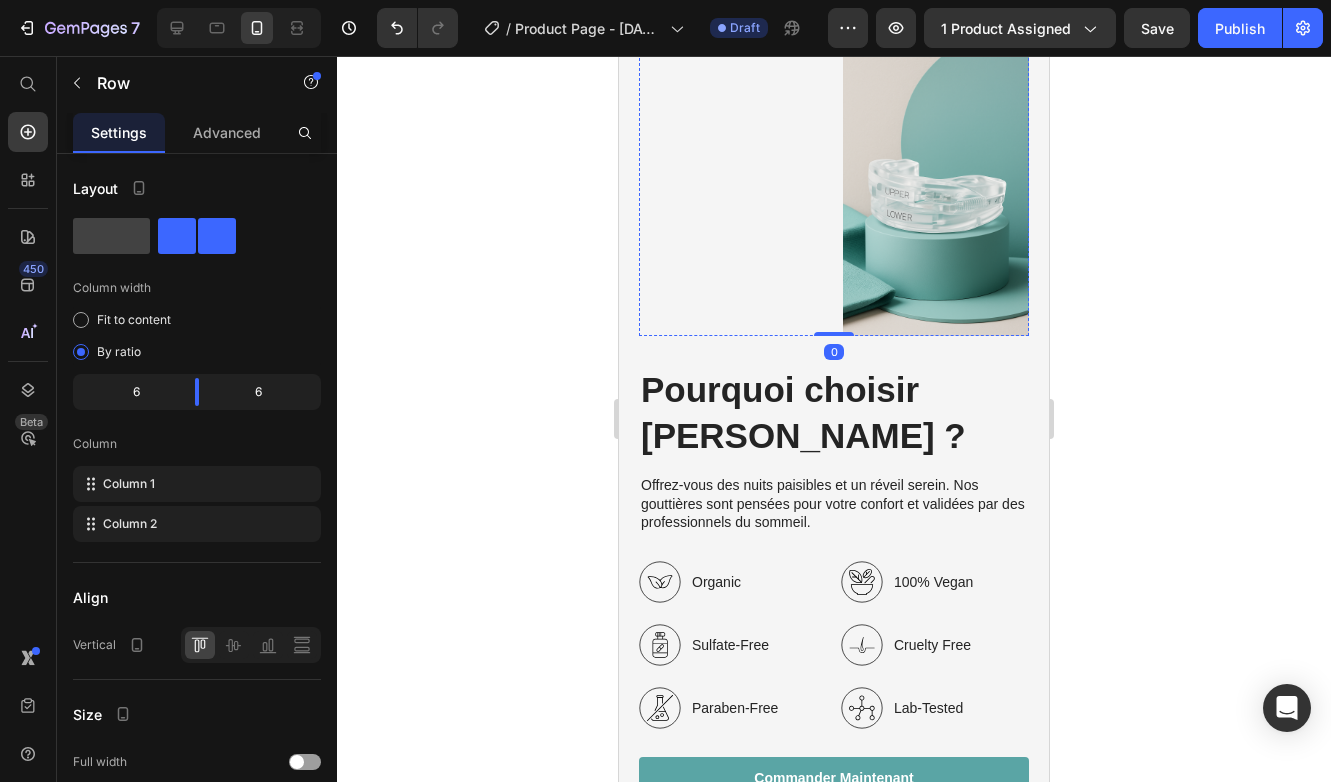 click at bounding box center [732, -147] 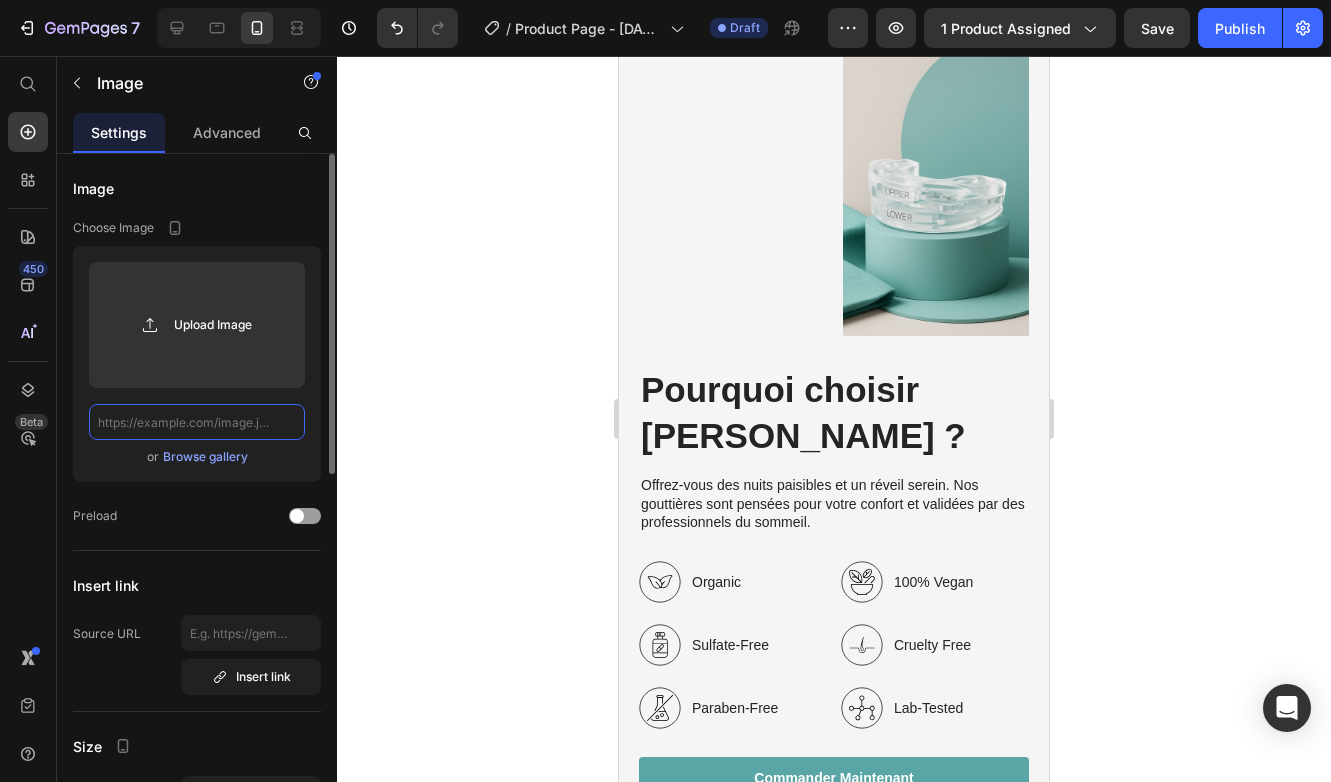 click 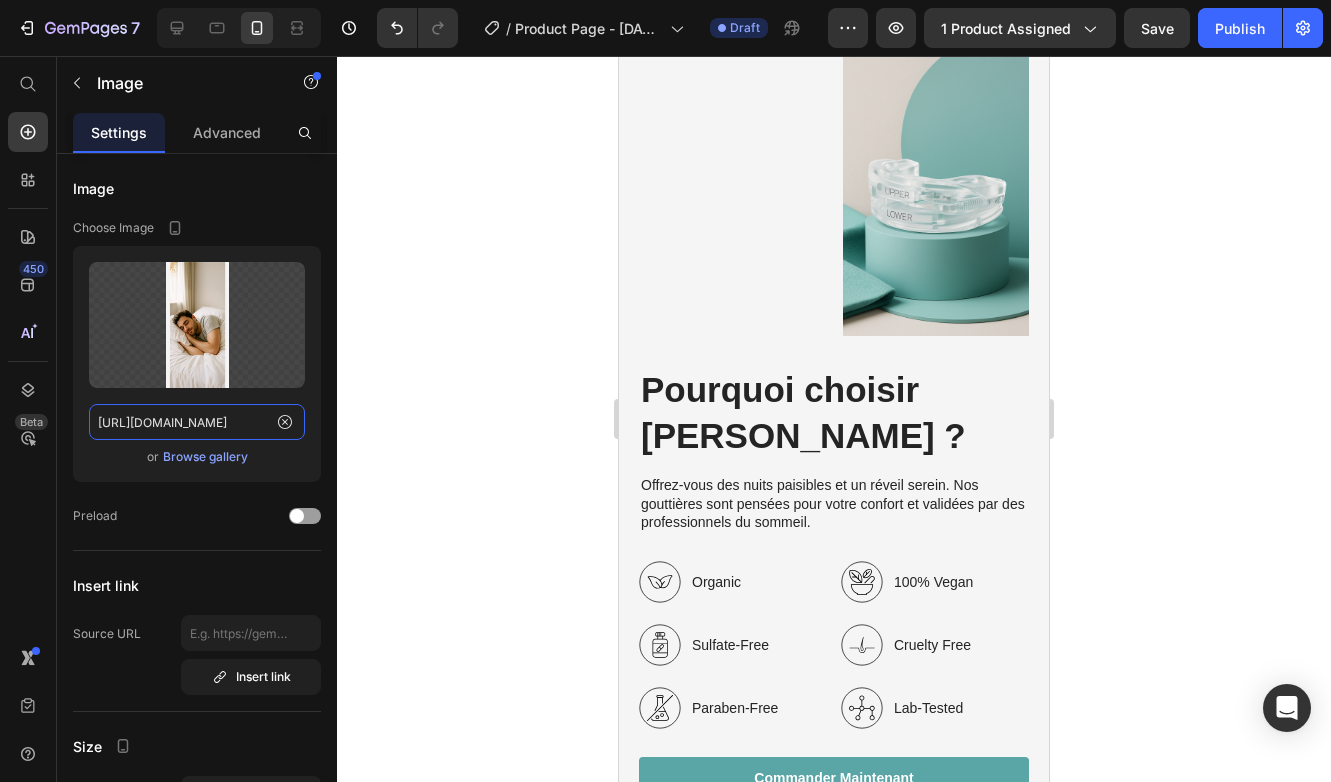 type on "https://cdn.shopify.com/s/files/1/0869/6358/5352/files/Design_sans_titre-6.png?v=1752164103" 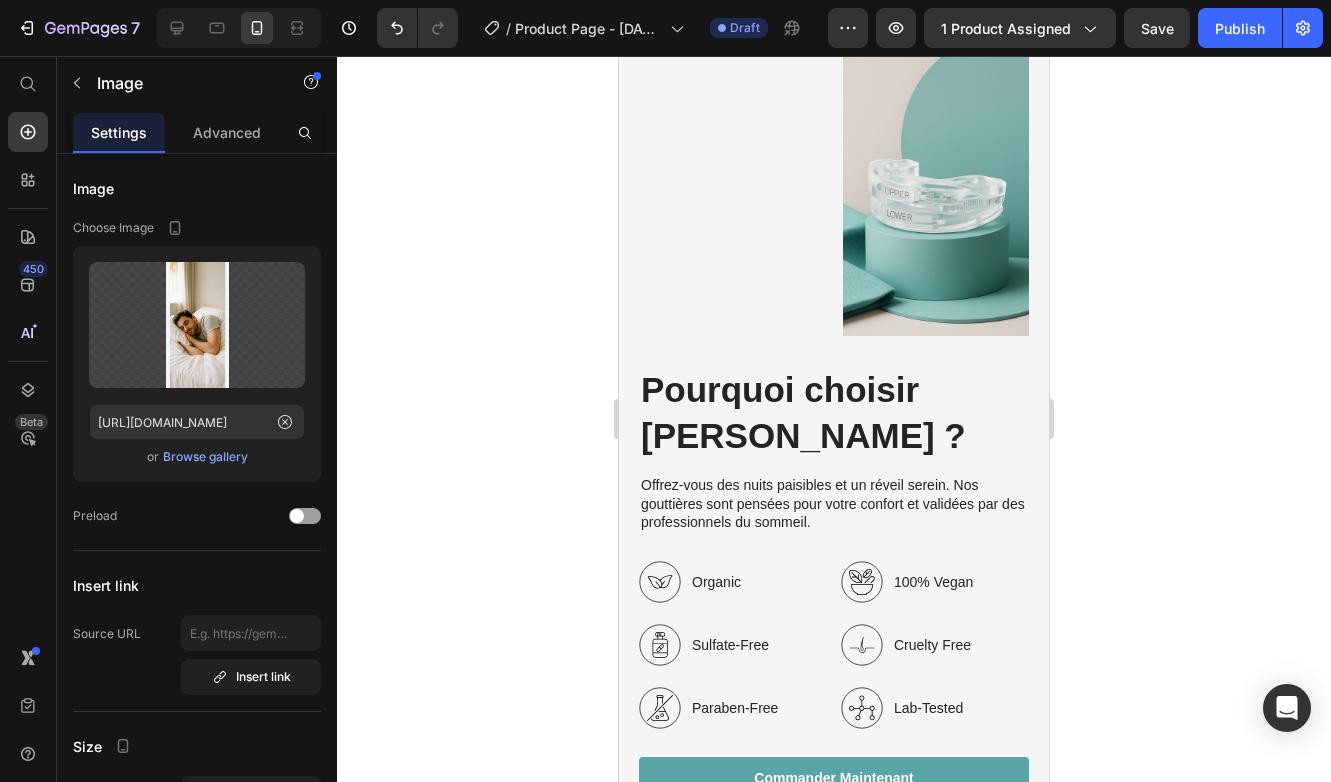 click 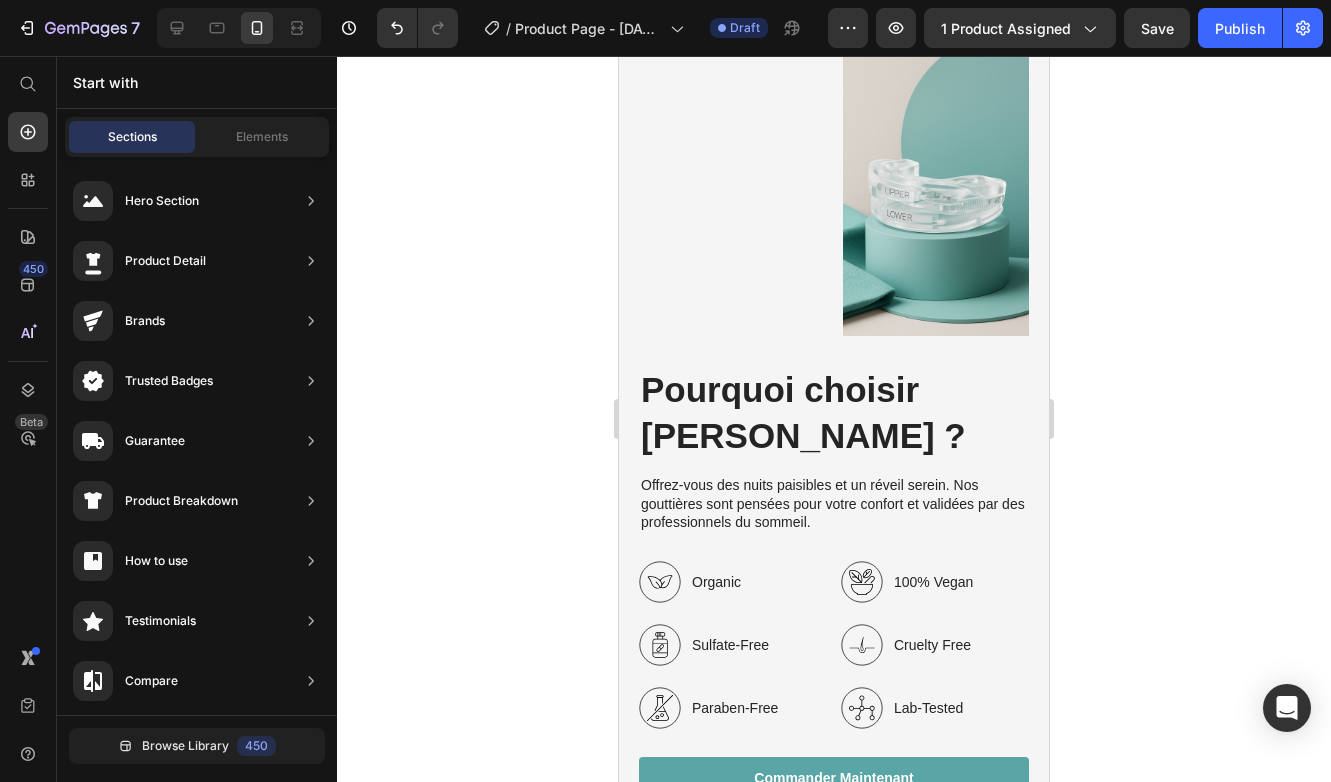 click 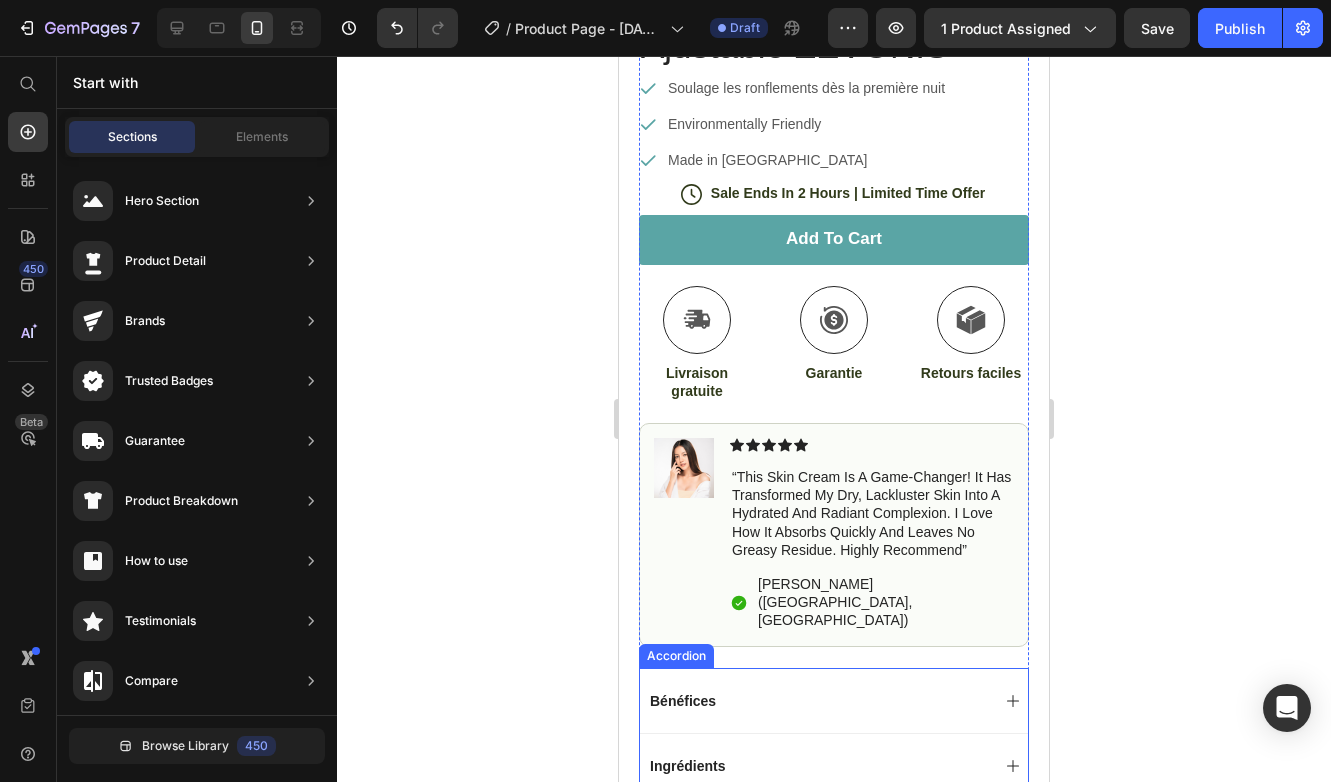 scroll, scrollTop: 670, scrollLeft: 0, axis: vertical 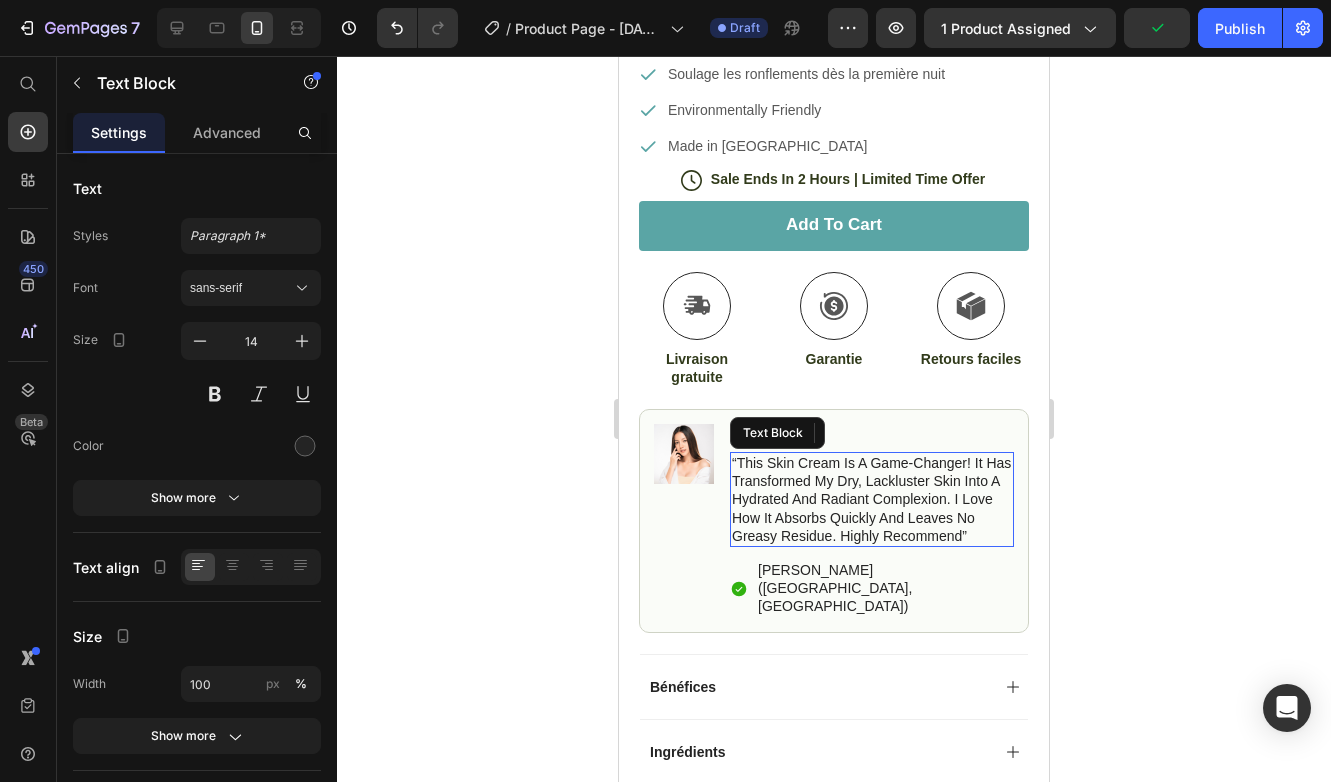 click on "“This skin cream is a game-changer! It has transformed my dry, lackluster skin into a hydrated and radiant complexion. I love how it absorbs quickly and leaves no greasy residue. Highly recommend”" at bounding box center [872, 499] 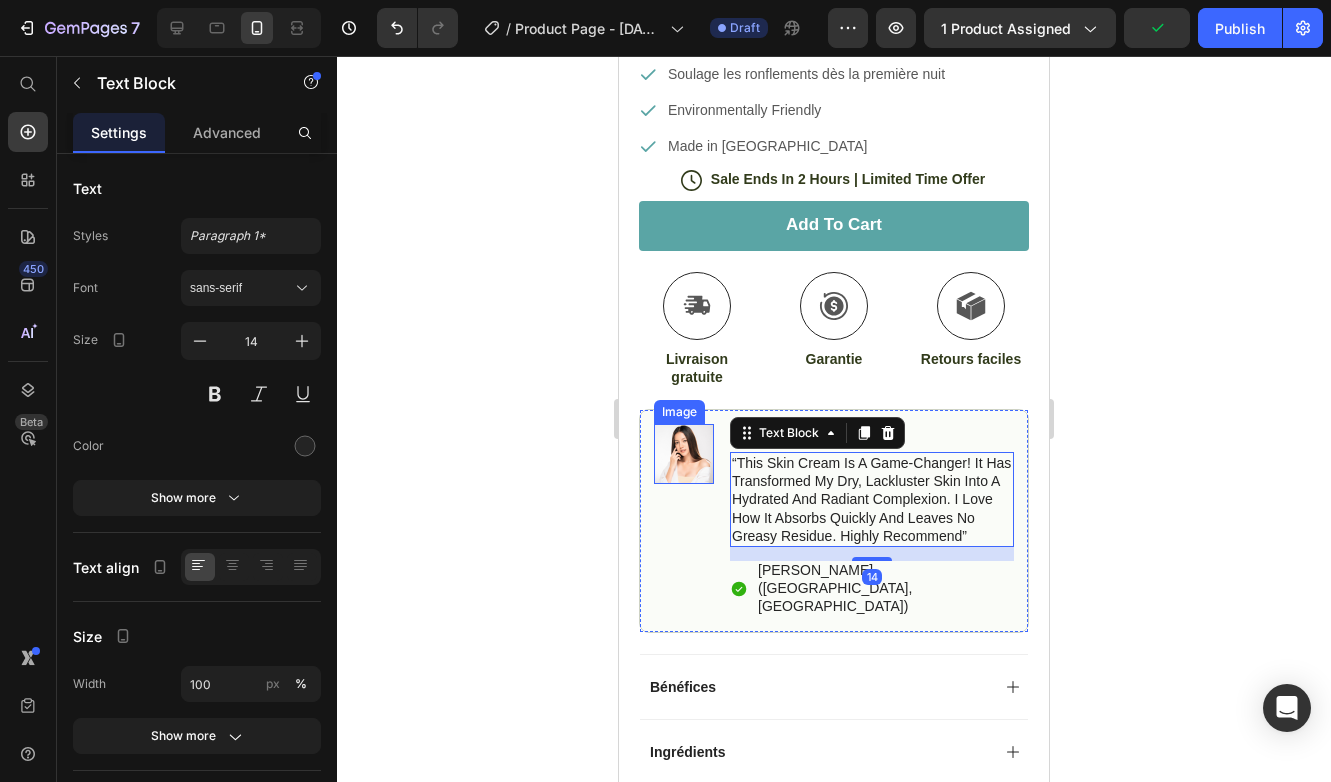 click at bounding box center [684, 454] 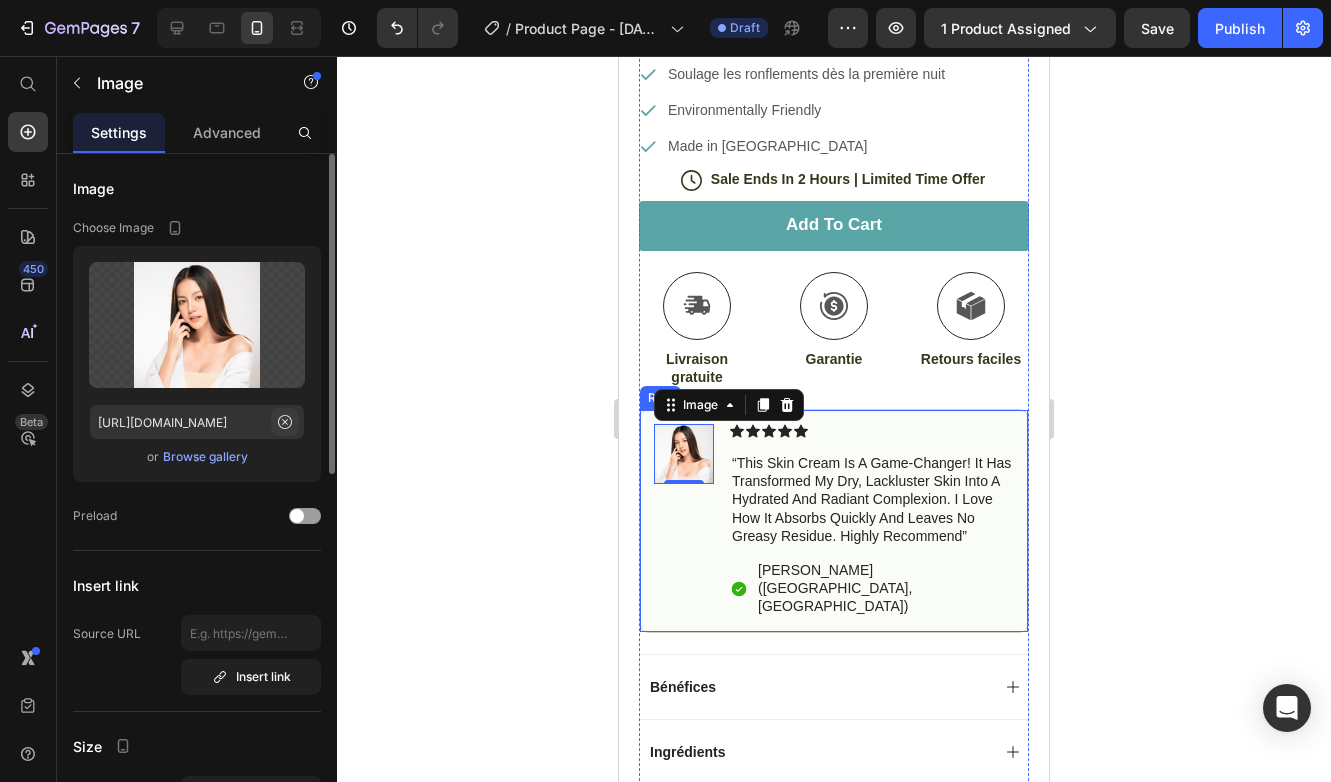 click 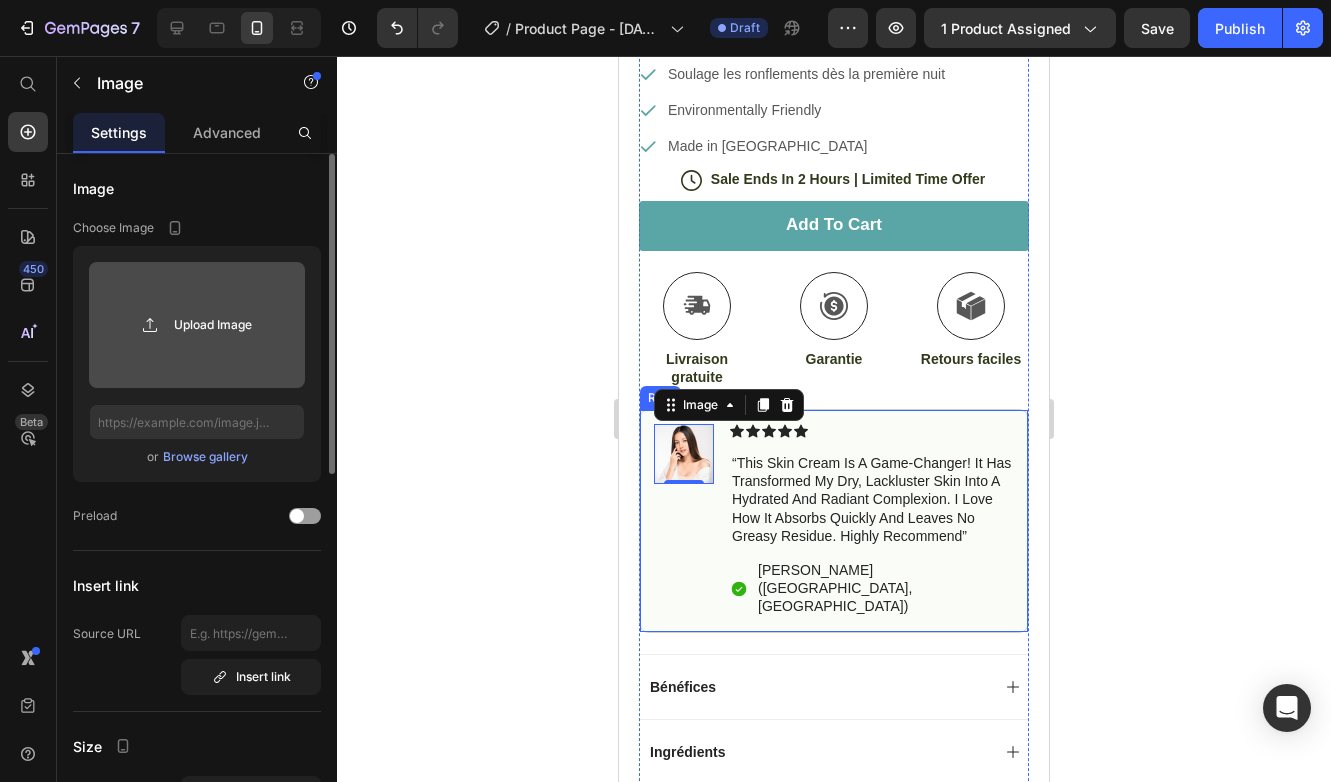 click 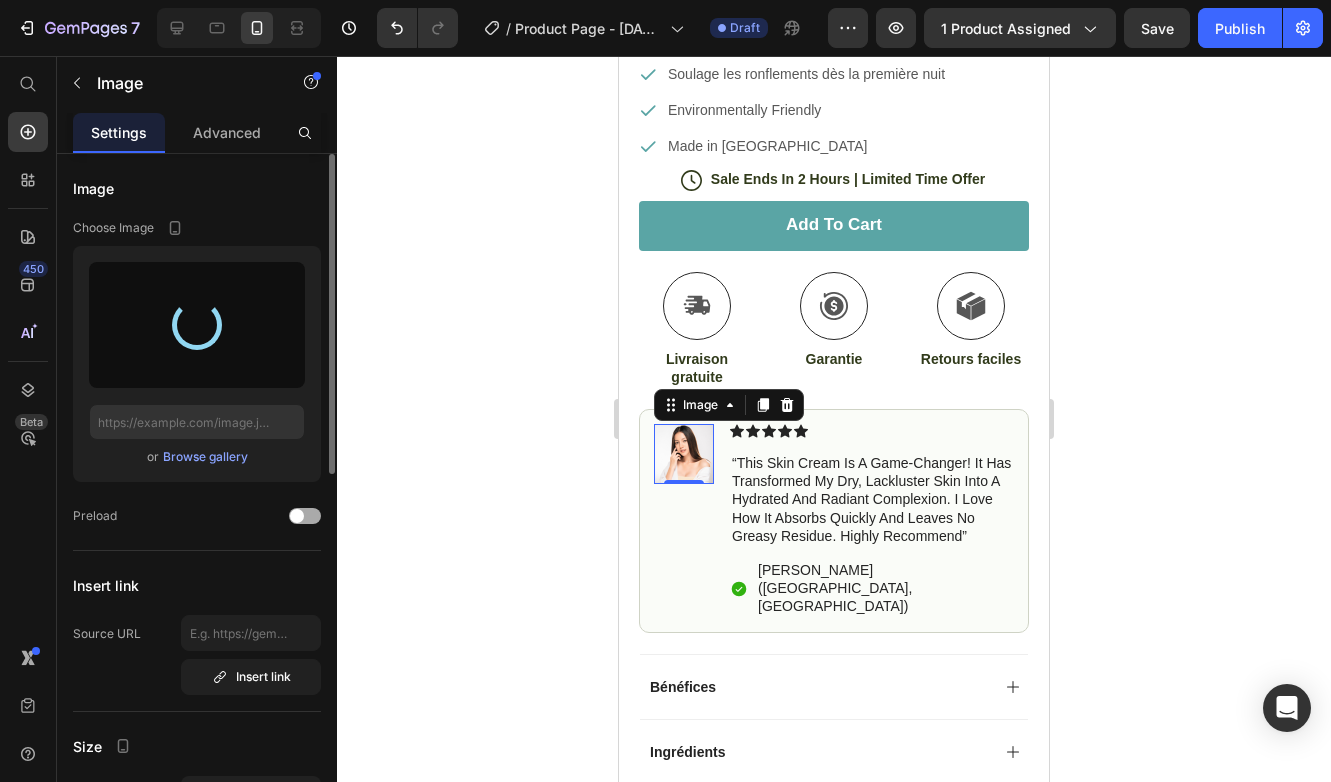 type on "https://cdn.shopify.com/s/files/1/0869/6358/5352/files/gempages_574553068490720368-40c717b9-607c-4ead-bd47-b46ef0cad339.jpg" 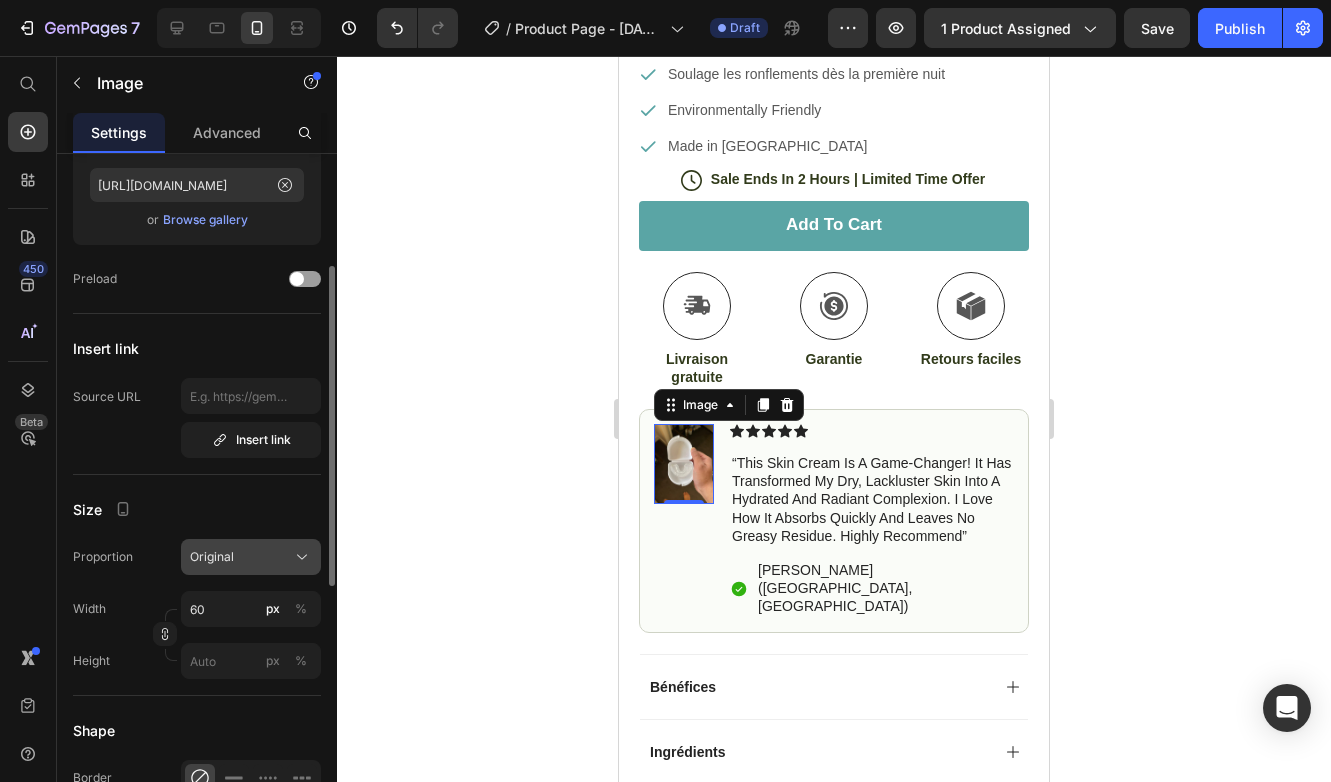 scroll, scrollTop: 250, scrollLeft: 0, axis: vertical 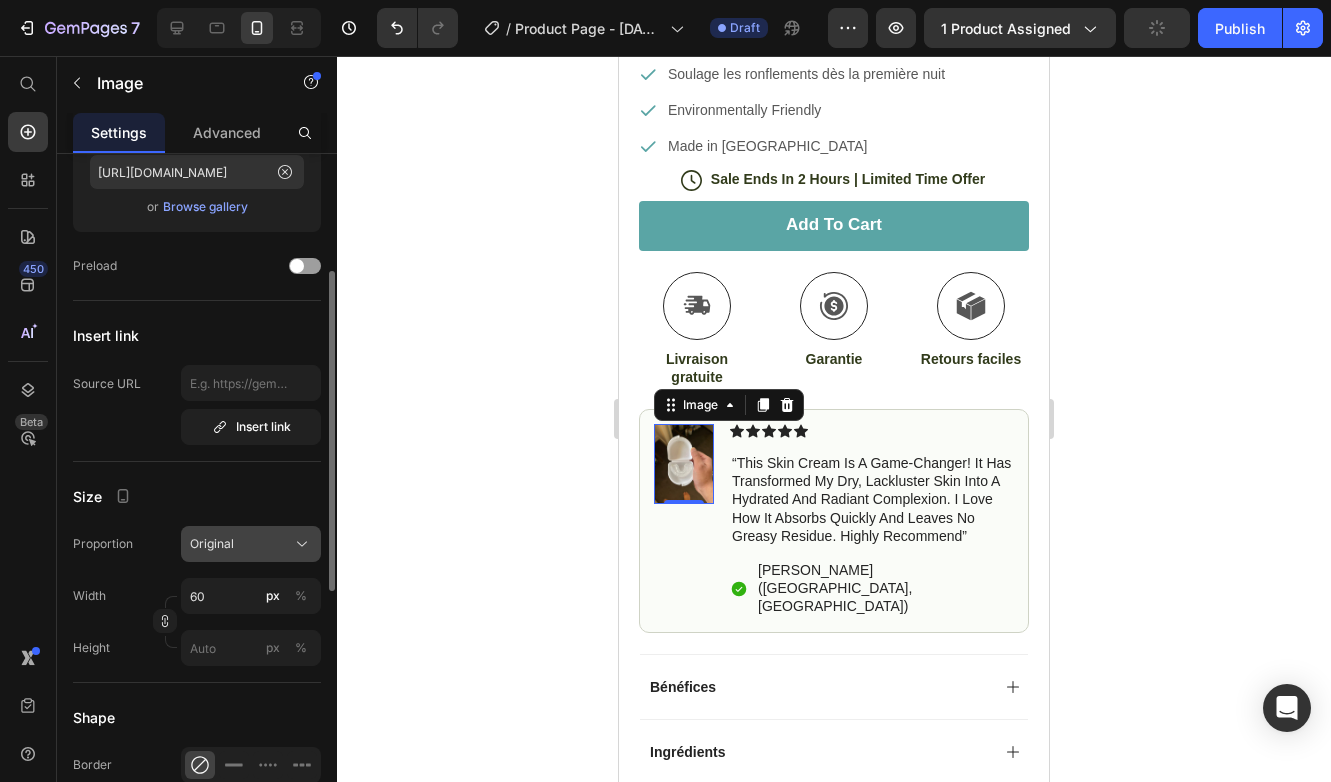 click on "Original" at bounding box center [251, 544] 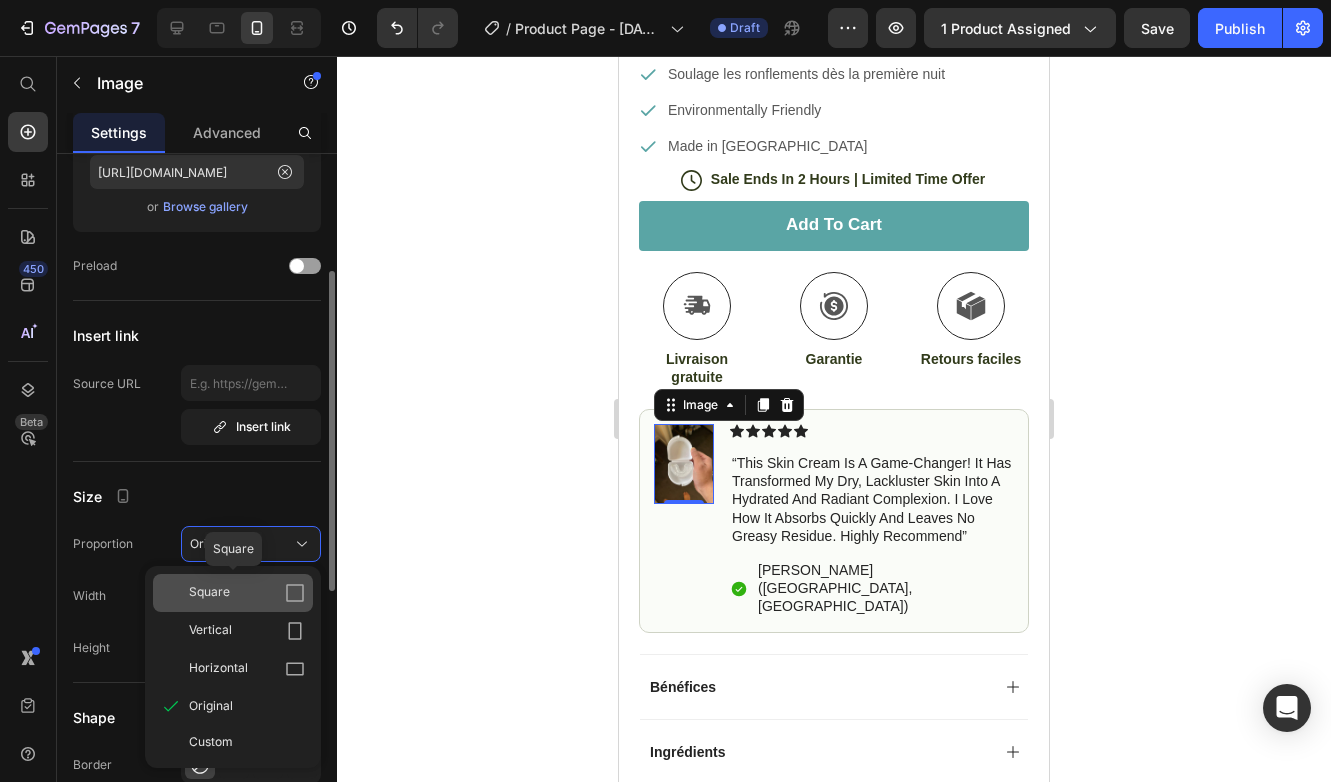 click on "Square" at bounding box center [247, 593] 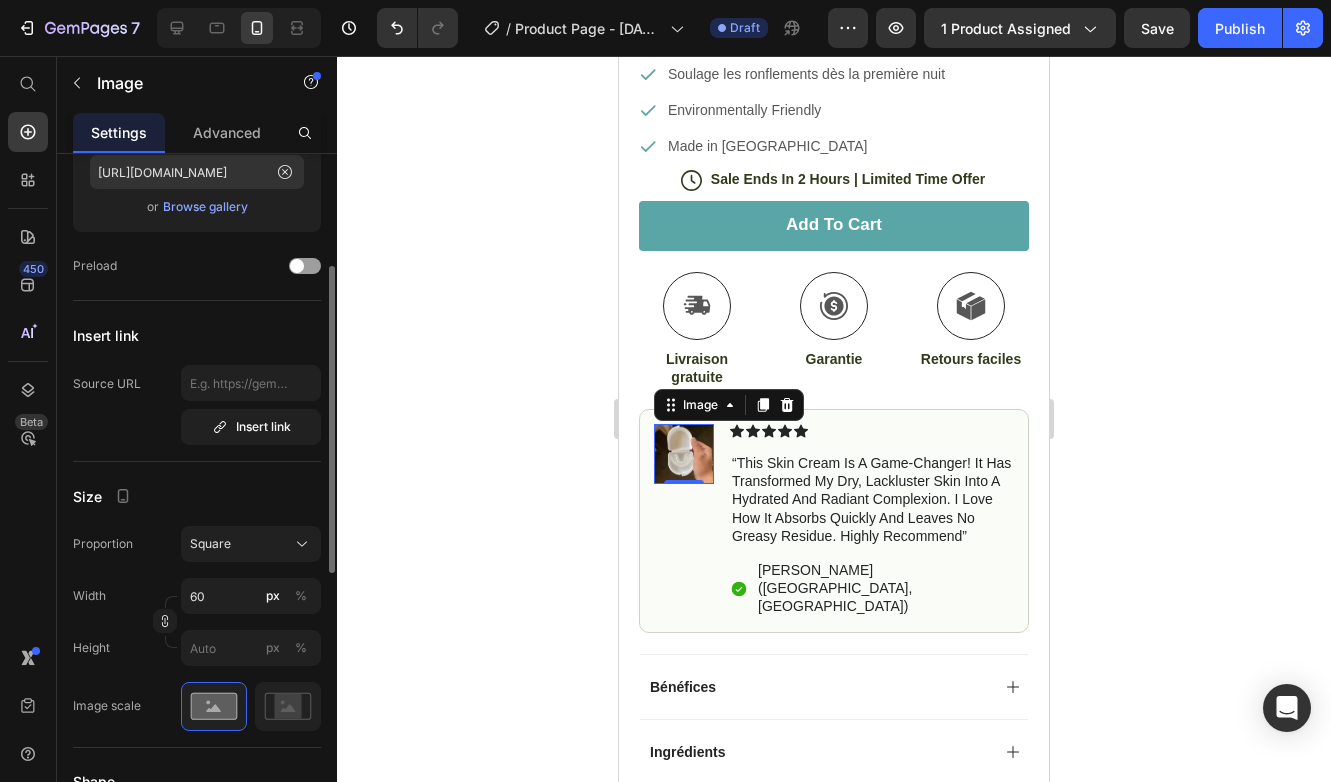 click on "Proportion Square Width 60 px % Height px %" at bounding box center (197, 596) 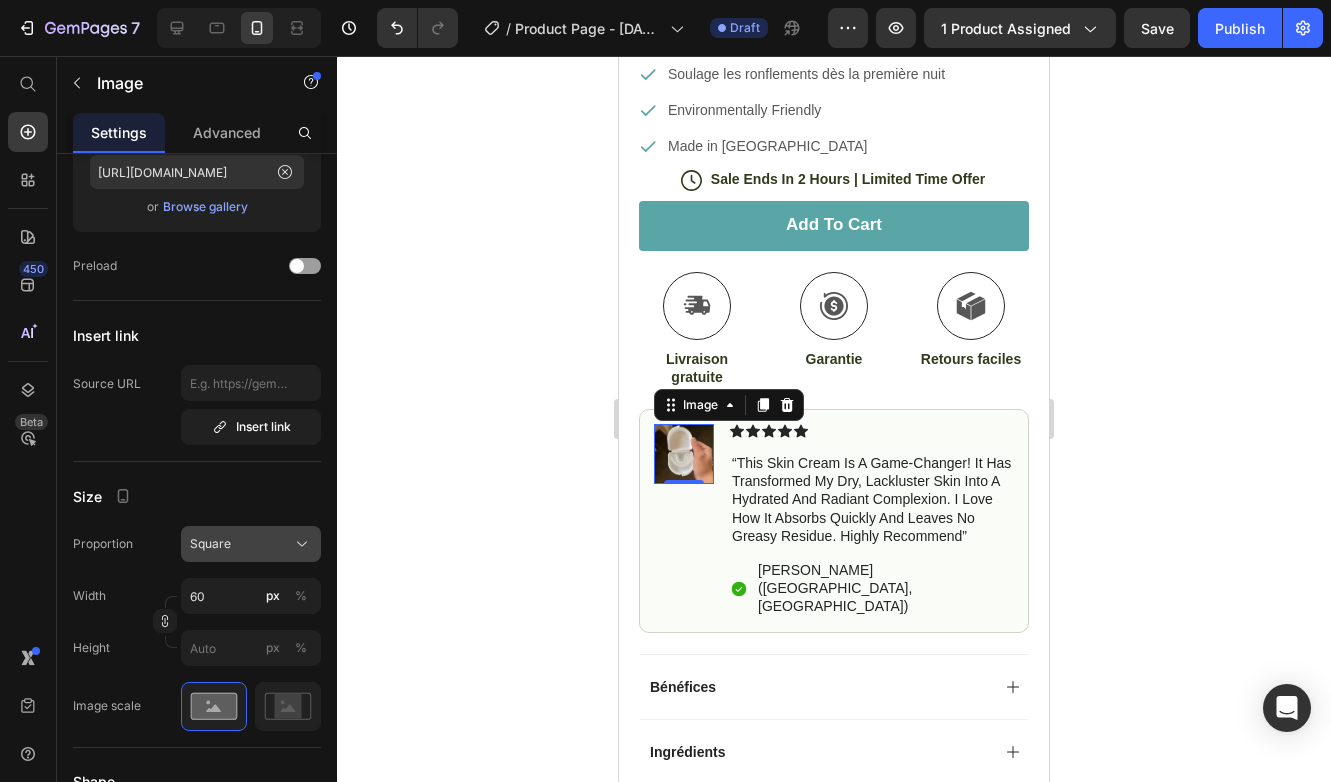 click on "Square" at bounding box center (251, 544) 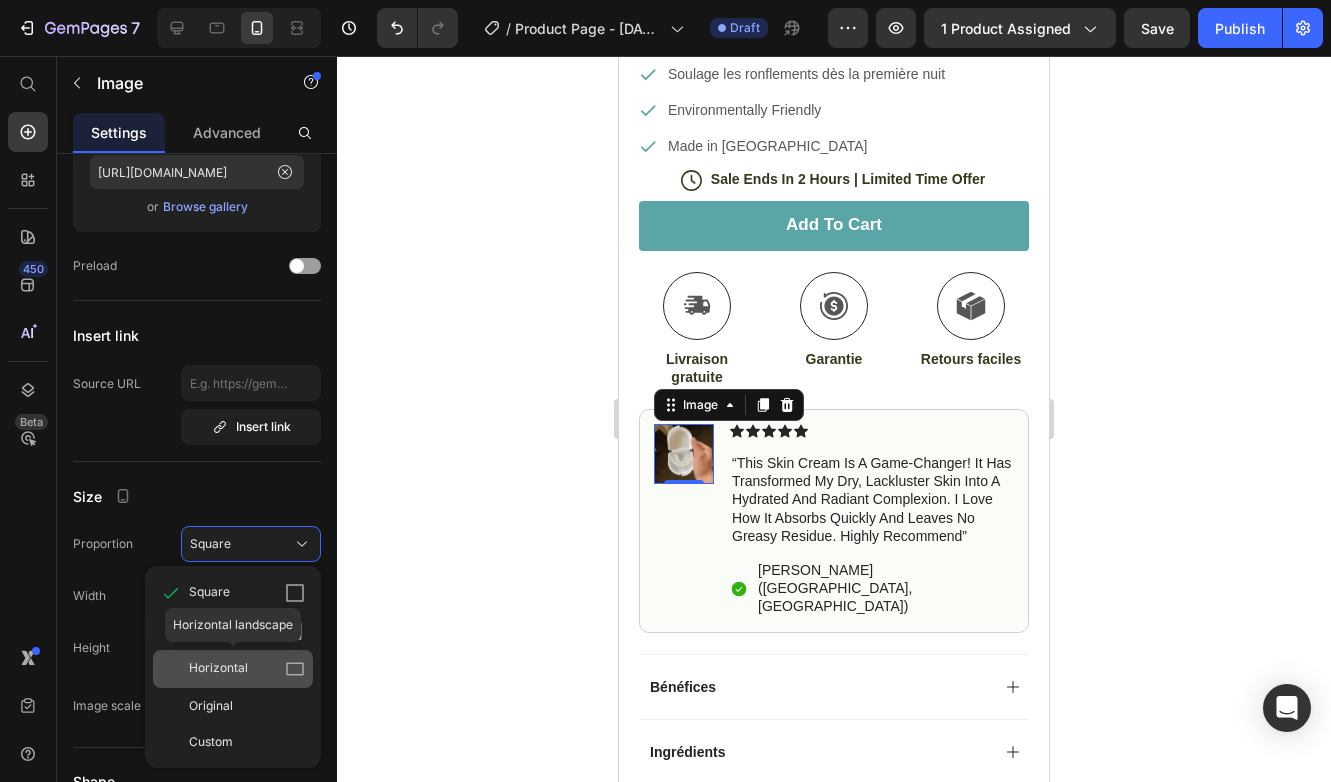 click on "Horizontal" at bounding box center [247, 669] 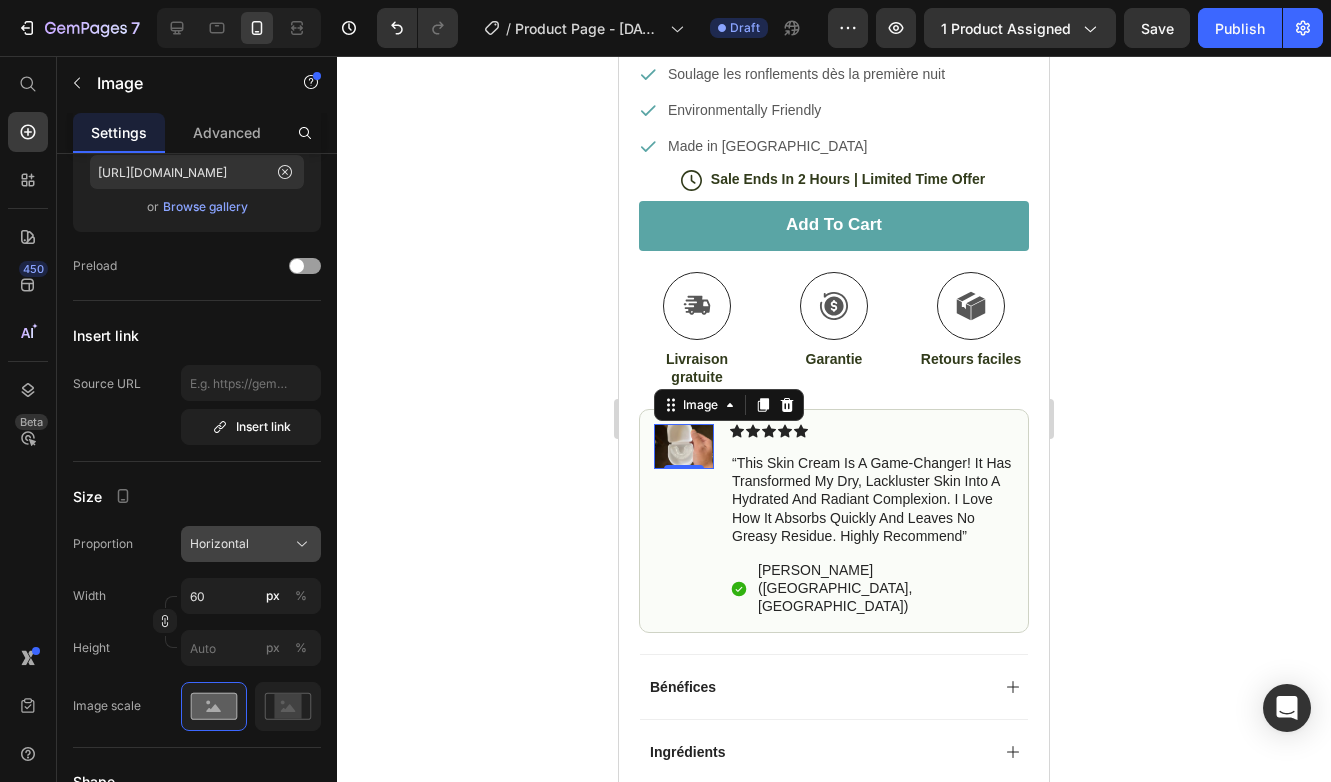click on "Horizontal" 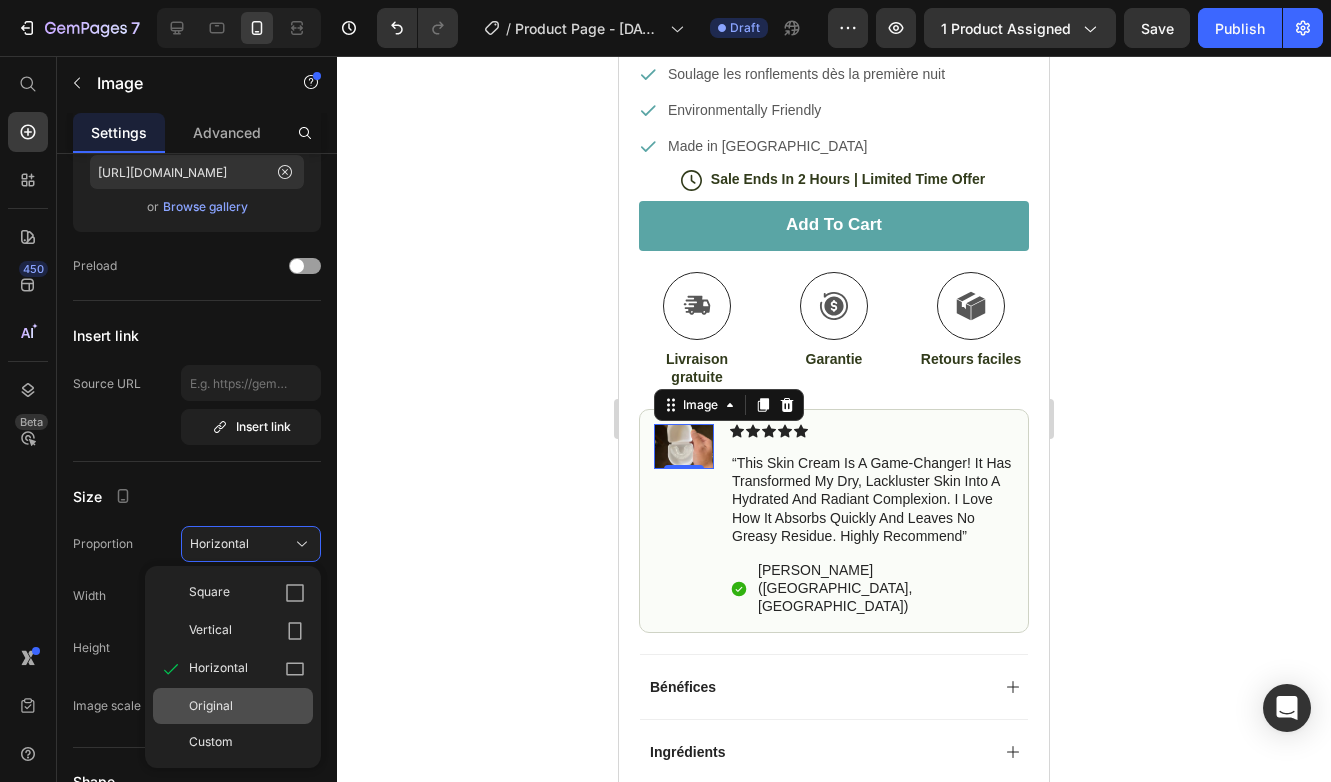 click on "Original" at bounding box center (247, 706) 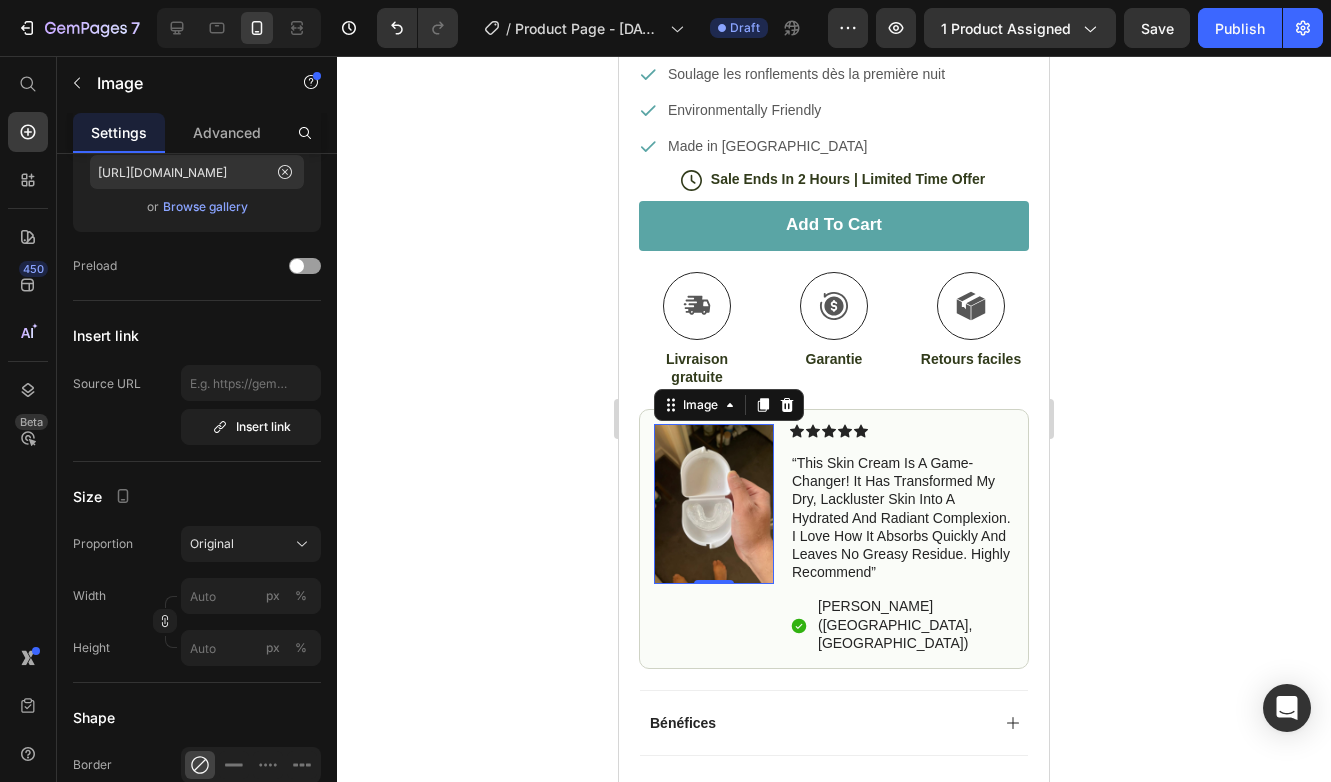click 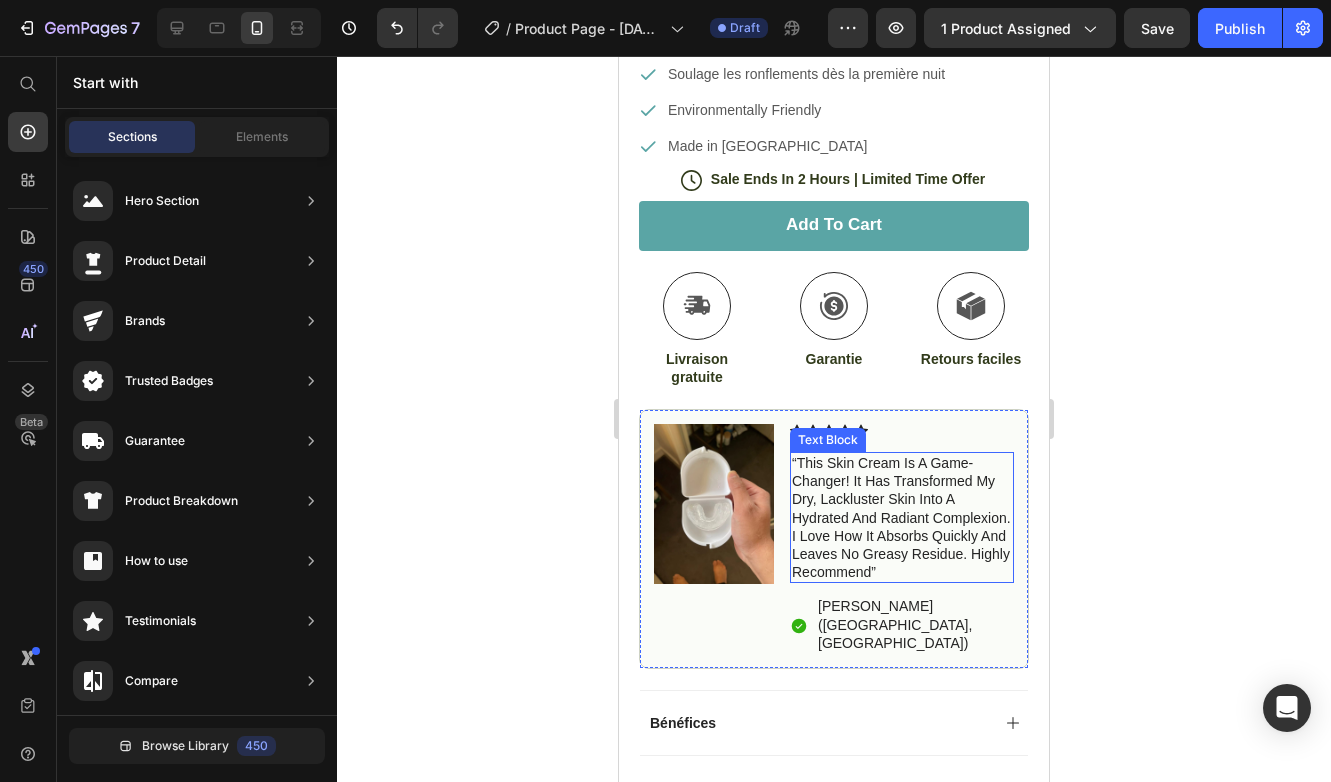 click on "“This skin cream is a game-changer! It has transformed my dry, lackluster skin into a hydrated and radiant complexion. I love how it absorbs quickly and leaves no greasy residue. Highly recommend”" at bounding box center (902, 517) 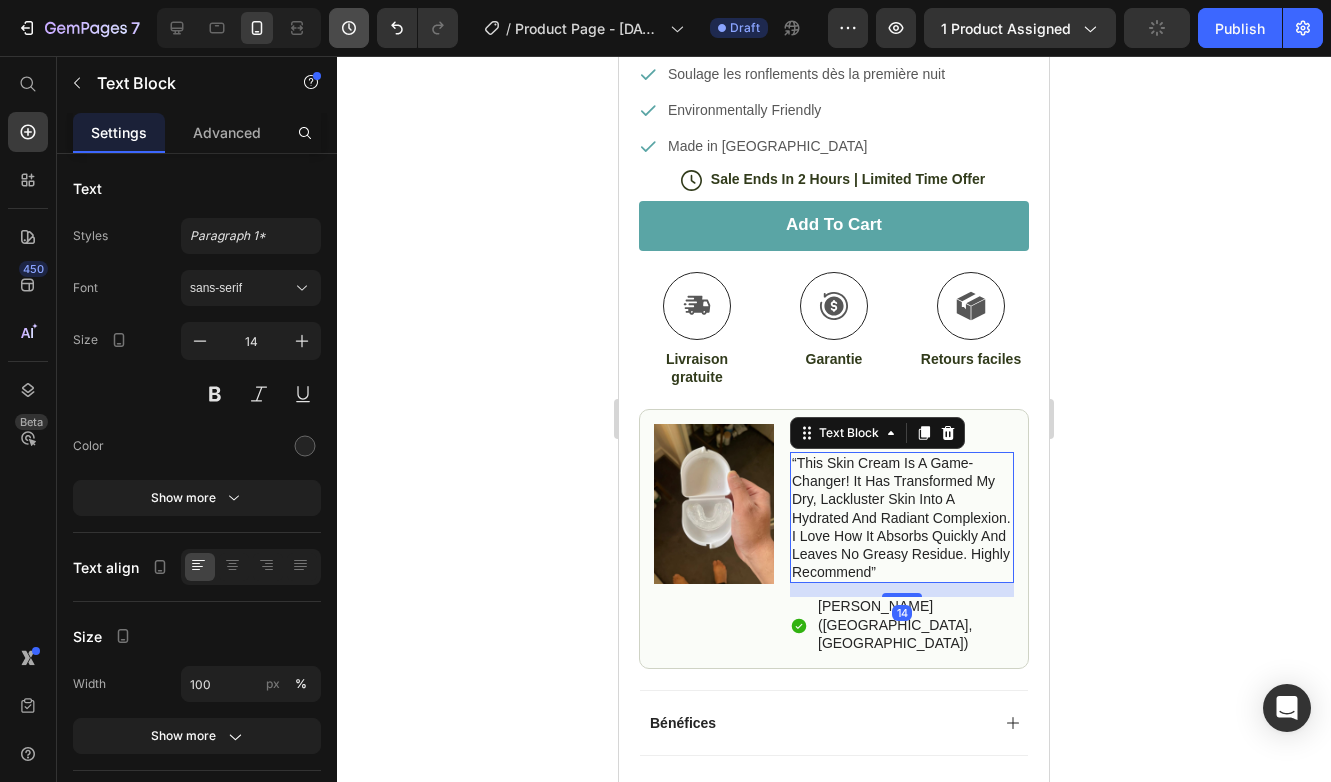 click 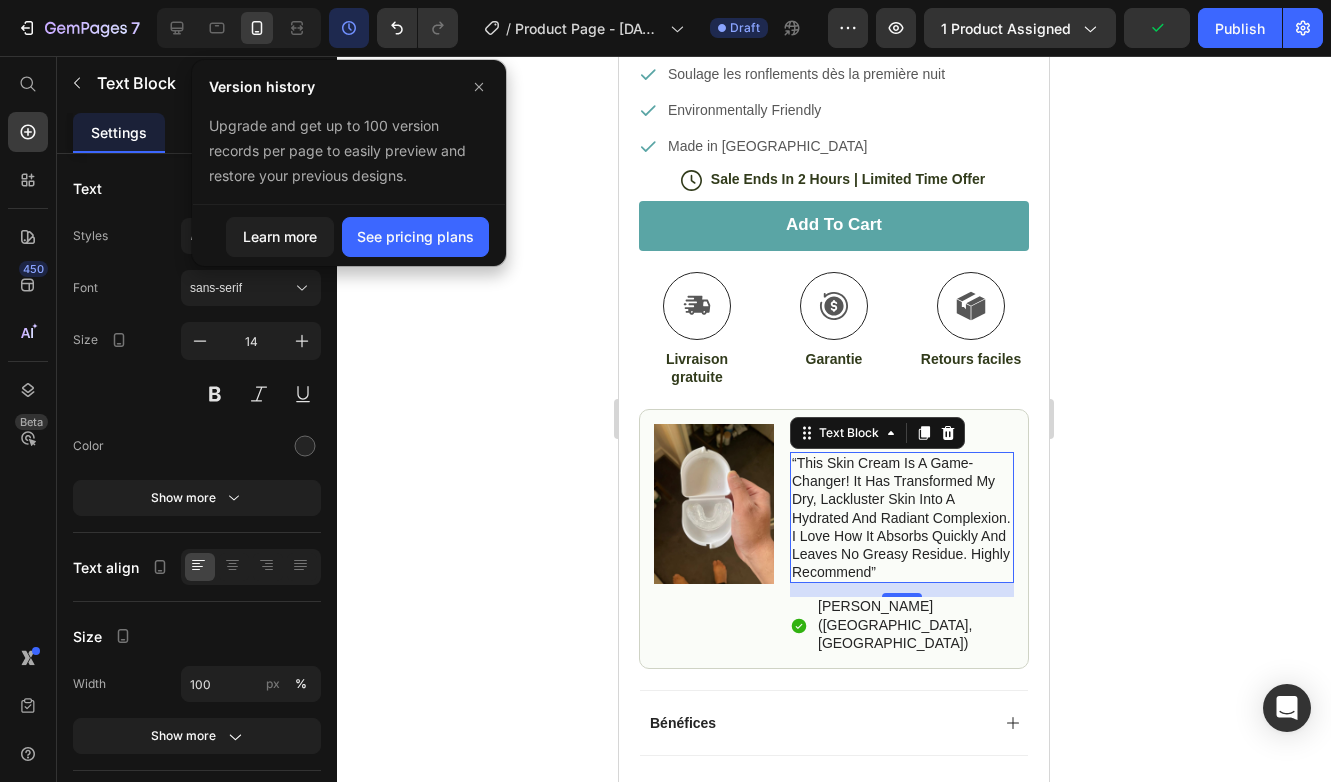 click 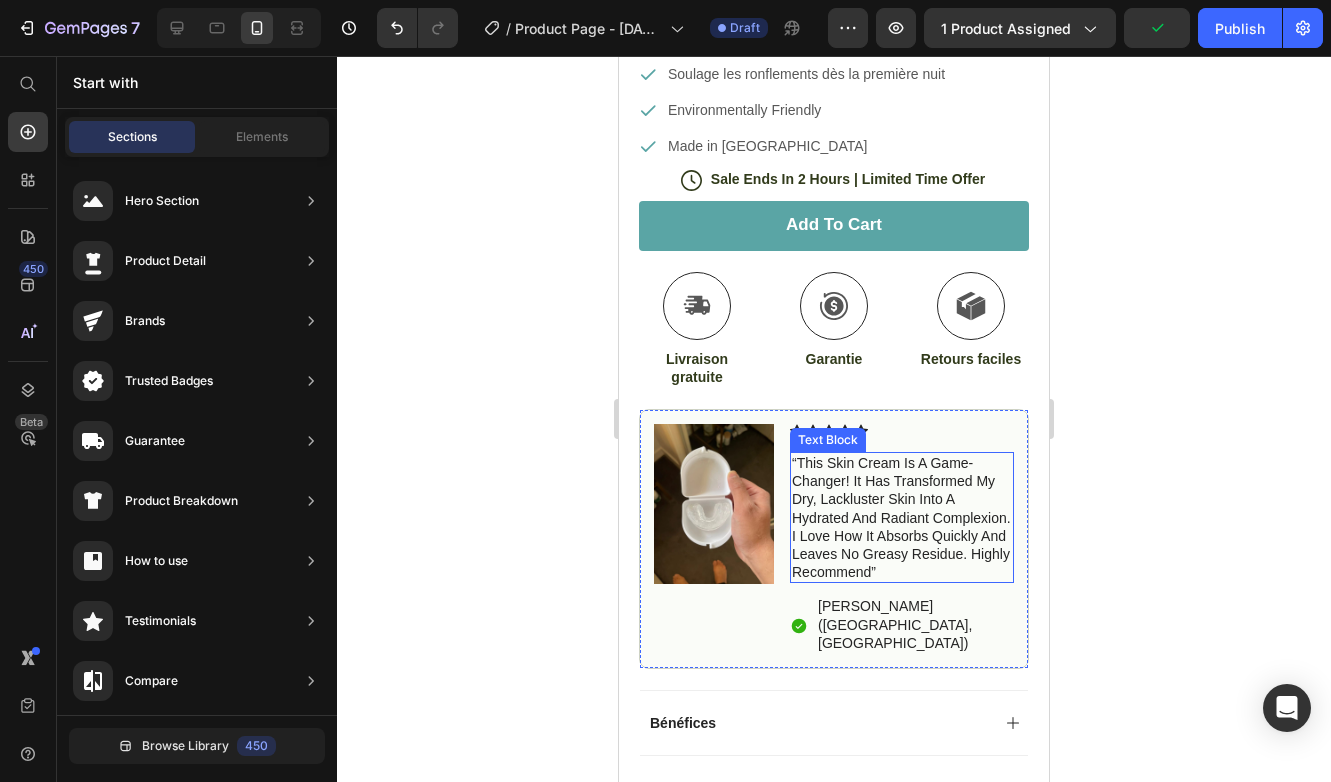 click on "“This skin cream is a game-changer! It has transformed my dry, lackluster skin into a hydrated and radiant complexion. I love how it absorbs quickly and leaves no greasy residue. Highly recommend”" at bounding box center [902, 517] 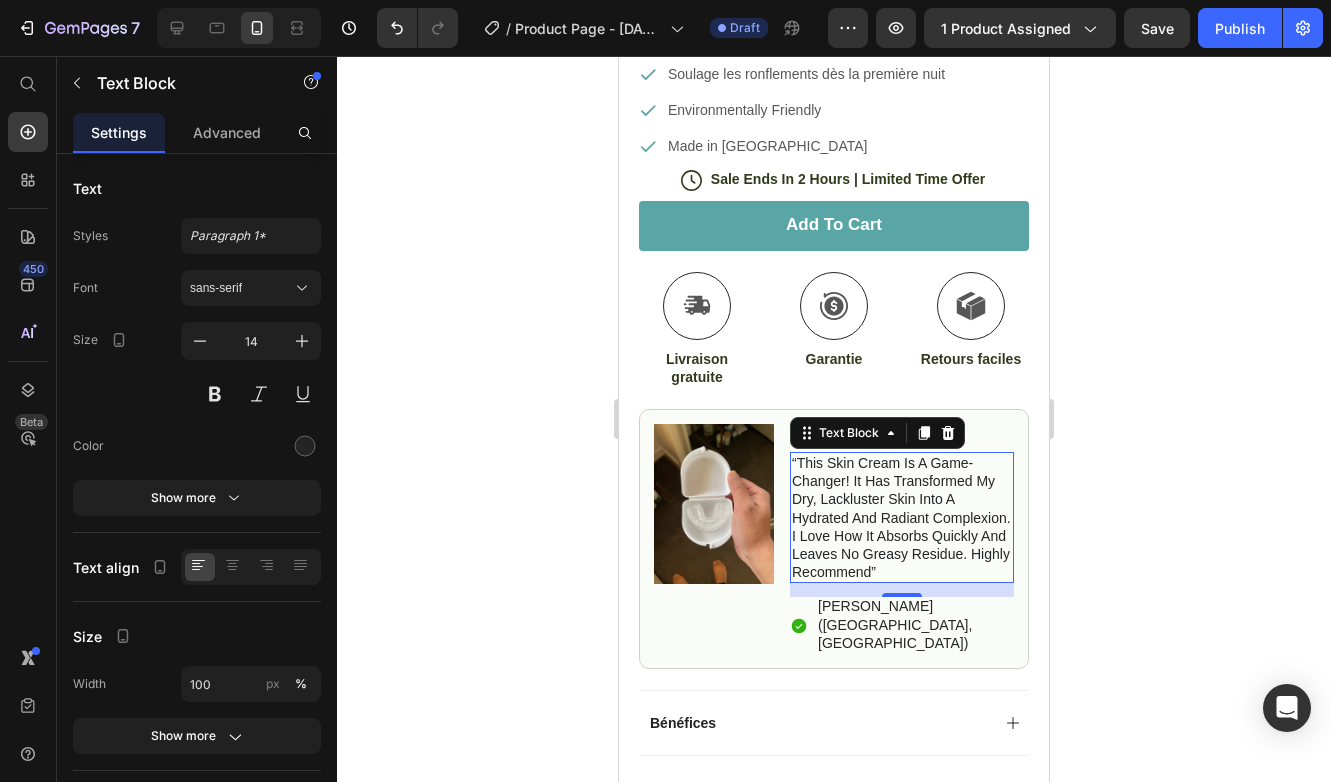 click 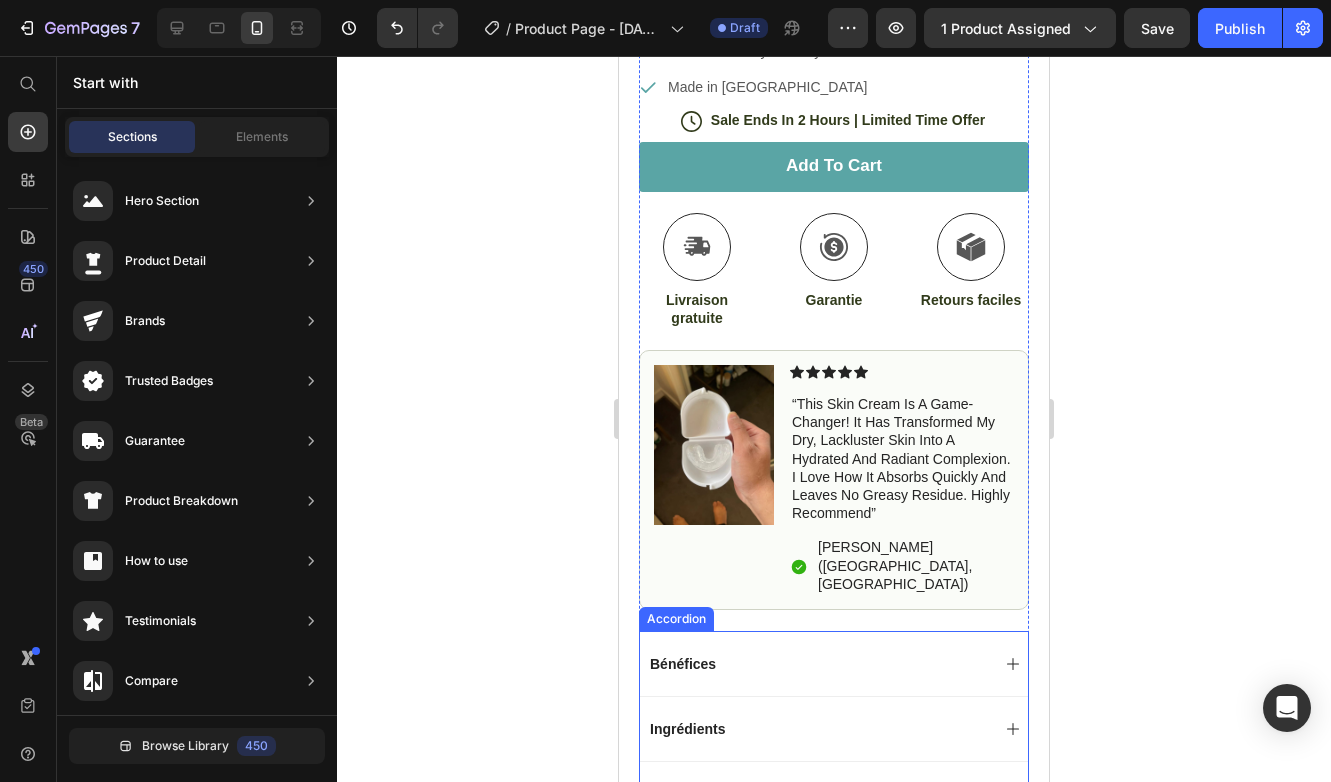 scroll, scrollTop: 745, scrollLeft: 0, axis: vertical 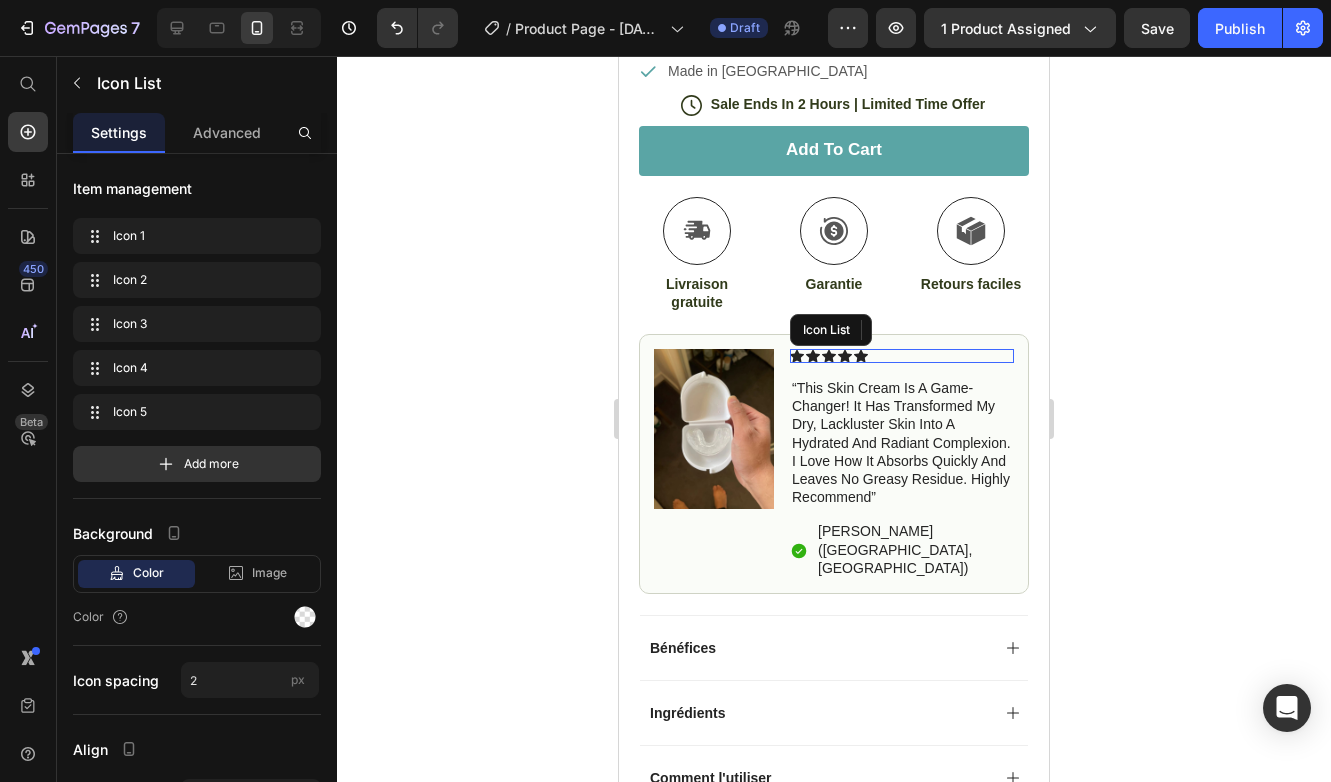 click on "Icon Icon Icon Icon Icon" at bounding box center (902, 356) 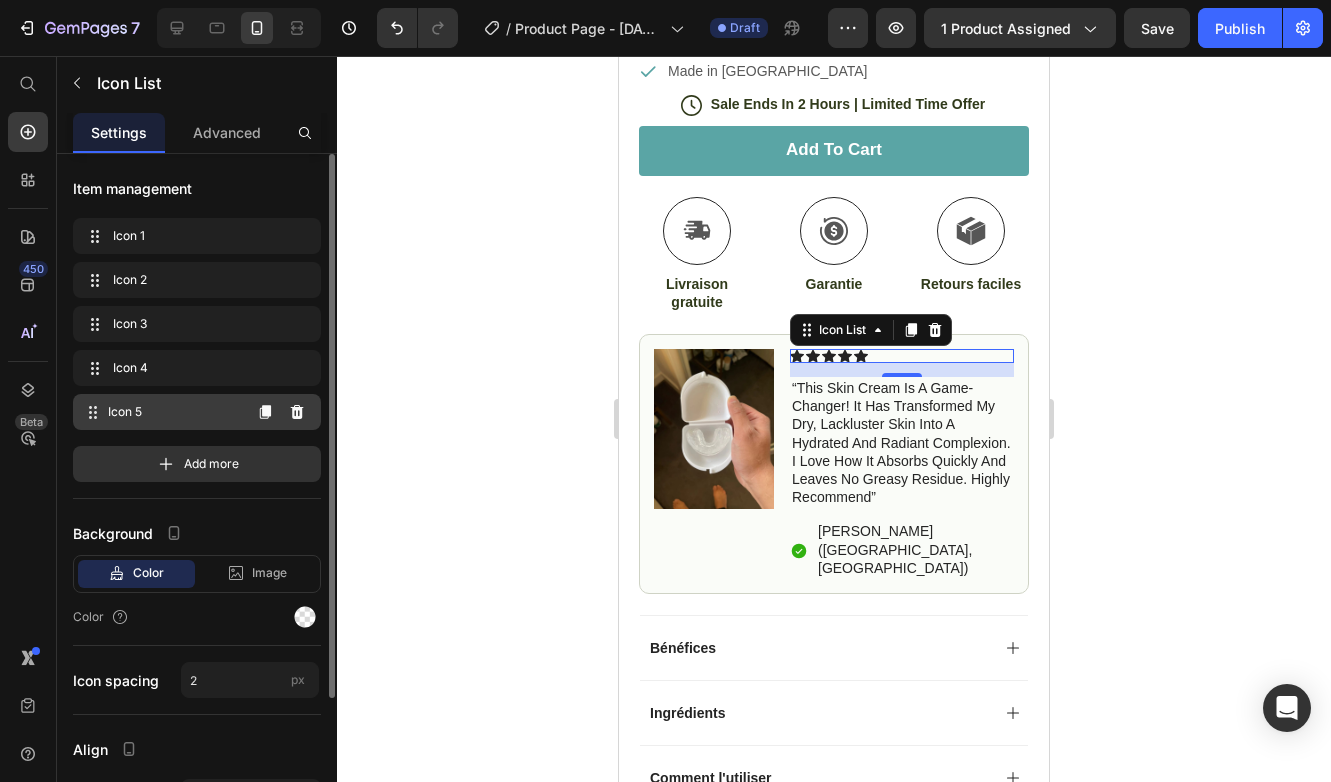 click on "Icon 5" at bounding box center [174, 412] 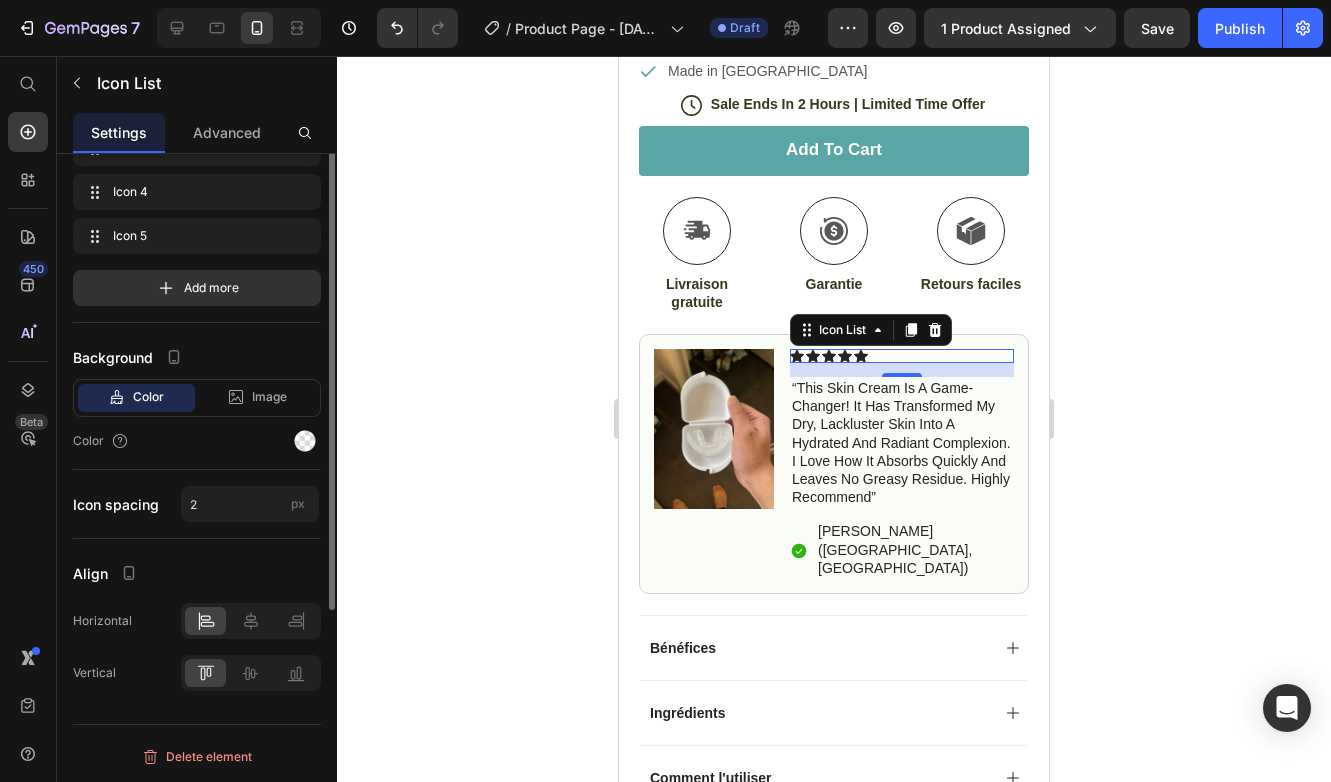 scroll, scrollTop: 0, scrollLeft: 0, axis: both 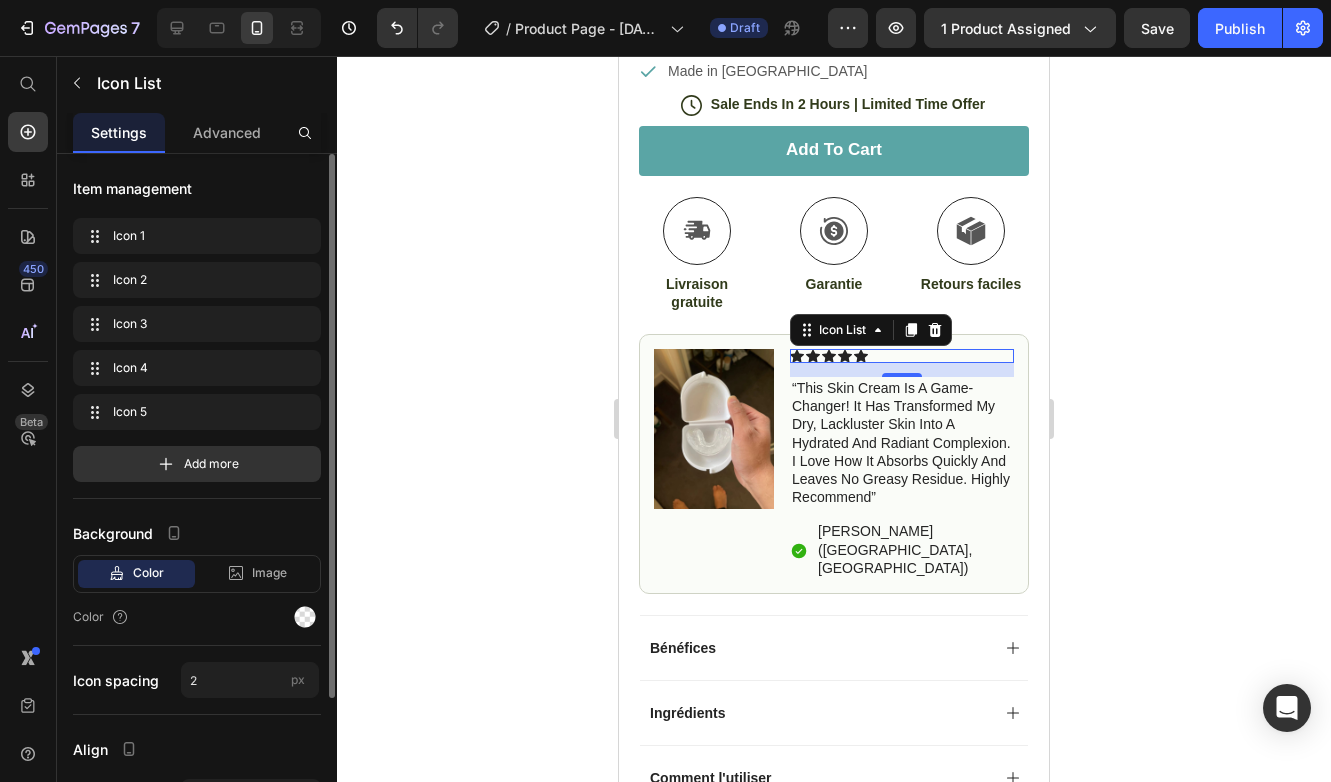 click 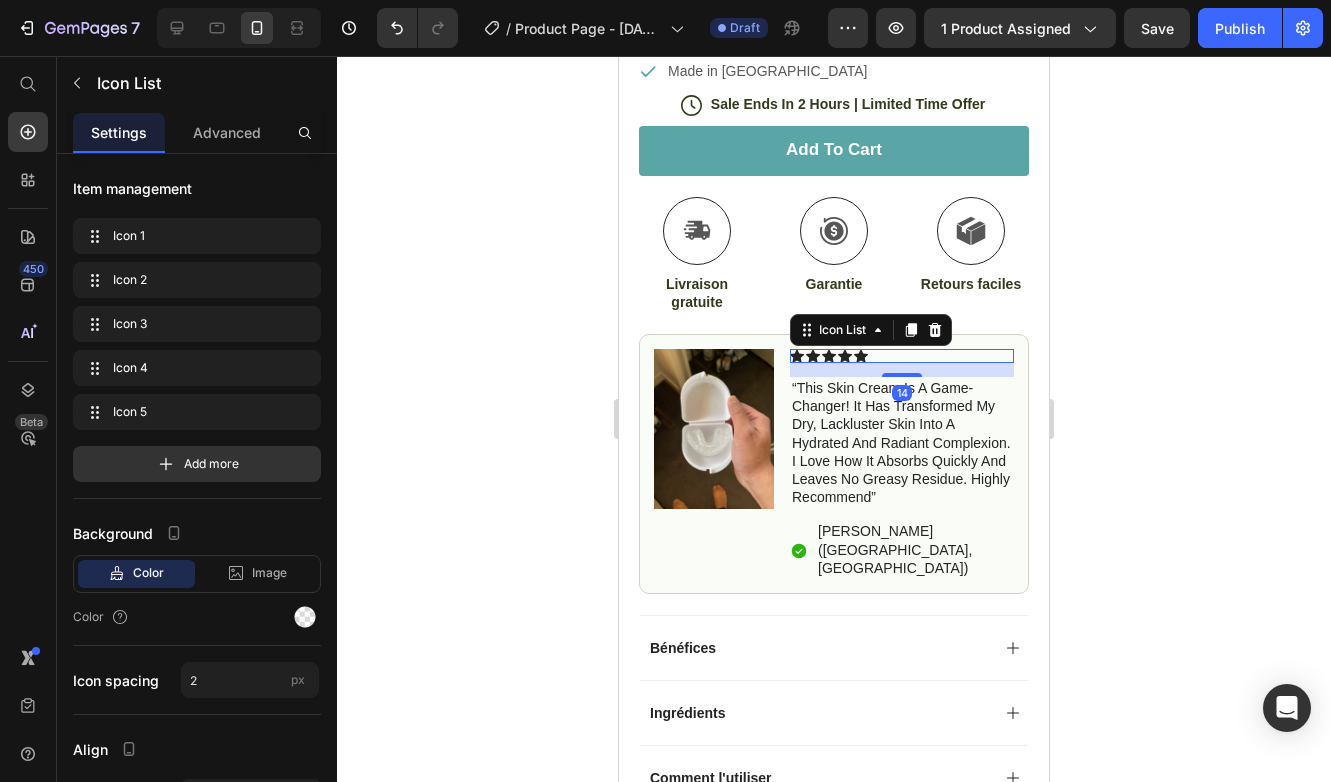 click on "Icon Icon Icon Icon Icon" at bounding box center (902, 356) 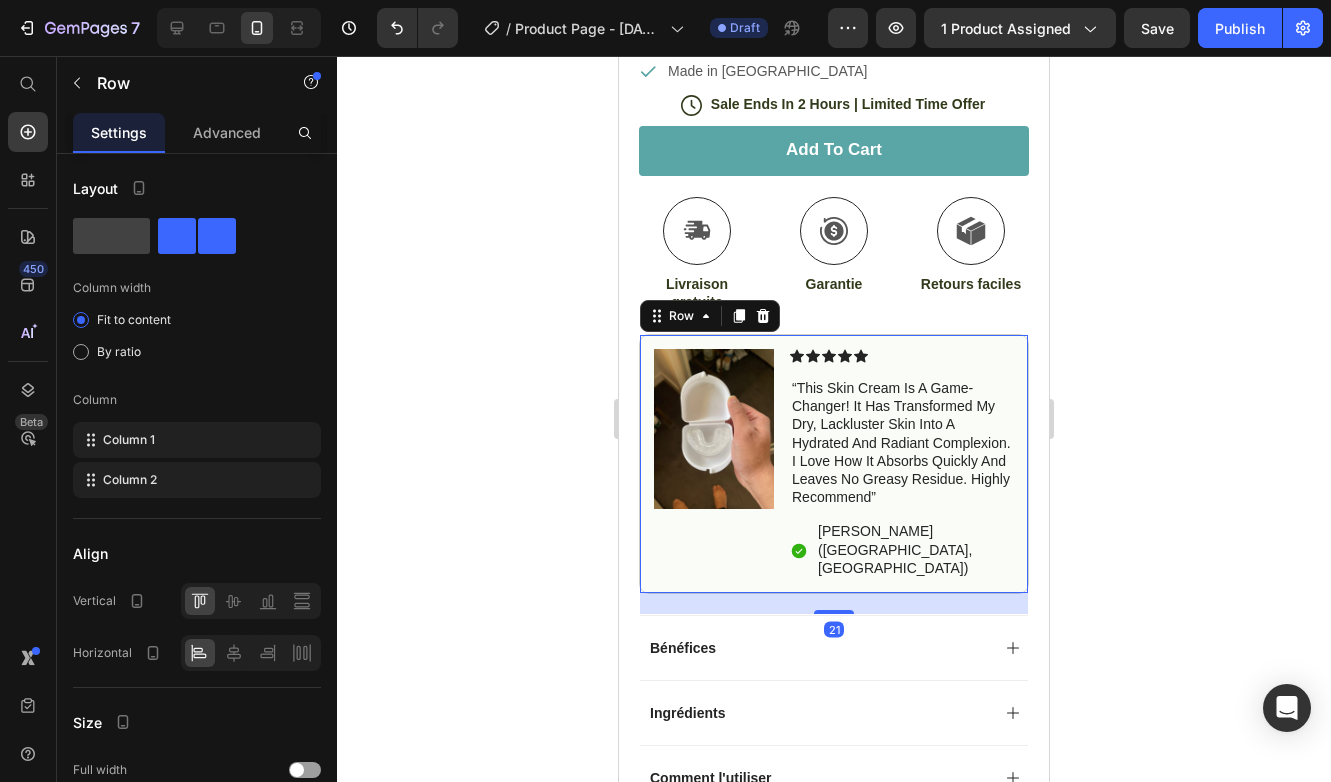 click on "Image Icon Icon Icon Icon Icon Icon List “This skin cream is a game-changer! It has transformed my dry, lackluster skin into a hydrated and radiant complexion. I love how it absorbs quickly and leaves no greasy residue. Highly recommend” Text Block
Icon Hannah N. (Houston, USA) Text Block Row Row   21" at bounding box center (834, 464) 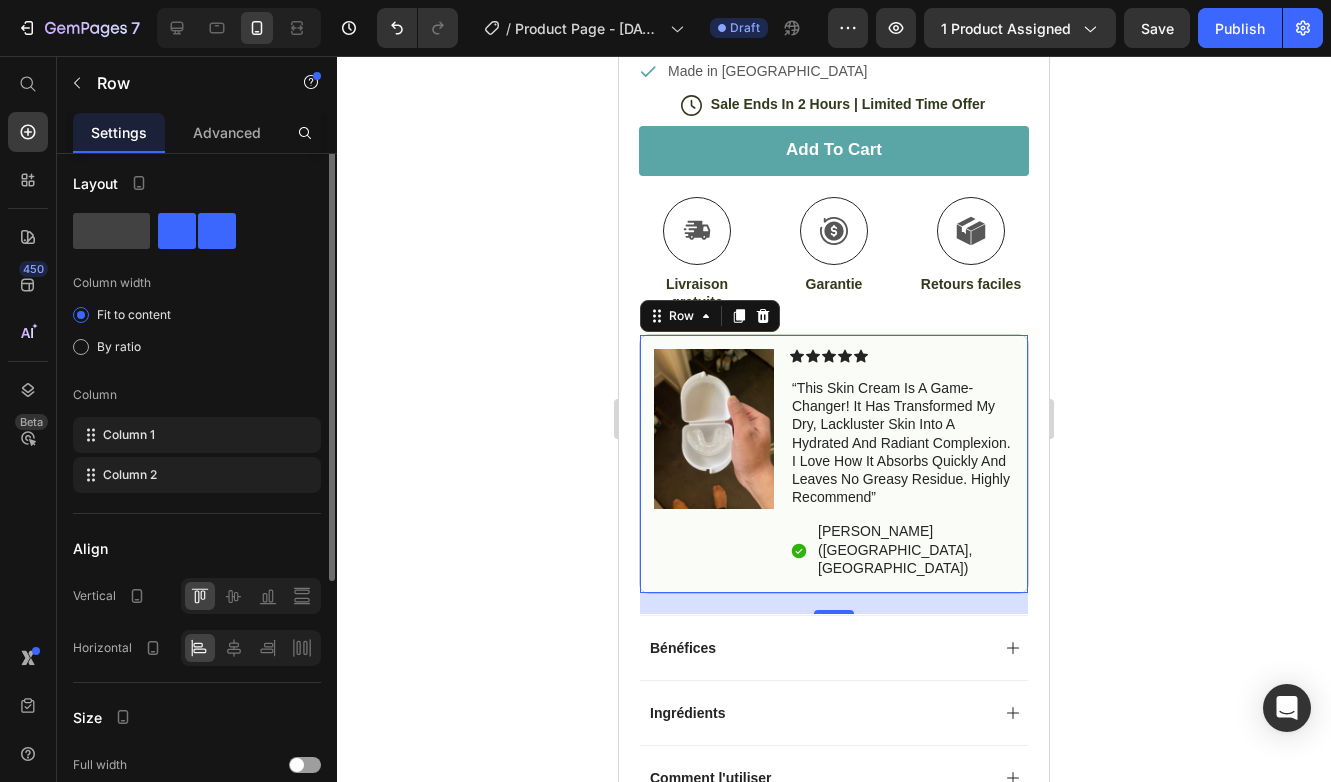 scroll, scrollTop: 0, scrollLeft: 0, axis: both 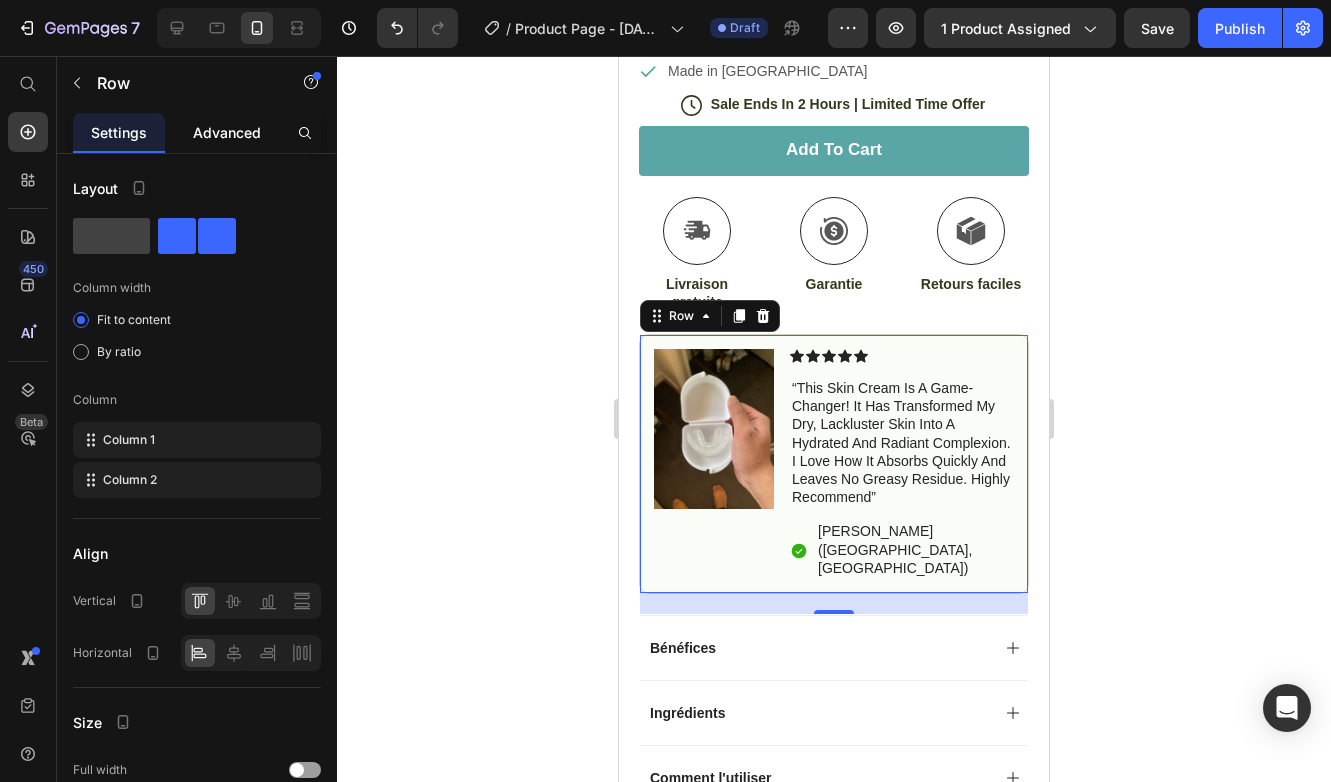 click on "Advanced" at bounding box center [227, 132] 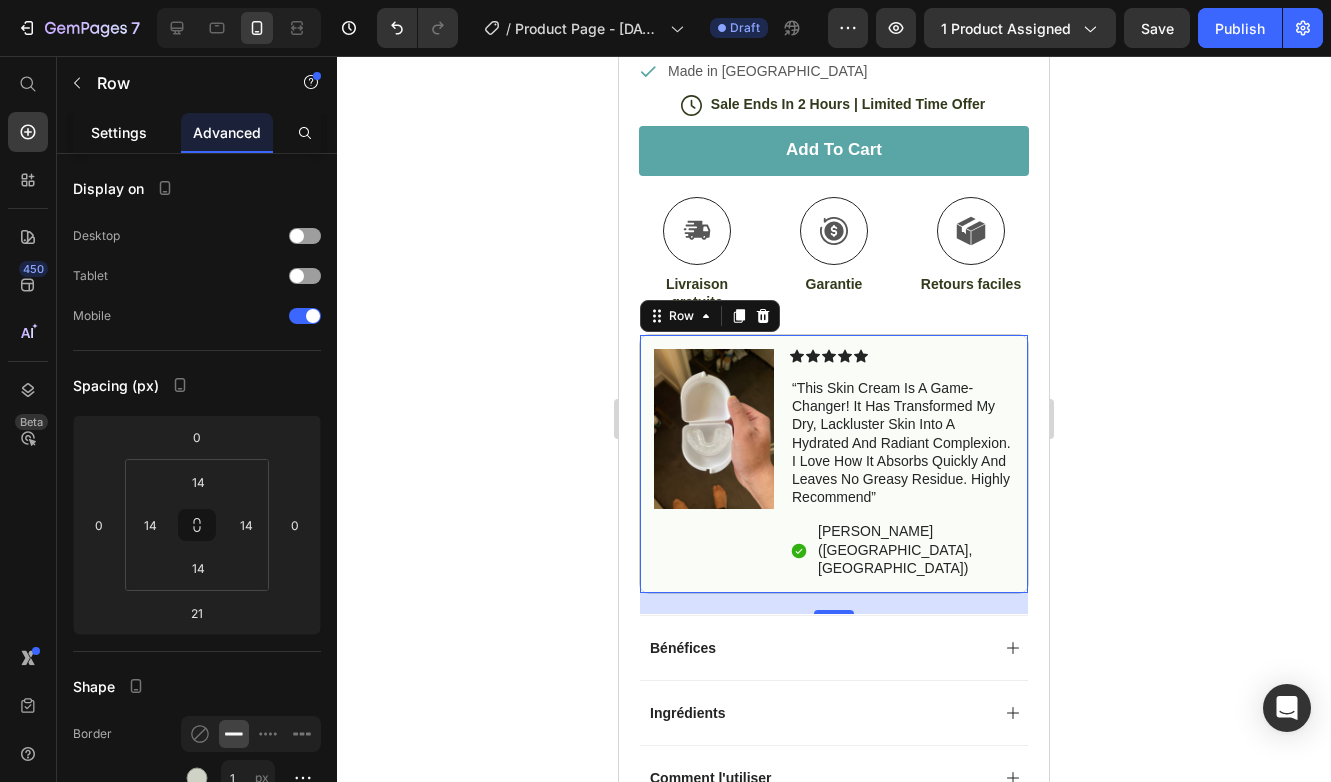 click on "Settings" 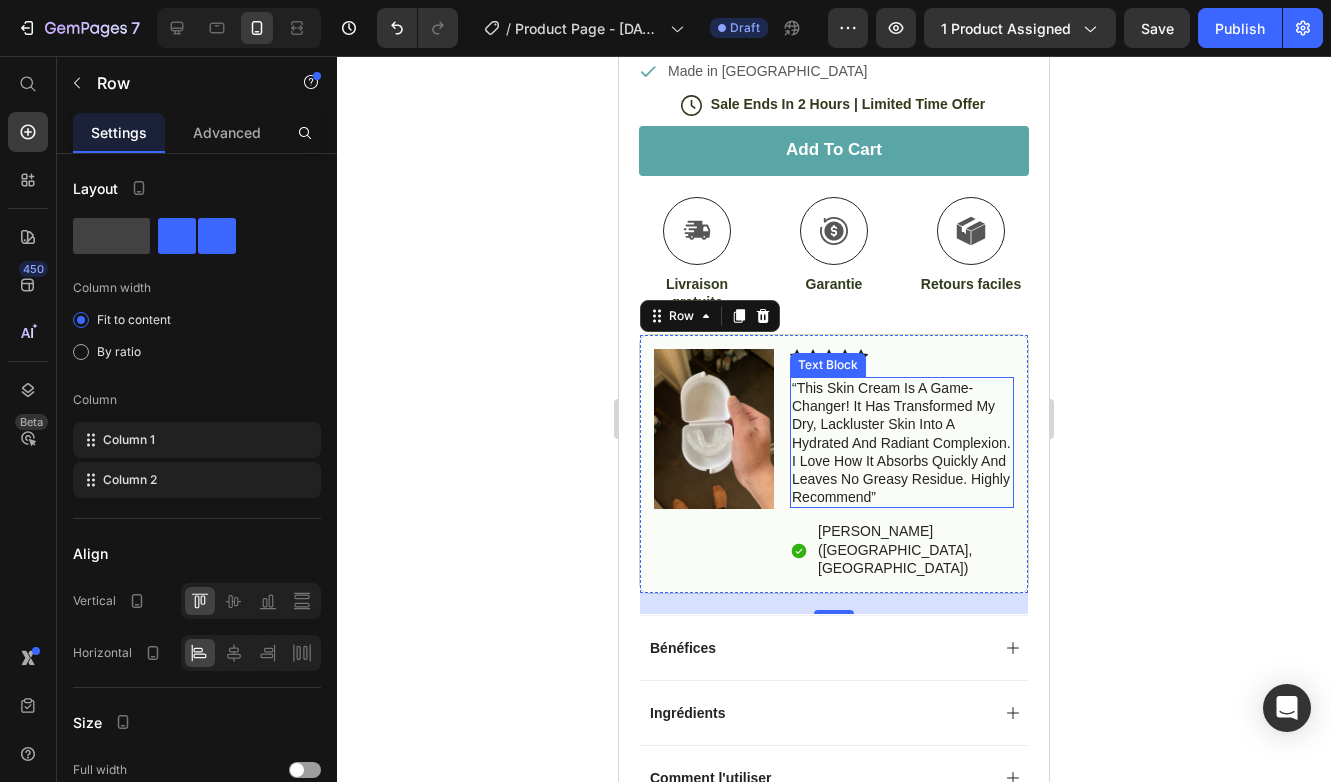 click on "“This skin cream is a game-changer! It has transformed my dry, lackluster skin into a hydrated and radiant complexion. I love how it absorbs quickly and leaves no greasy residue. Highly recommend”" at bounding box center [902, 442] 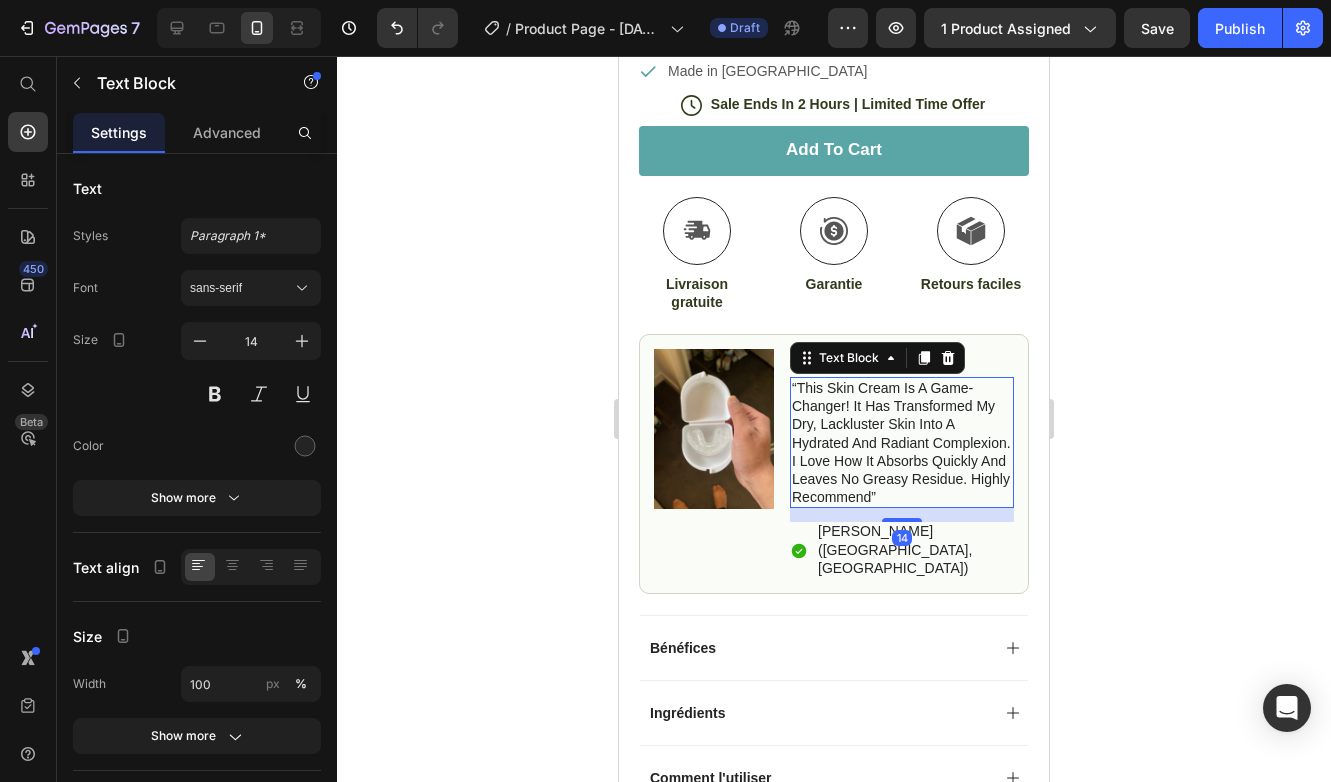 click on "“This skin cream is a game-changer! It has transformed my dry, lackluster skin into a hydrated and radiant complexion. I love how it absorbs quickly and leaves no greasy residue. Highly recommend”" at bounding box center [902, 442] 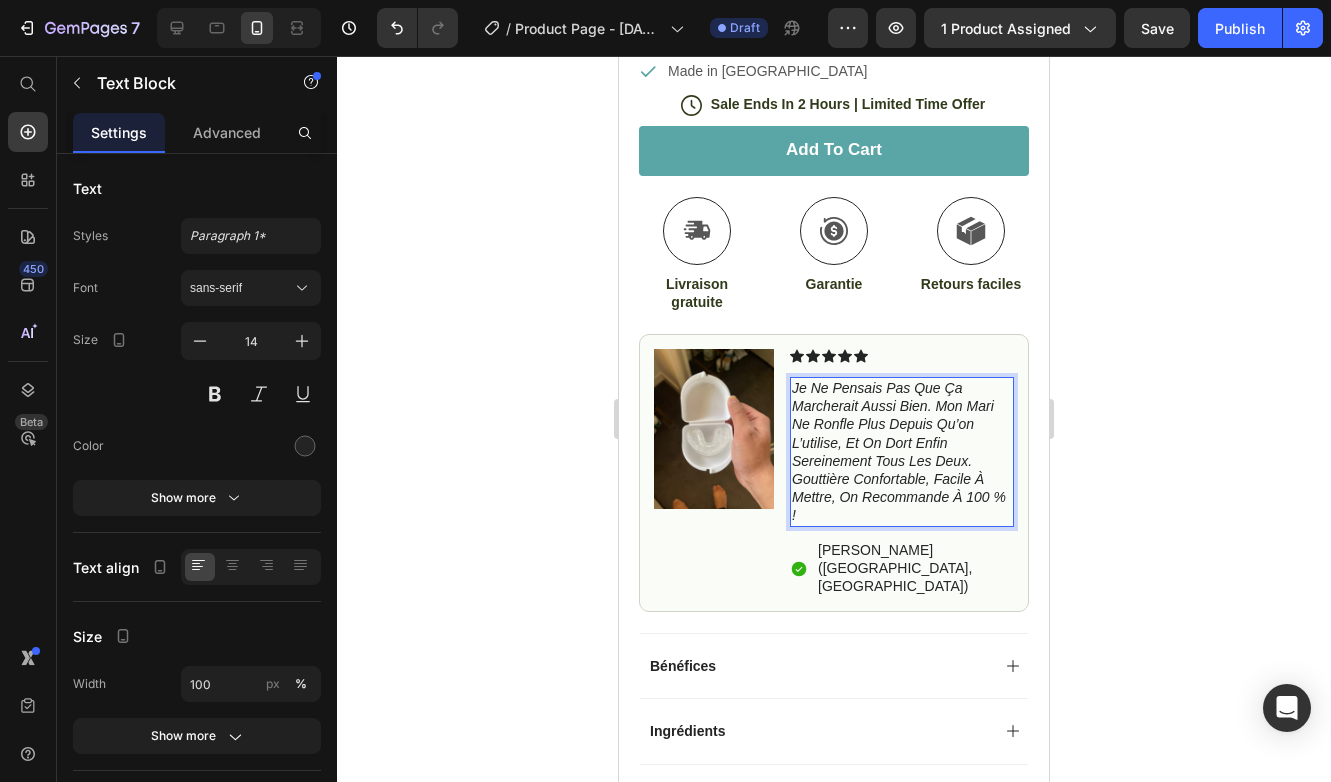 click on "Je ne pensais pas que ça marcherait aussi bien. Mon mari ne ronfle plus depuis qu’on l’utilise, et on dort enfin sereinement tous les deux. Gouttière confortable, facile à mettre, on recommande à 100 % !" at bounding box center (899, 451) 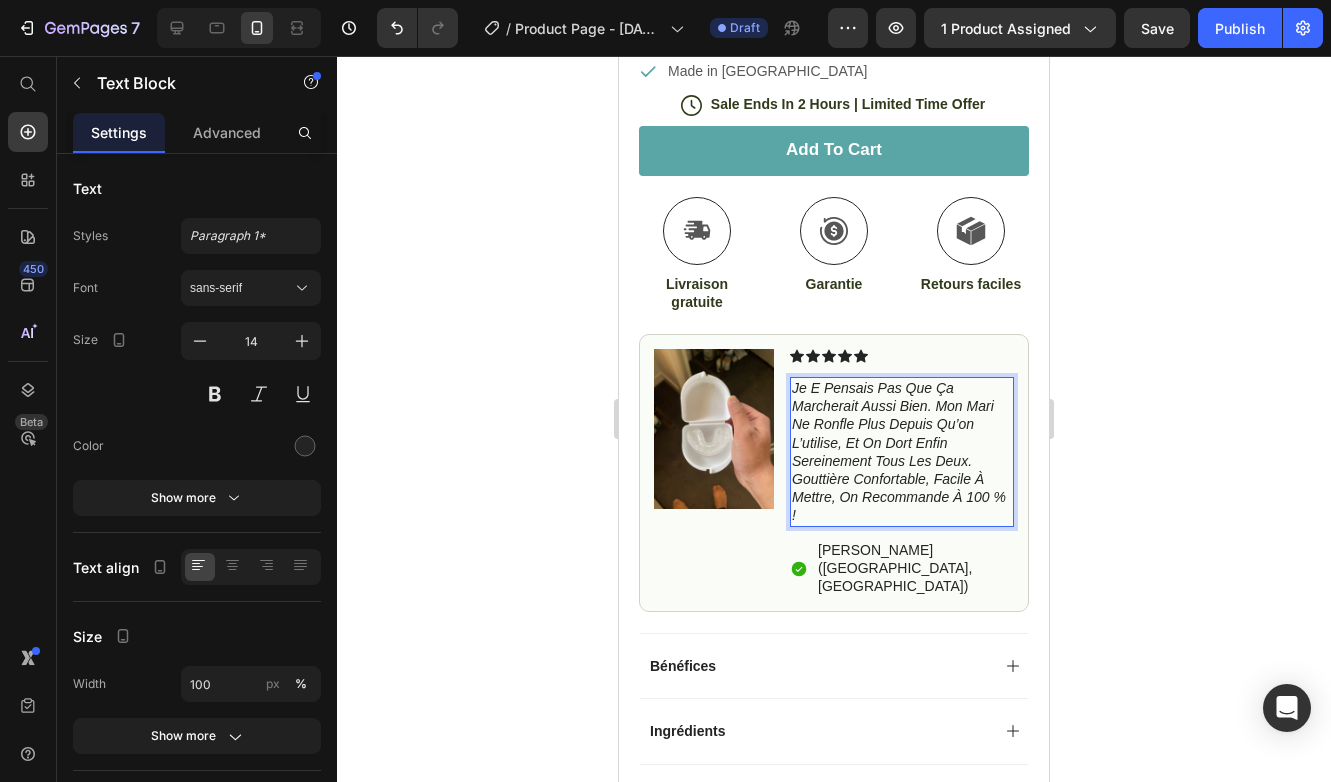 click on "Je e pensais pas que ça marcherait aussi bien. Mon mari ne ronfle plus depuis qu’on l’utilise, et on dort enfin sereinement tous les deux. Gouttière confortable, facile à mettre, on recommande à 100 % !" at bounding box center [899, 451] 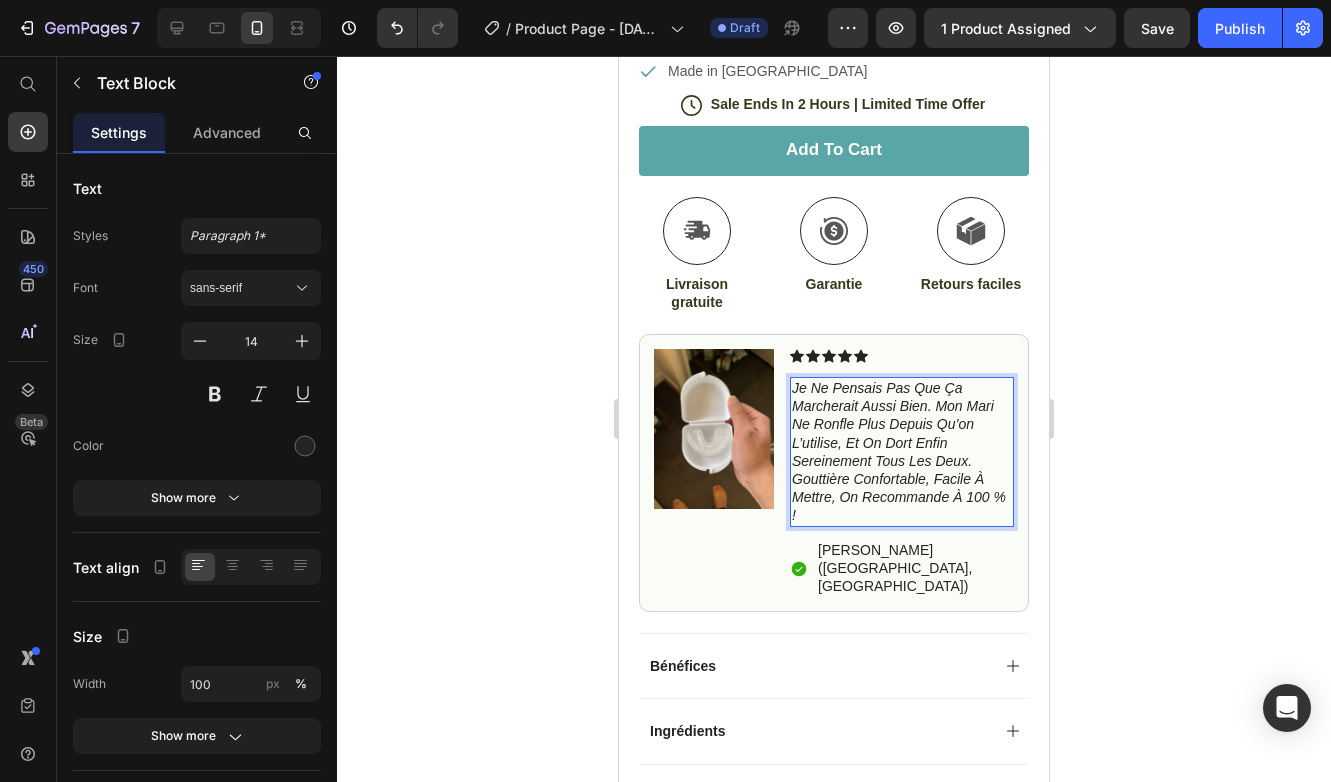 click on "Je ne pensais pas que ça marcherait aussi bien. Mon mari ne ronfle plus depuis qu’on l’utilise, et on dort enfin sereinement tous les deux. Gouttière confortable, facile à mettre, on recommande à 100 % !" at bounding box center [899, 451] 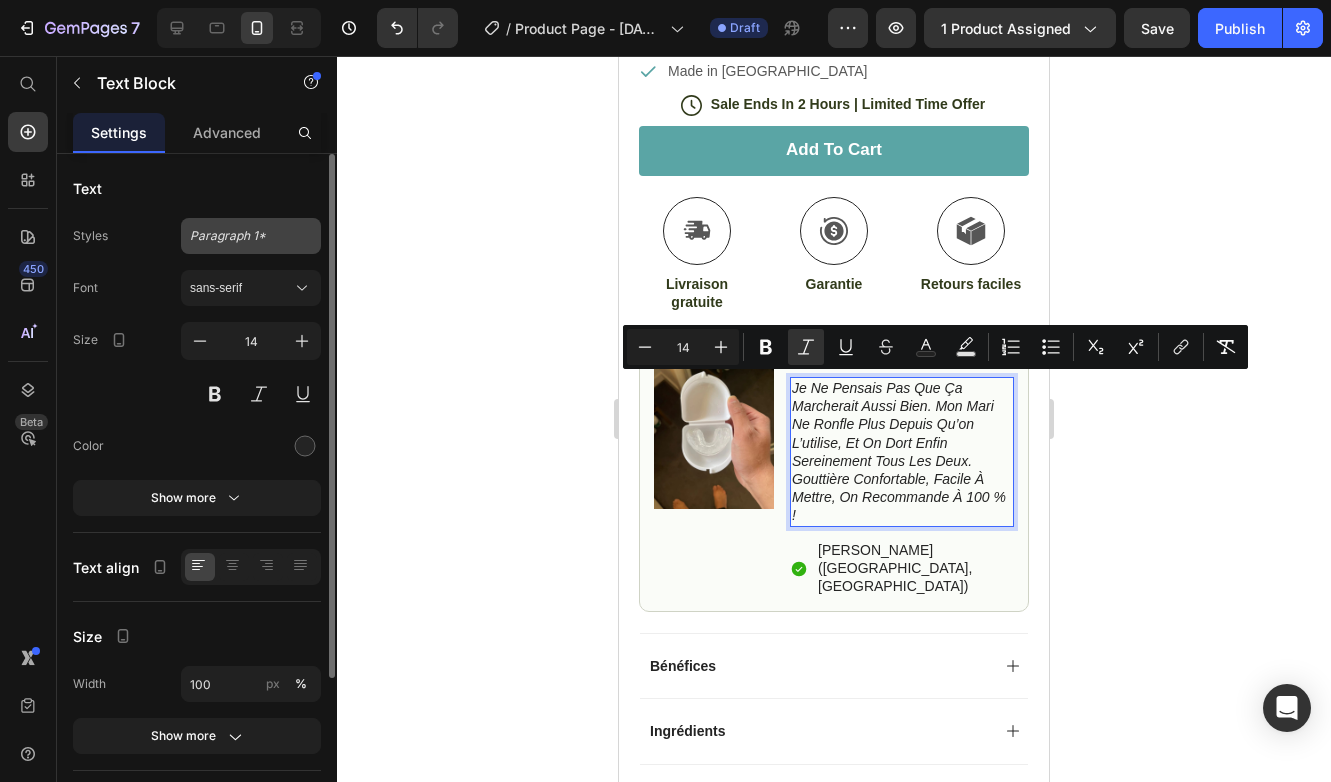 click on "Paragraph 1*" at bounding box center (239, 236) 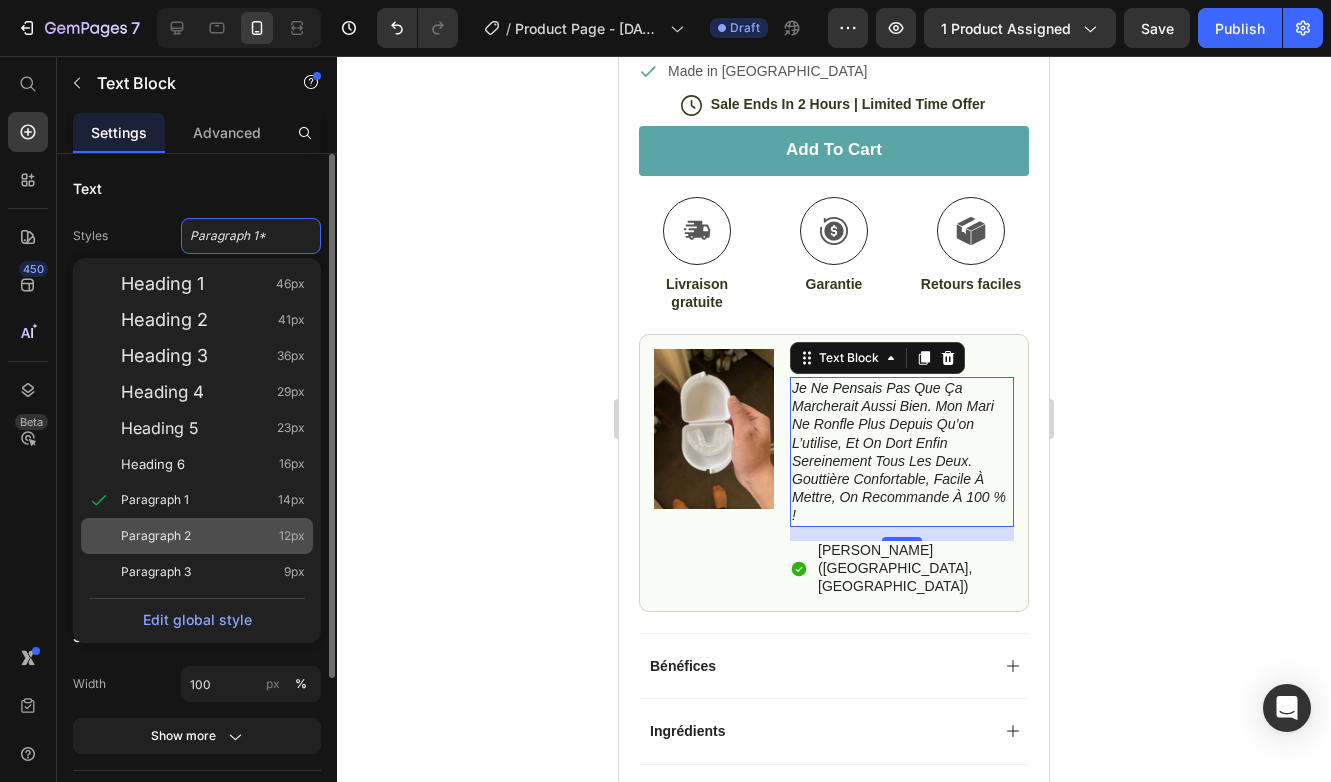 click on "Paragraph 2 12px" at bounding box center (213, 536) 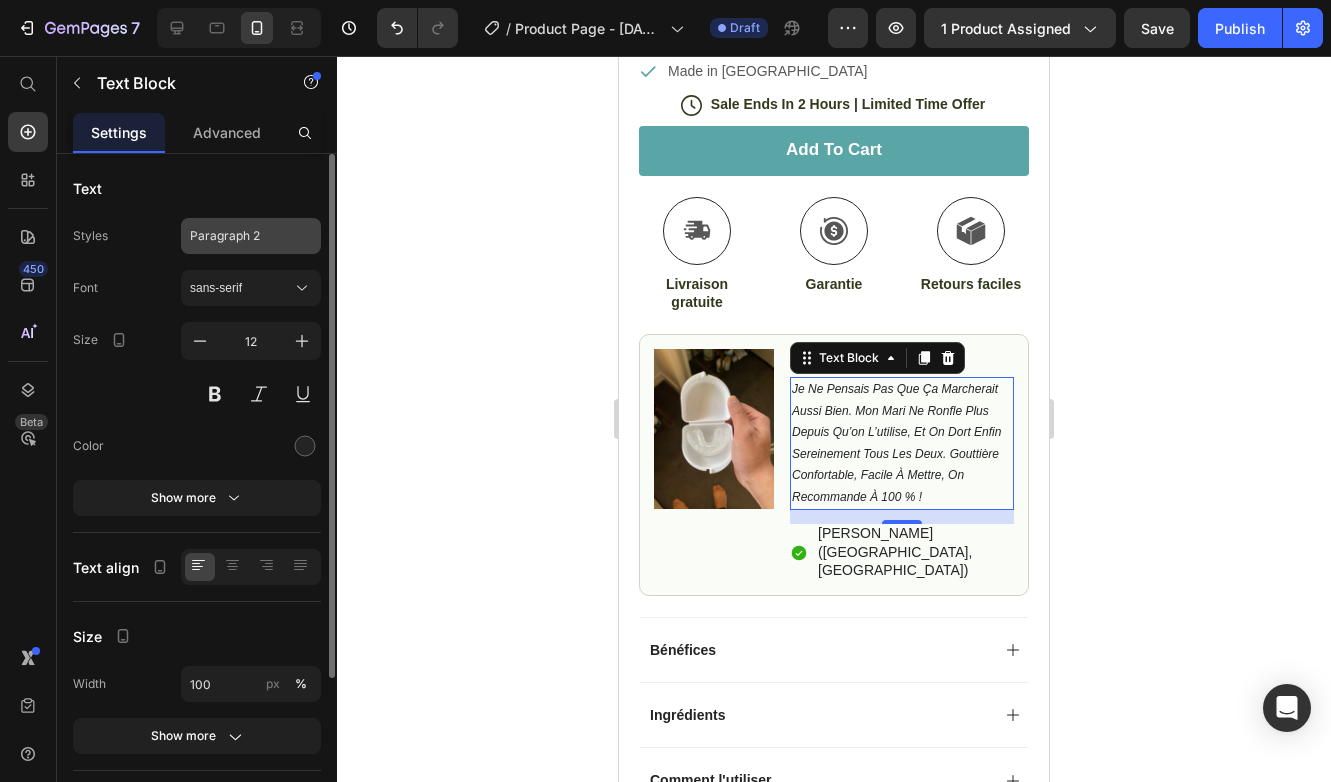 click on "Paragraph 2" at bounding box center [239, 236] 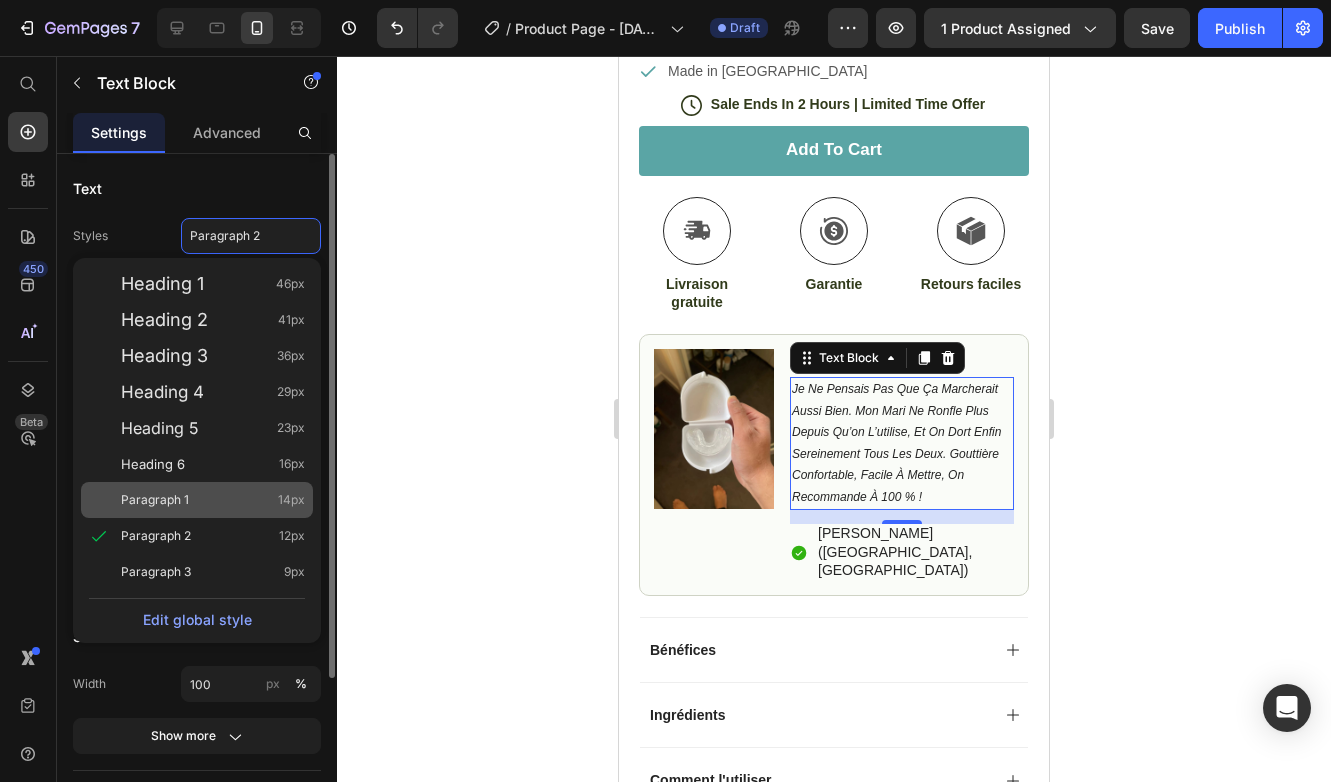 click on "Paragraph 1 14px" at bounding box center (213, 500) 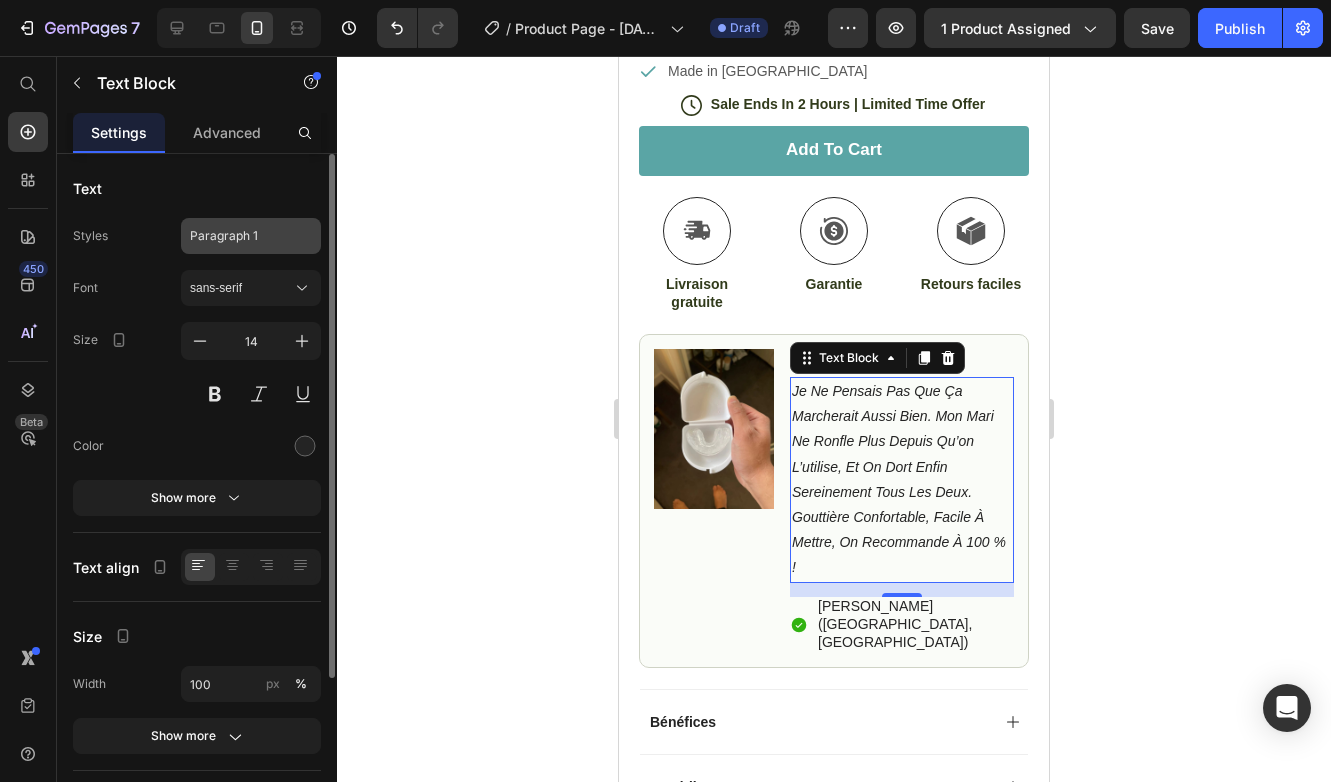 click on "Paragraph 1" at bounding box center [239, 236] 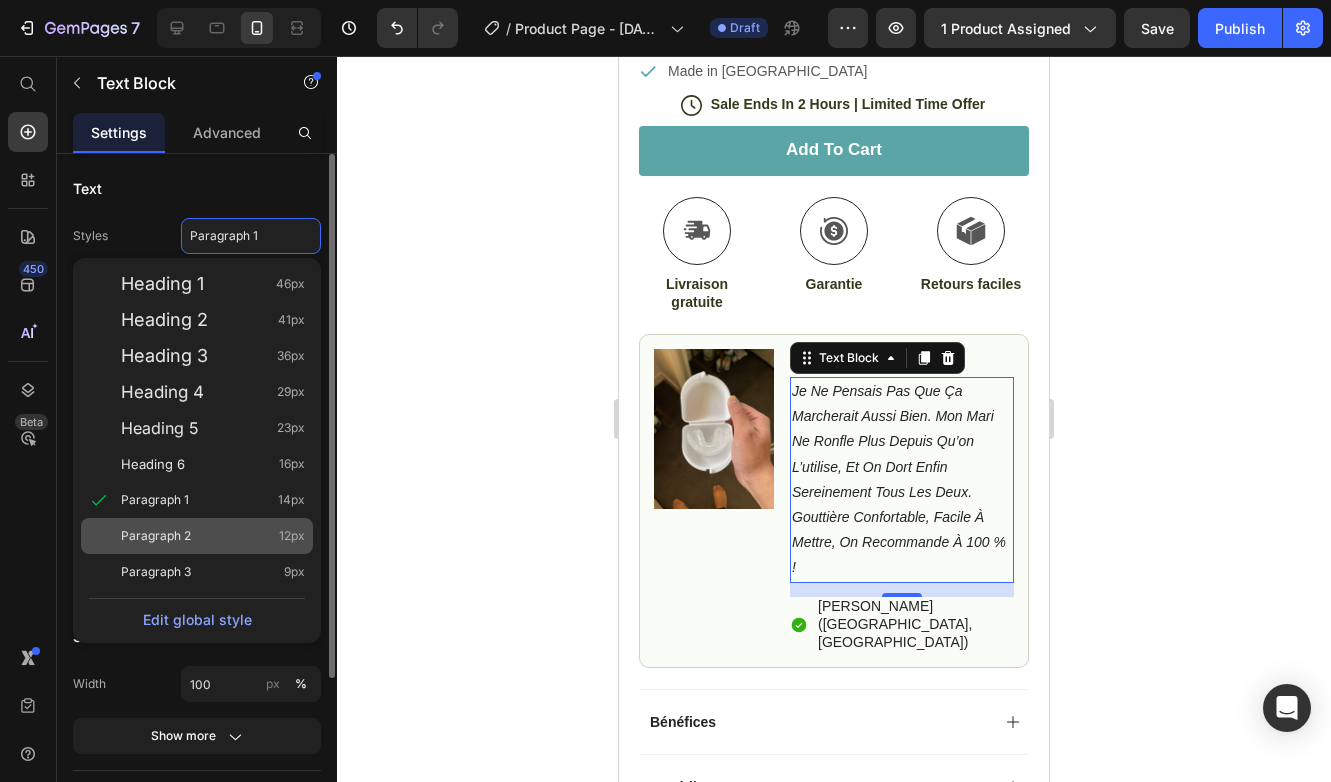 click on "Paragraph 2 12px" at bounding box center [213, 536] 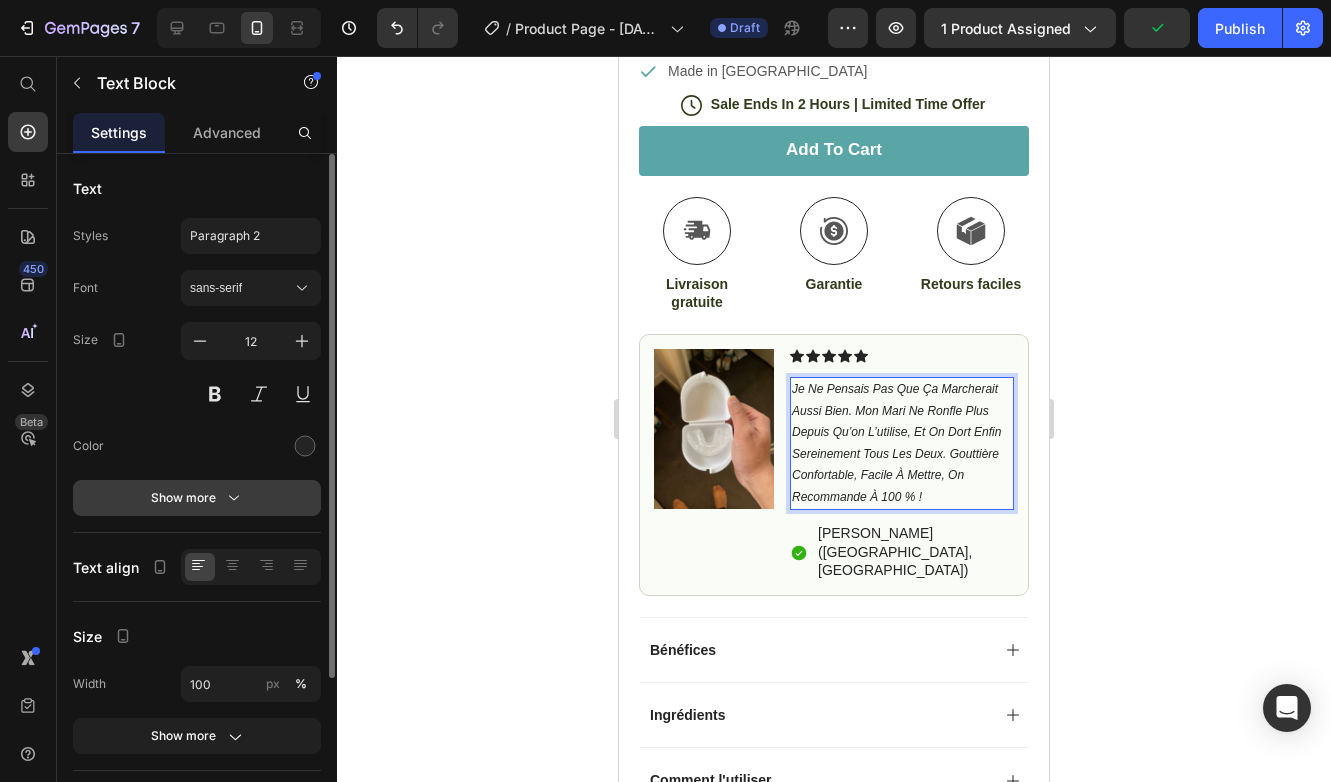 click 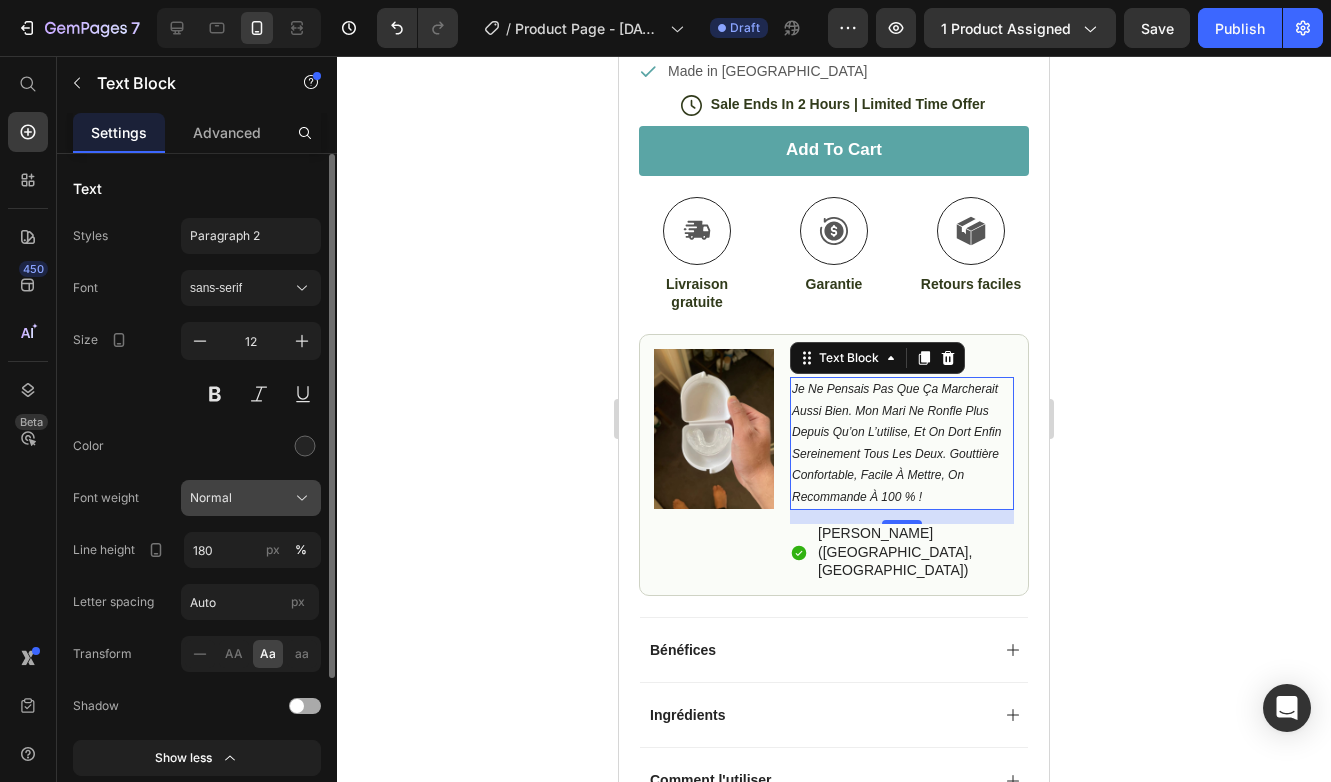 click on "Normal" 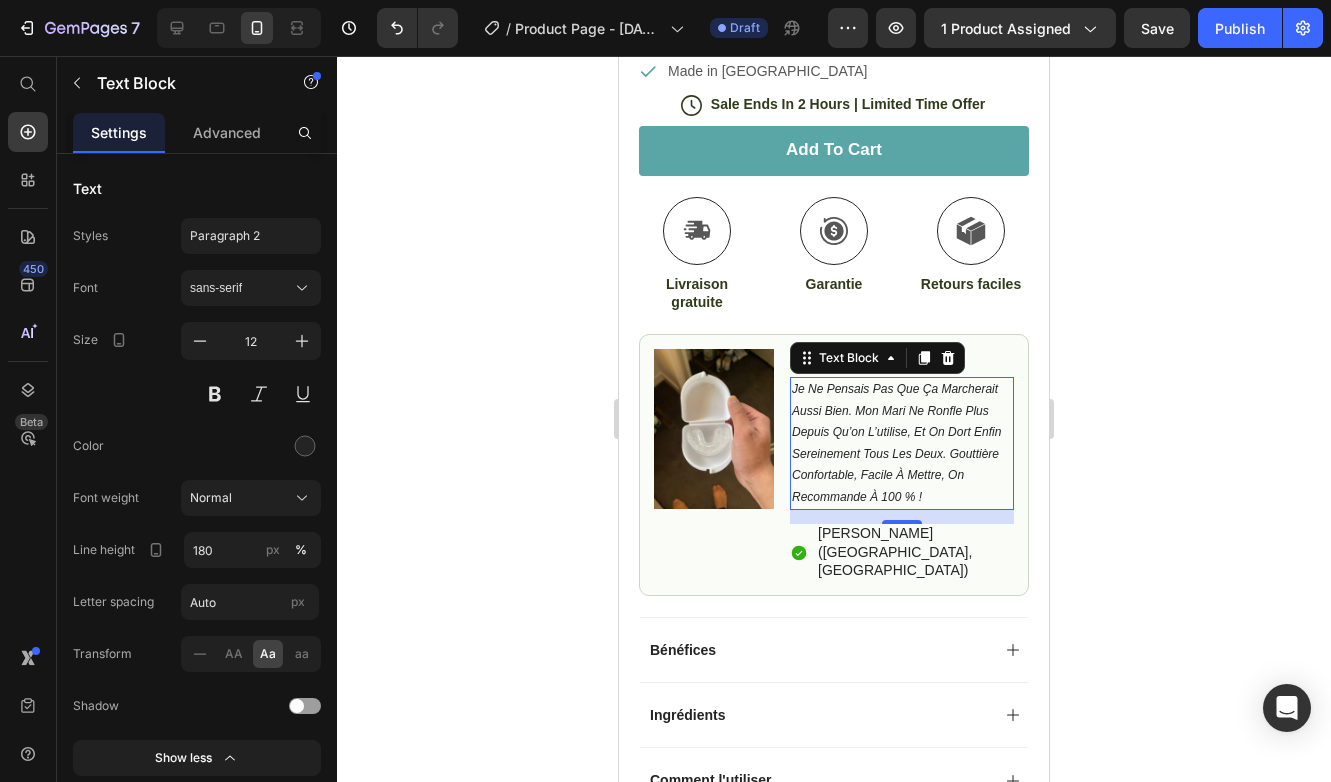click 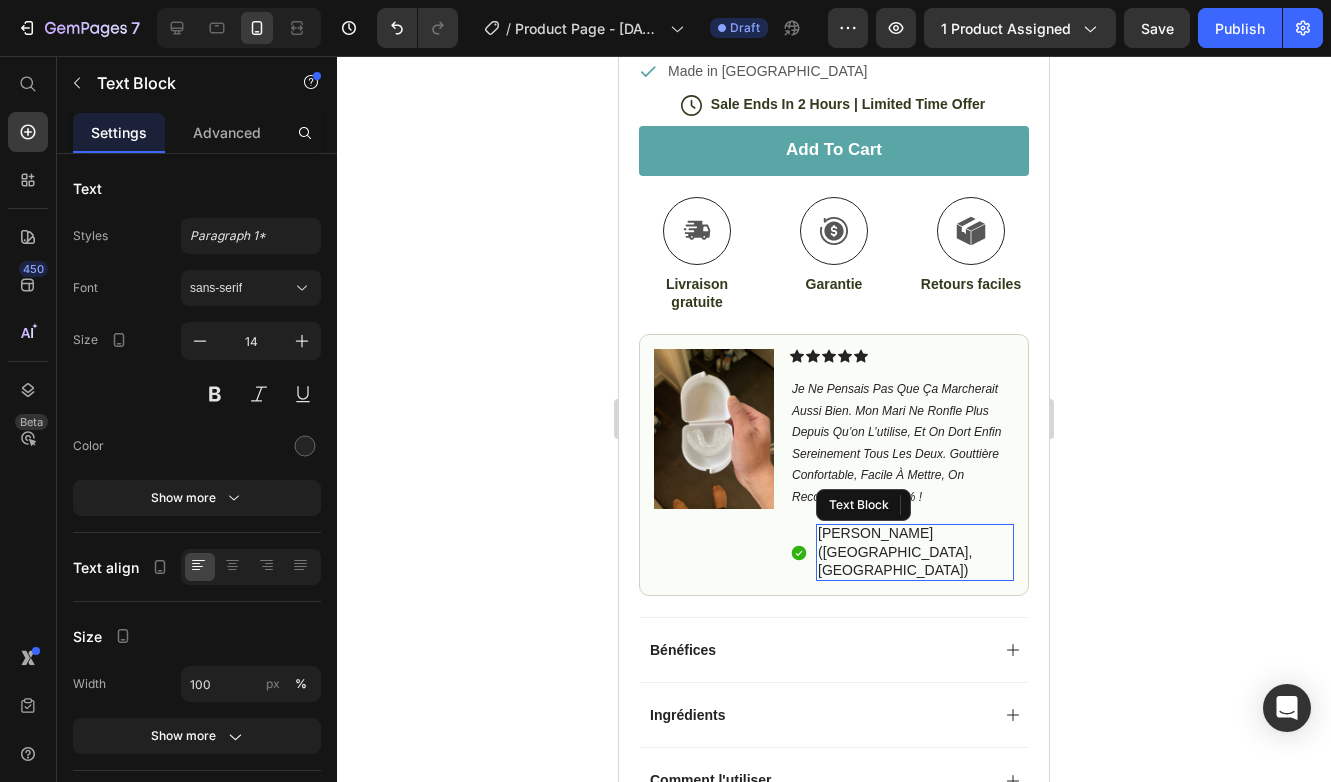 click on "[PERSON_NAME] ([GEOGRAPHIC_DATA], [GEOGRAPHIC_DATA])" at bounding box center [915, 551] 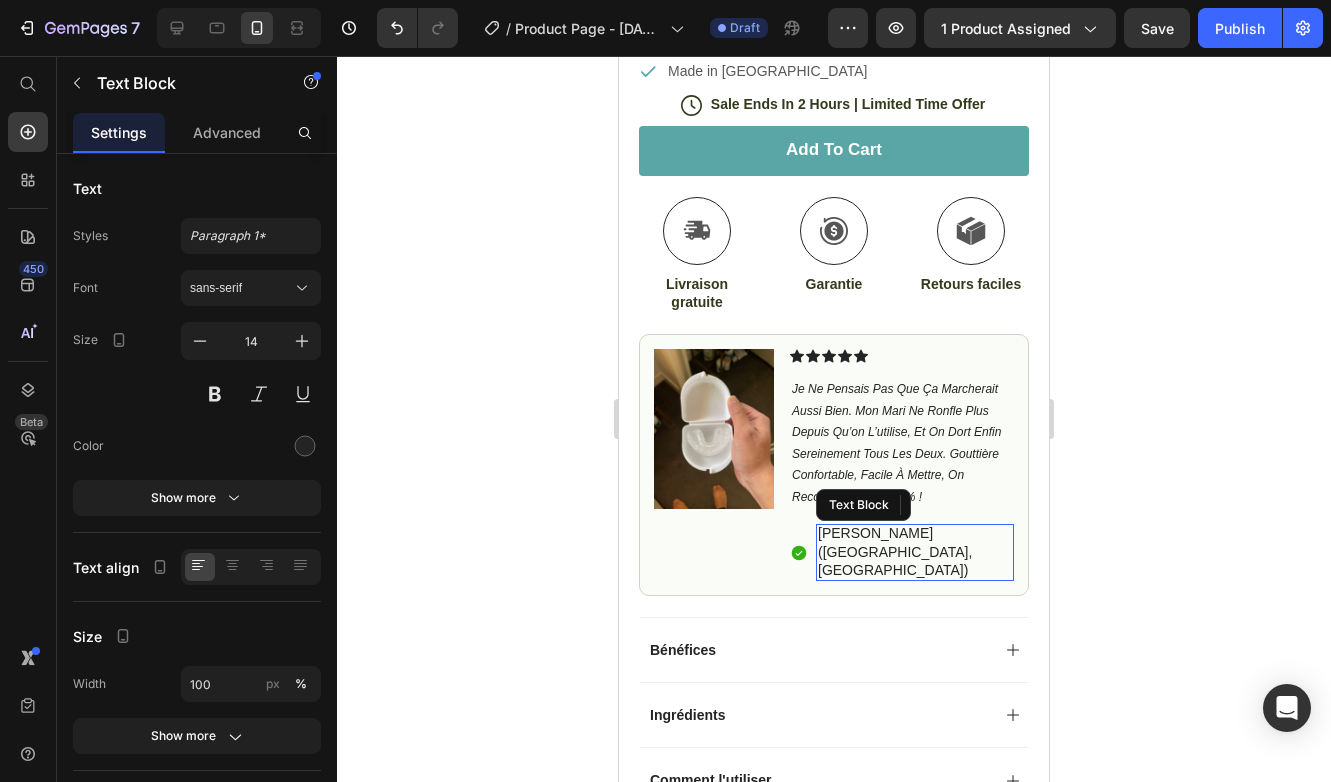 click on "[PERSON_NAME] ([GEOGRAPHIC_DATA], [GEOGRAPHIC_DATA])" at bounding box center [915, 551] 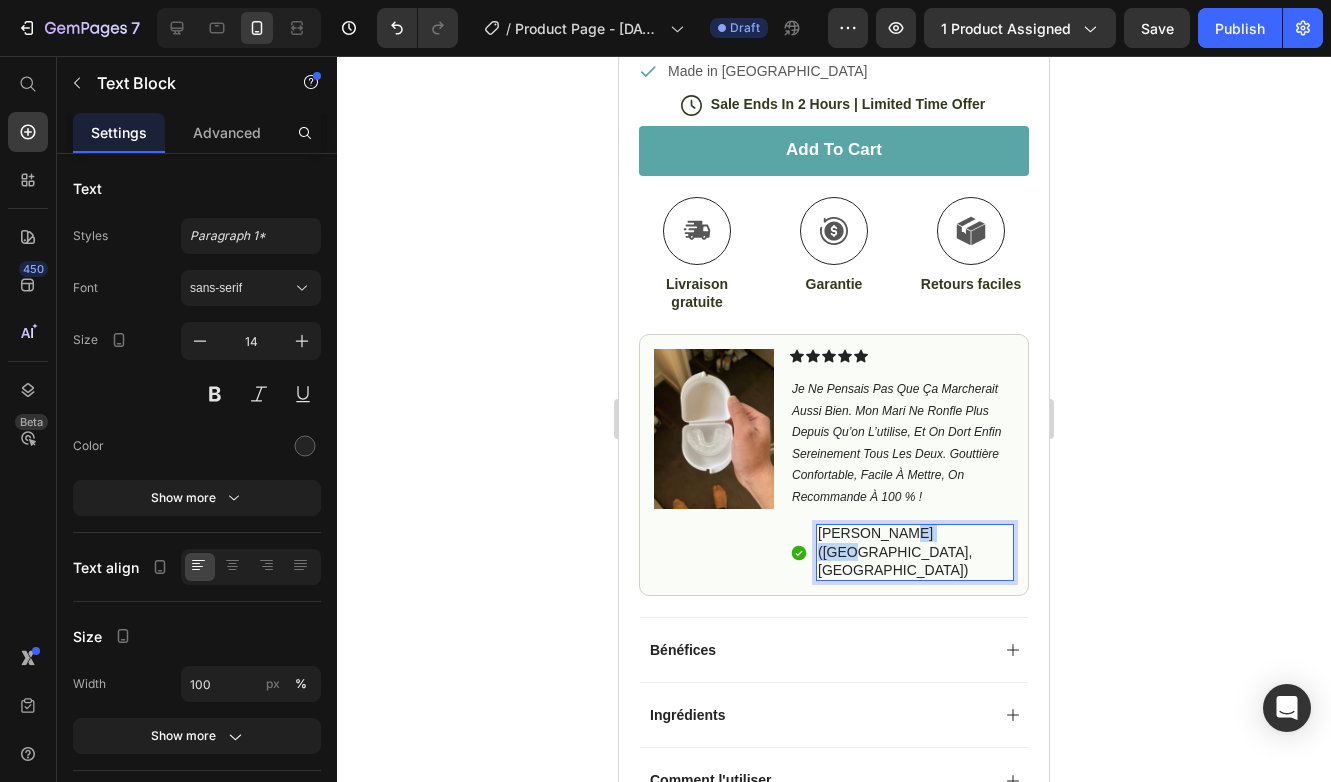 drag, startPoint x: 890, startPoint y: 528, endPoint x: 943, endPoint y: 534, distance: 53.338543 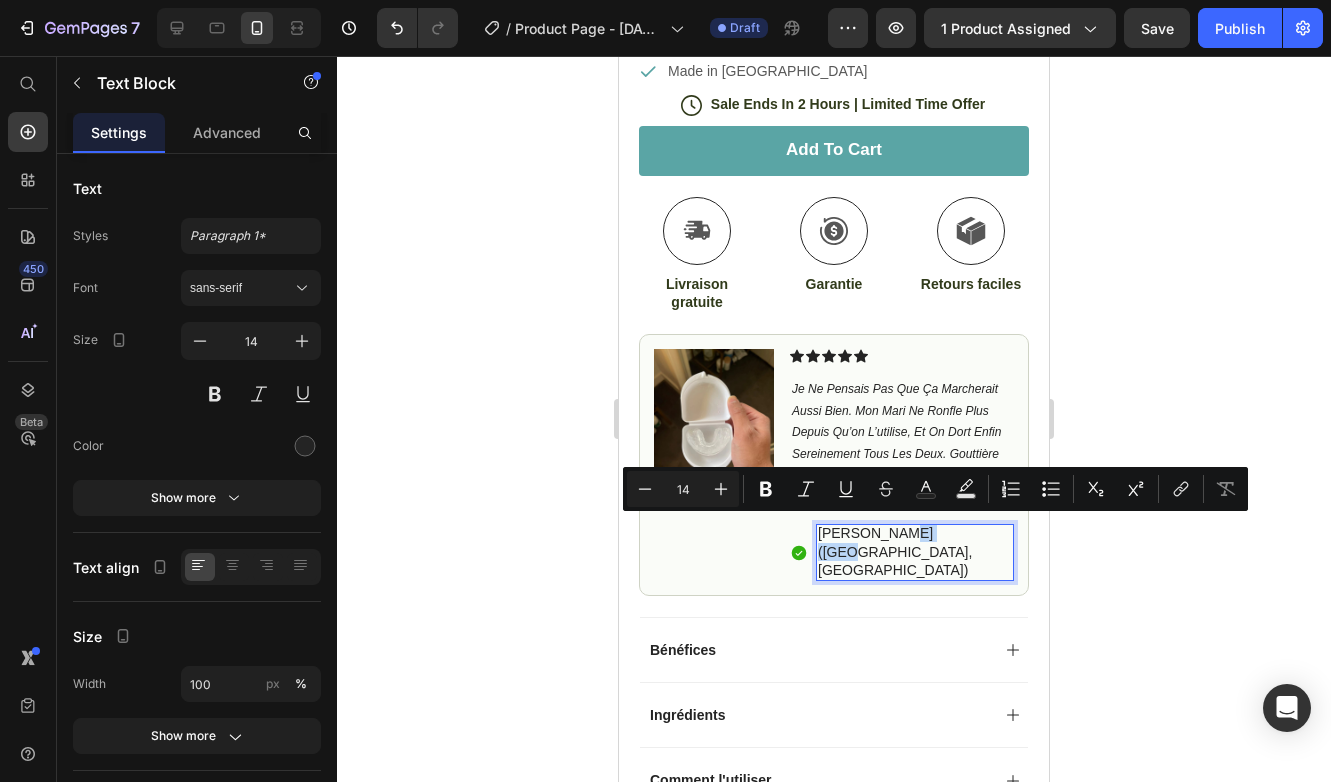 click on "Nathan B. (Houston, USA)" at bounding box center [915, 551] 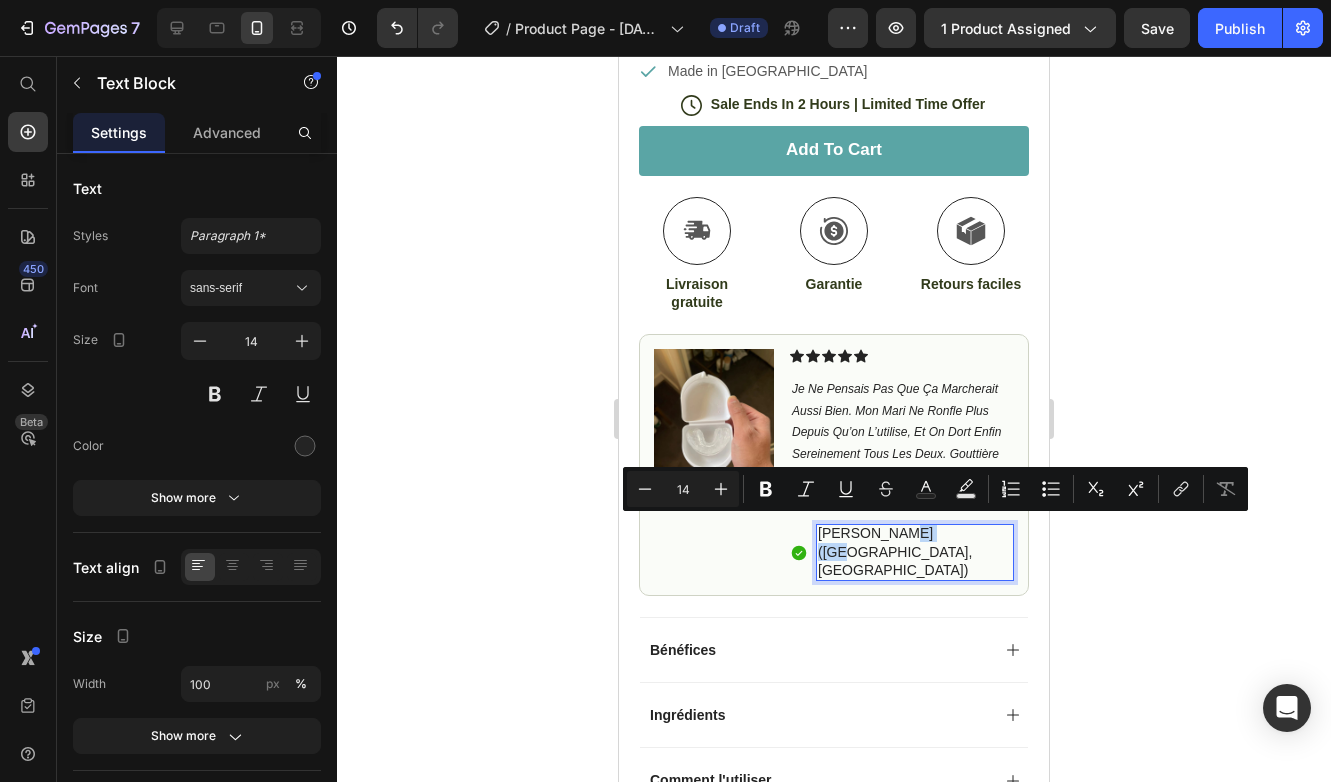 drag, startPoint x: 891, startPoint y: 528, endPoint x: 938, endPoint y: 530, distance: 47.042534 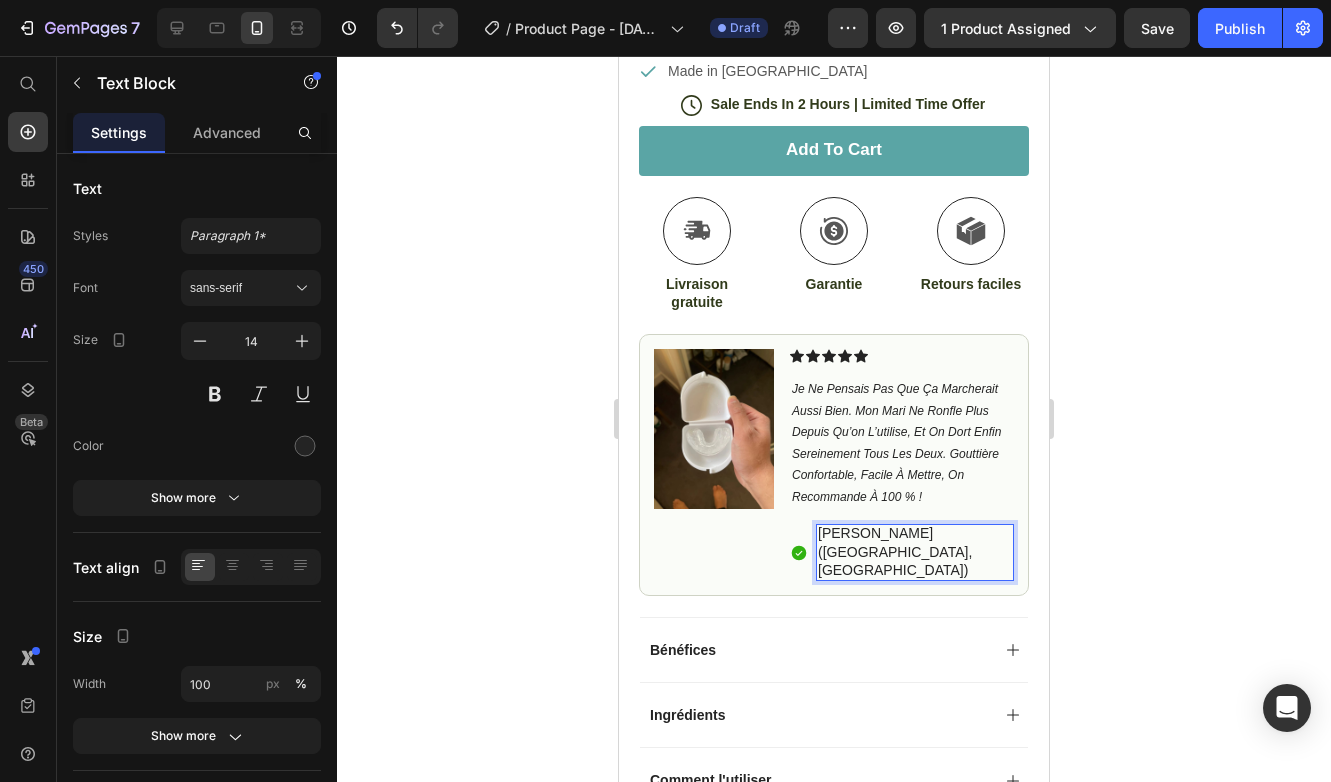 click on "Nathan B. (Toulouse, USA)" at bounding box center [915, 551] 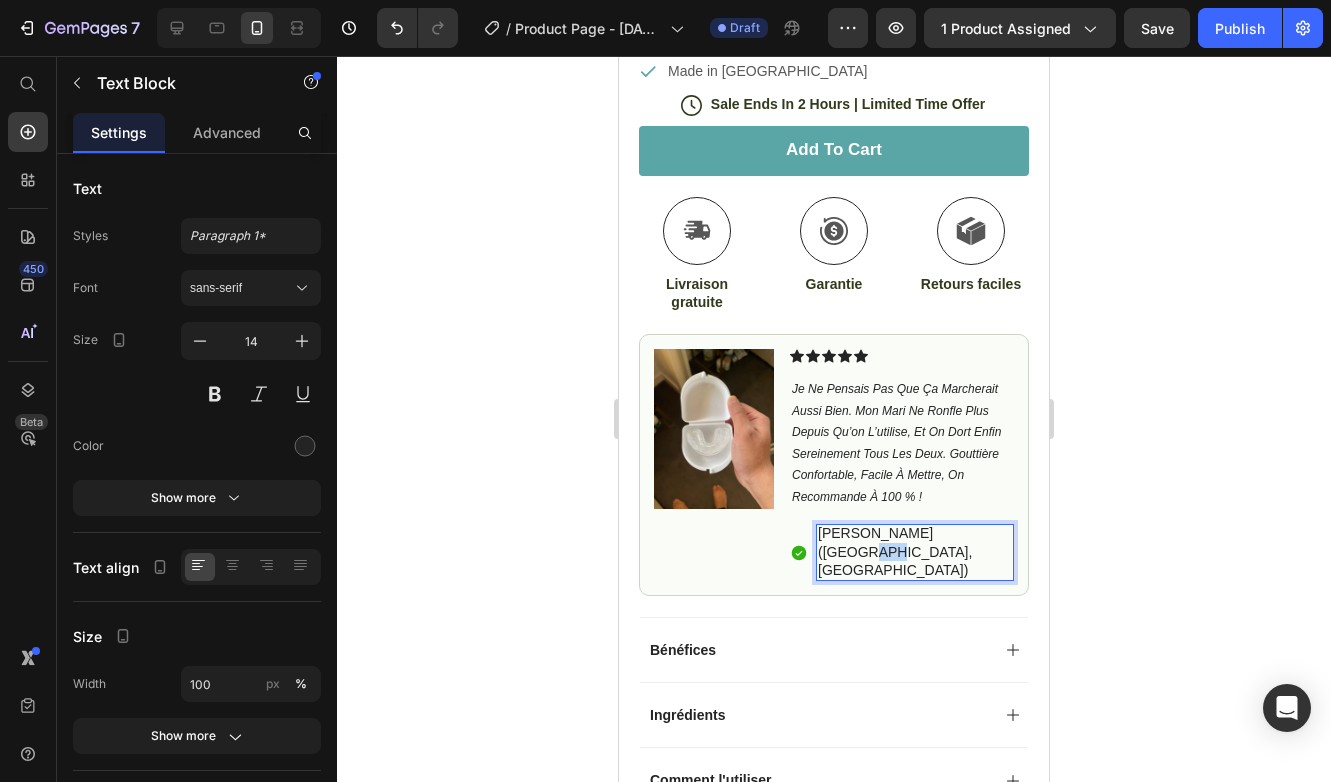 click on "Nathan B. (Toulouse, USA)" at bounding box center [915, 551] 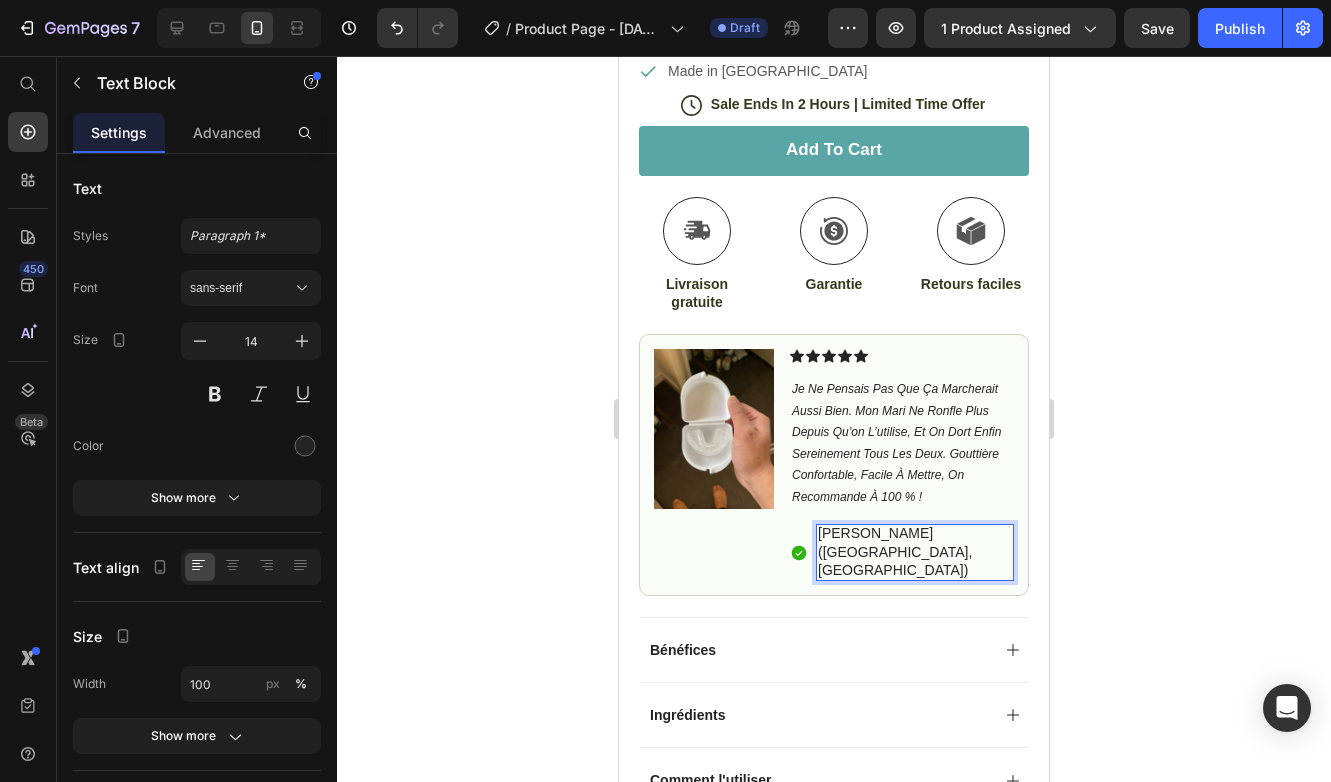 click 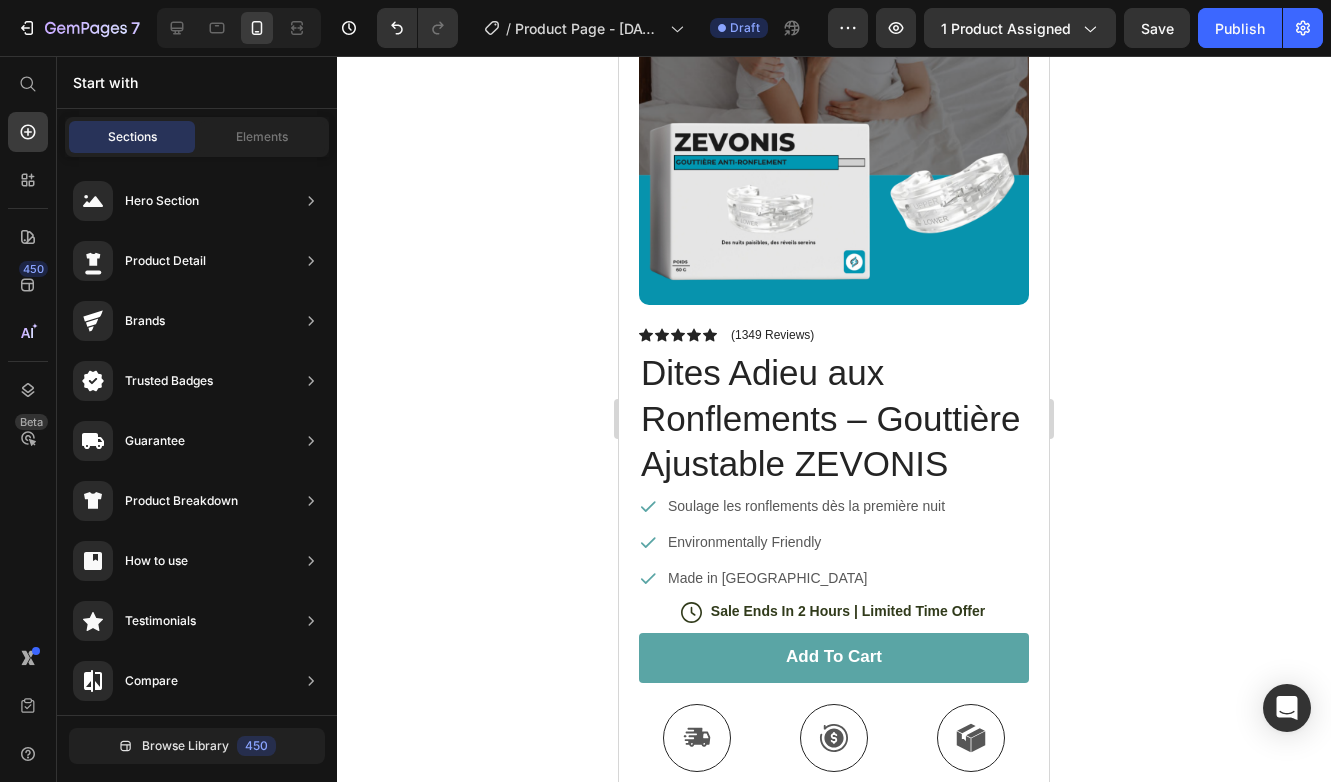 scroll, scrollTop: 233, scrollLeft: 0, axis: vertical 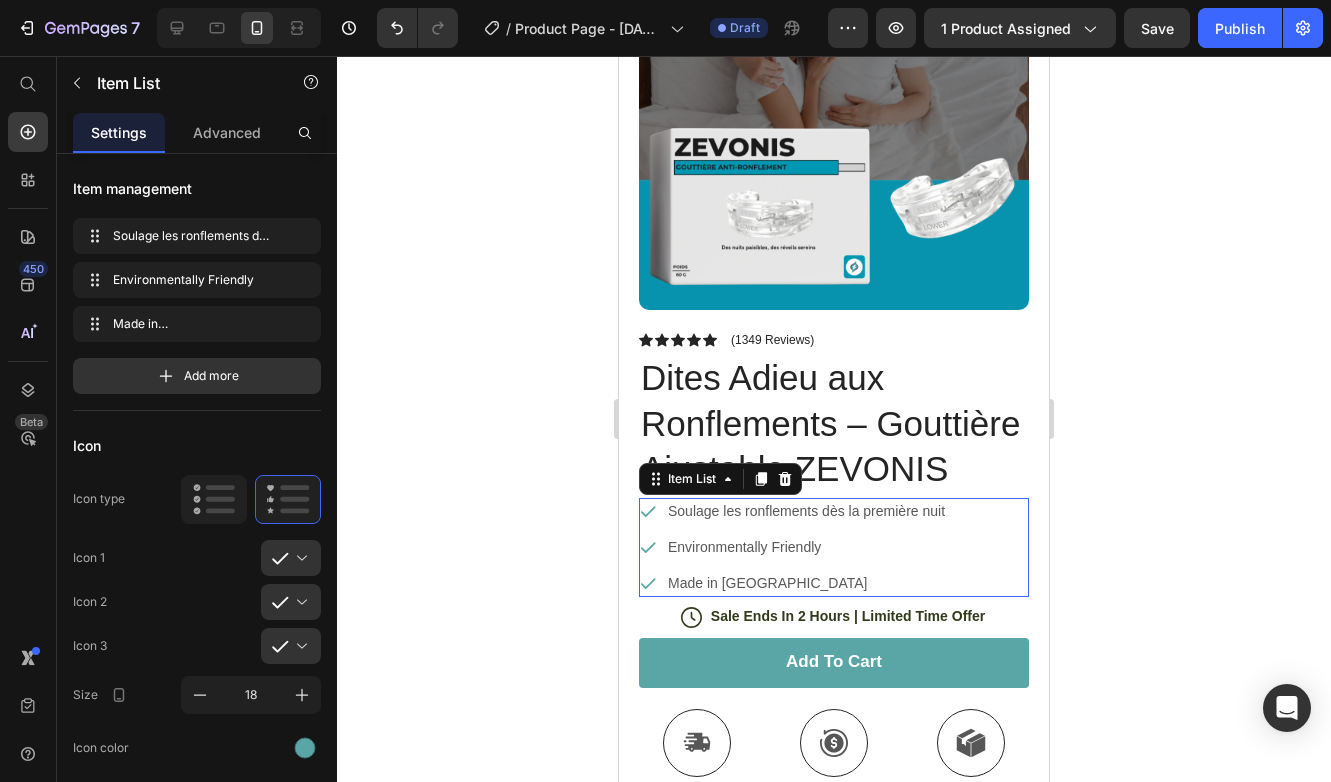 click on "Soulage les ronflements dès la première nuit
Environmentally Friendly
Made in Germany" at bounding box center (793, 547) 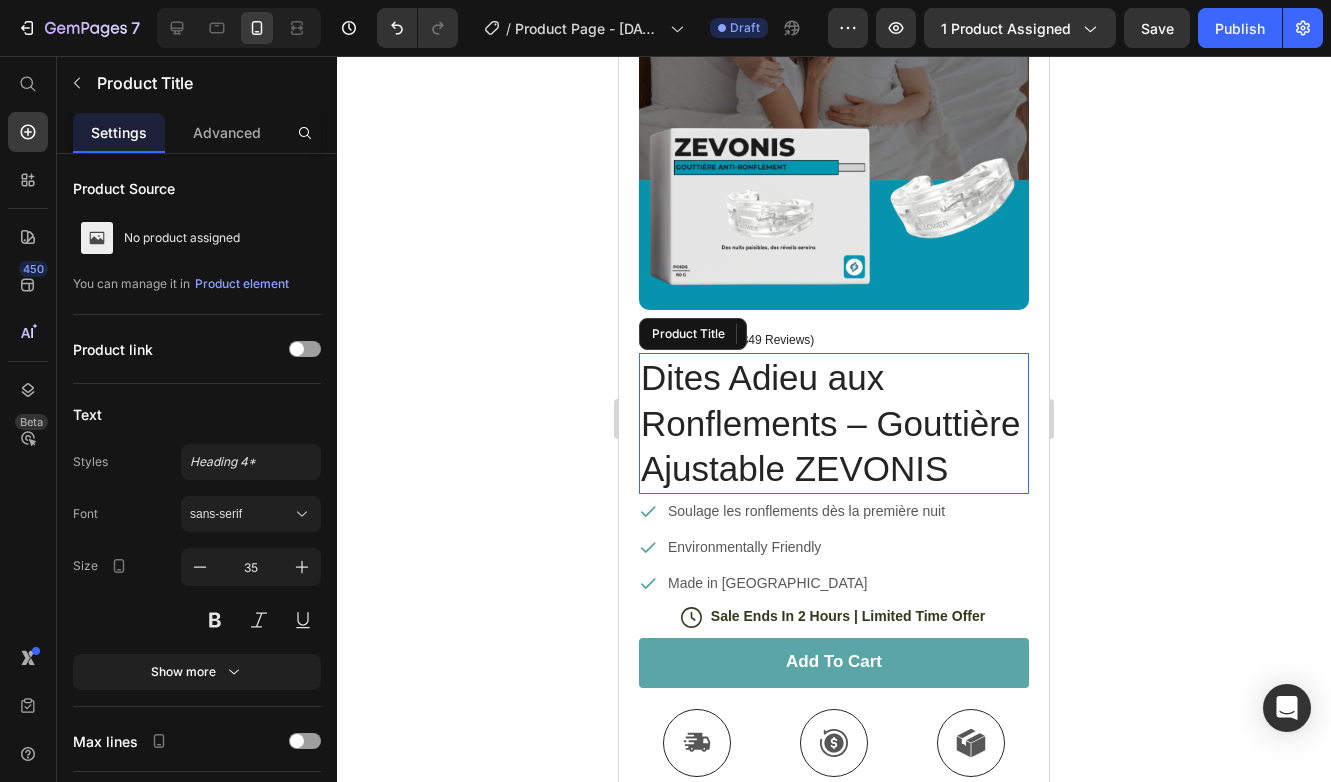 click on "Dites Adieu aux Ronflements – Gouttière Ajustable ZEVONIS" at bounding box center [834, 423] 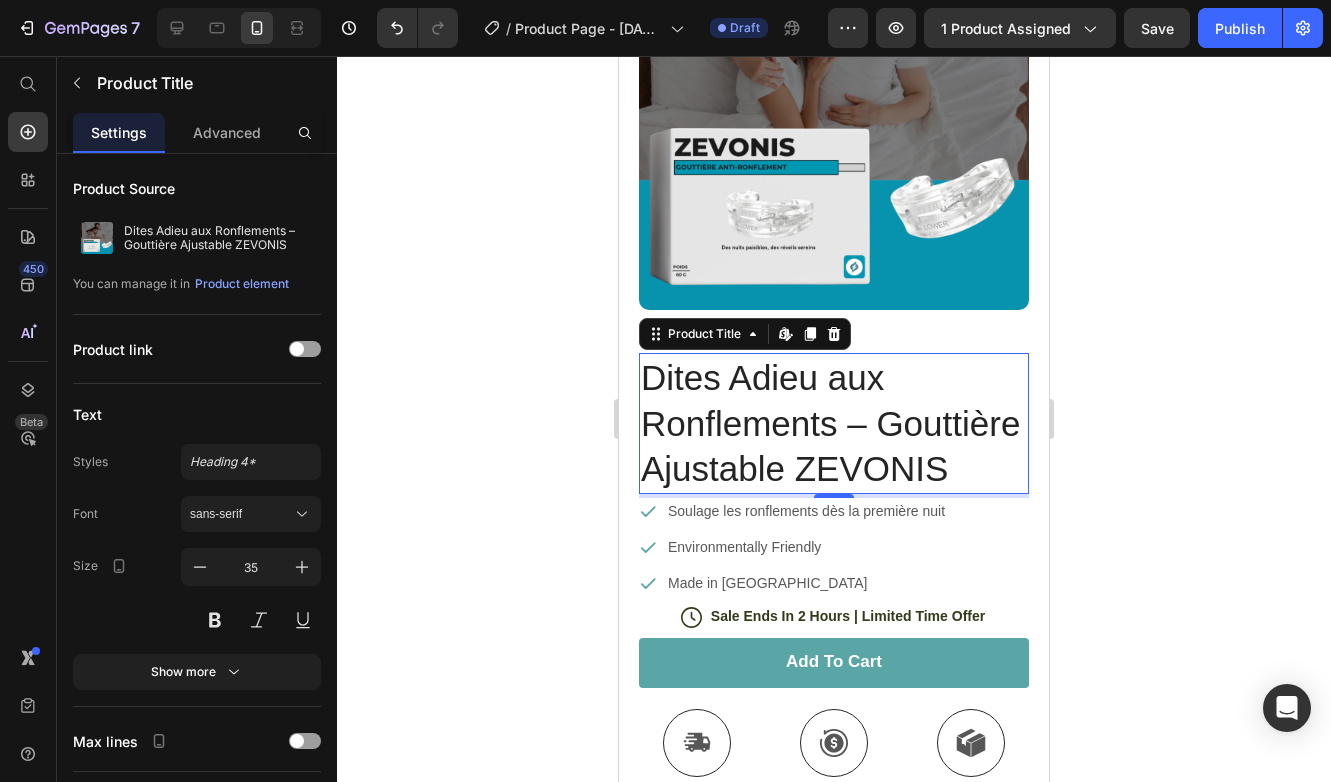 click on "Dites Adieu aux Ronflements – Gouttière Ajustable ZEVONIS" at bounding box center (834, 423) 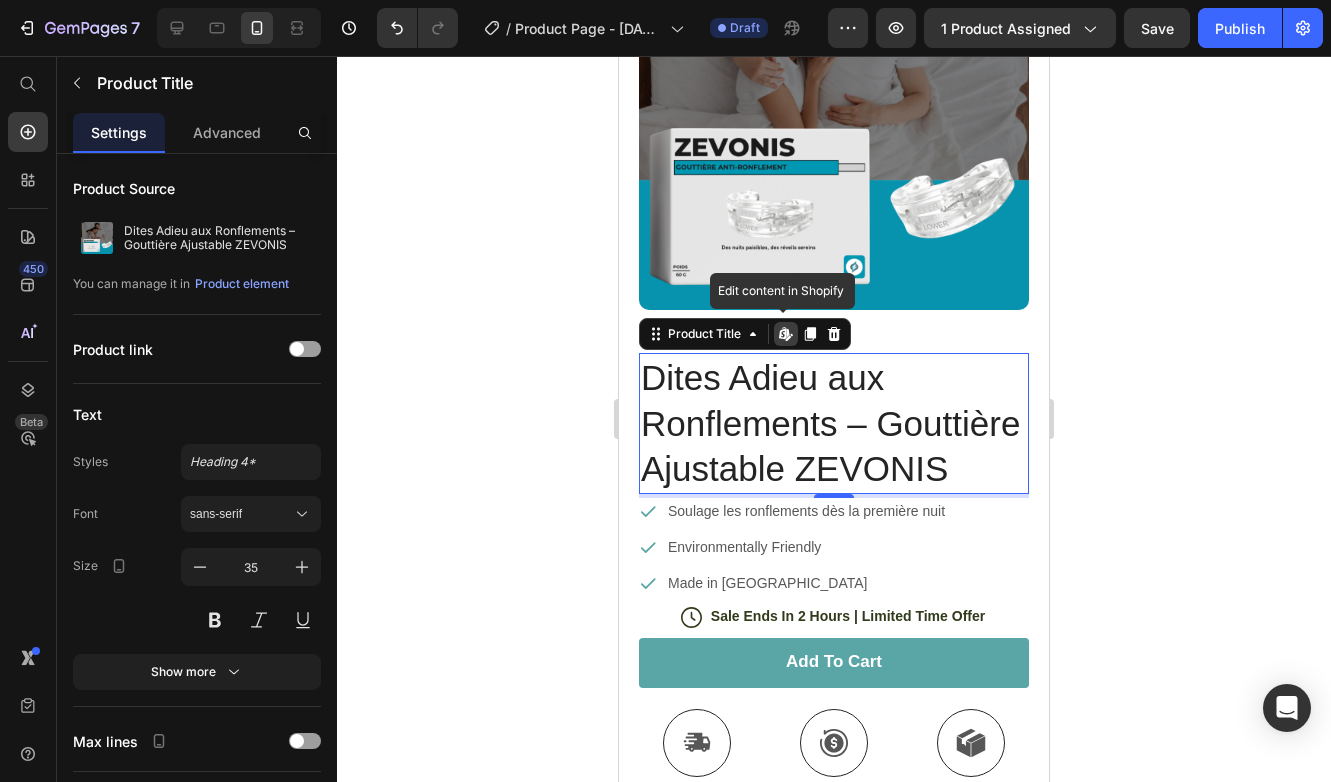 click on "Dites Adieu aux Ronflements – Gouttière Ajustable ZEVONIS" at bounding box center (834, 423) 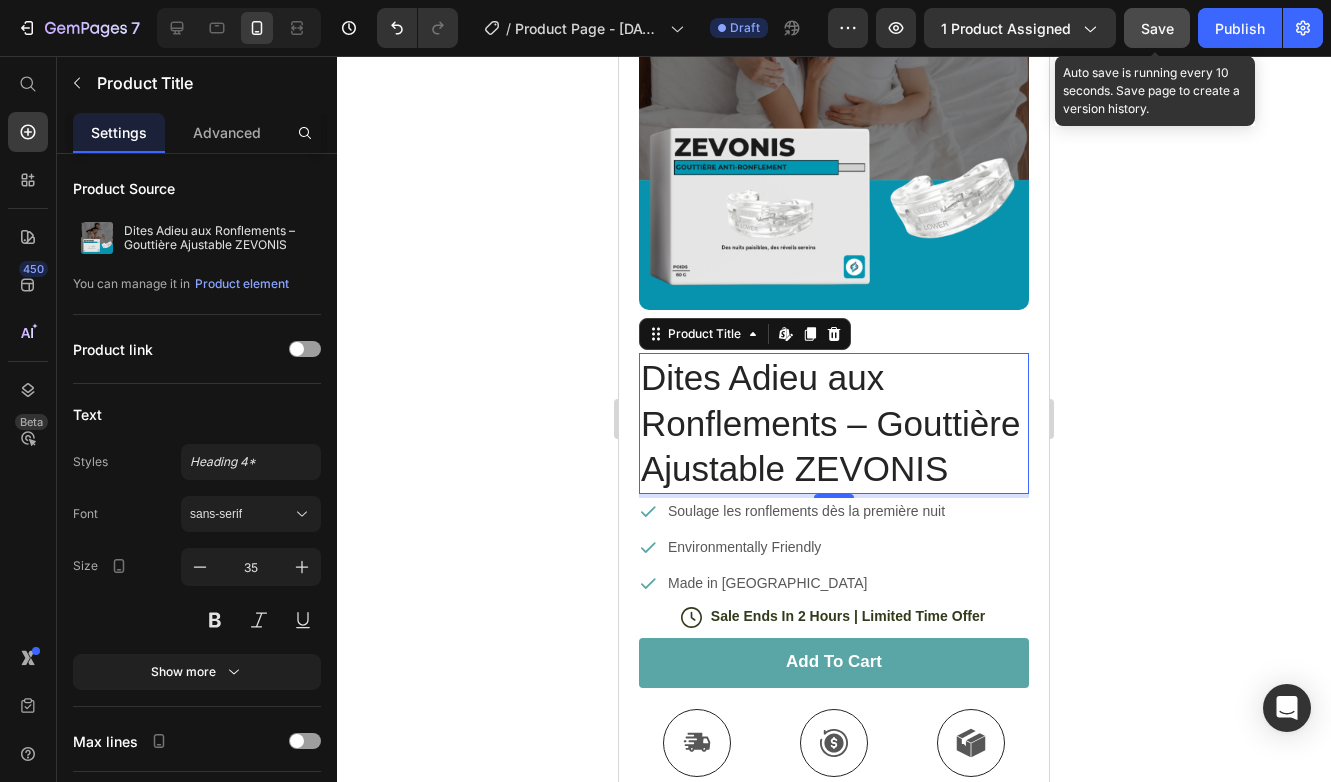 click on "Save" at bounding box center (1157, 28) 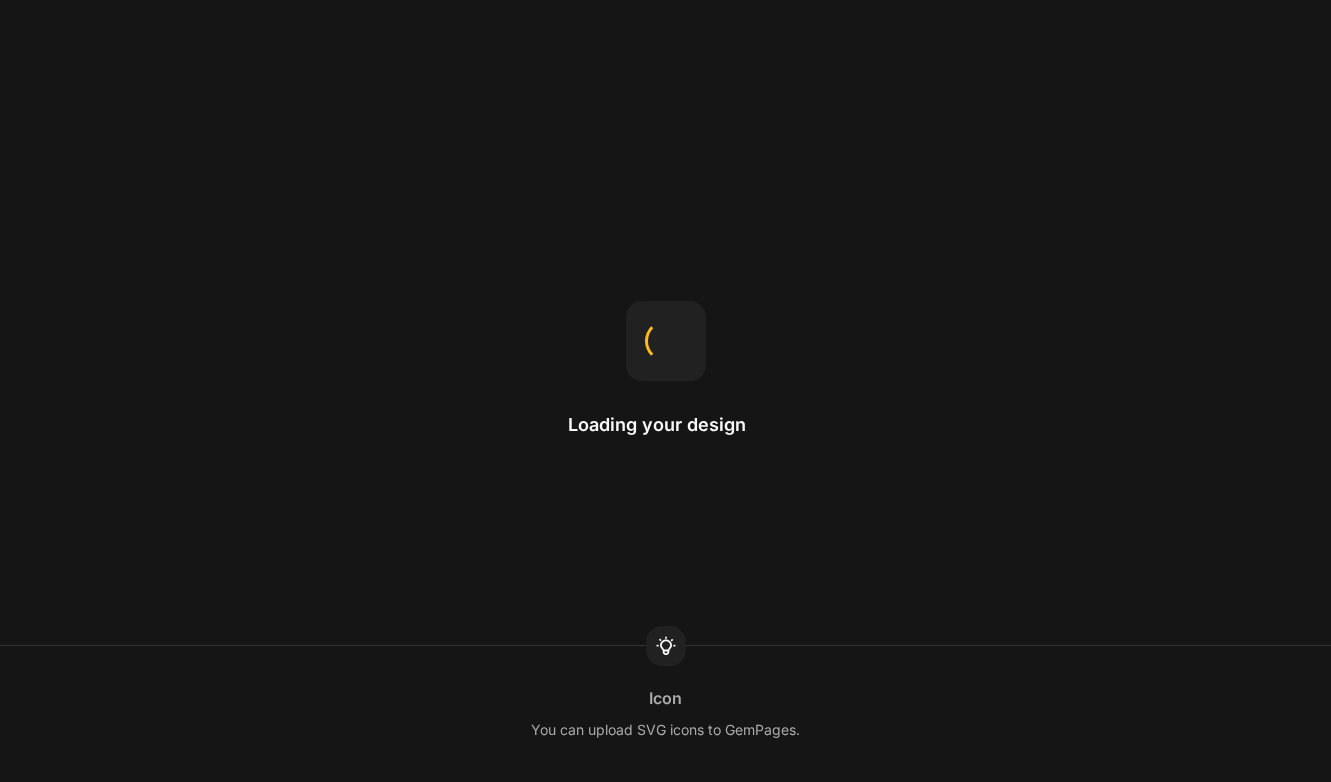 scroll, scrollTop: 0, scrollLeft: 0, axis: both 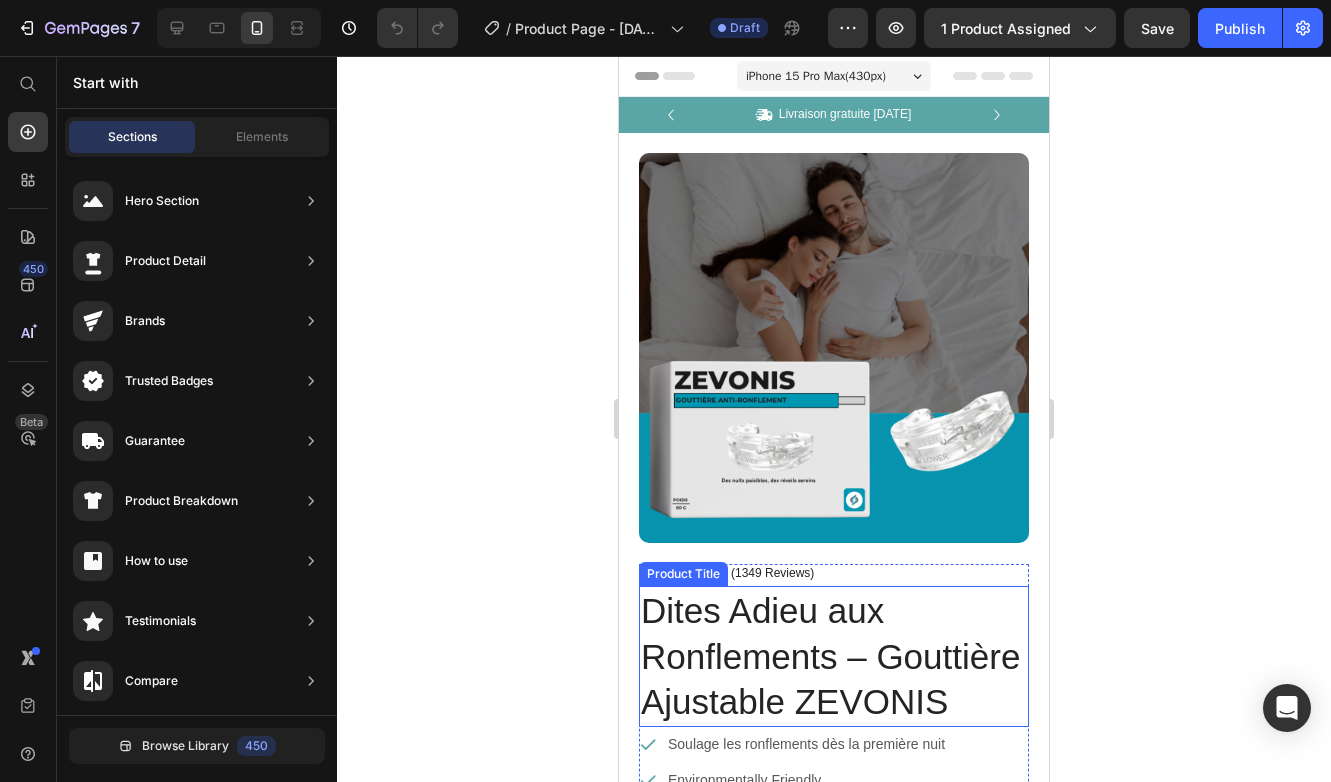 click on "Dites Adieu aux Ronflements – Gouttière Ajustable ZEVONIS" at bounding box center [834, 656] 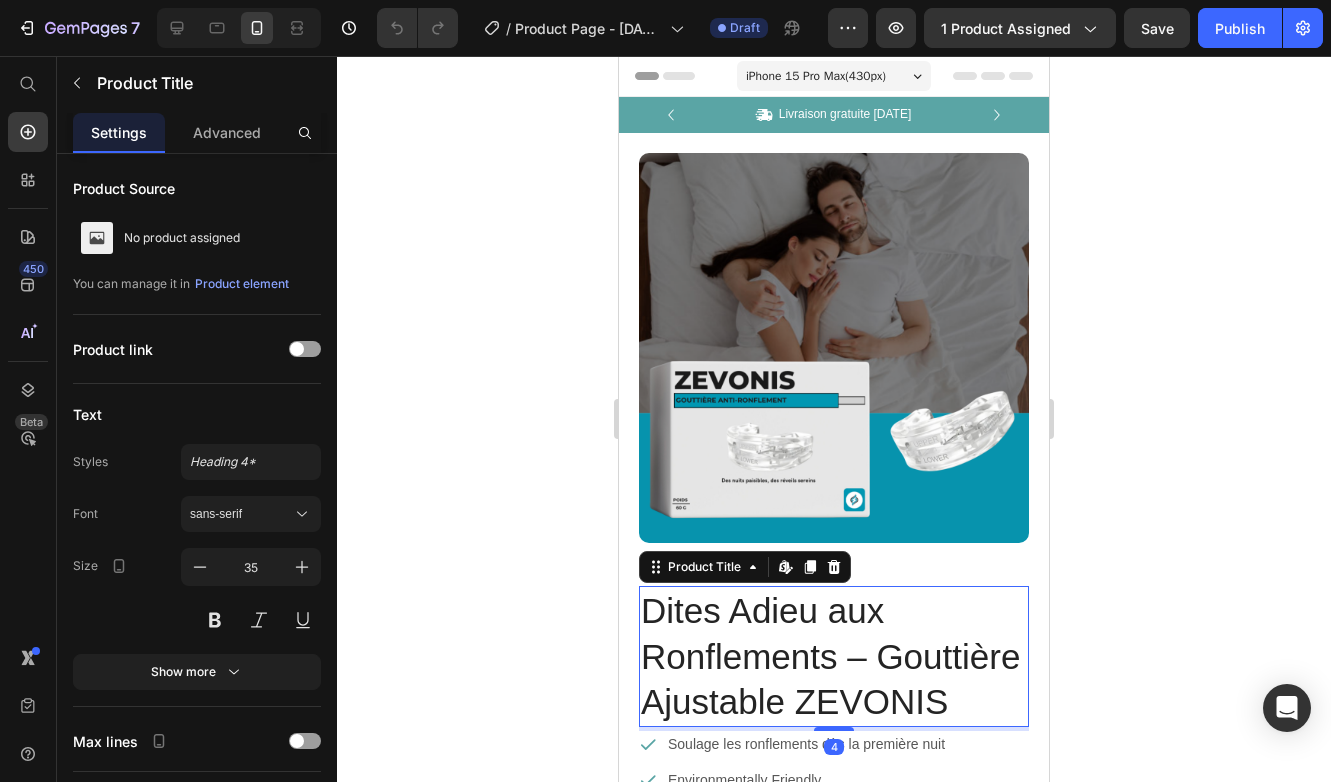 click on "Dites Adieu aux Ronflements – Gouttière Ajustable ZEVONIS" at bounding box center (834, 656) 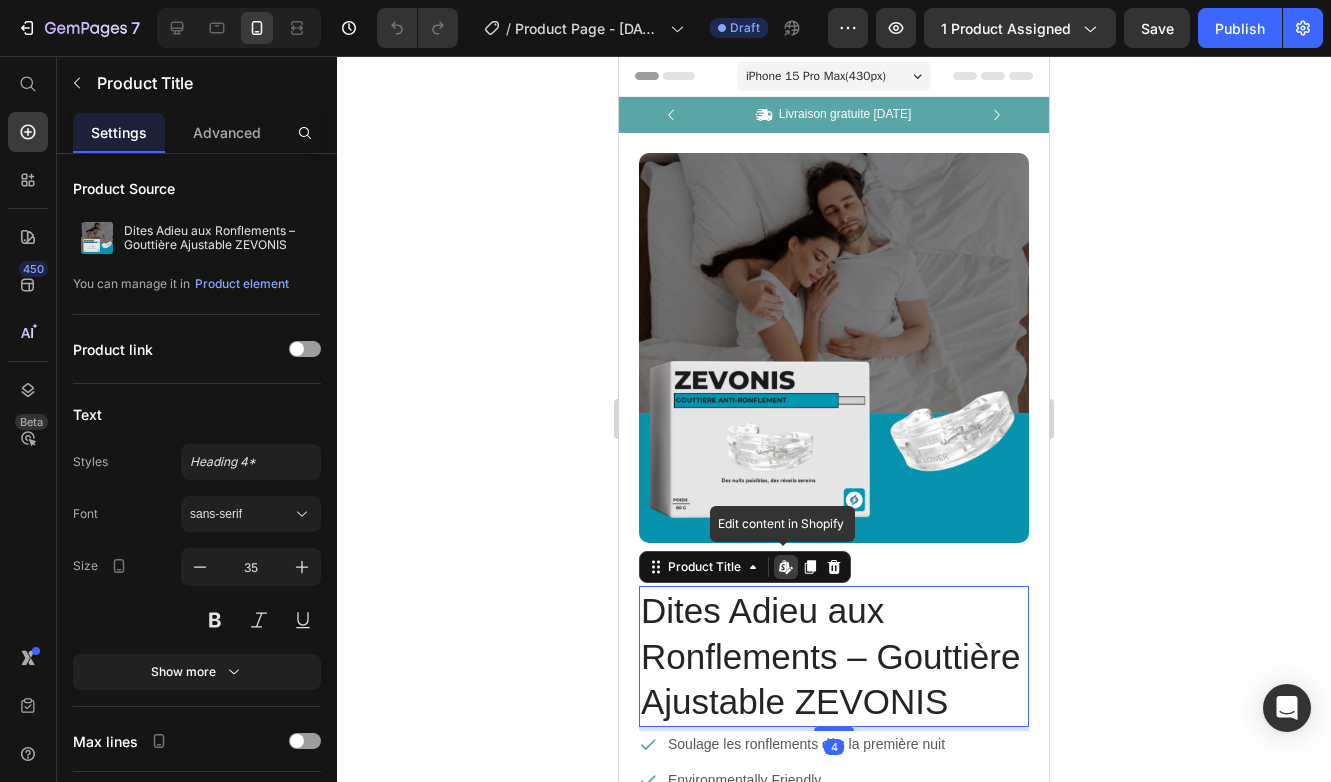 click on "Dites Adieu aux Ronflements – Gouttière Ajustable ZEVONIS" at bounding box center (834, 656) 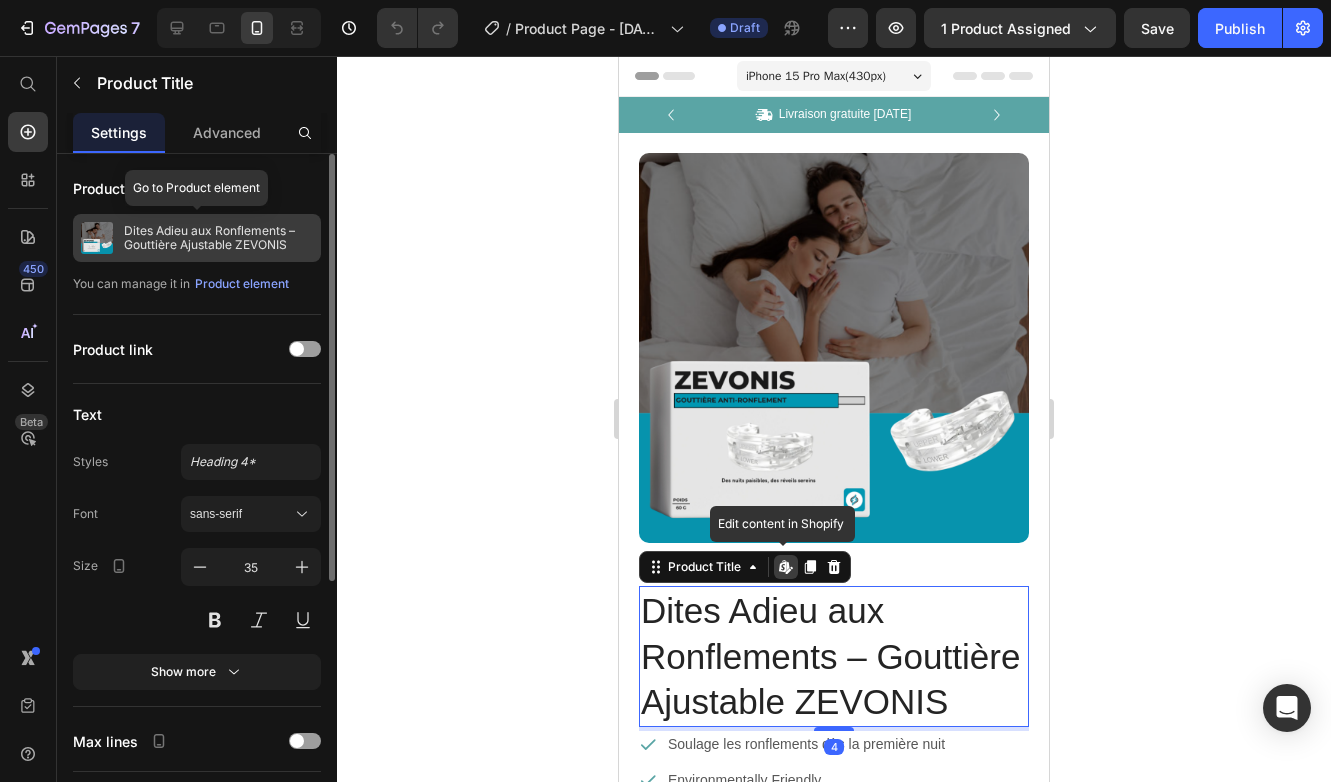 click on "Dites Adieu aux Ronflements – Gouttière Ajustable ZEVONIS" at bounding box center [218, 238] 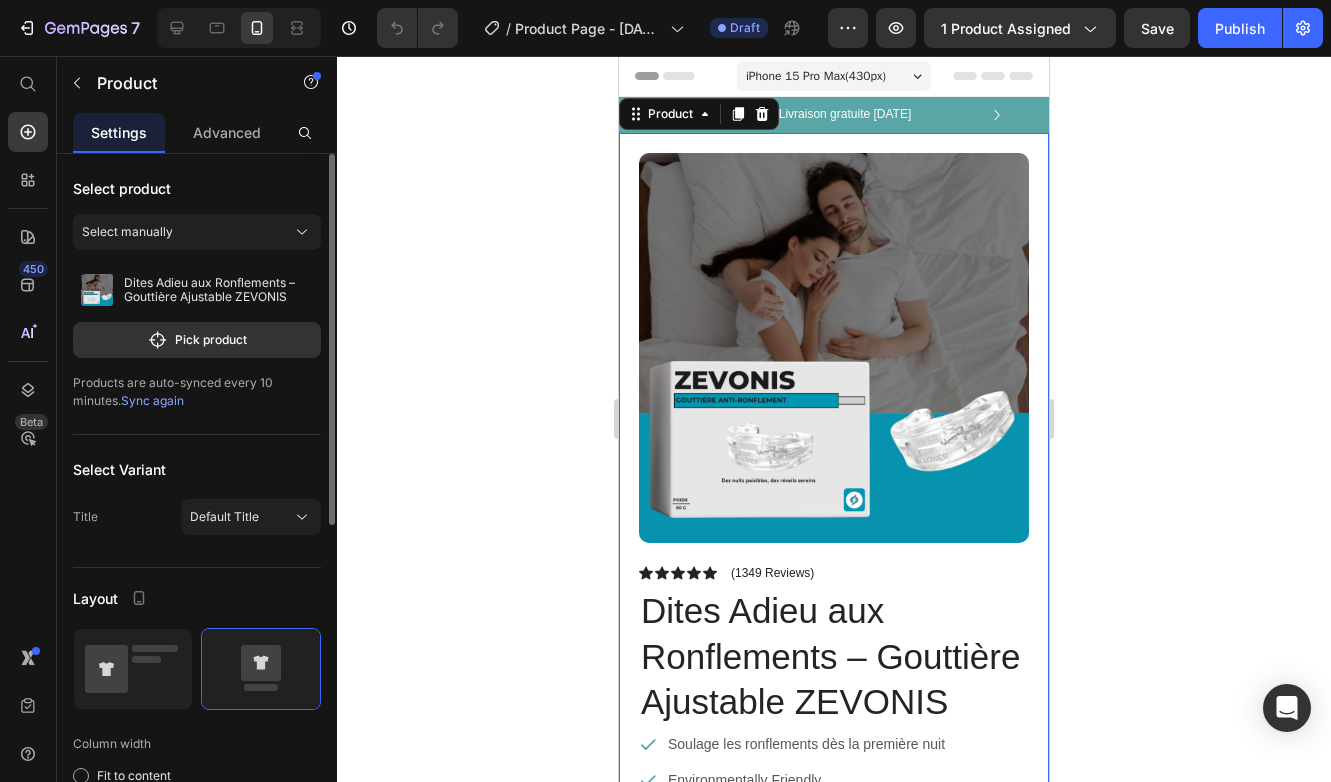 click on "Select manually" at bounding box center (197, 236) 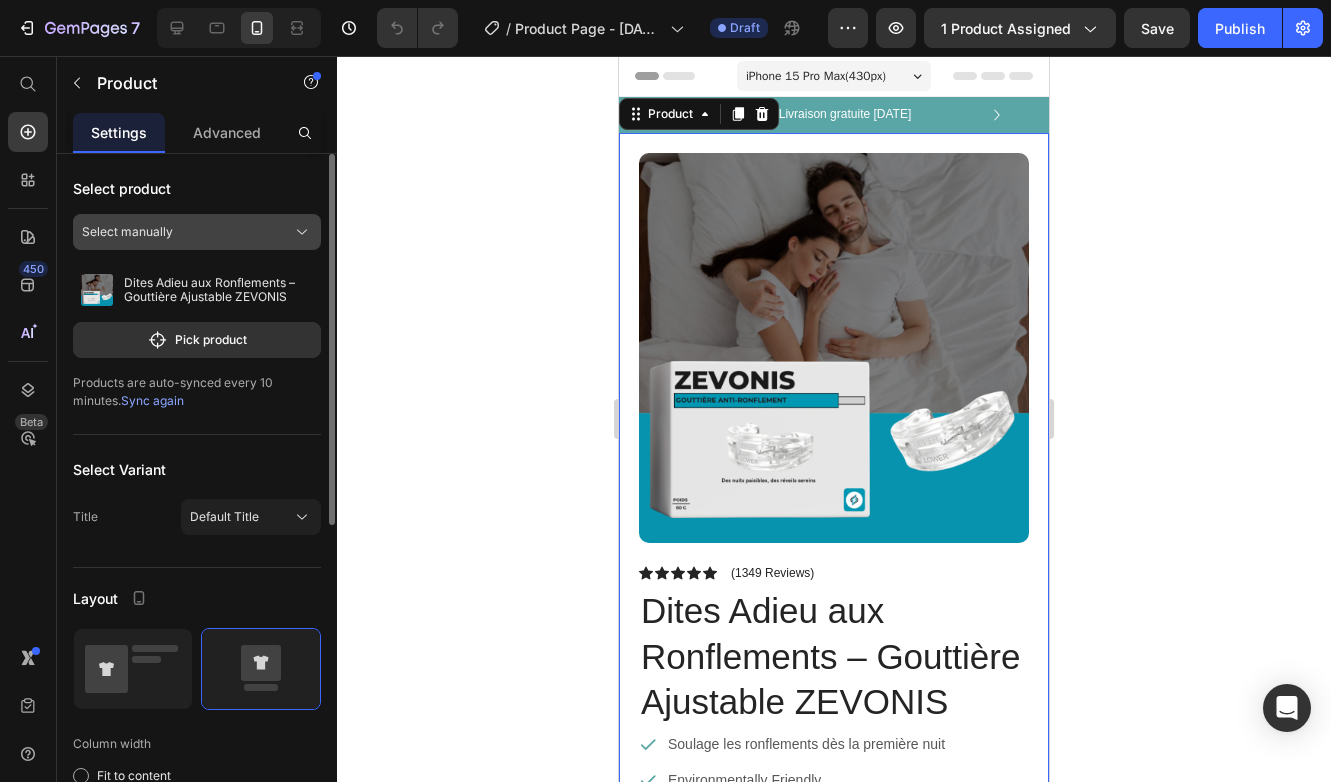 click on "Select manually" at bounding box center (197, 232) 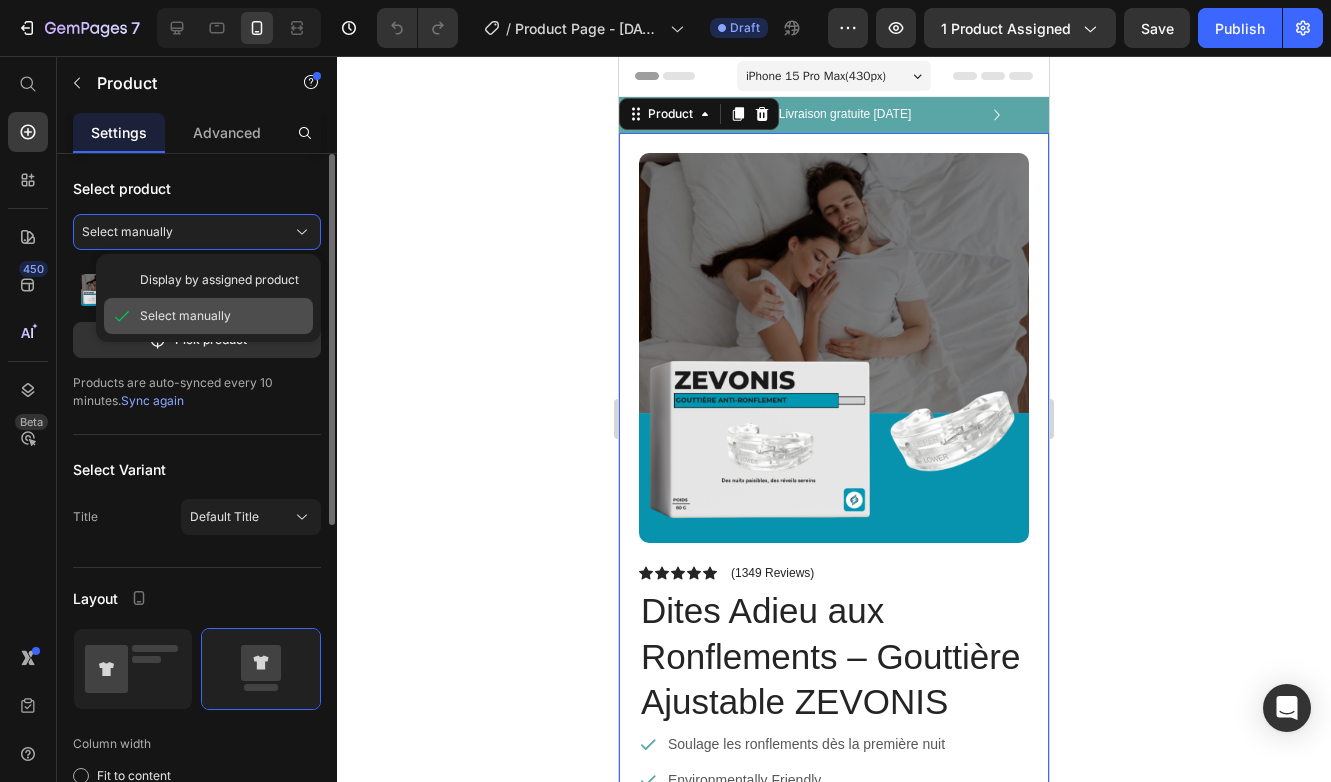 click on "Select manually" at bounding box center [222, 316] 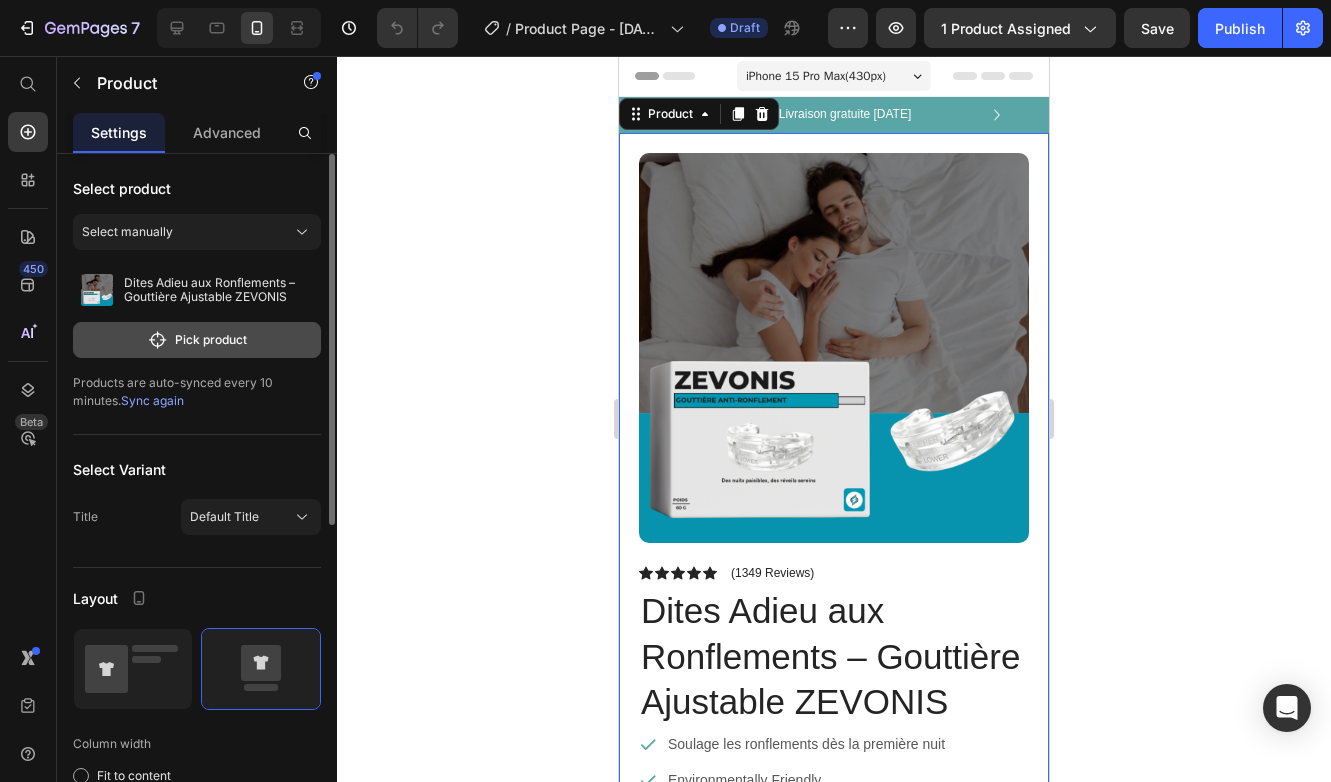 click on "Pick product" at bounding box center (197, 340) 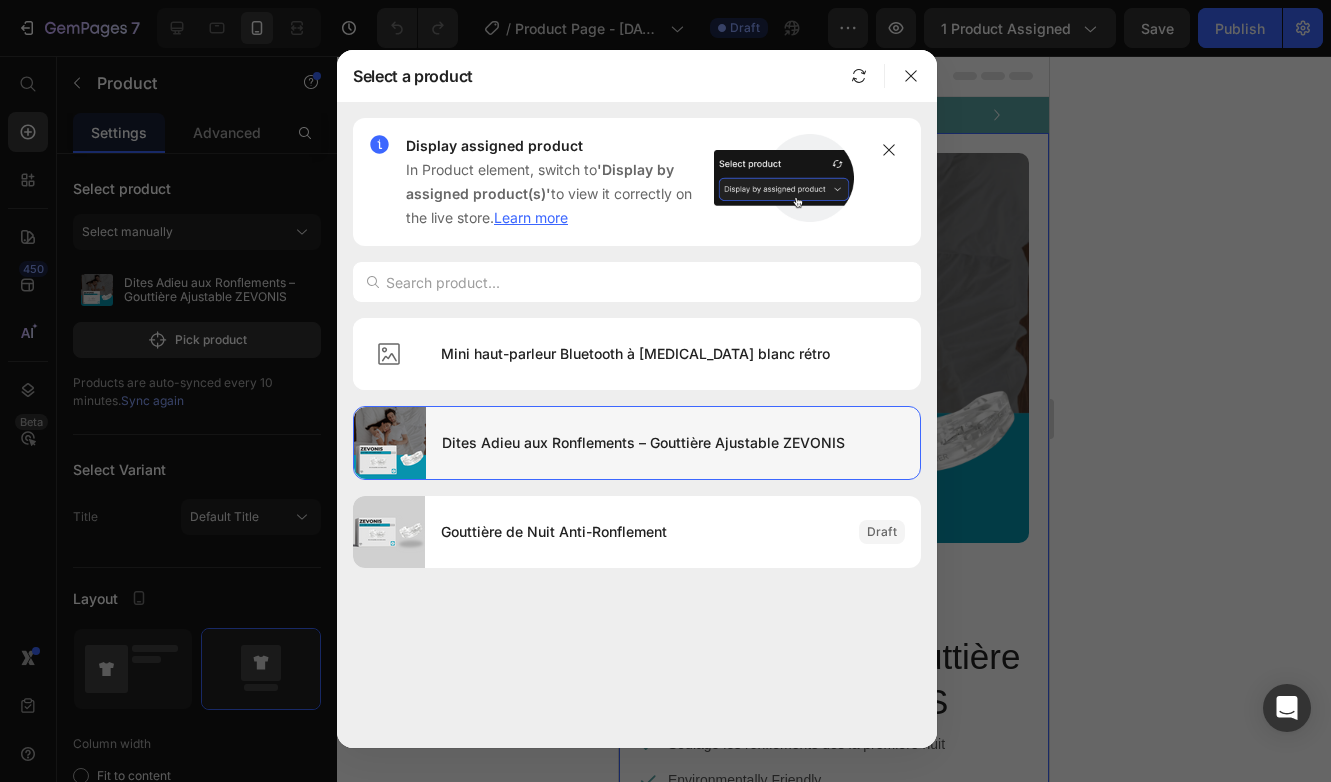 click on "Dites Adieu aux Ronflements – Gouttière Ajustable ZEVONIS" at bounding box center (673, 443) 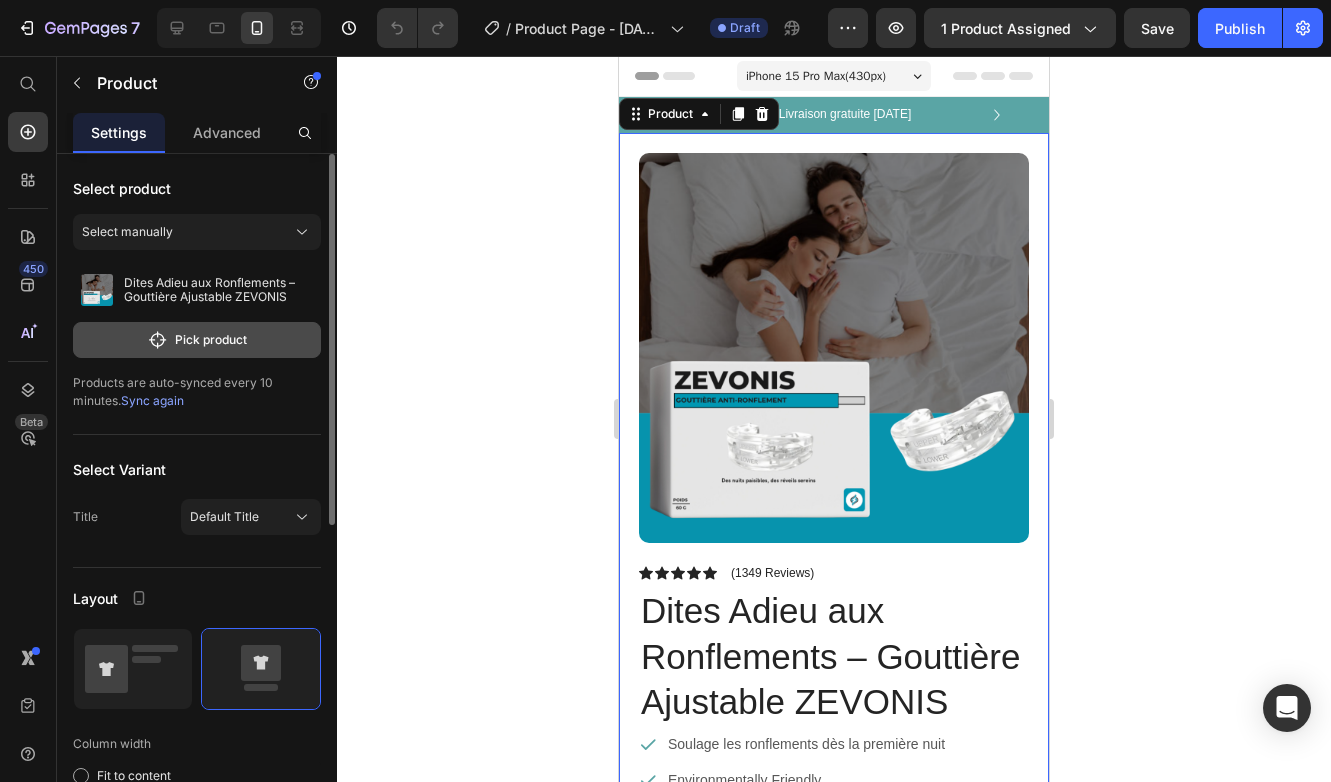 click on "Pick product" 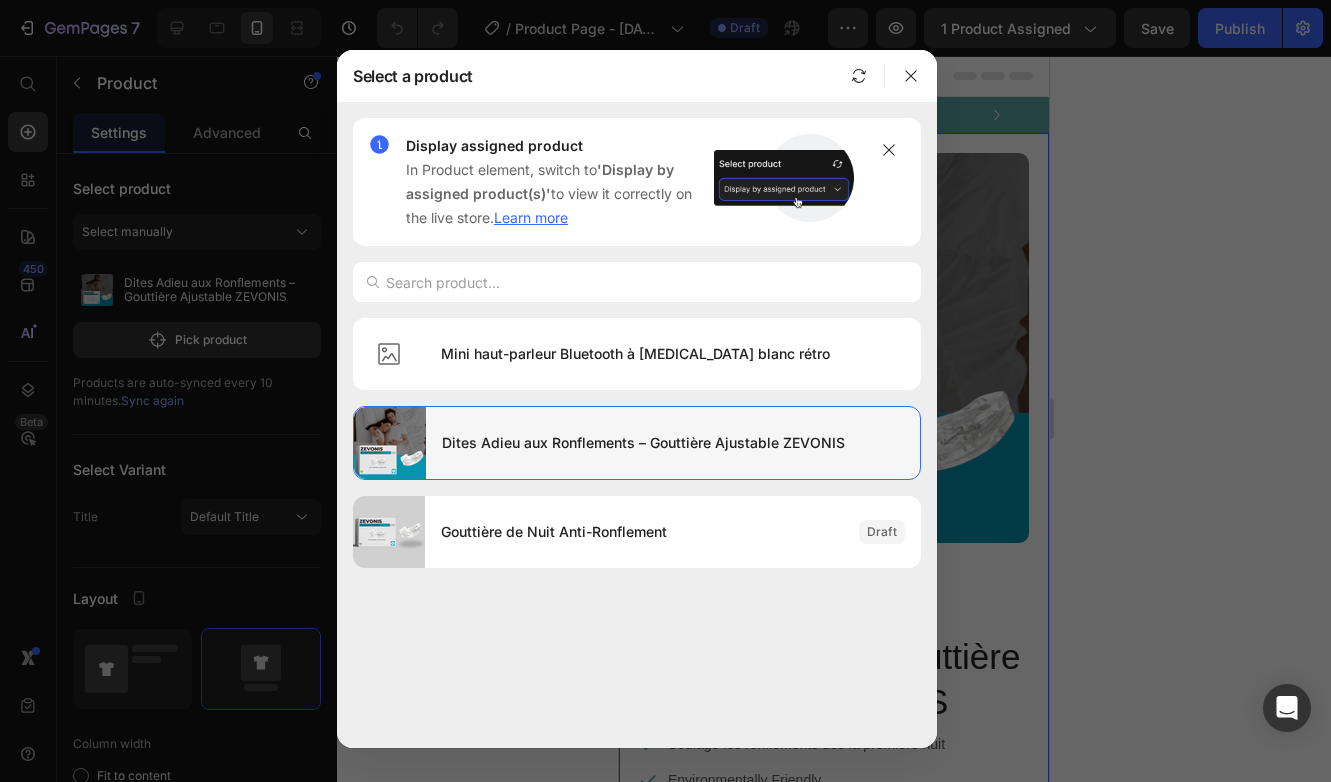 click on "Dites Adieu aux Ronflements – Gouttière Ajustable ZEVONIS" at bounding box center (673, 443) 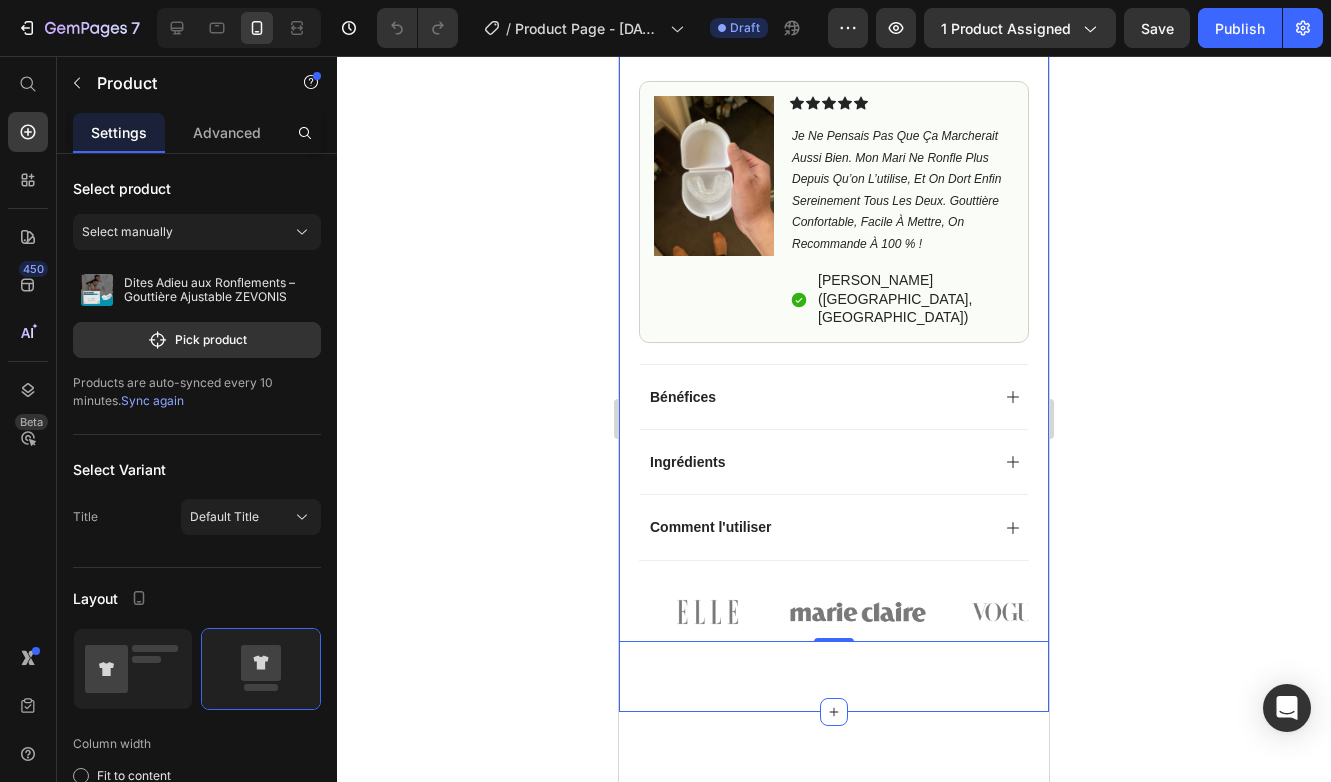 scroll, scrollTop: 1004, scrollLeft: 0, axis: vertical 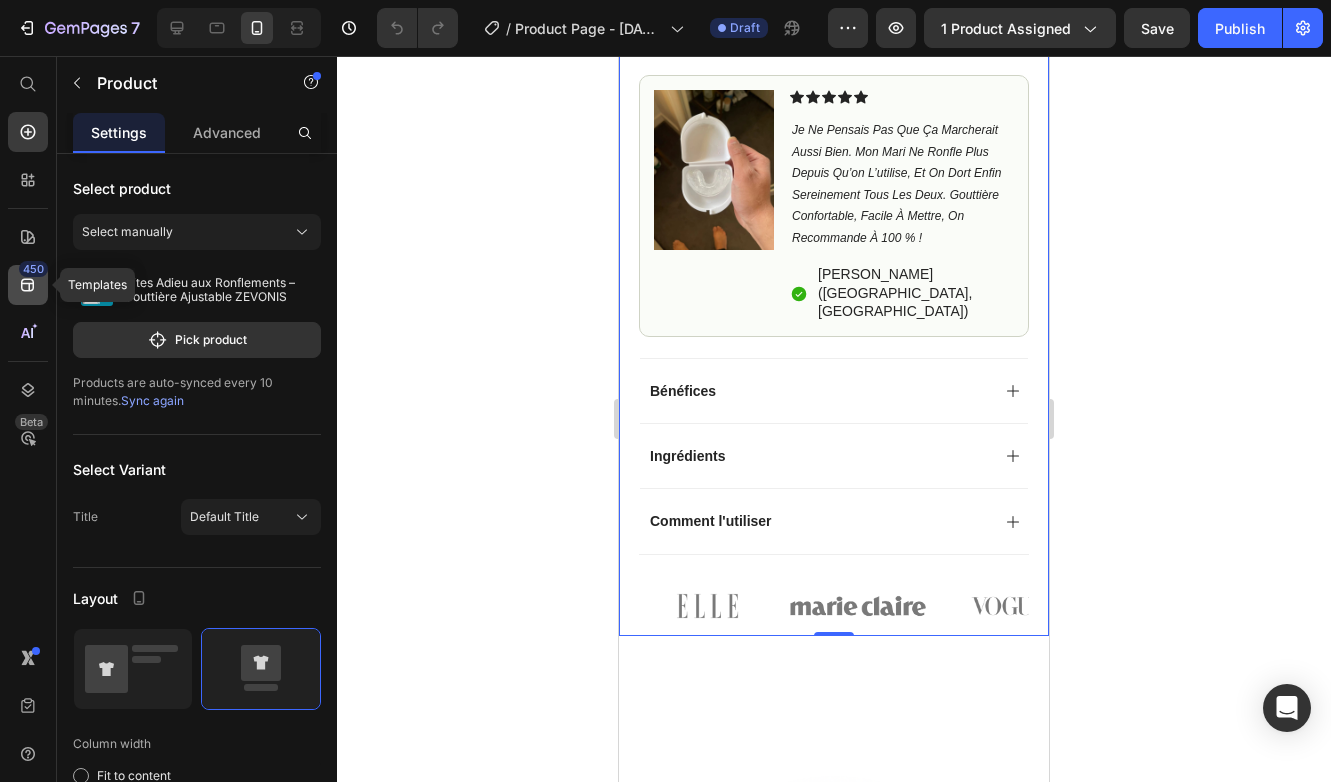 click 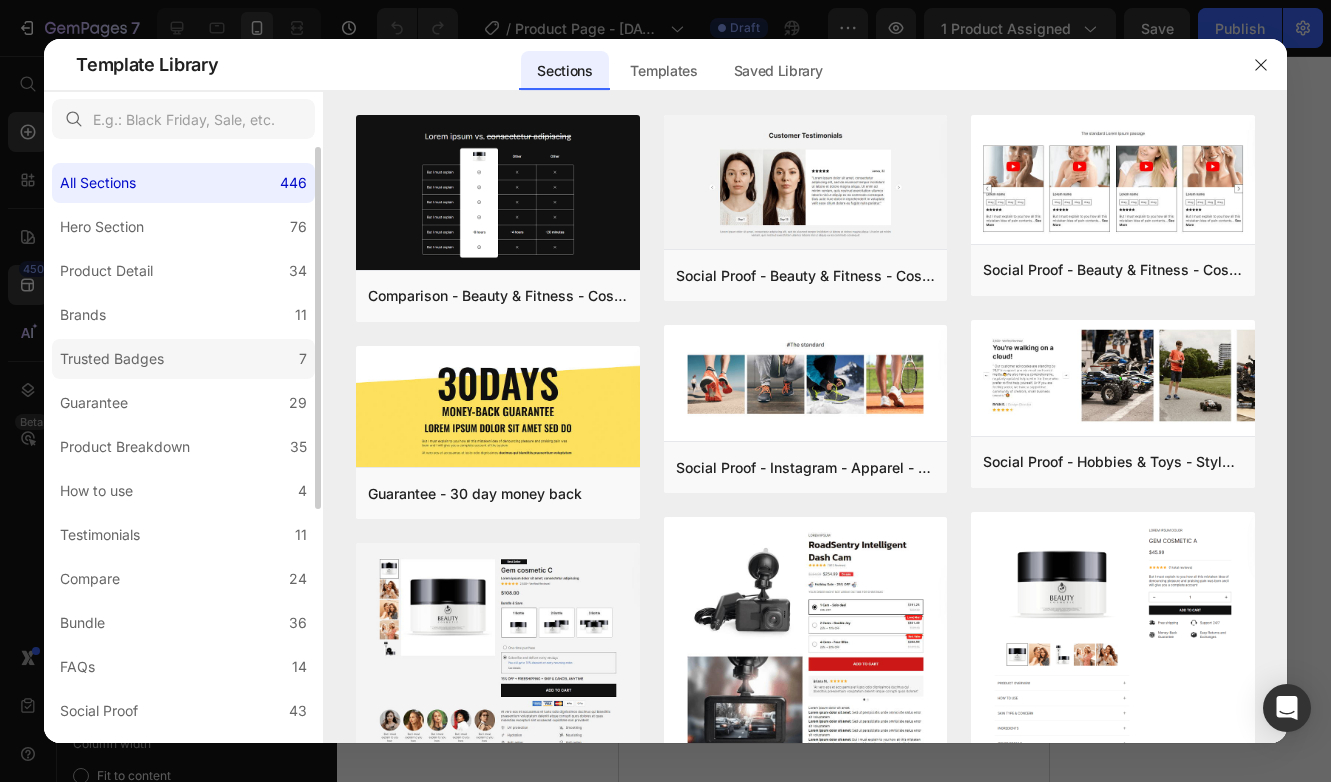 click on "Trusted Badges 7" 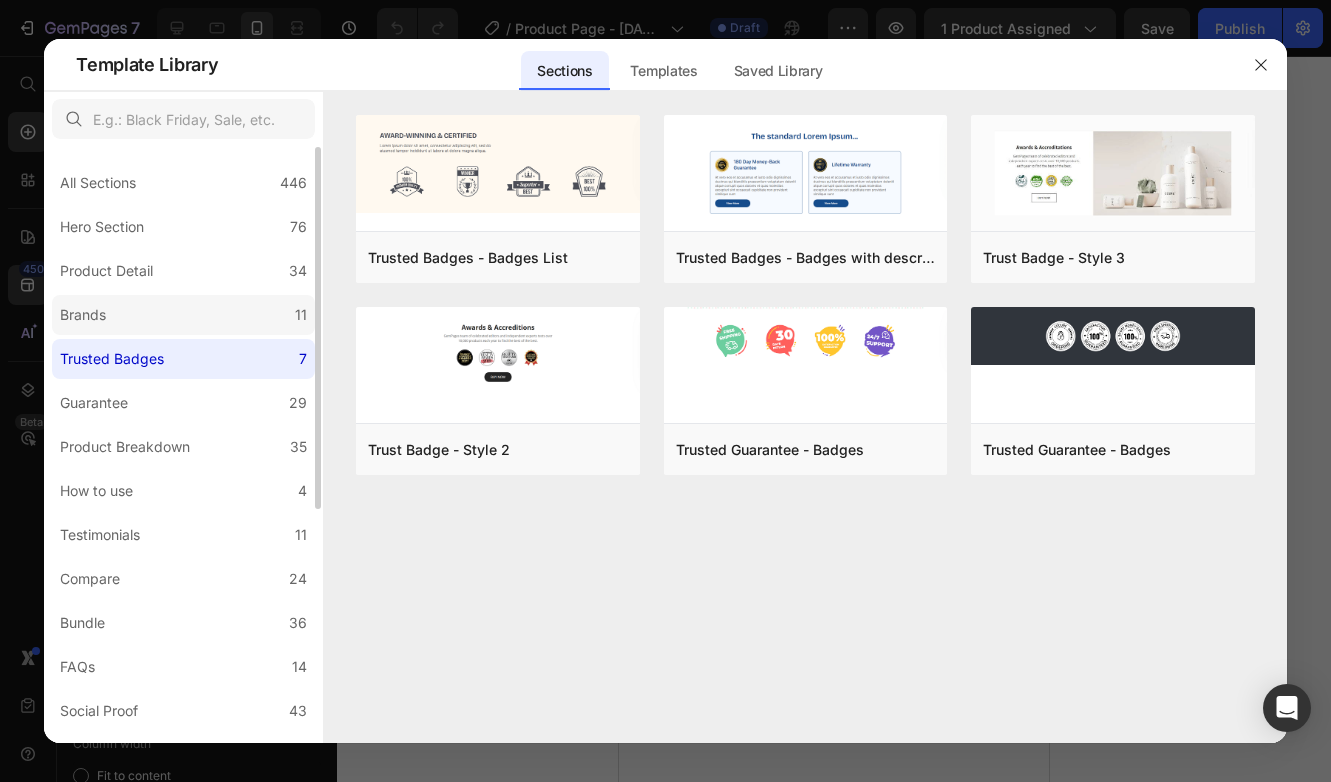 click on "Brands 11" 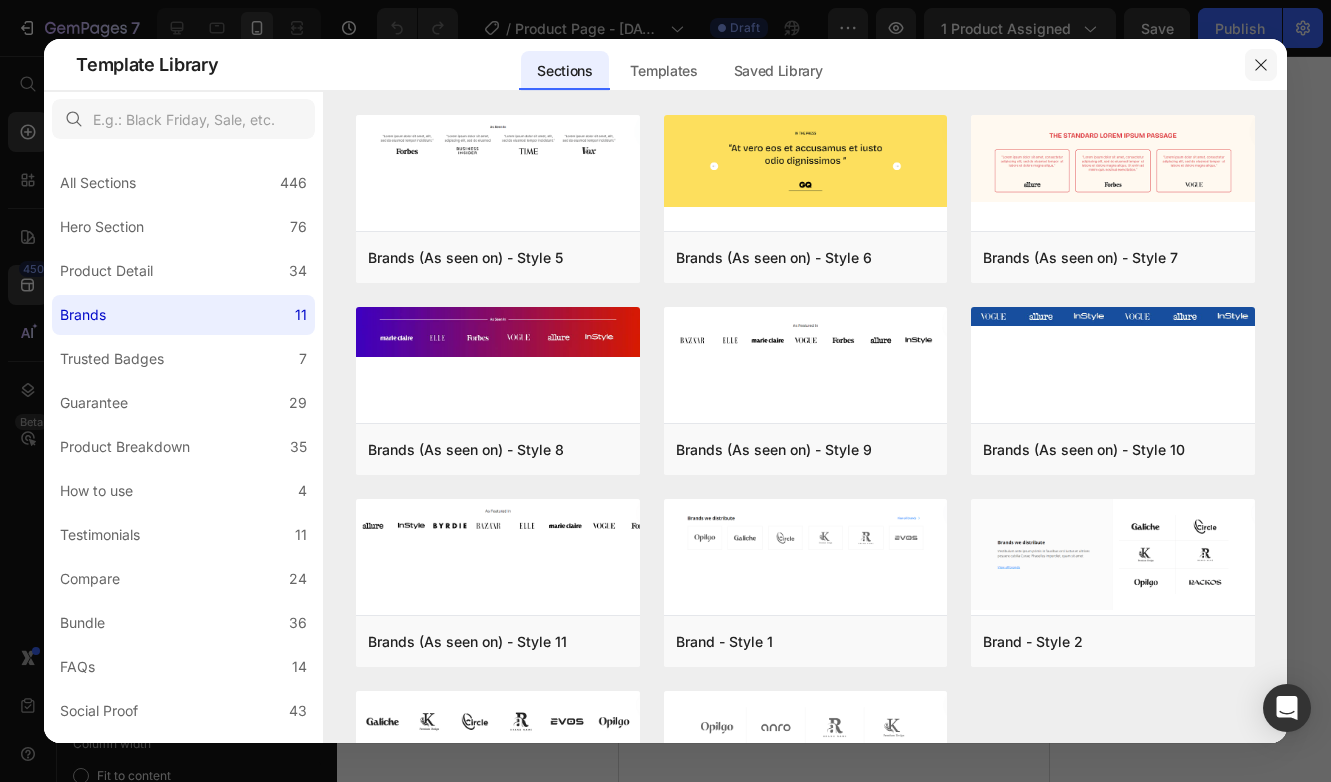 click at bounding box center (1261, 65) 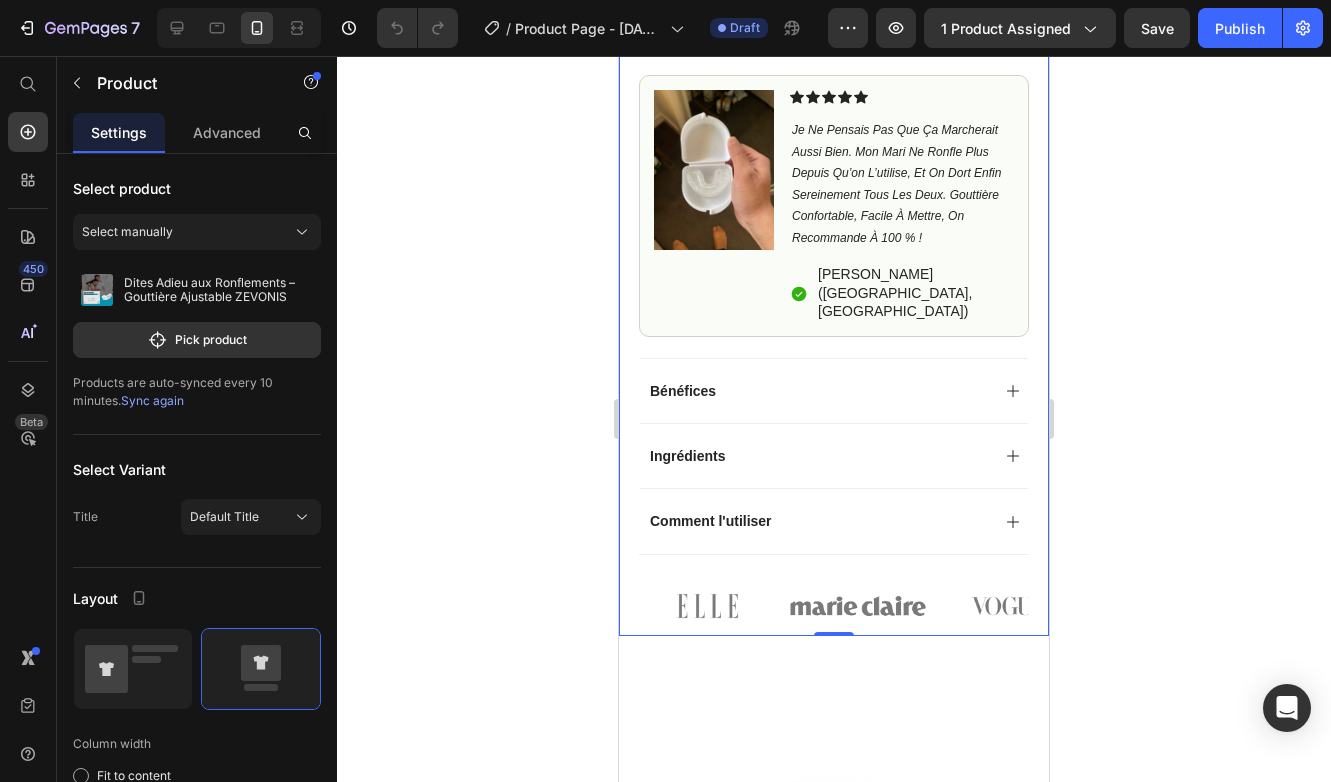 click 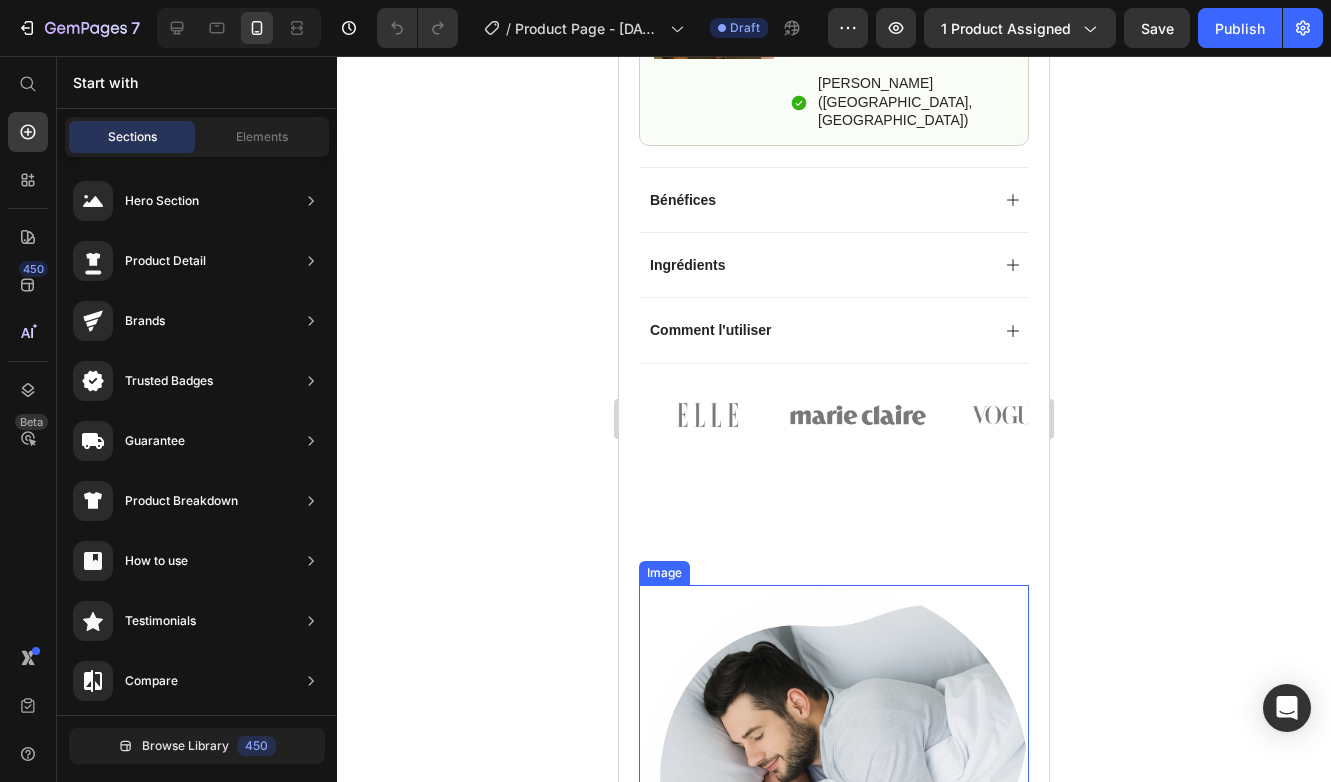 scroll, scrollTop: 1189, scrollLeft: 0, axis: vertical 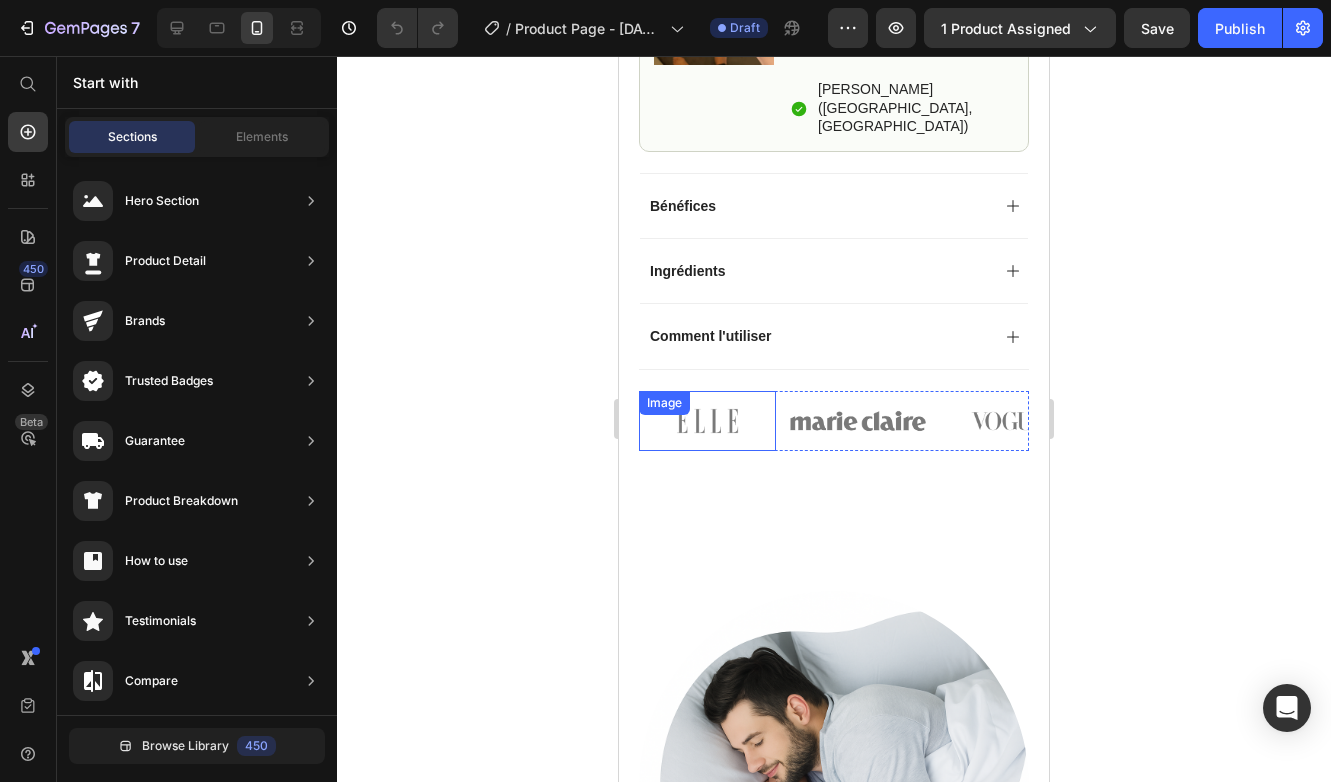 click on "Image" at bounding box center (707, 421) 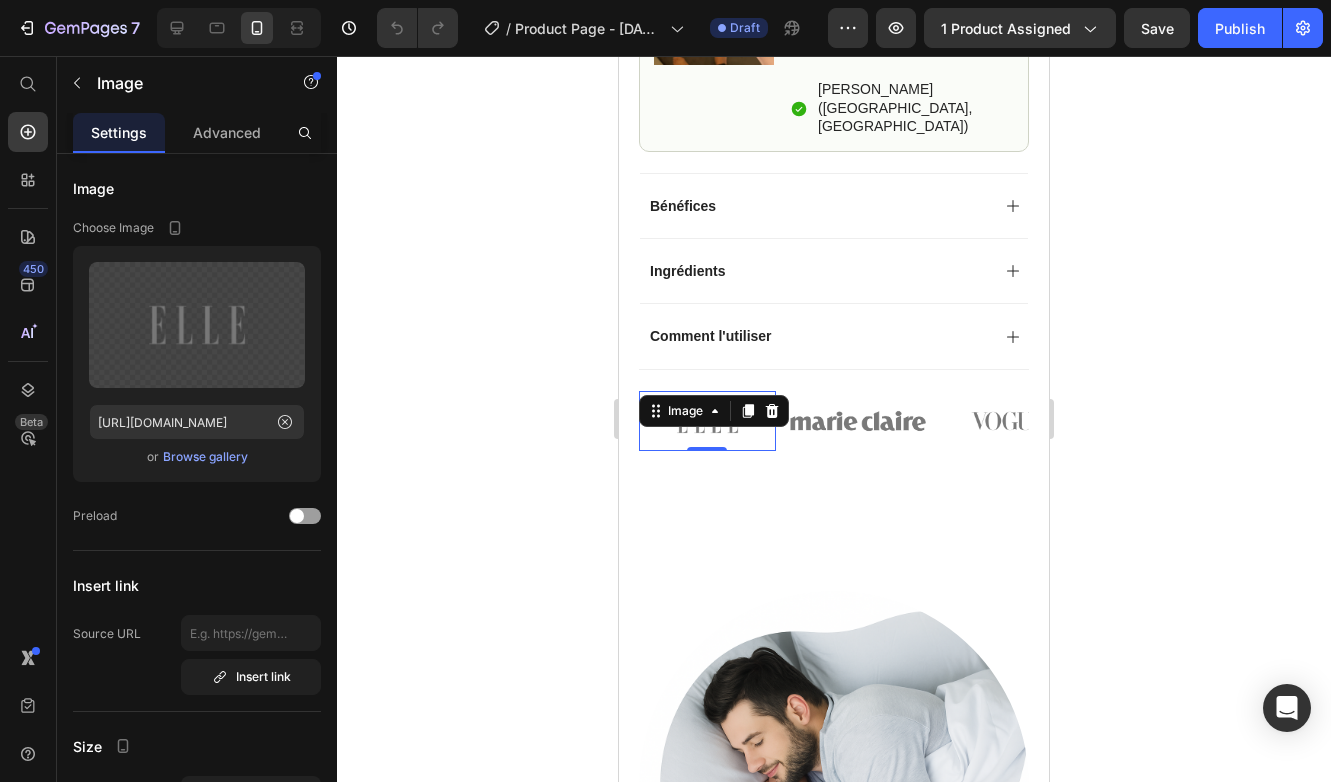 click 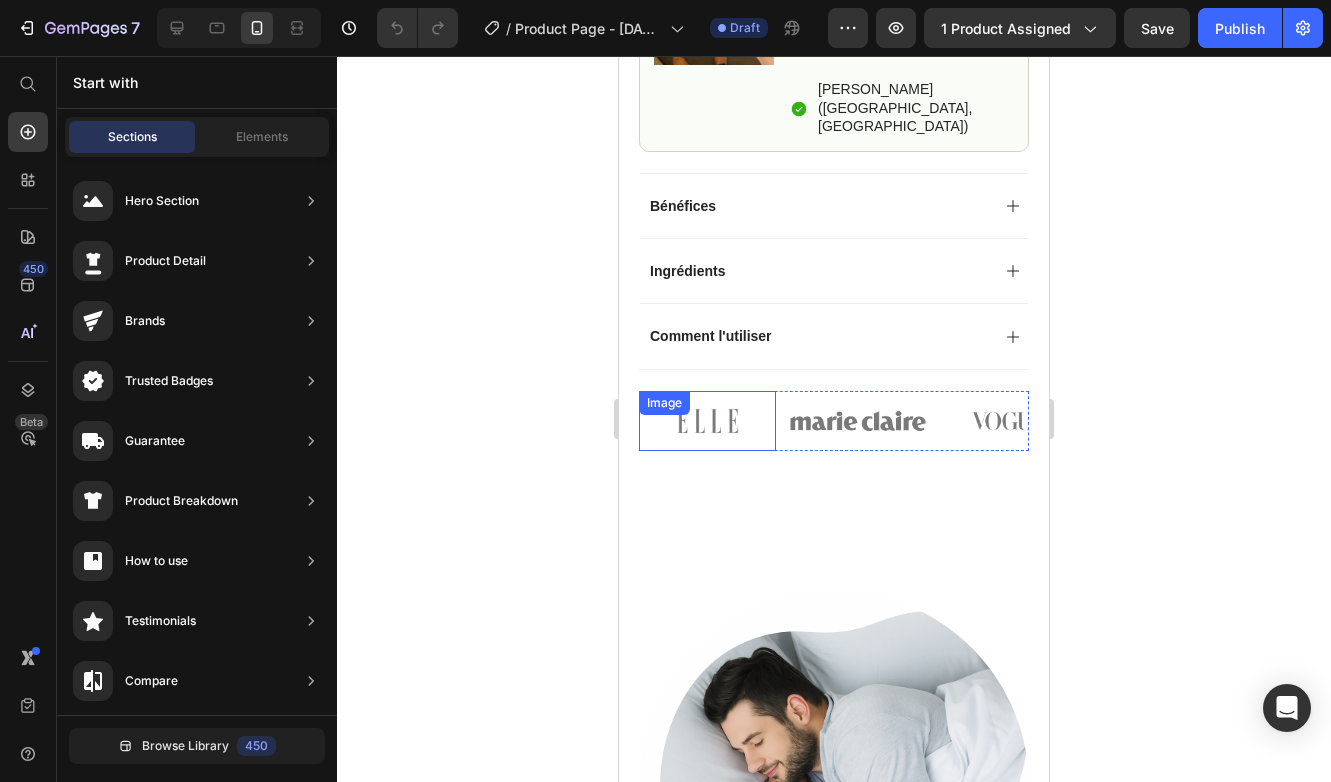 click on "Image" at bounding box center (707, 421) 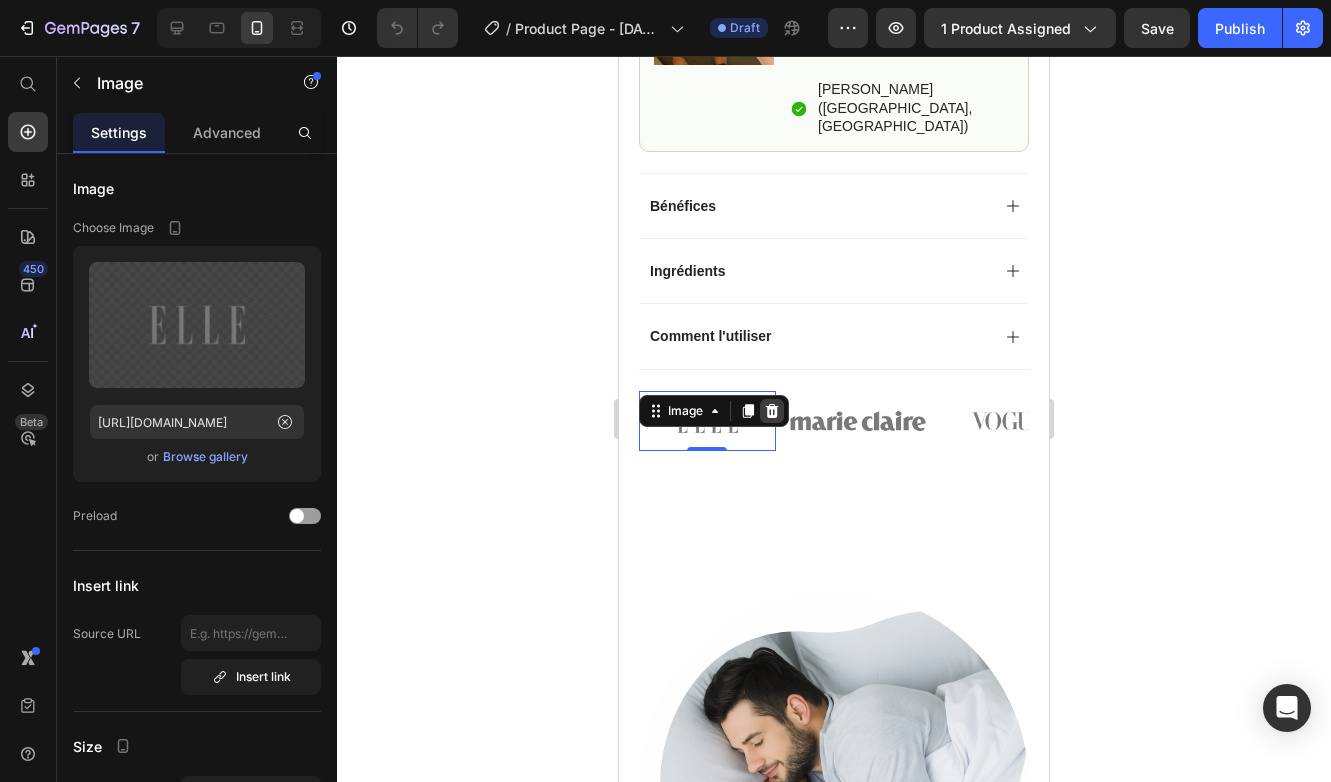 click 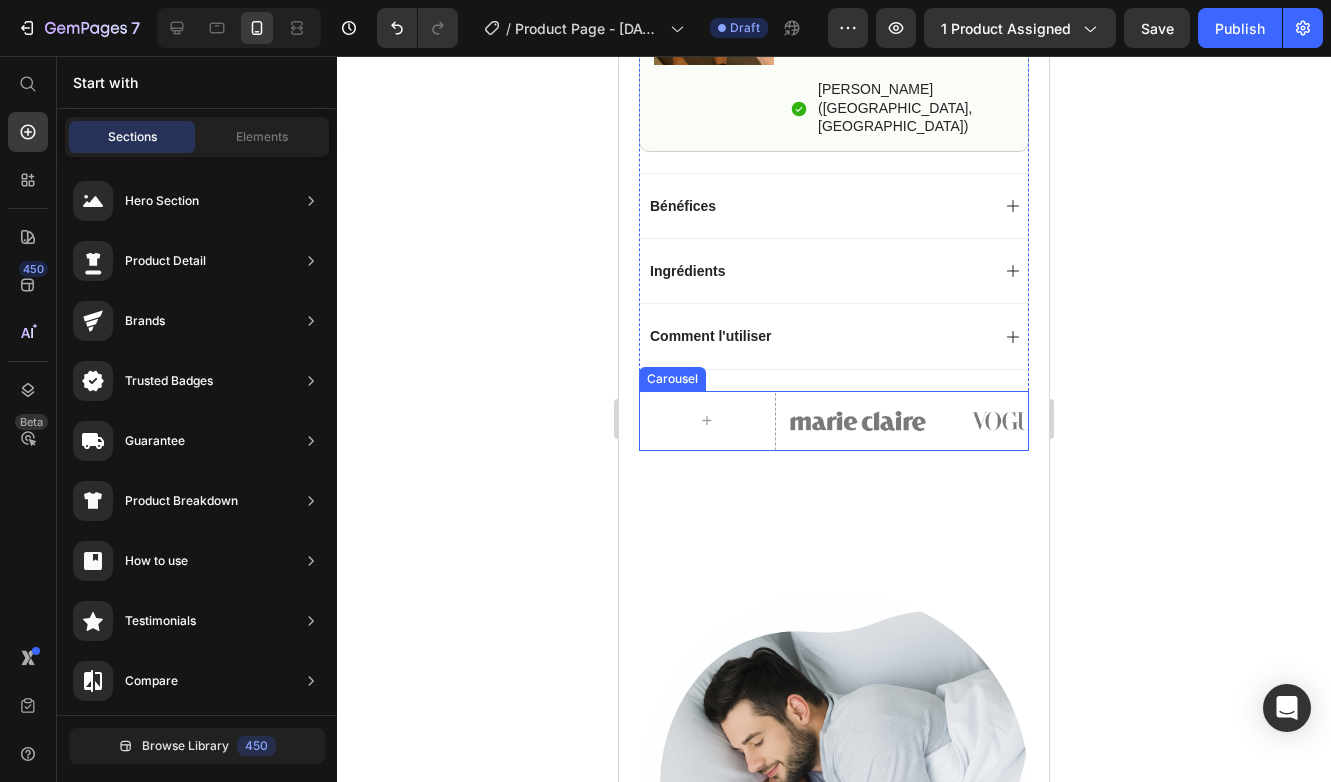 click on "Image" at bounding box center (858, 421) 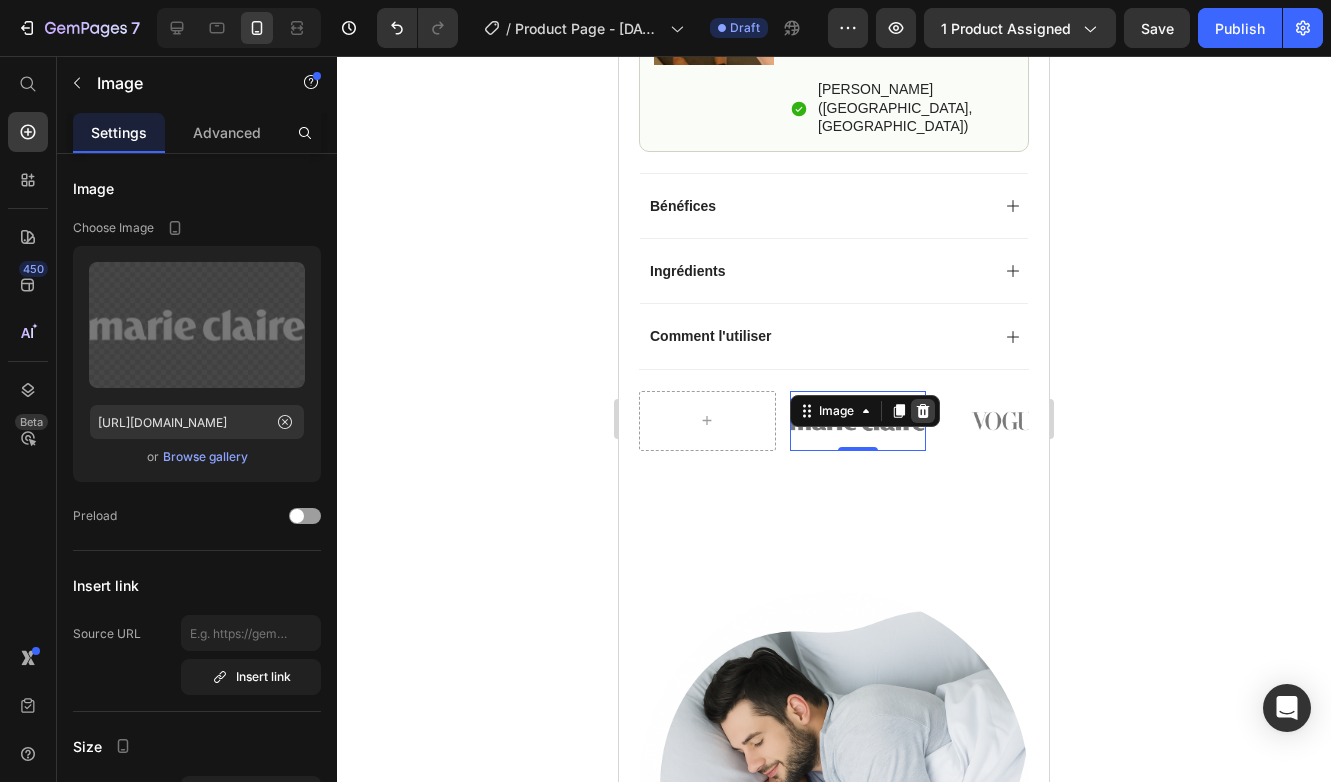 click 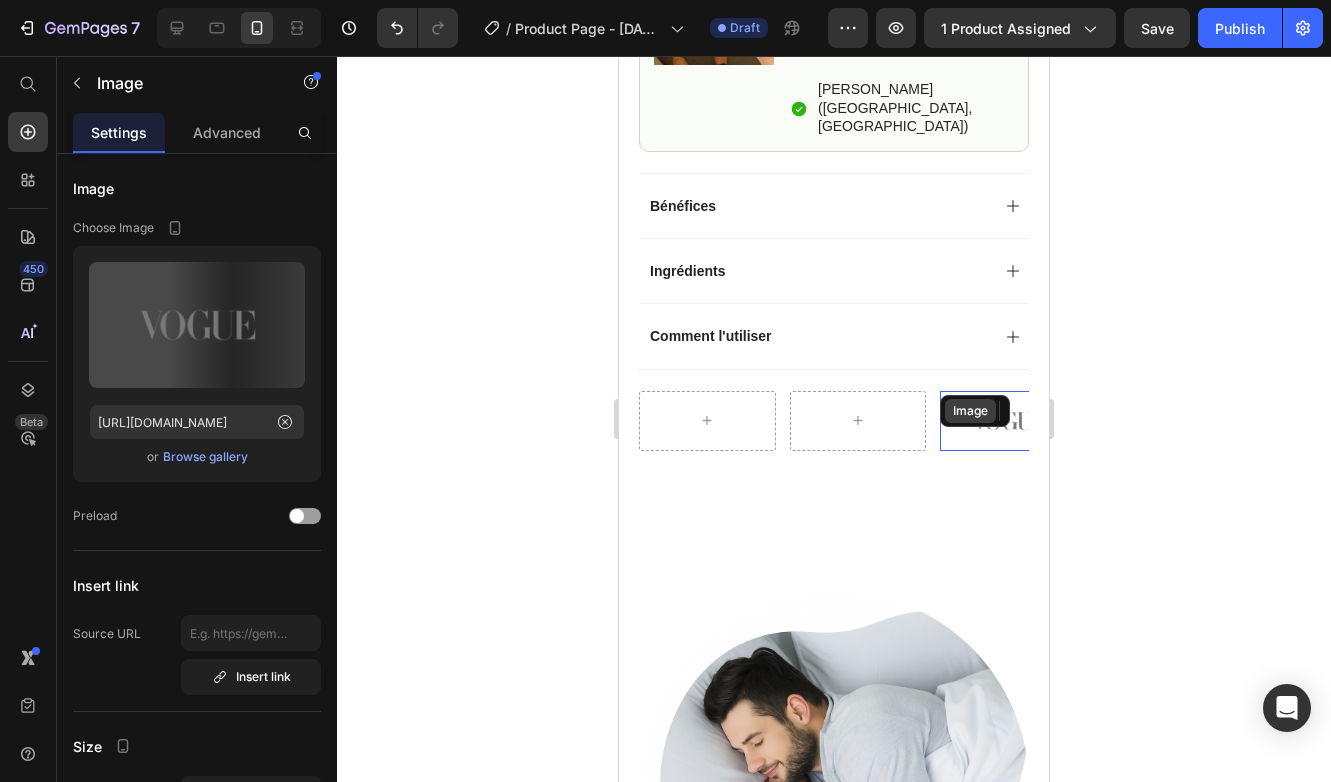 click on "Image" at bounding box center [1008, 421] 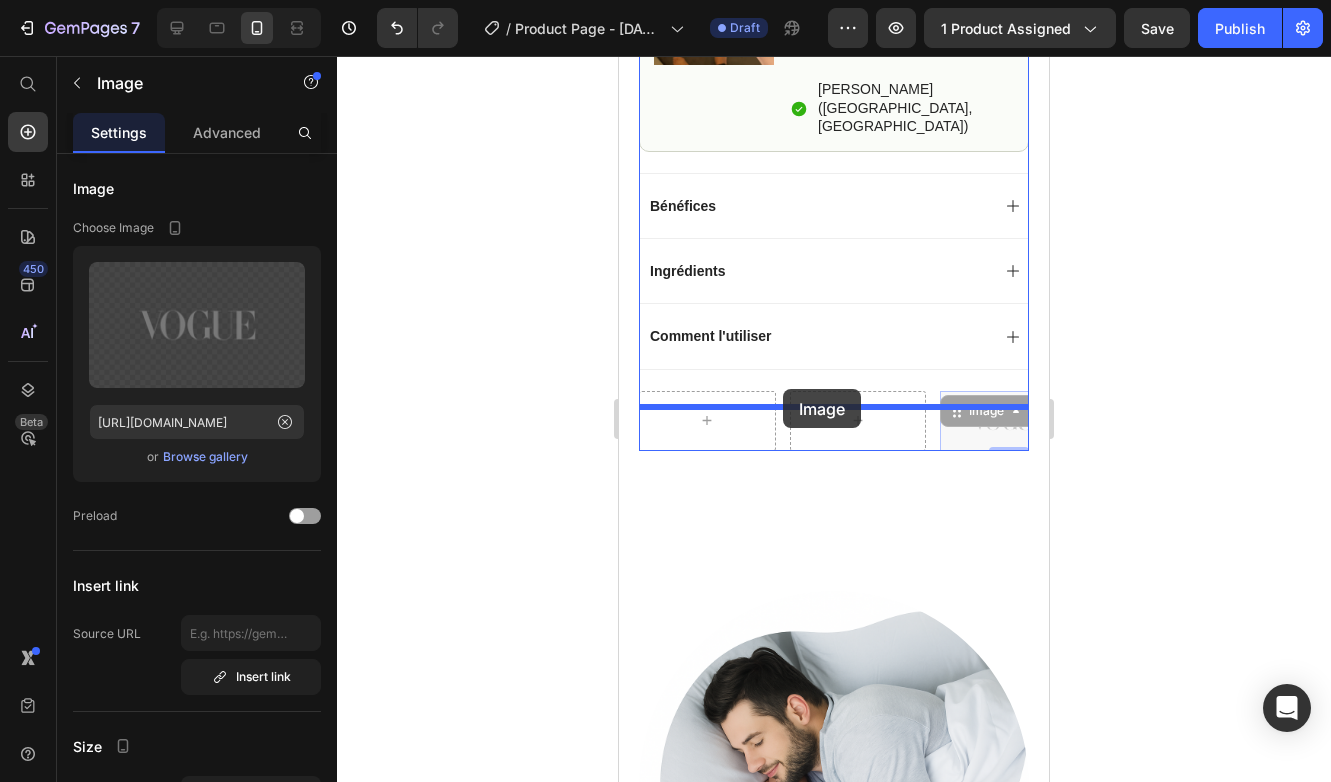 drag, startPoint x: 1008, startPoint y: 395, endPoint x: 784, endPoint y: 389, distance: 224.08034 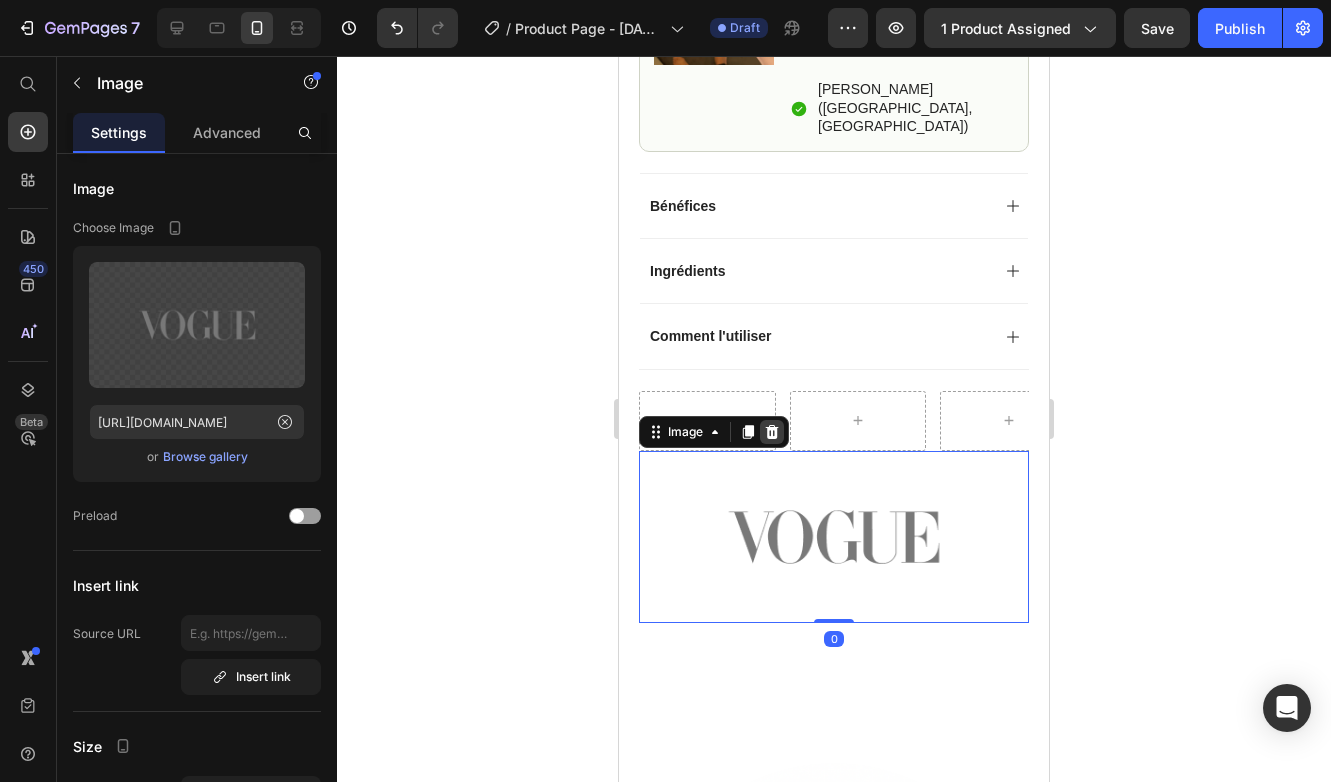 click 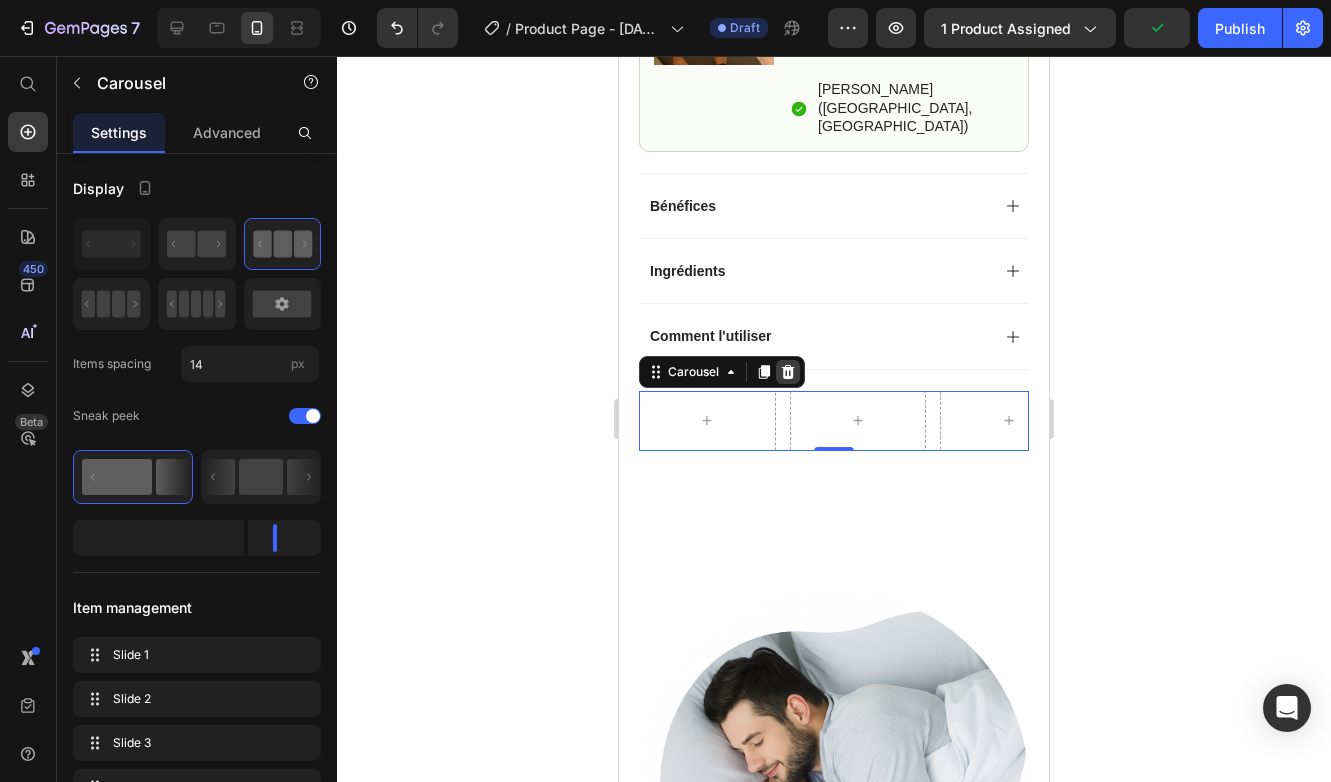click 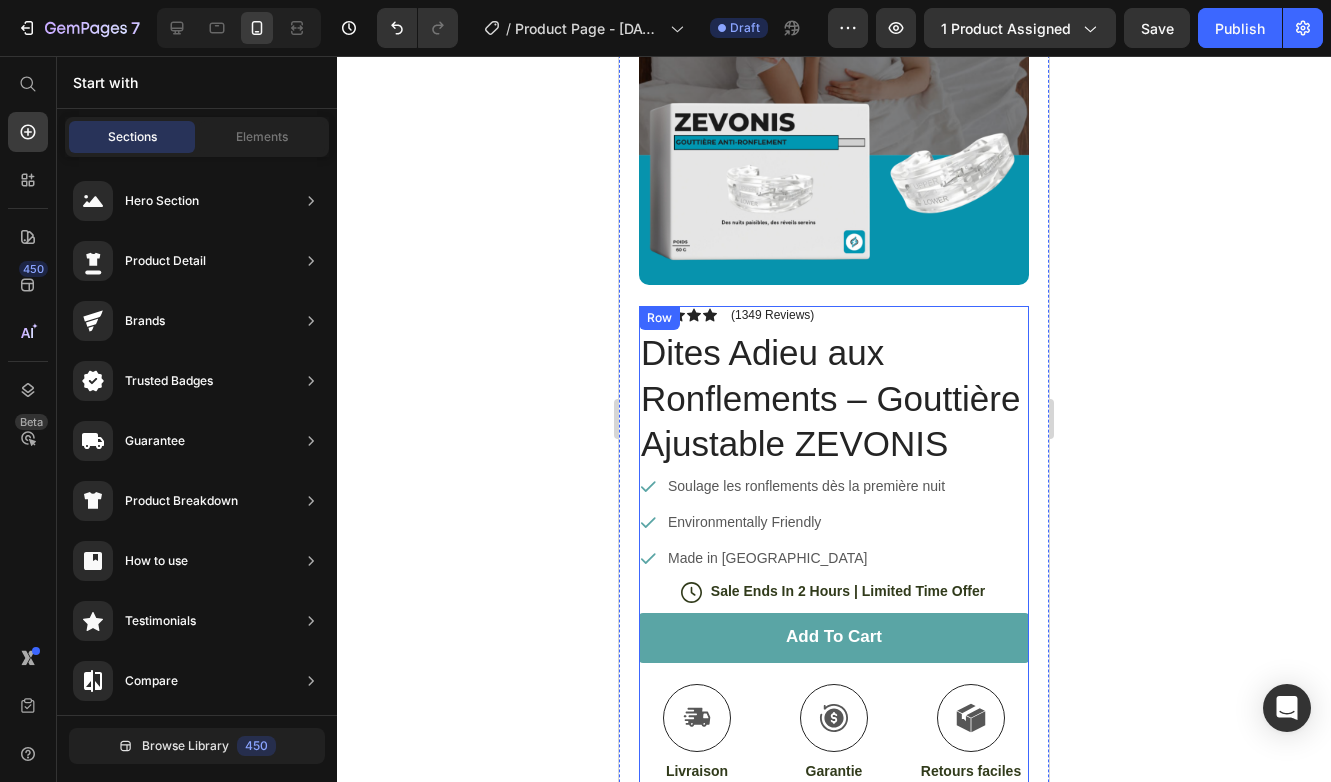 scroll, scrollTop: 263, scrollLeft: 0, axis: vertical 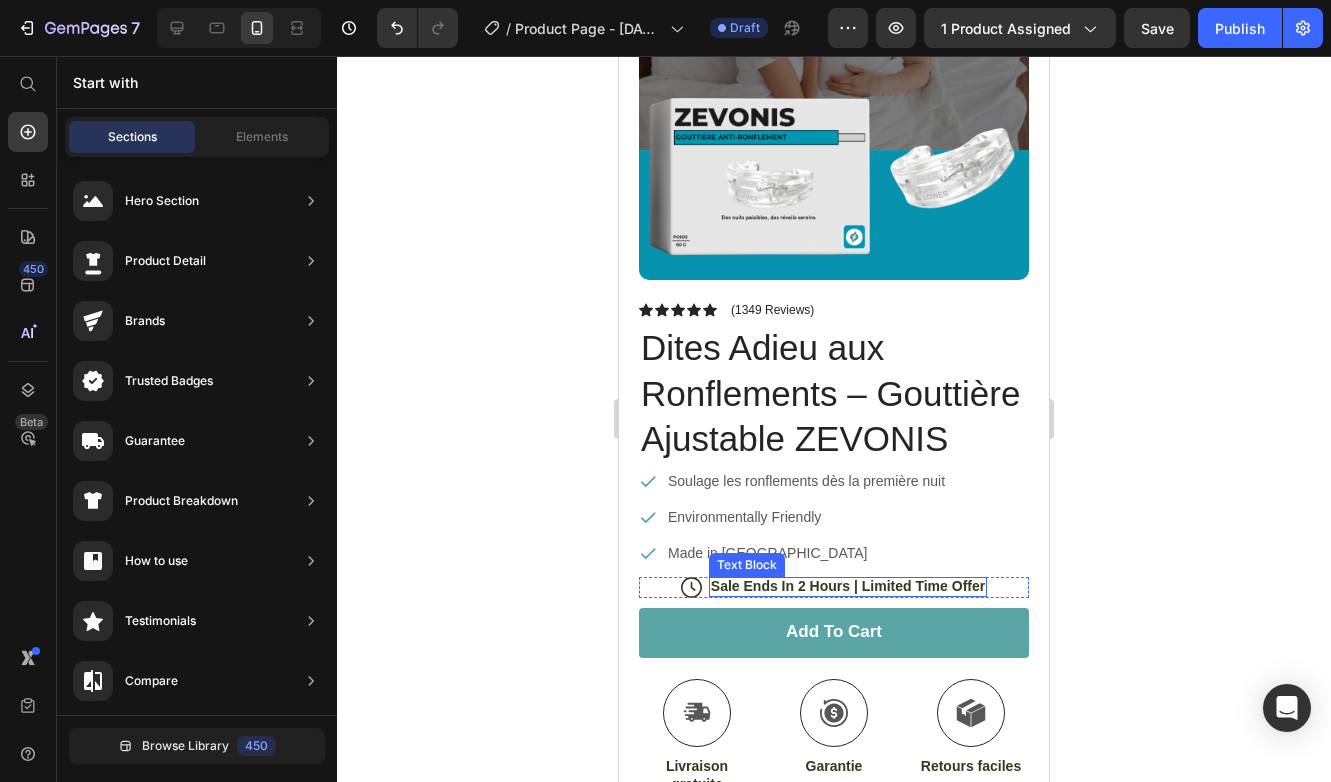click on "Sale Ends In 2 Hours | Limited Time Offer" at bounding box center [848, 586] 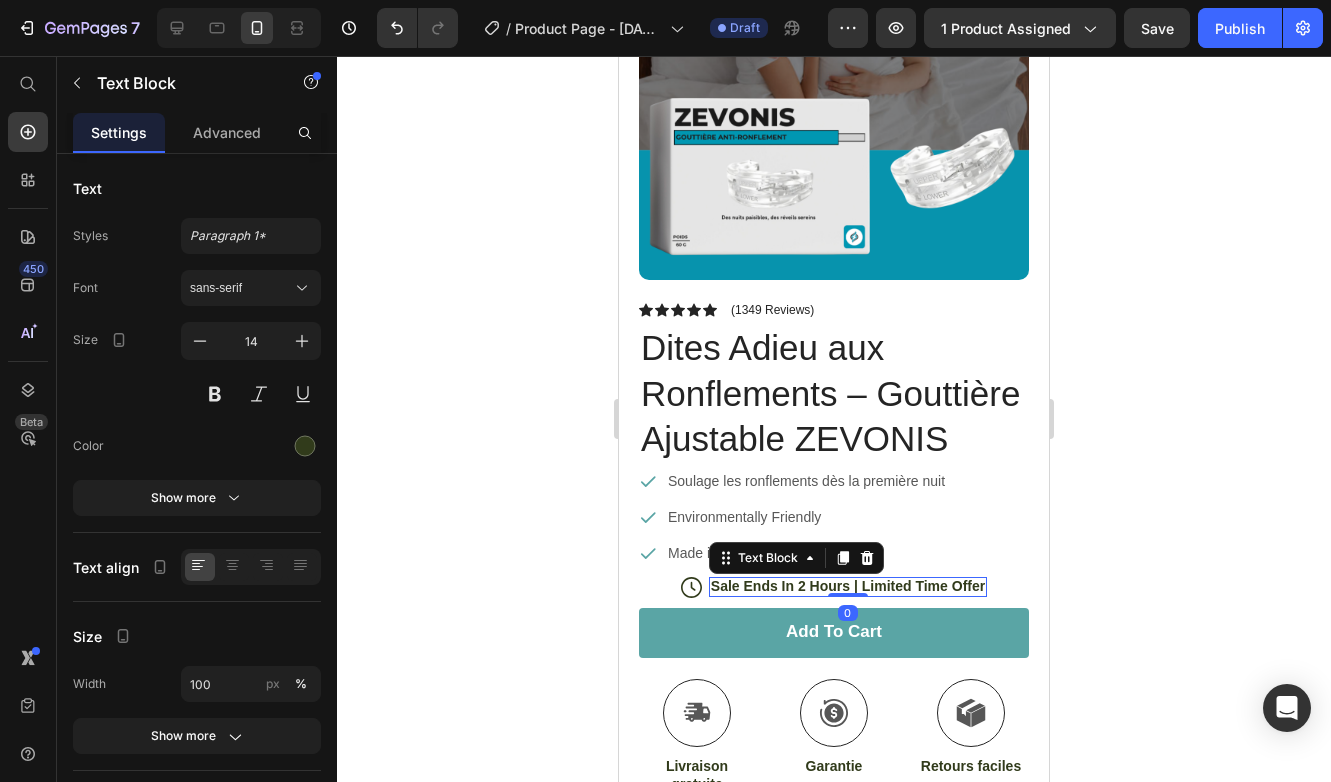 click on "Icon Icon Icon Icon Icon Icon List (1349 Reviews) Text Block Row Dites Adieu aux Ronflements – Gouttière Ajustable ZEVONIS Product Title Hydrate, rejuvenate, and glow with our revolutionary cream. Unleash your skin's potential today. Text Block
Soulage les ronflements dès la première nuit
Environmentally Friendly
Made in Germany Item List
Icon Sale Ends In 2 Hours | Limited Time Offer Text Block   0 Row add to cart Add to Cart
Icon Livraison gratuite Text Block
Icon Garantie Text Block
Icon Retours faciles Text Block Row Image Icon Icon Icon Icon Icon Icon List Je ne pensais pas que ça marcherait aussi bien. Mon mari ne ronfle plus depuis qu’on l’utilise, et on dort enfin sereinement tous les deux. Gouttière confortable, facile à mettre, on recommande à 100 % ! Text Block
Icon Nathan B. (Toulouse, France) Text Block Row Row" at bounding box center [834, 809] 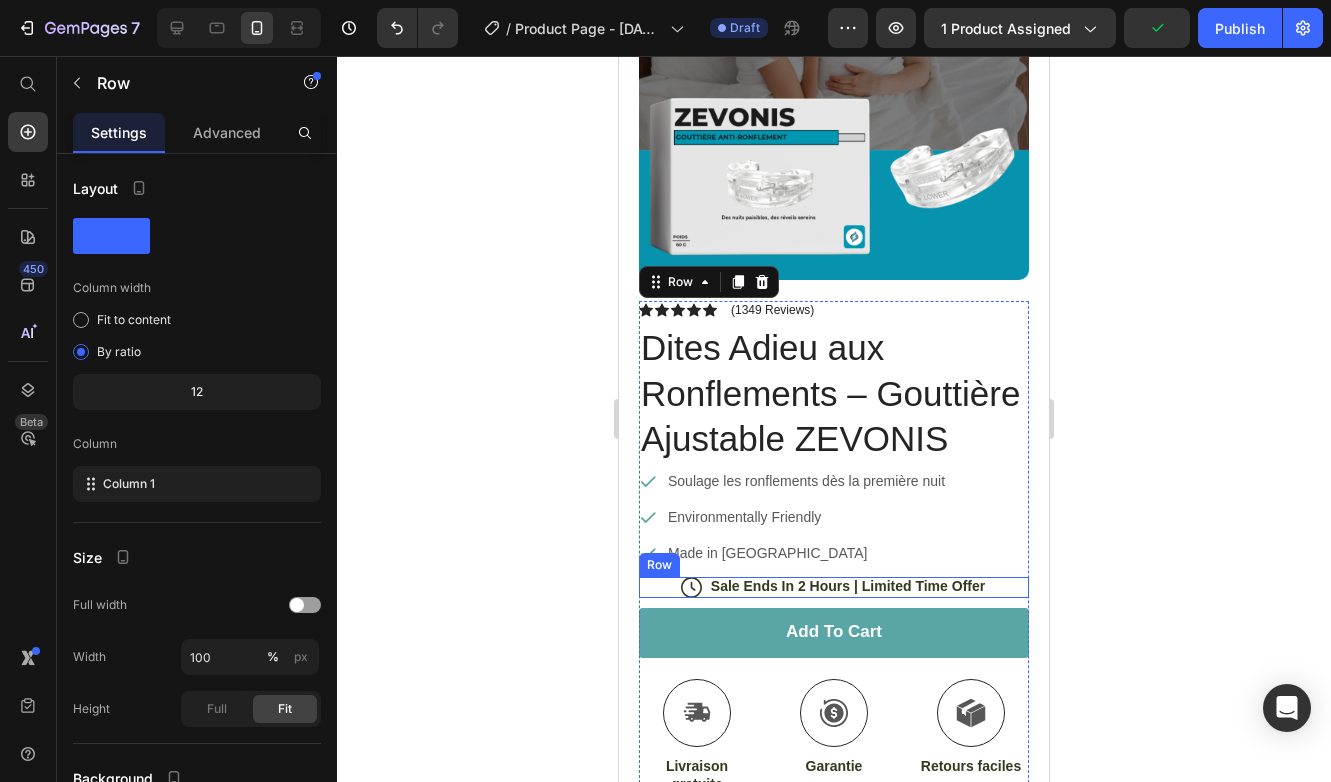 click on "Icon Sale Ends In 2 Hours | Limited Time Offer Text Block Row" at bounding box center [834, 587] 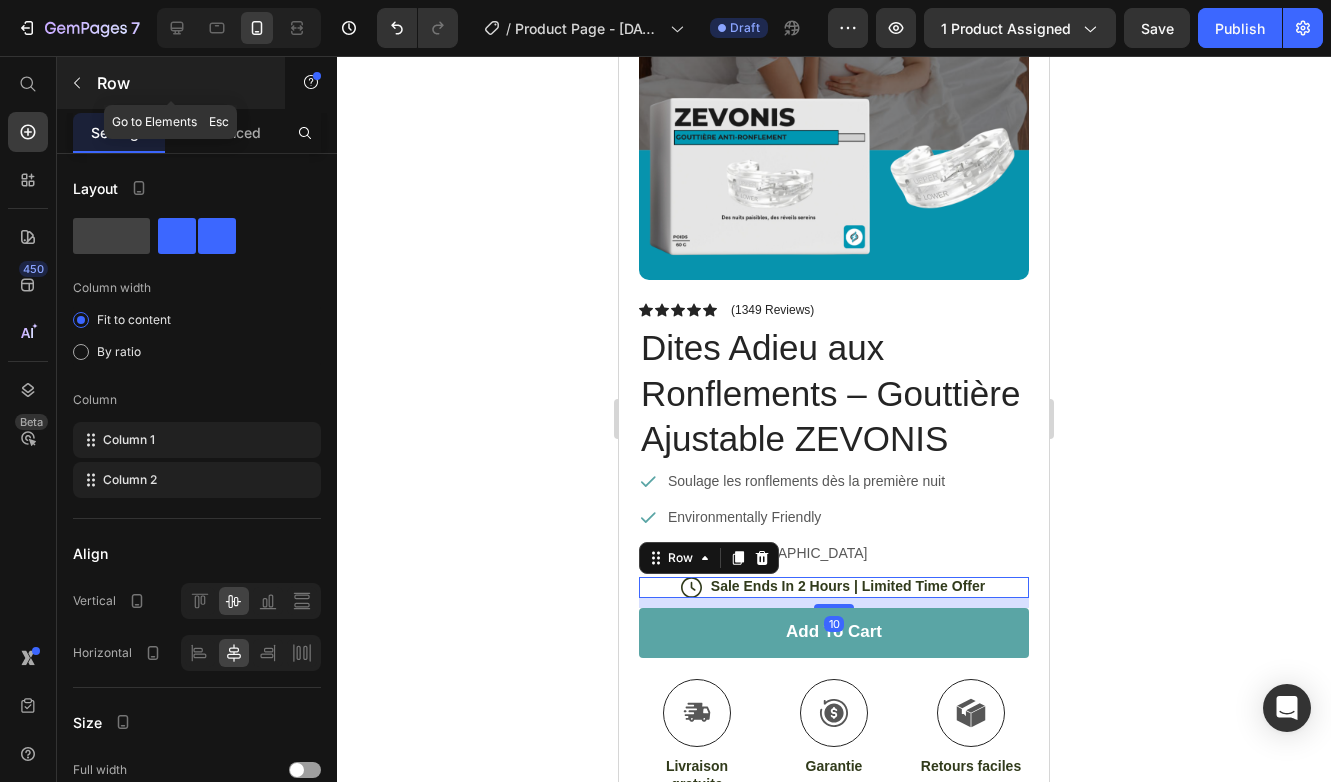click 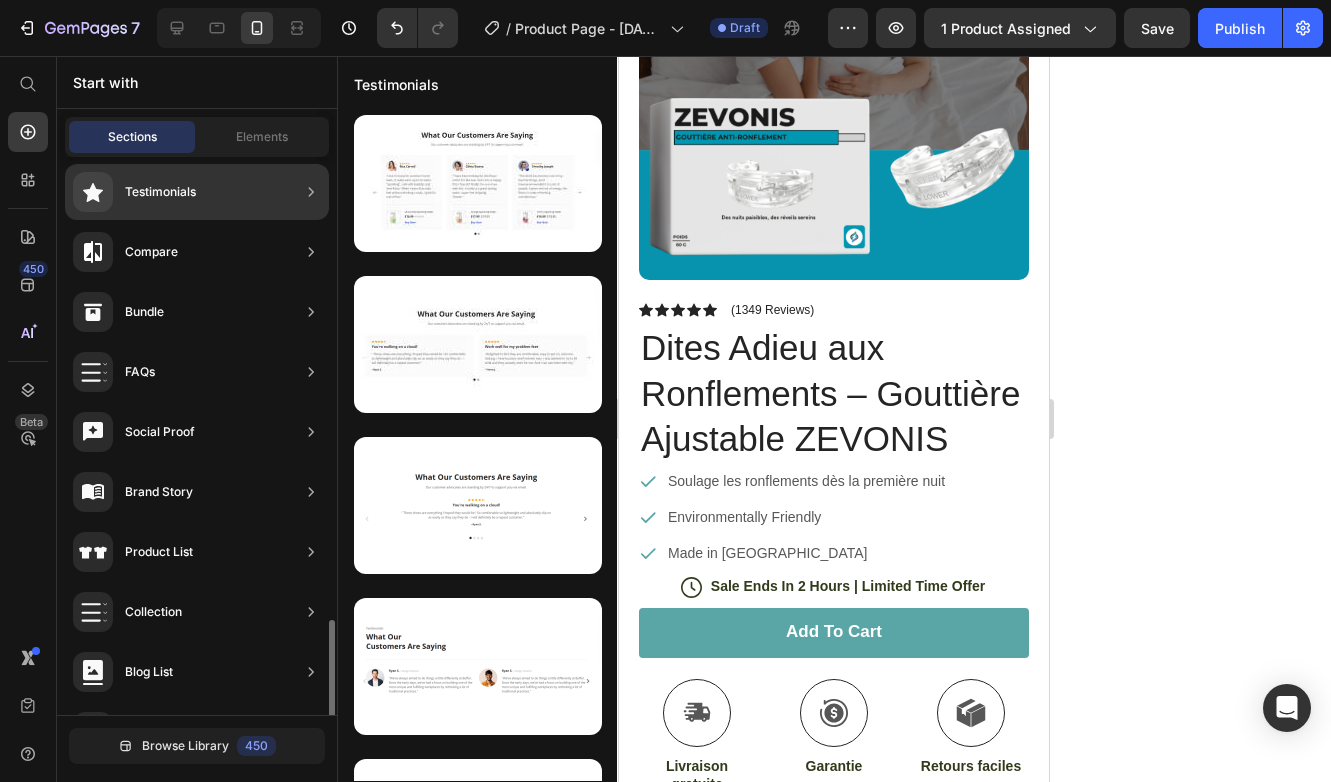 scroll, scrollTop: 602, scrollLeft: 0, axis: vertical 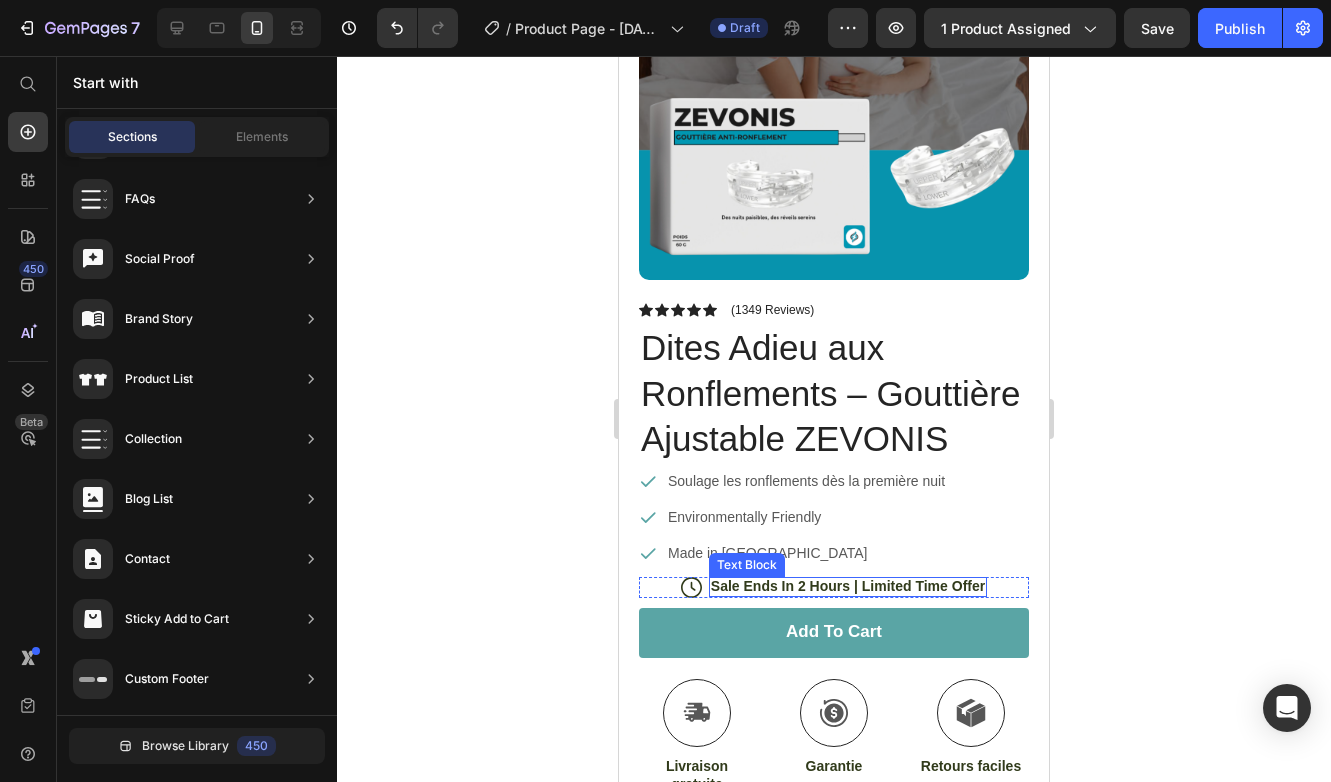 click on "Sale Ends In 2 Hours | Limited Time Offer" at bounding box center (848, 586) 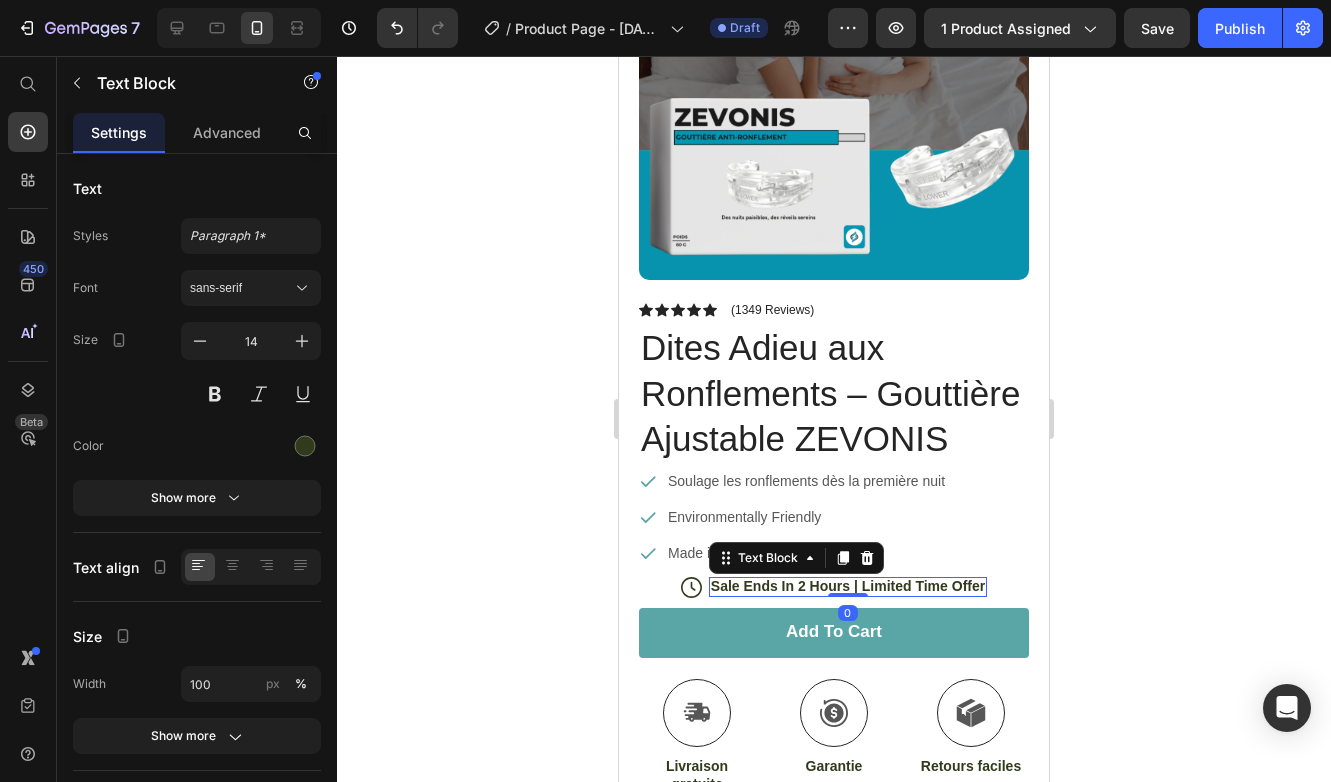 click on "Sale Ends In 2 Hours | Limited Time Offer" at bounding box center (848, 586) 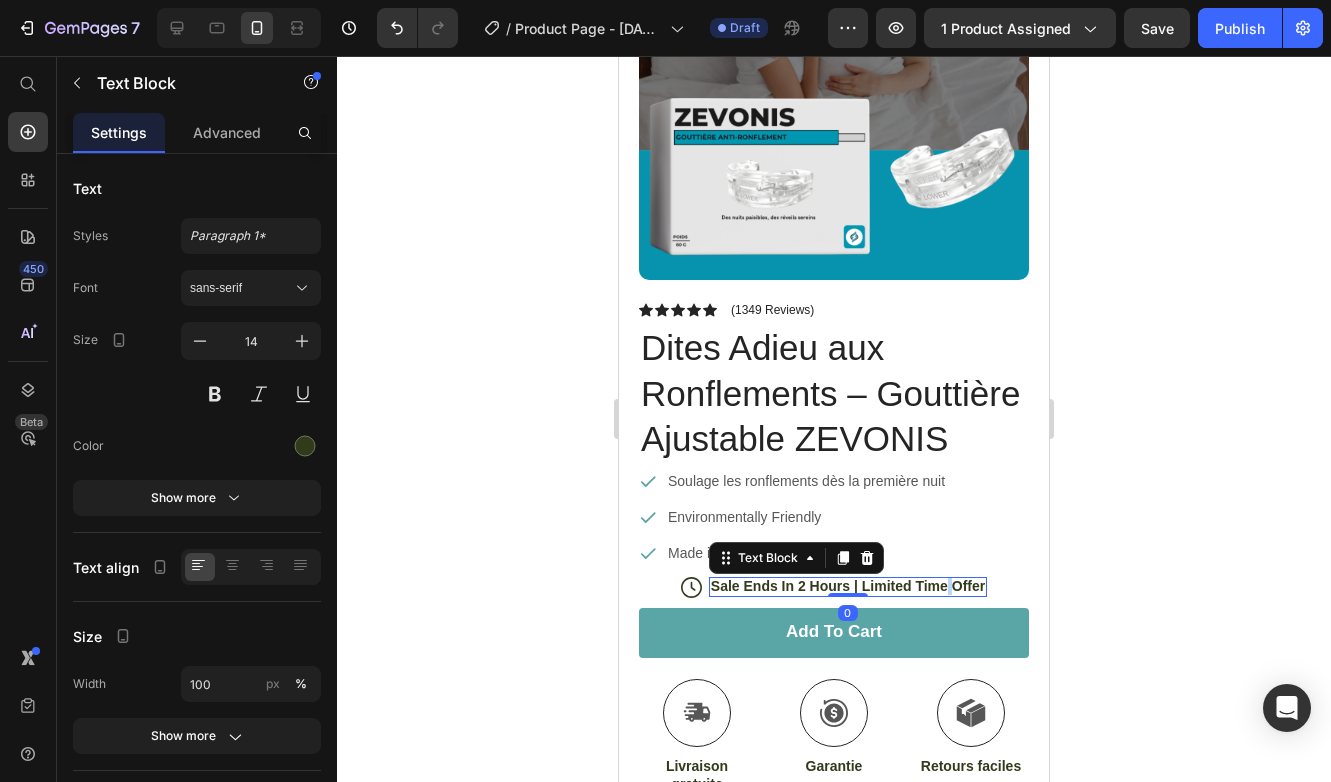 click on "Sale Ends In 2 Hours | Limited Time Offer" at bounding box center [848, 586] 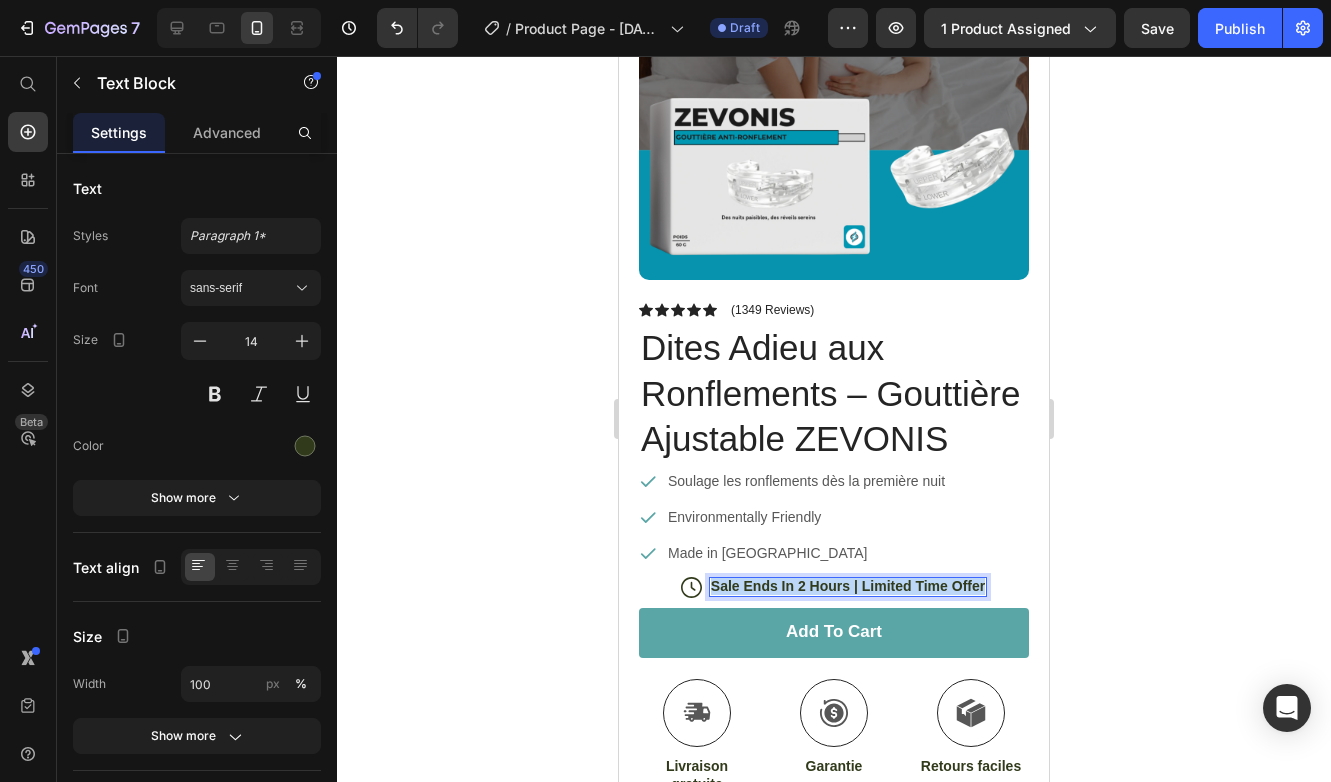 click on "Sale Ends In 2 Hours | Limited Time Offer" at bounding box center [848, 586] 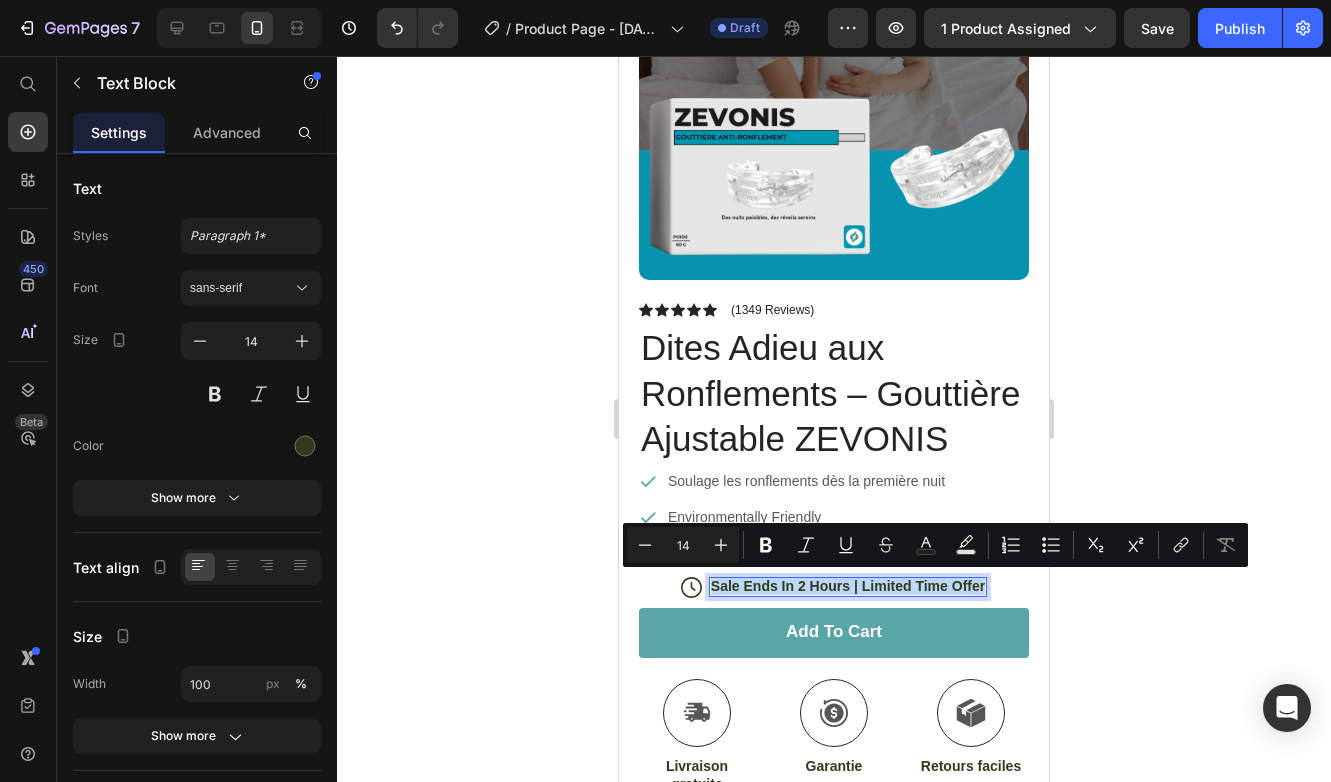 copy on "Sale Ends In 2 Hours | Limited Time Offer" 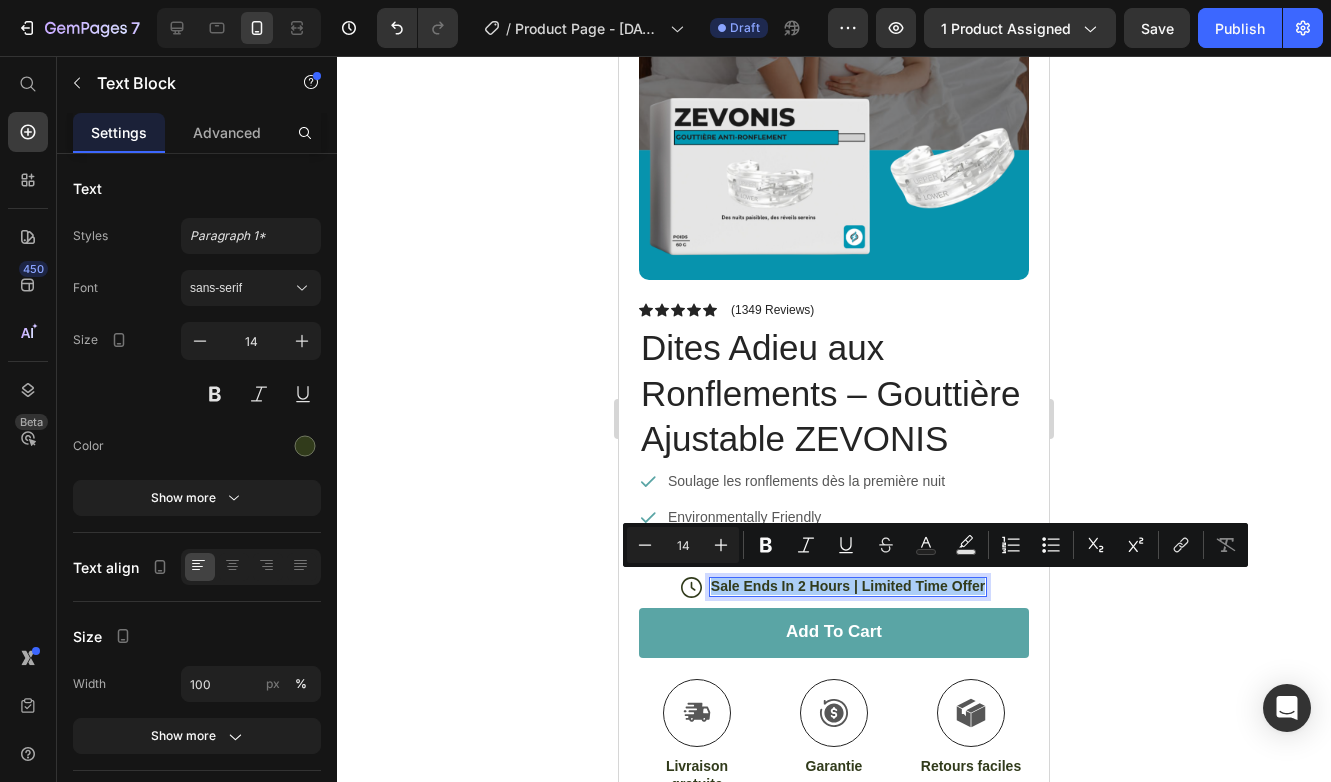 click on "7   /  Product Page - Jul 8, 17:52:42 Draft Preview 1 product assigned  Save   Publish" 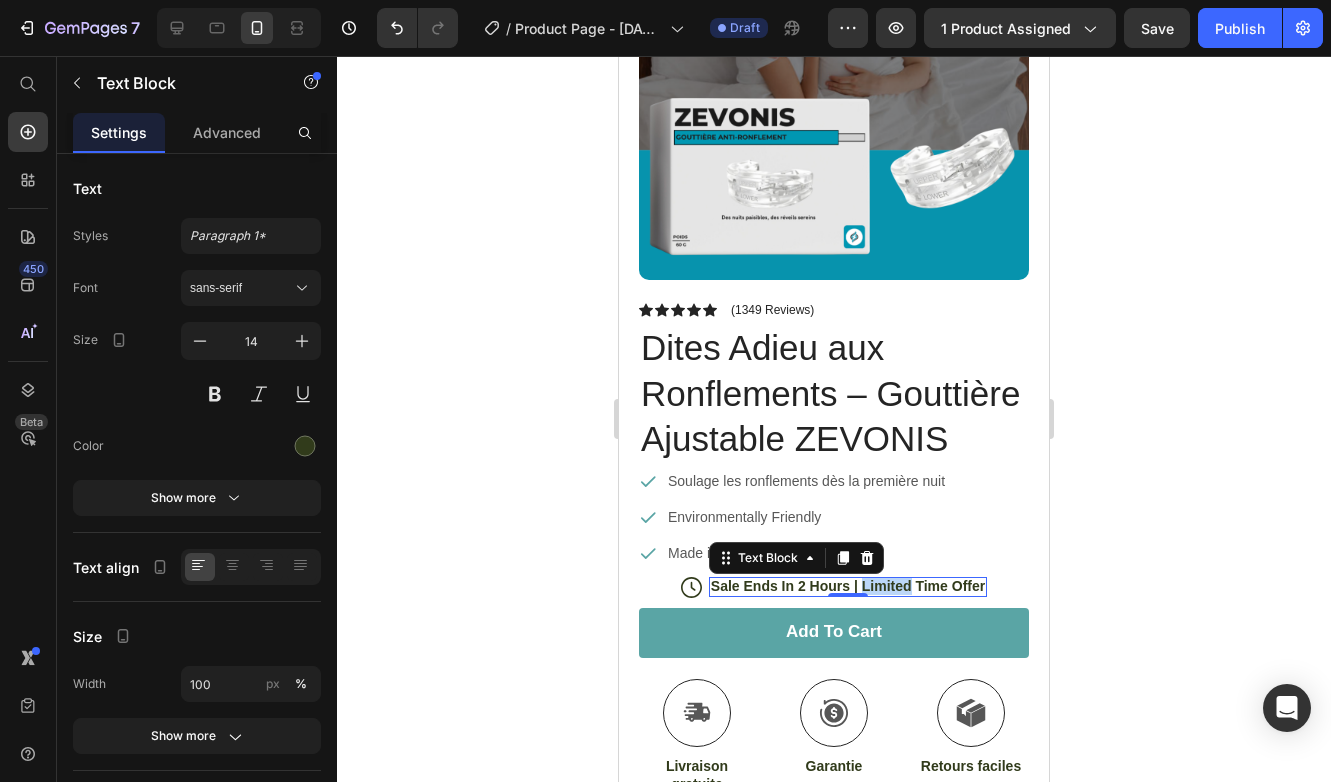 click on "Sale Ends In 2 Hours | Limited Time Offer" at bounding box center (848, 586) 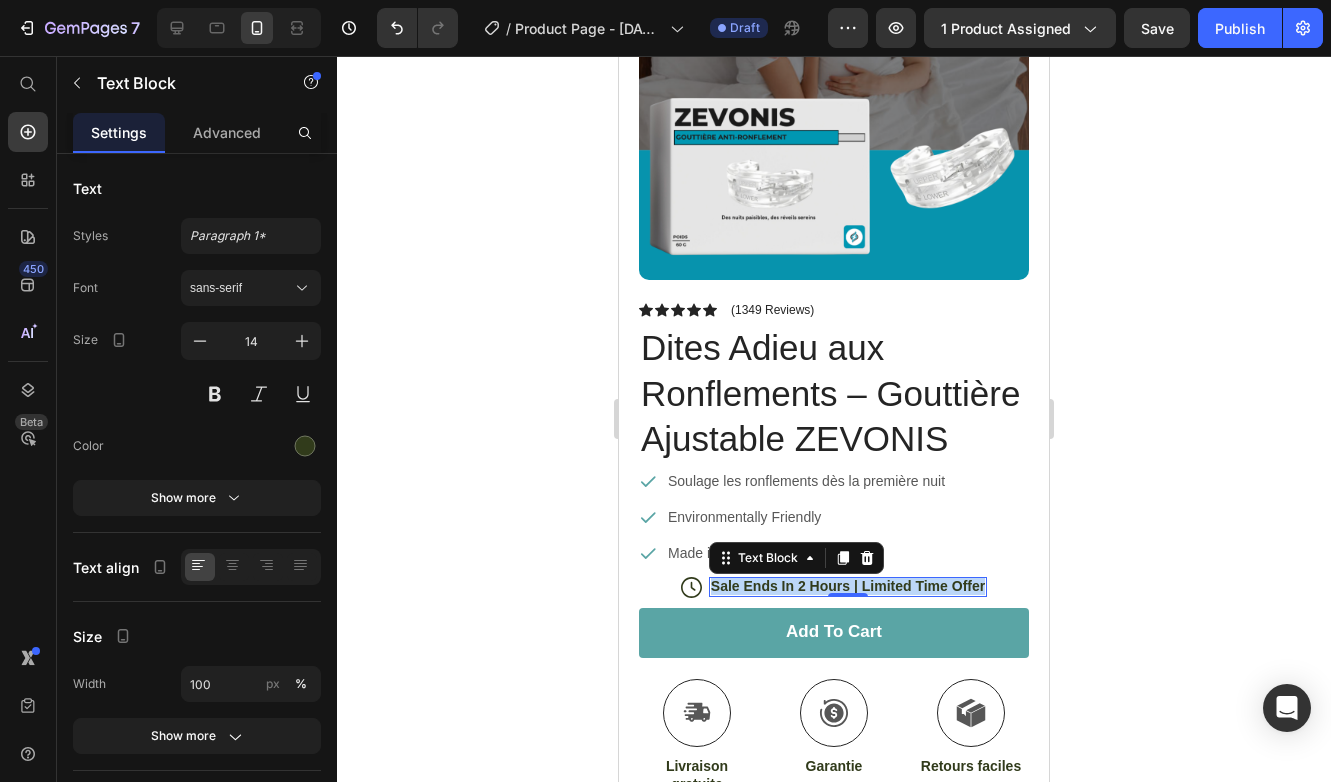 click on "Sale Ends In 2 Hours | Limited Time Offer" at bounding box center [848, 586] 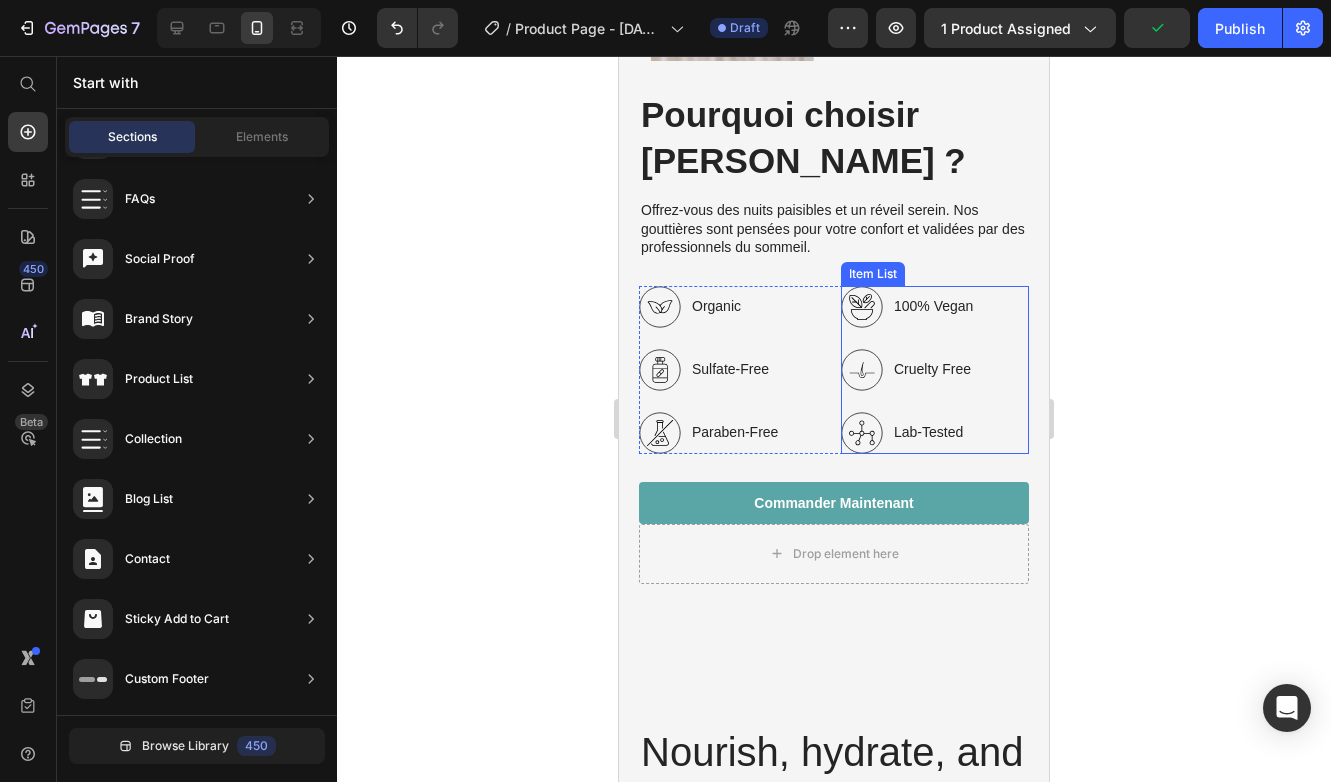 scroll, scrollTop: 3572, scrollLeft: 0, axis: vertical 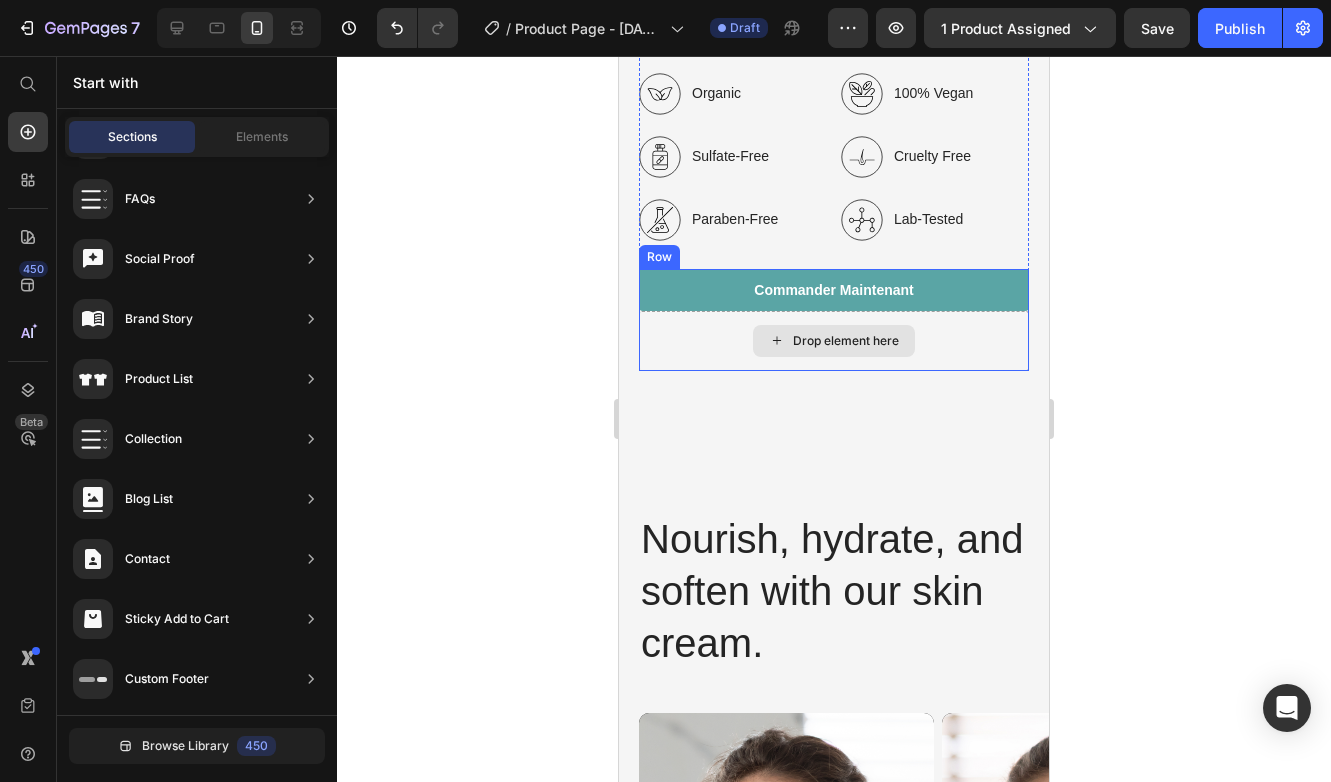 click on "Drop element here" at bounding box center [846, 341] 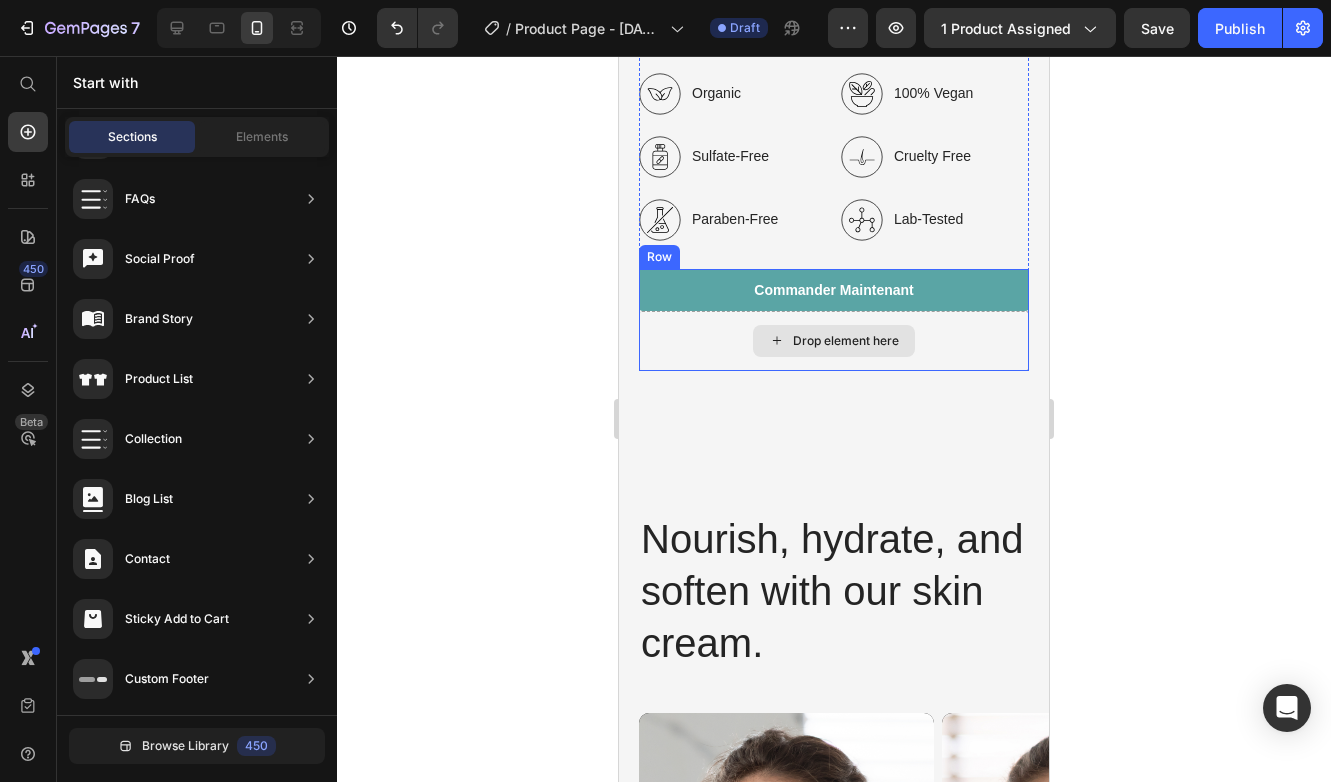 click on "Drop element here" at bounding box center [846, 341] 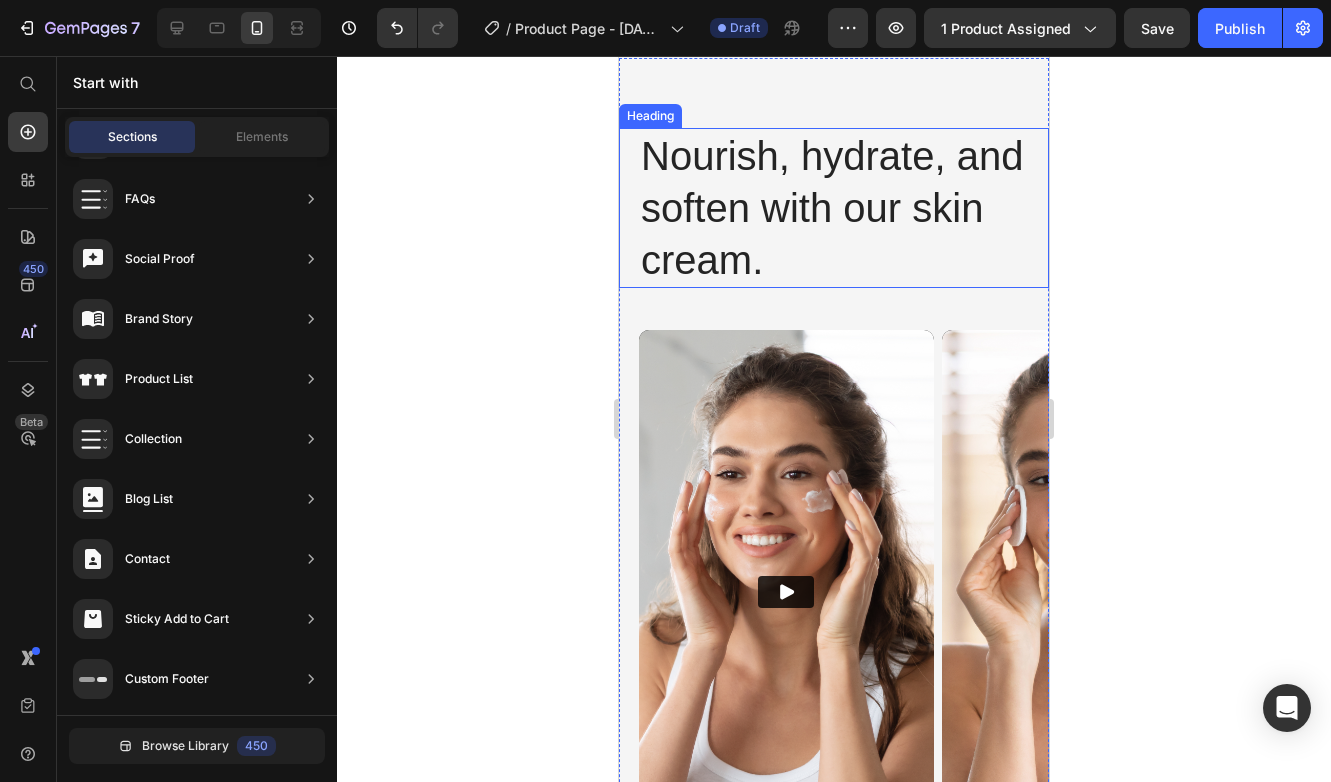 scroll, scrollTop: 4208, scrollLeft: 0, axis: vertical 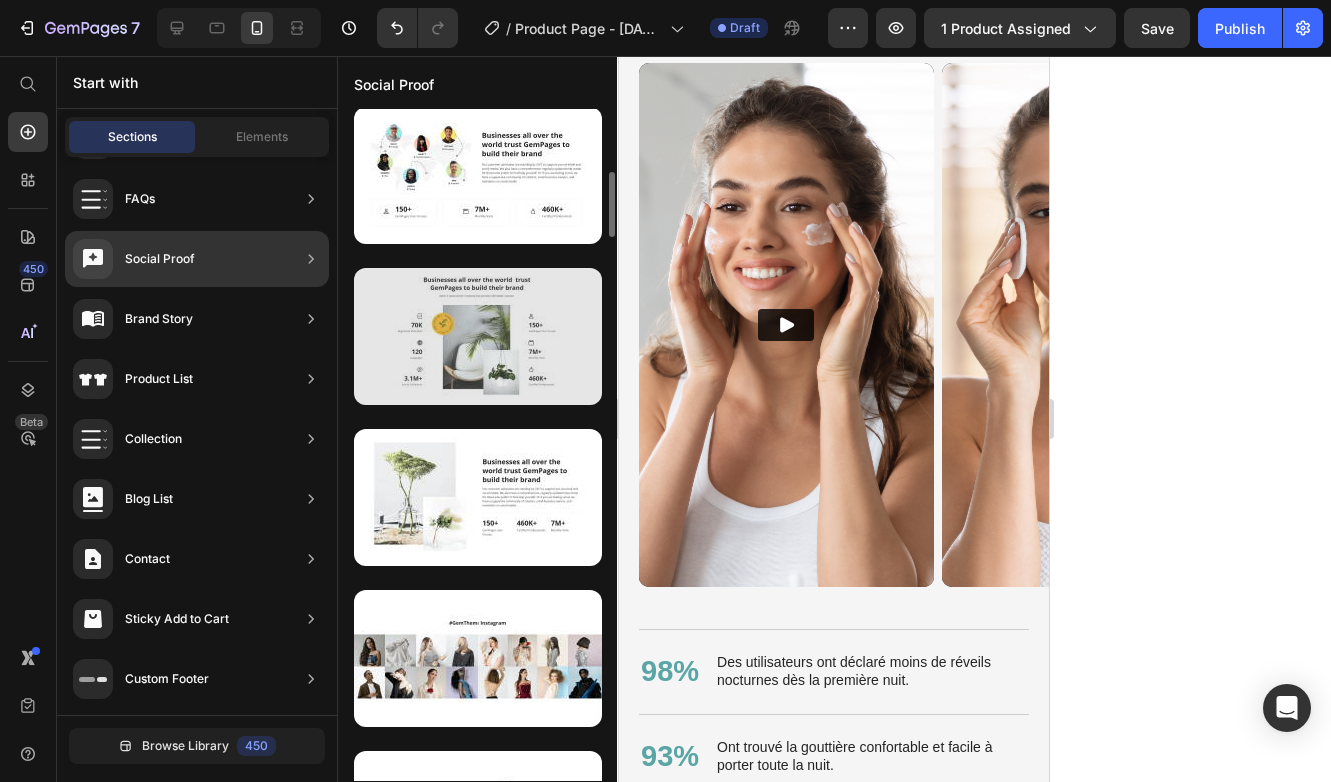 click at bounding box center [478, 336] 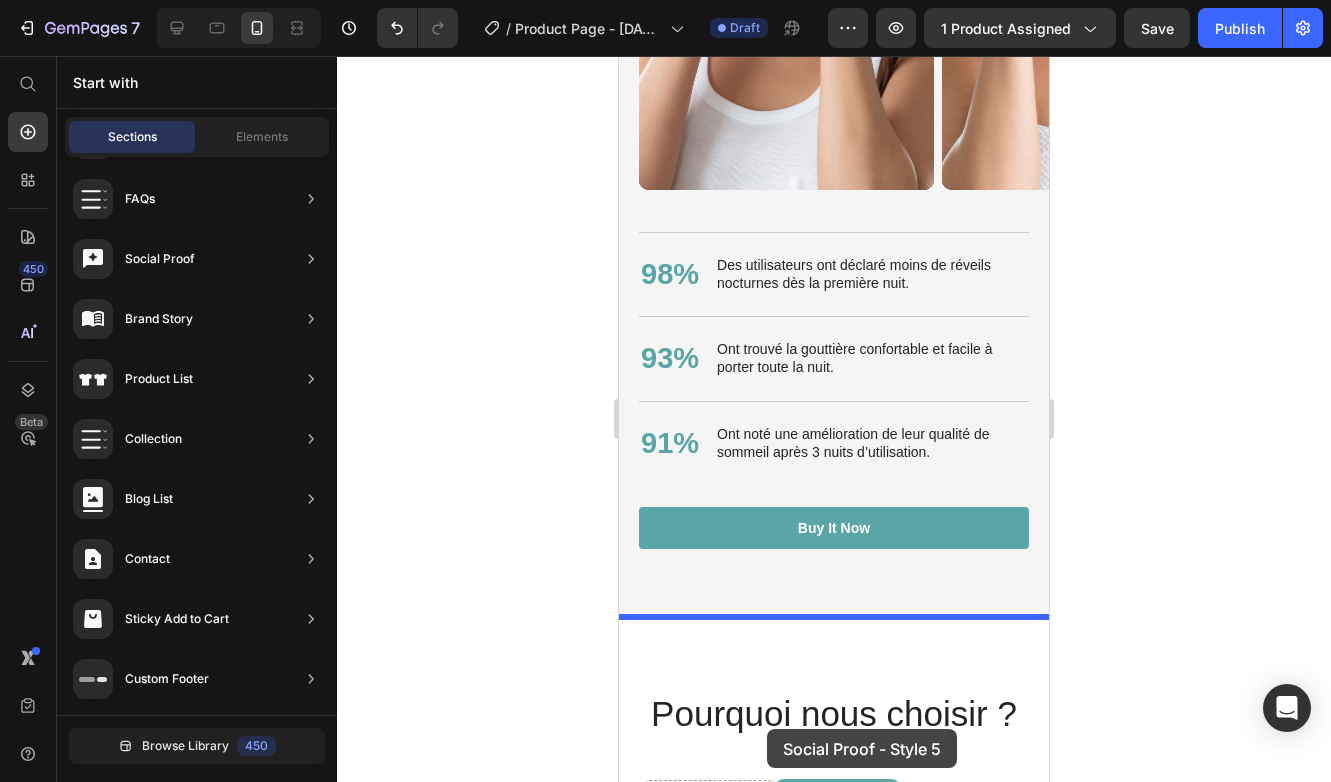 scroll, scrollTop: 4862, scrollLeft: 0, axis: vertical 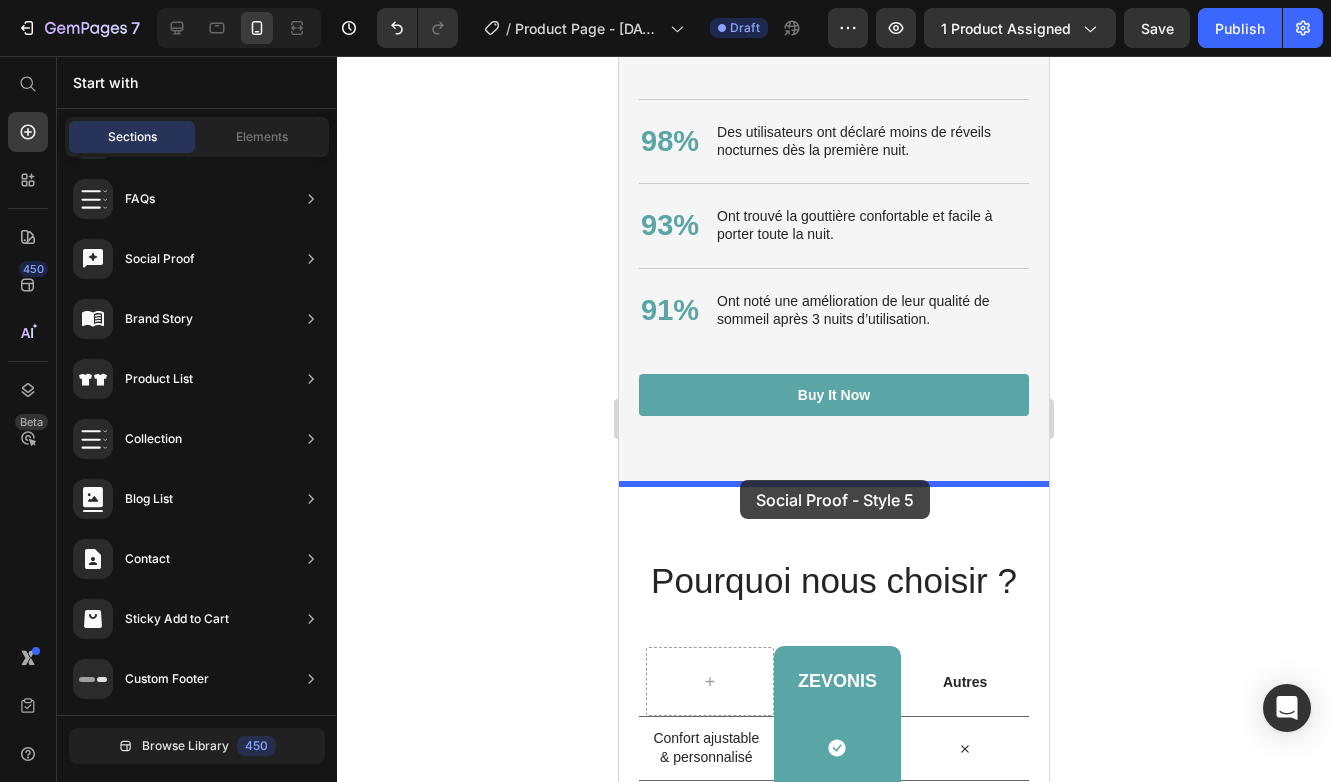 drag, startPoint x: 1092, startPoint y: 430, endPoint x: 740, endPoint y: 480, distance: 355.53342 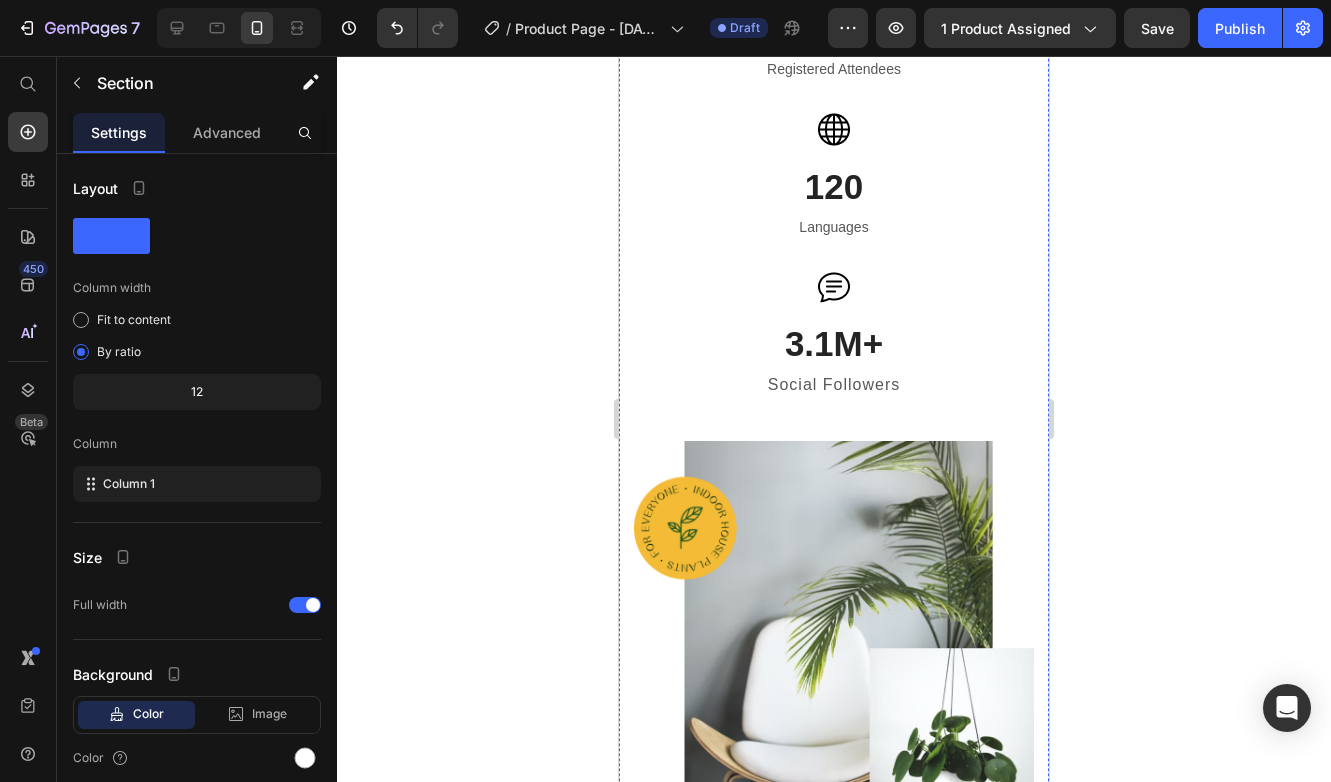 scroll, scrollTop: 6035, scrollLeft: 0, axis: vertical 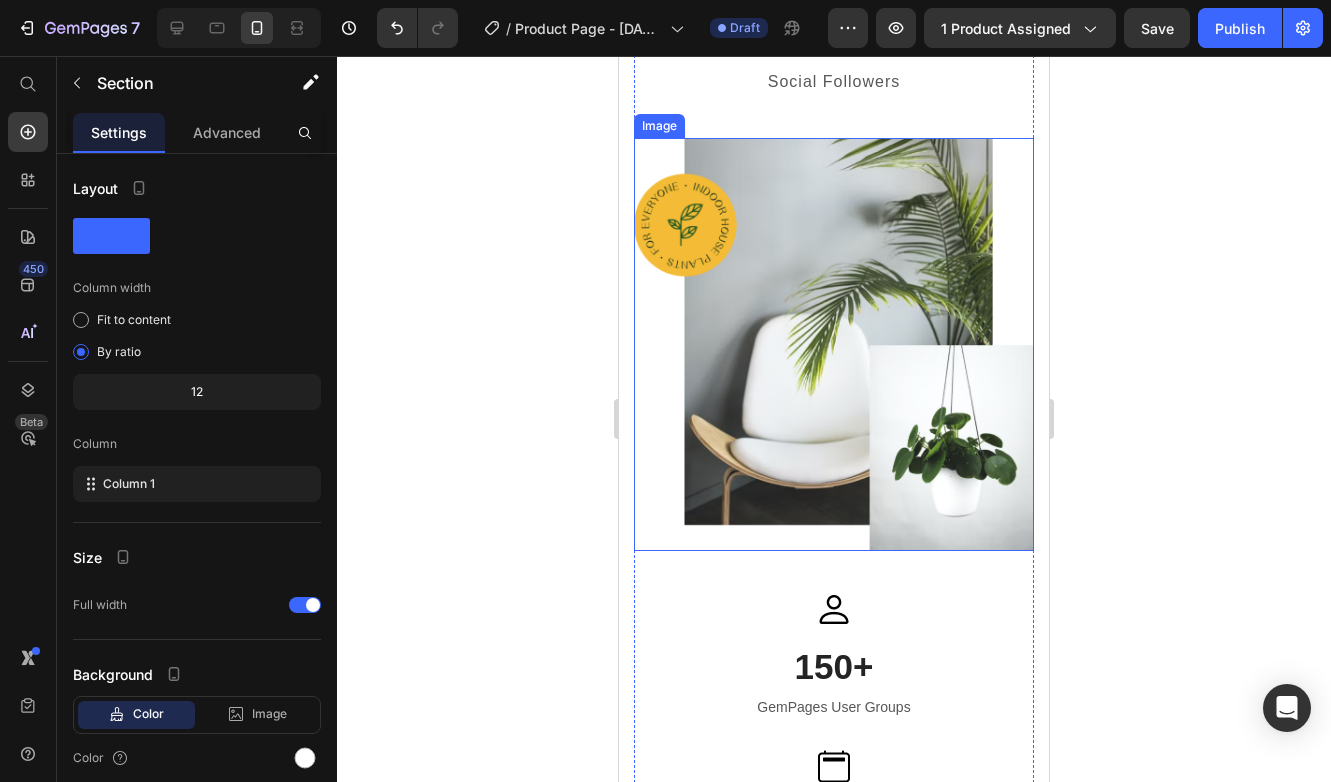 click at bounding box center (834, 344) 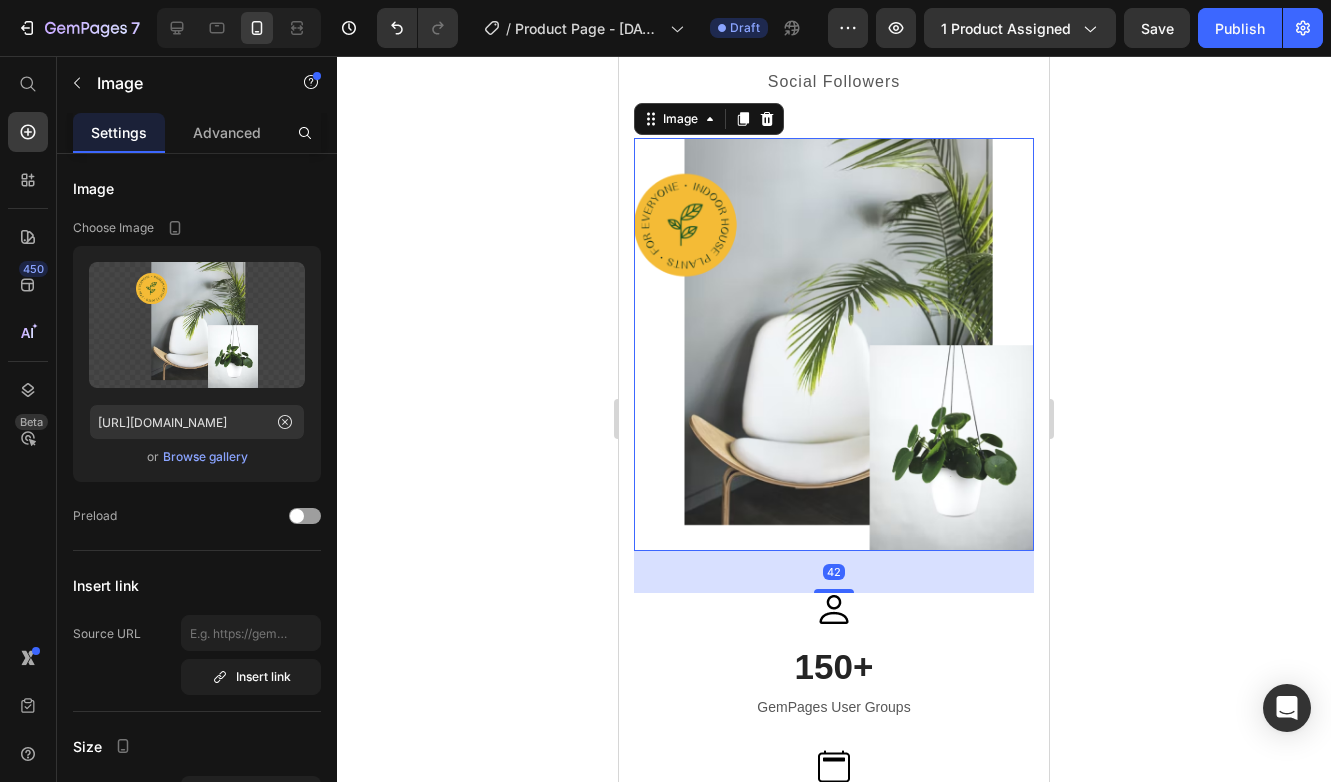click 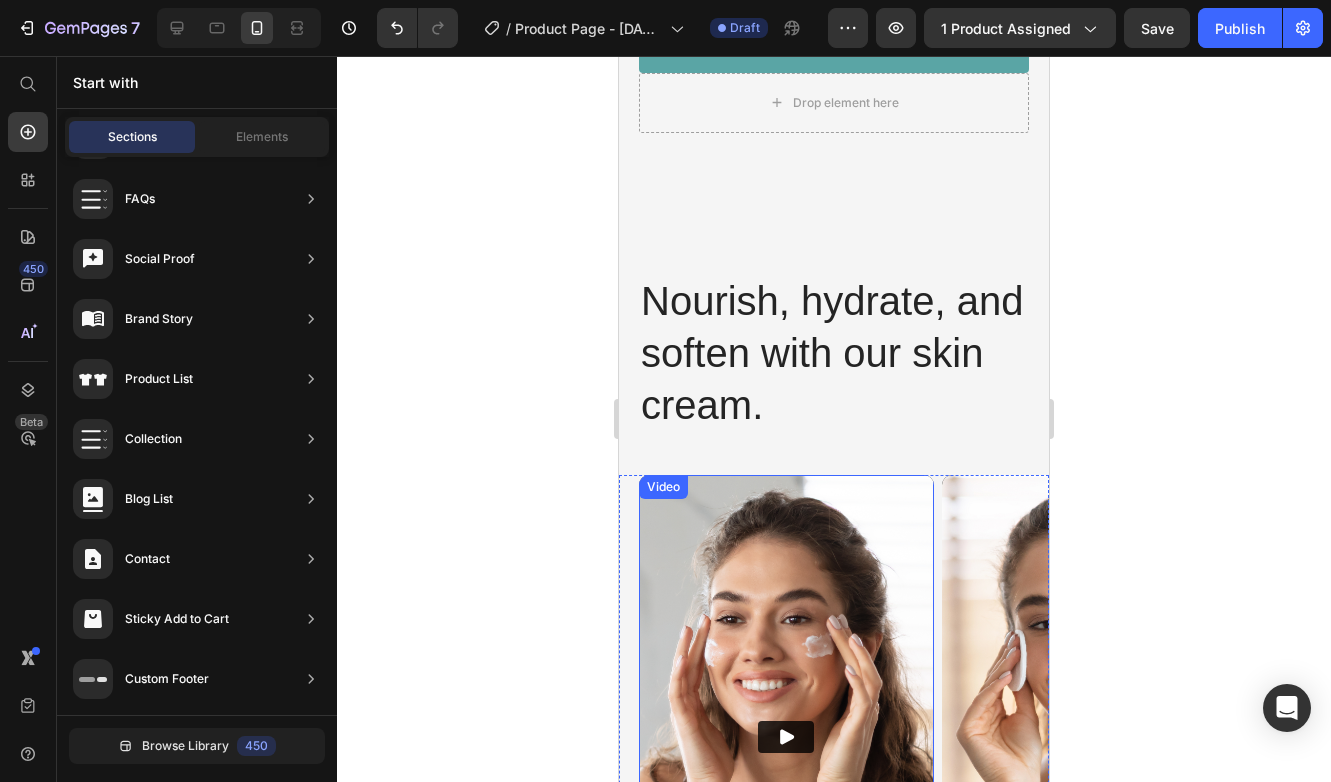 scroll, scrollTop: 3805, scrollLeft: 0, axis: vertical 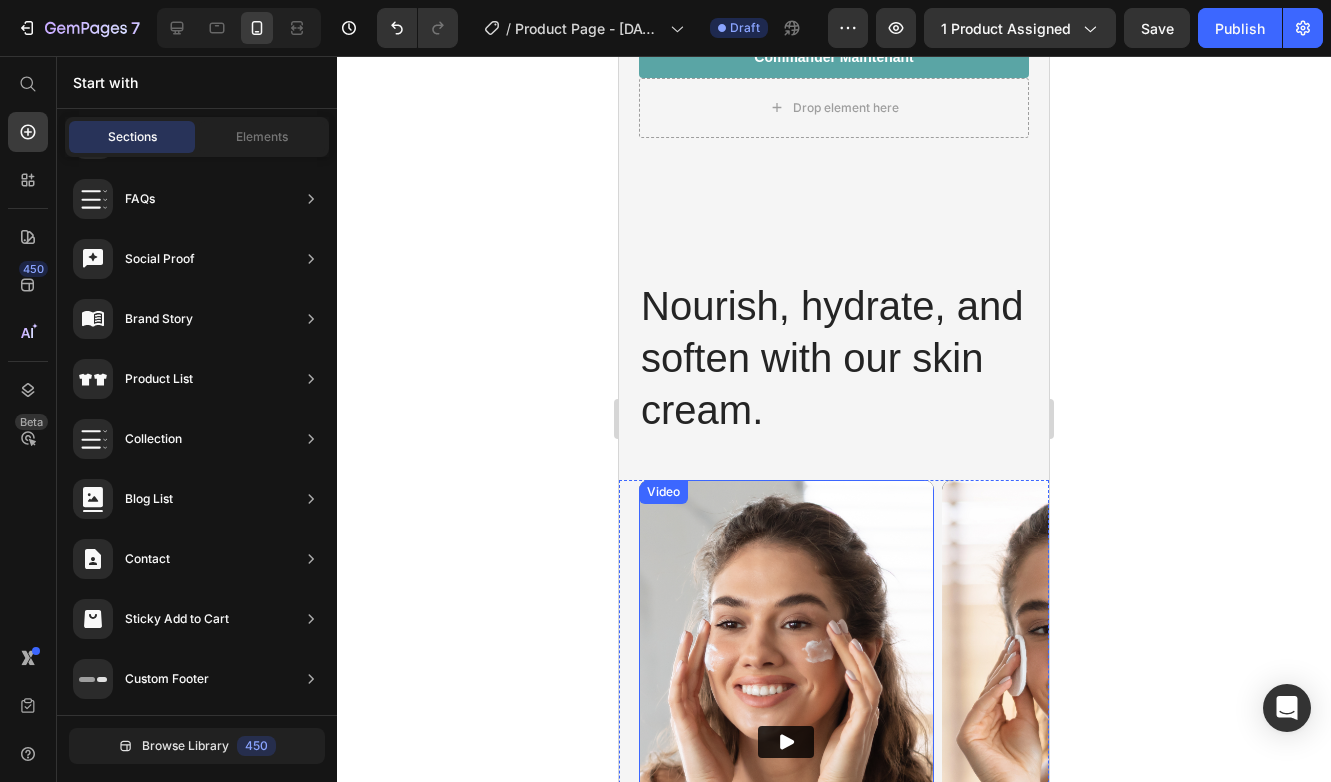 click at bounding box center (786, 742) 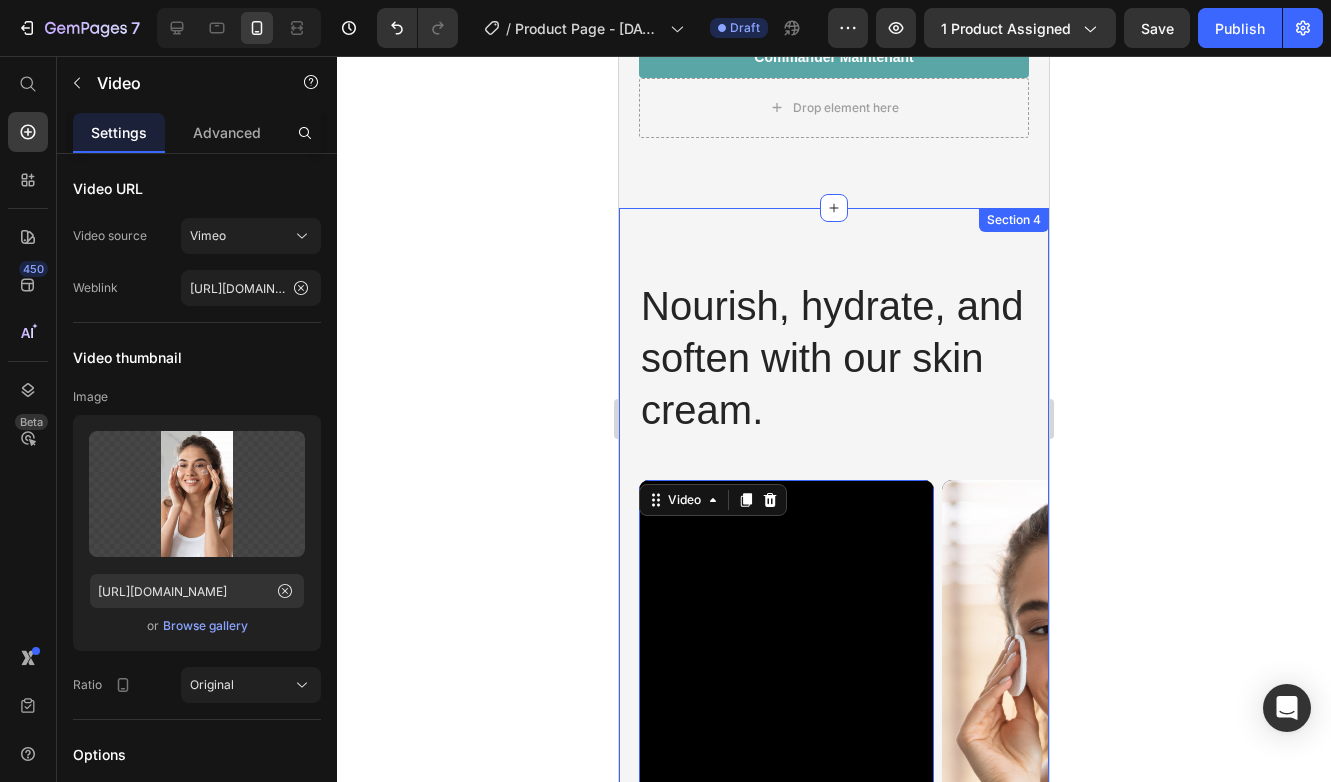 click on "Nourish, hydrate, and soften with our skin cream. Heading Offrez à votre sommeil la tranquillité qu’il mérite. Heading 98% Text Block Des utilisateurs ont déclaré moins de réveils nocturnes dès la première nuit. Text Block Row 93% Text Block Ont trouvé la gouttière confortable et facile à porter toute la nuit. Text Block Row 91% Text Block Ont noté une amélioration de leur qualité de sommeil après 3 nuits d’utilisation. Text Block Row buy it now Button Row Video   0 Video Carousel Row" at bounding box center [834, 820] 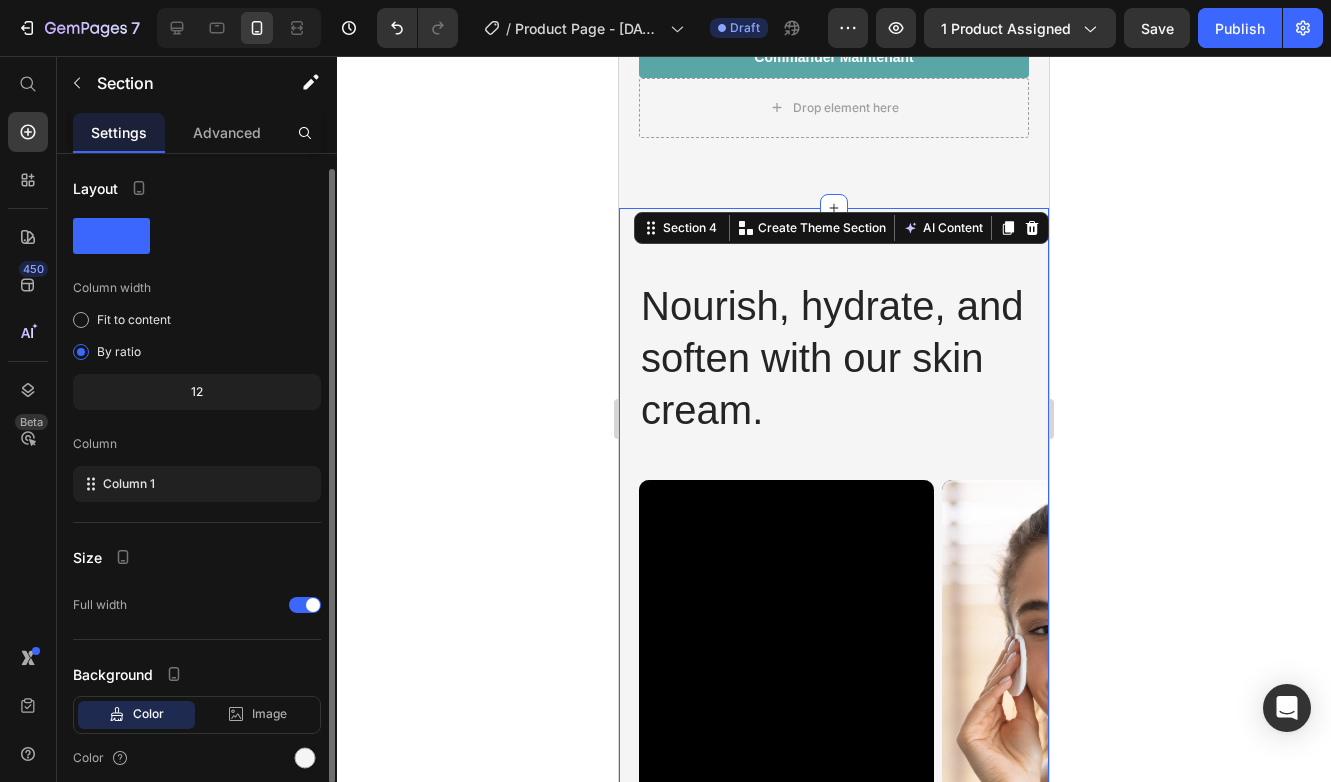 scroll, scrollTop: 79, scrollLeft: 0, axis: vertical 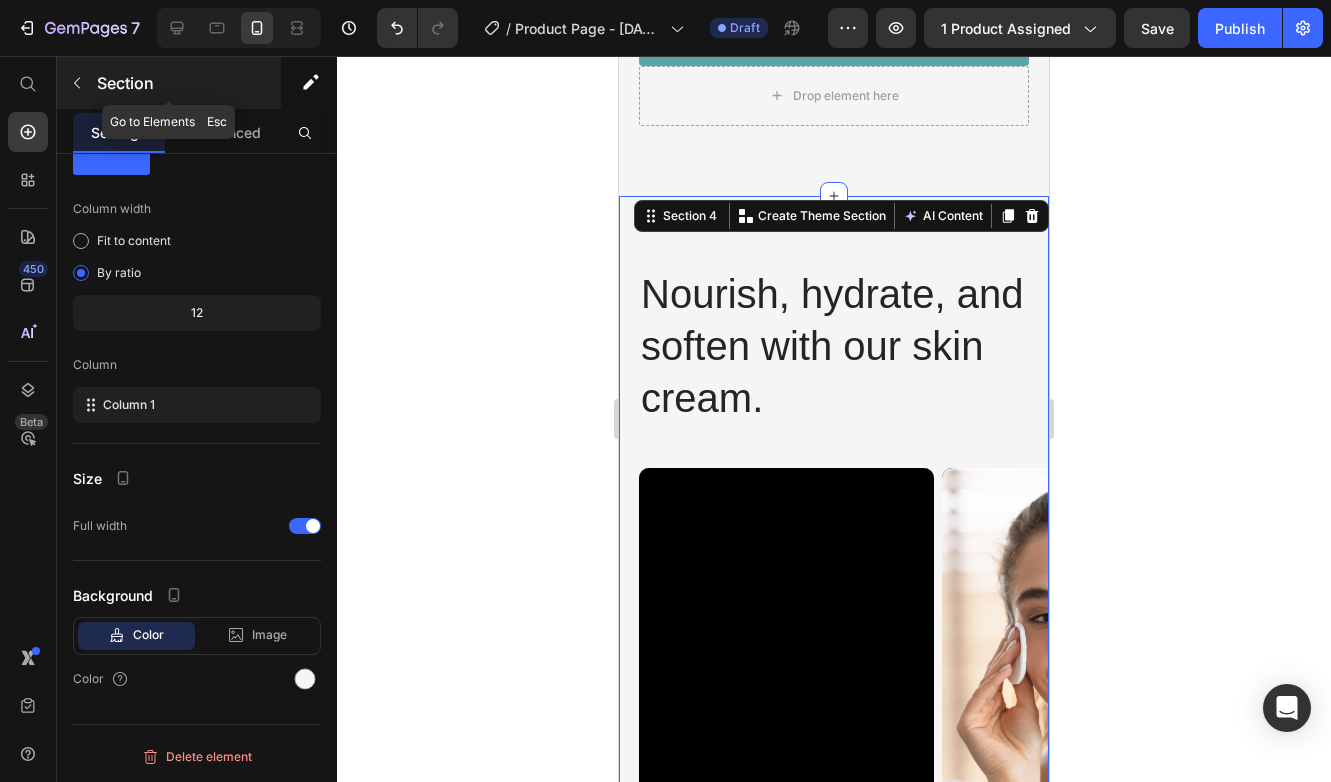 click 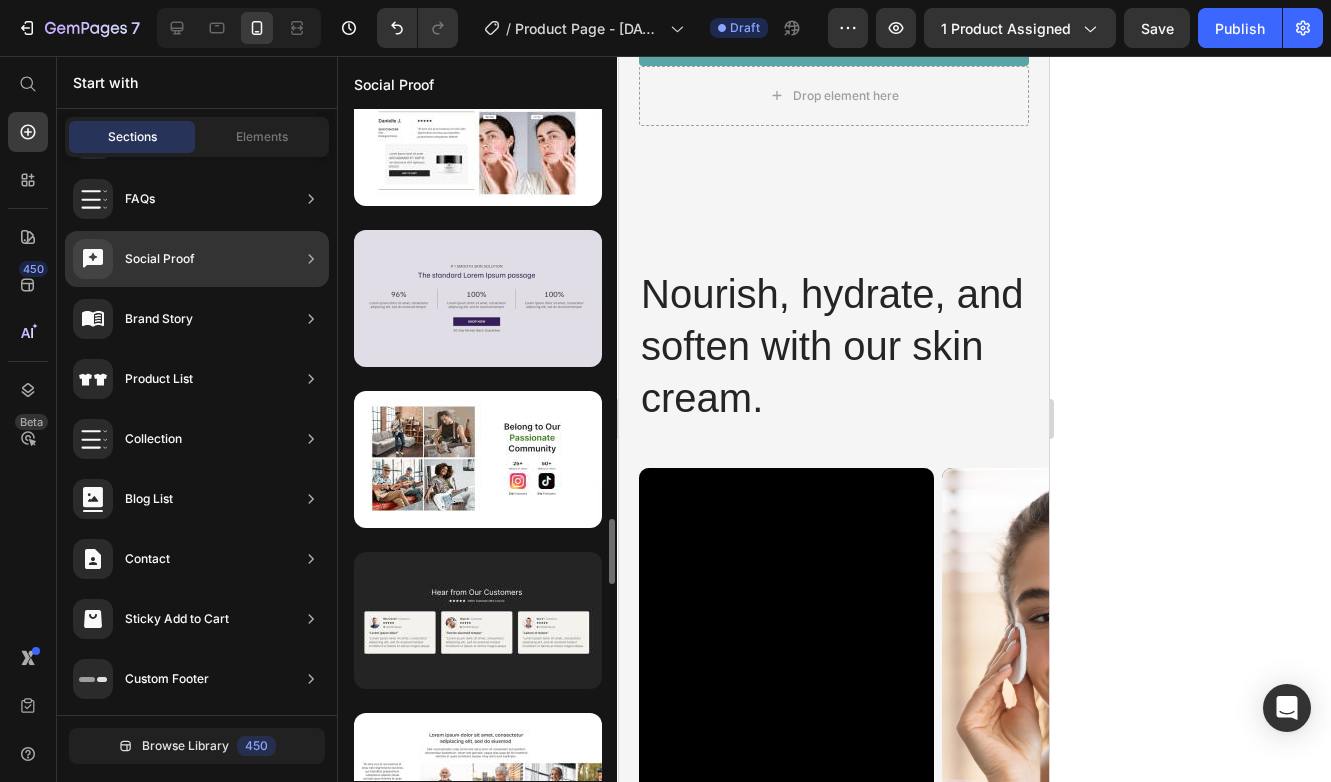 scroll, scrollTop: 4027, scrollLeft: 0, axis: vertical 